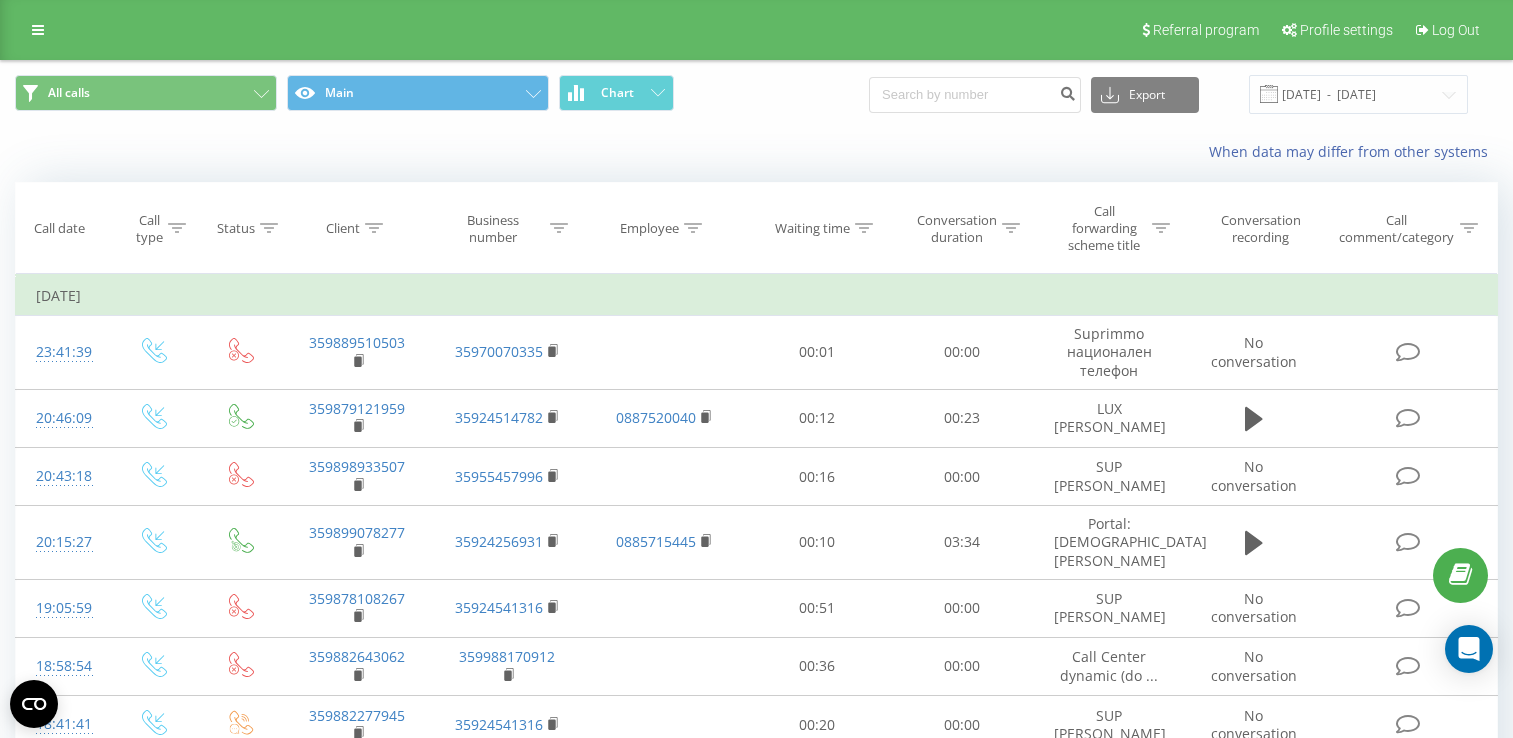 scroll, scrollTop: 0, scrollLeft: 0, axis: both 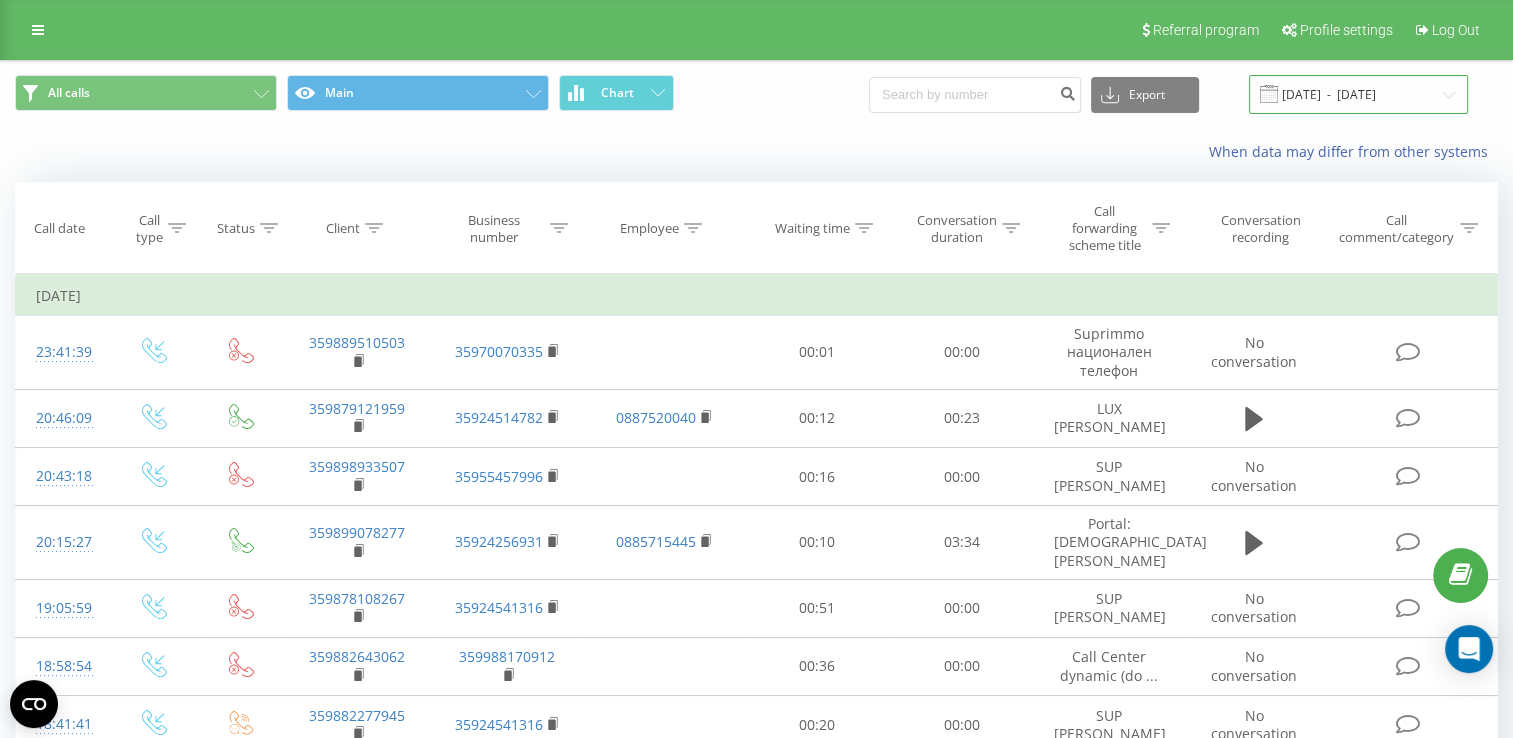 click on "[DATE]  -  [DATE]" at bounding box center [1358, 94] 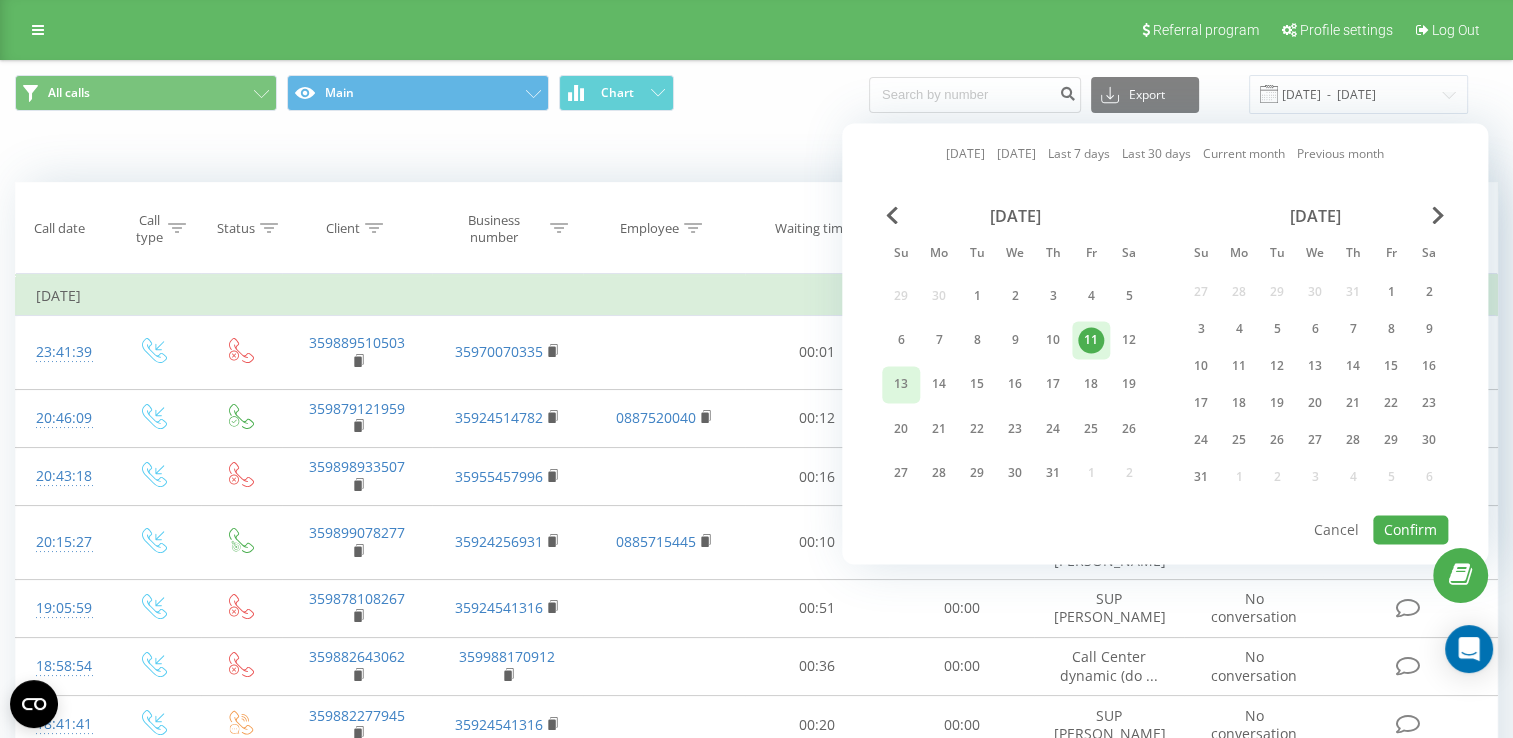click on "13" at bounding box center (901, 385) 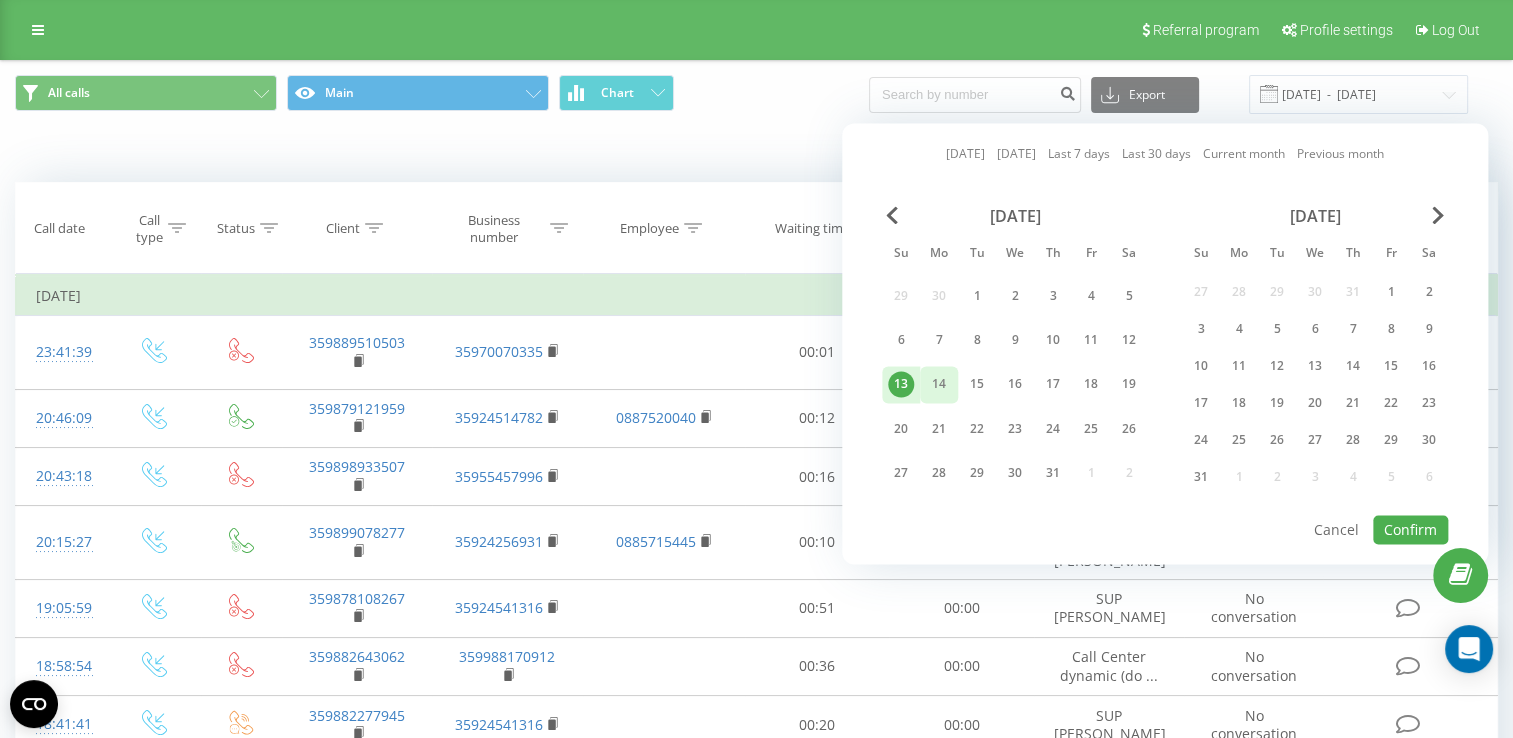 click on "14" at bounding box center [939, 384] 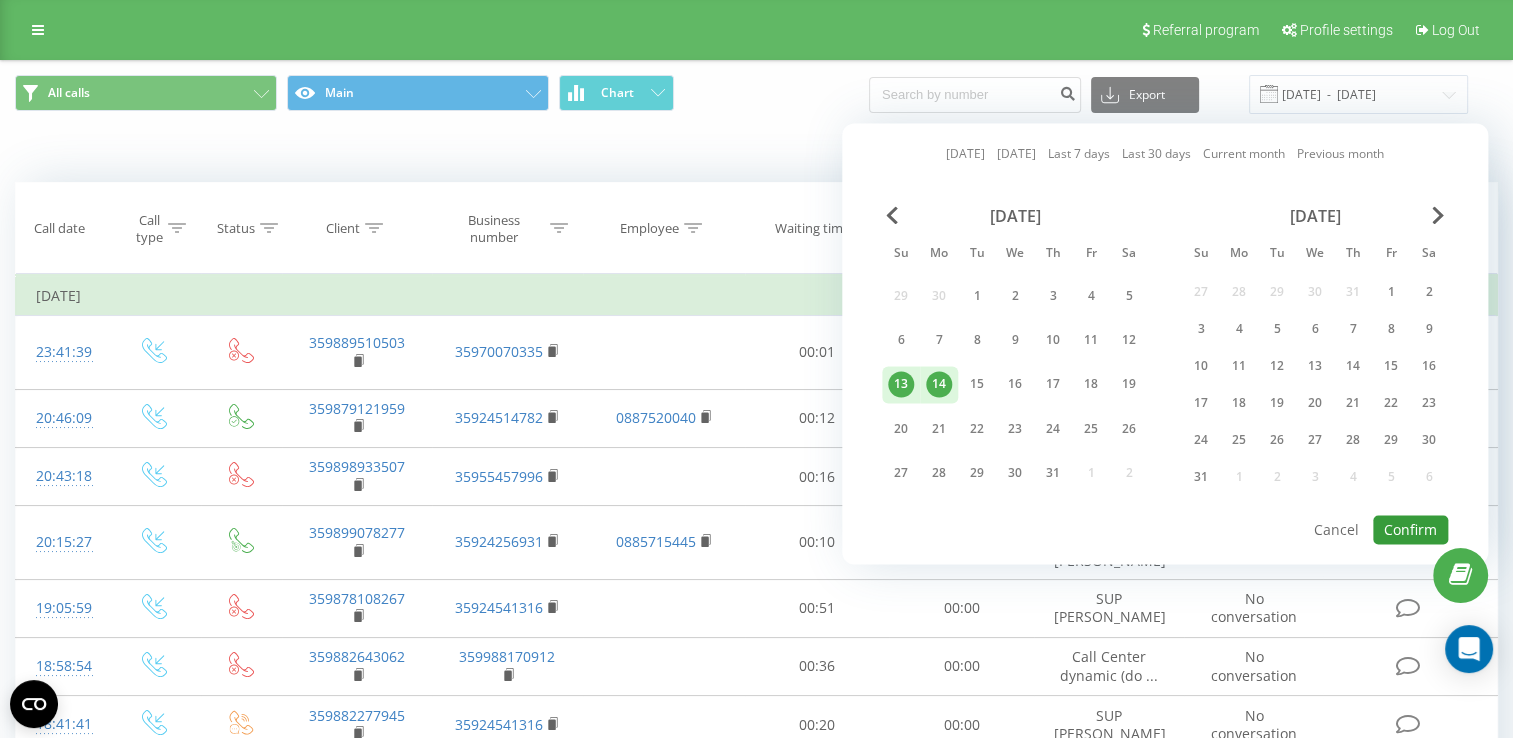 click on "Confirm" at bounding box center [1410, 529] 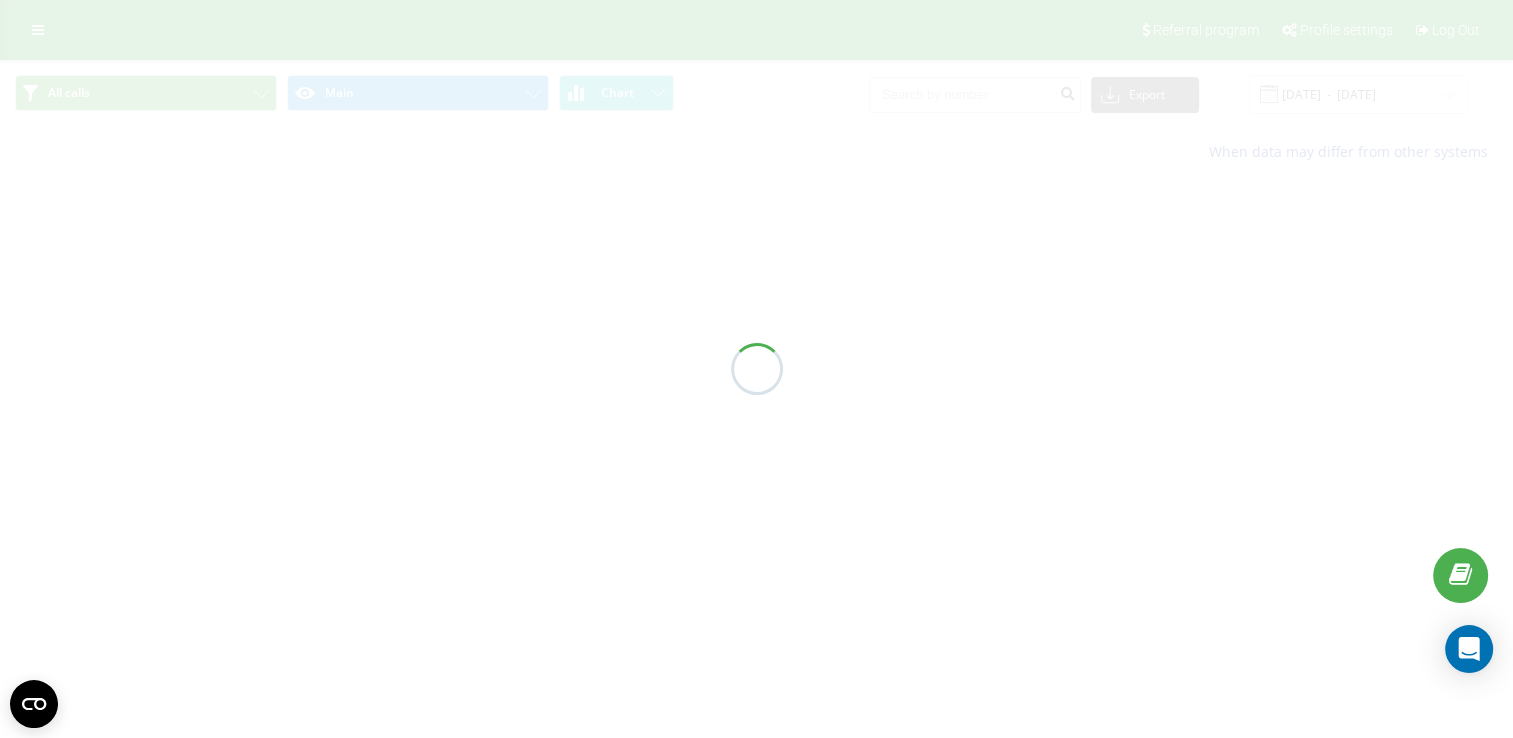 type on "[DATE]  -  [DATE]" 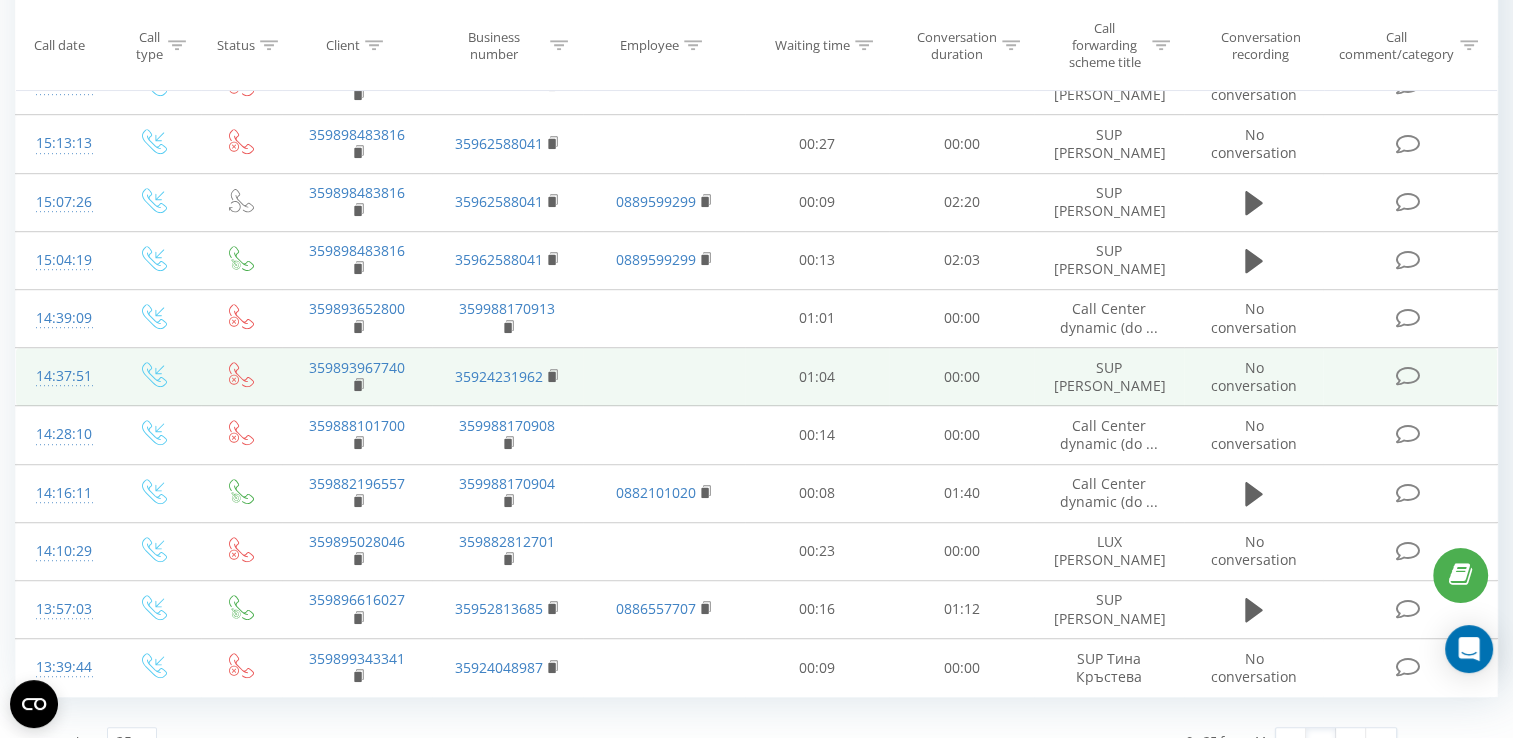 scroll, scrollTop: 1187, scrollLeft: 0, axis: vertical 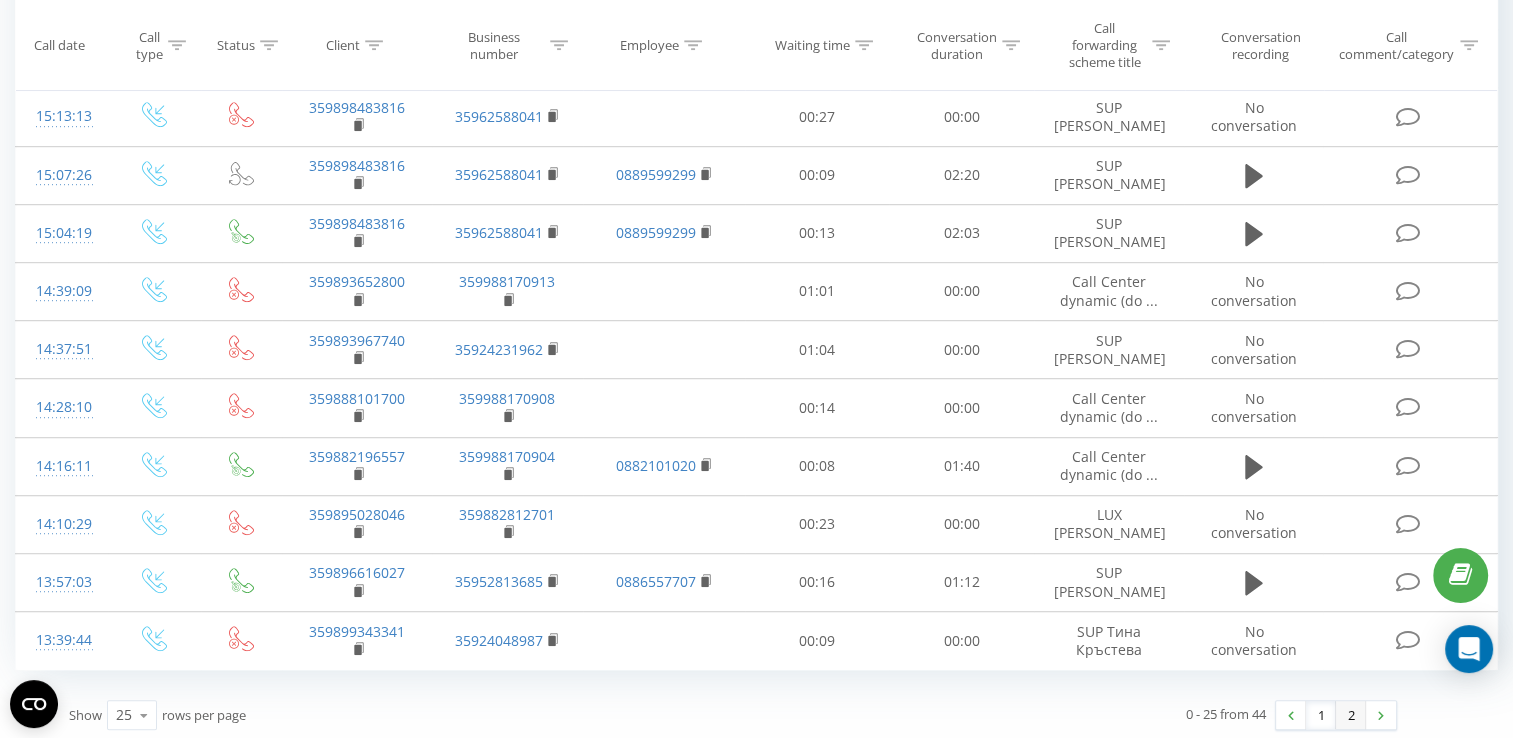 click on "2" at bounding box center [1351, 715] 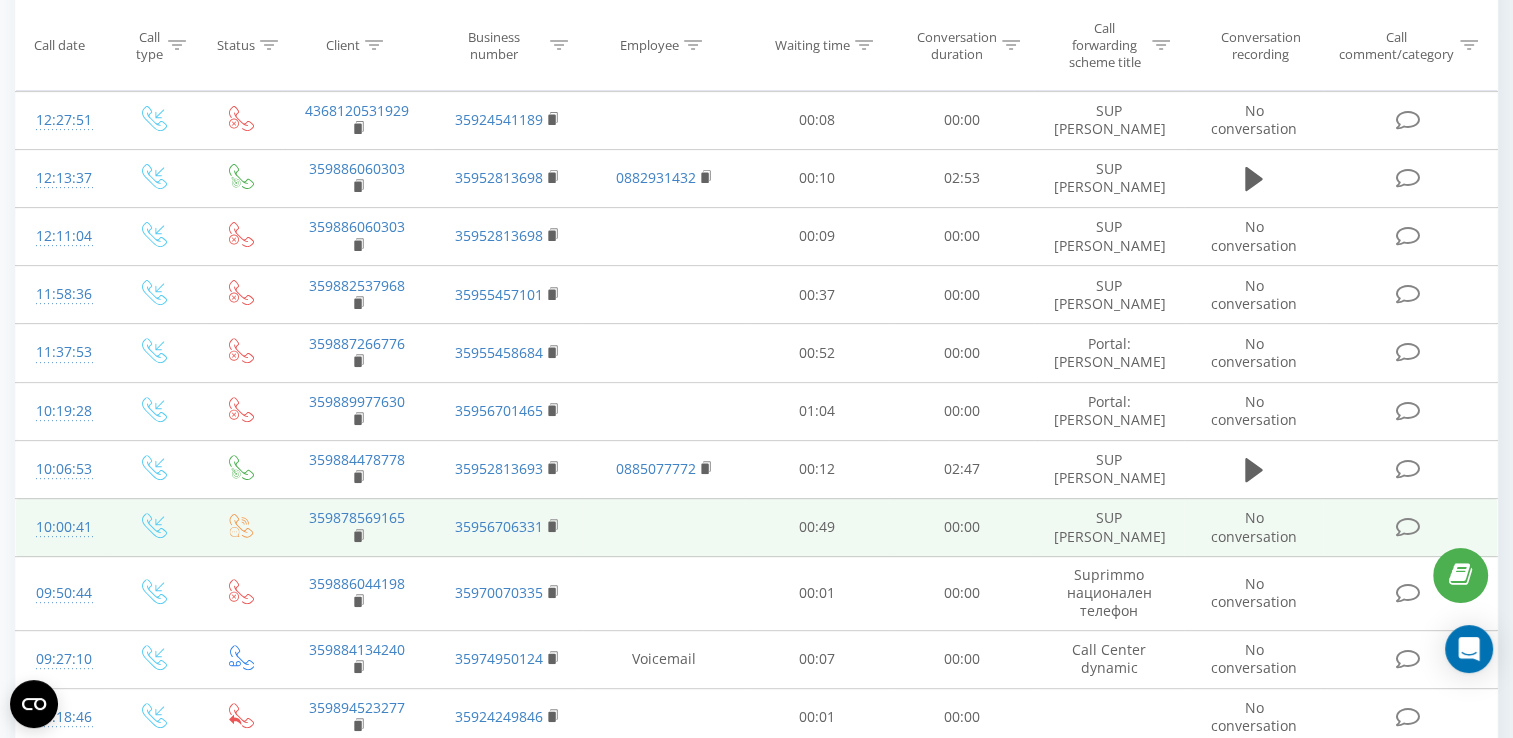 scroll, scrollTop: 784, scrollLeft: 0, axis: vertical 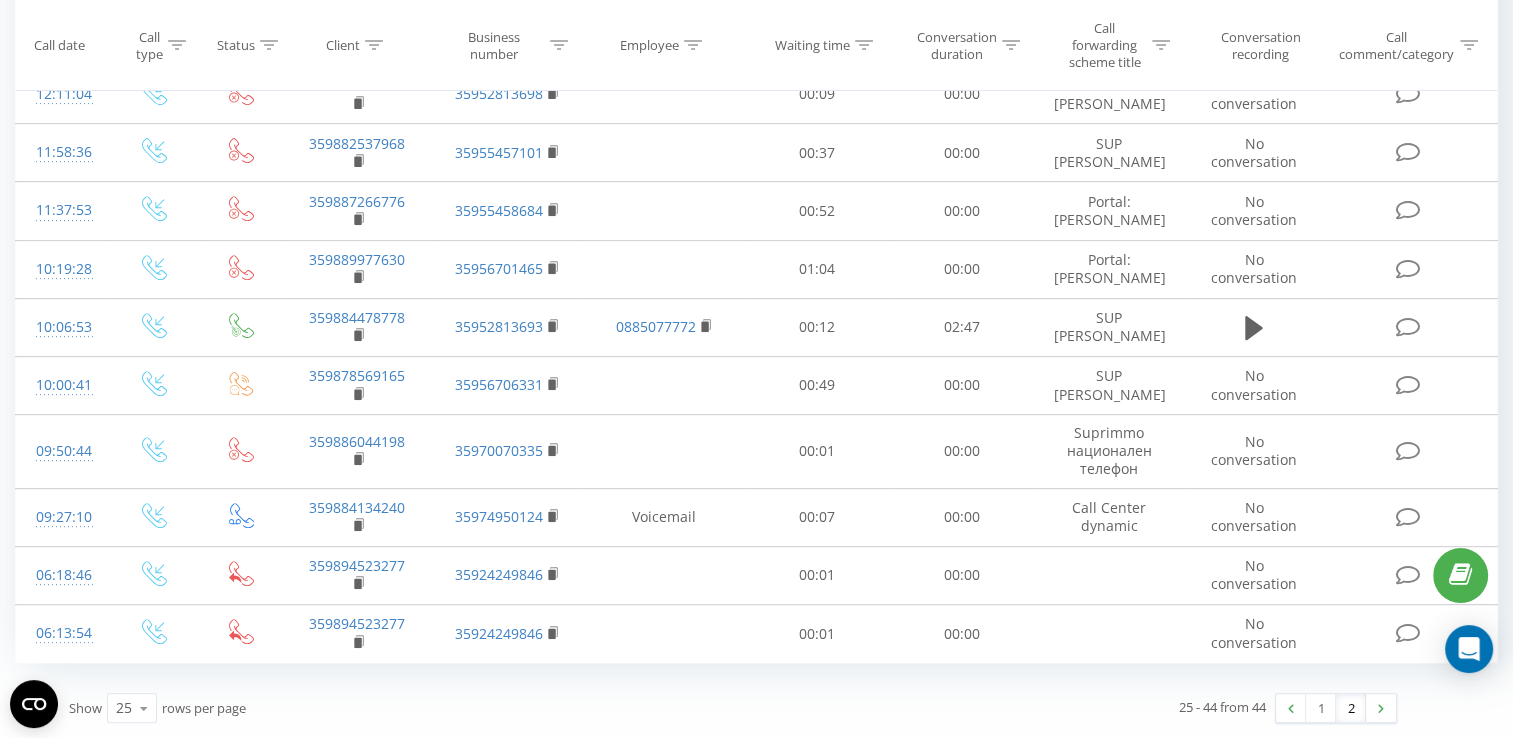 click 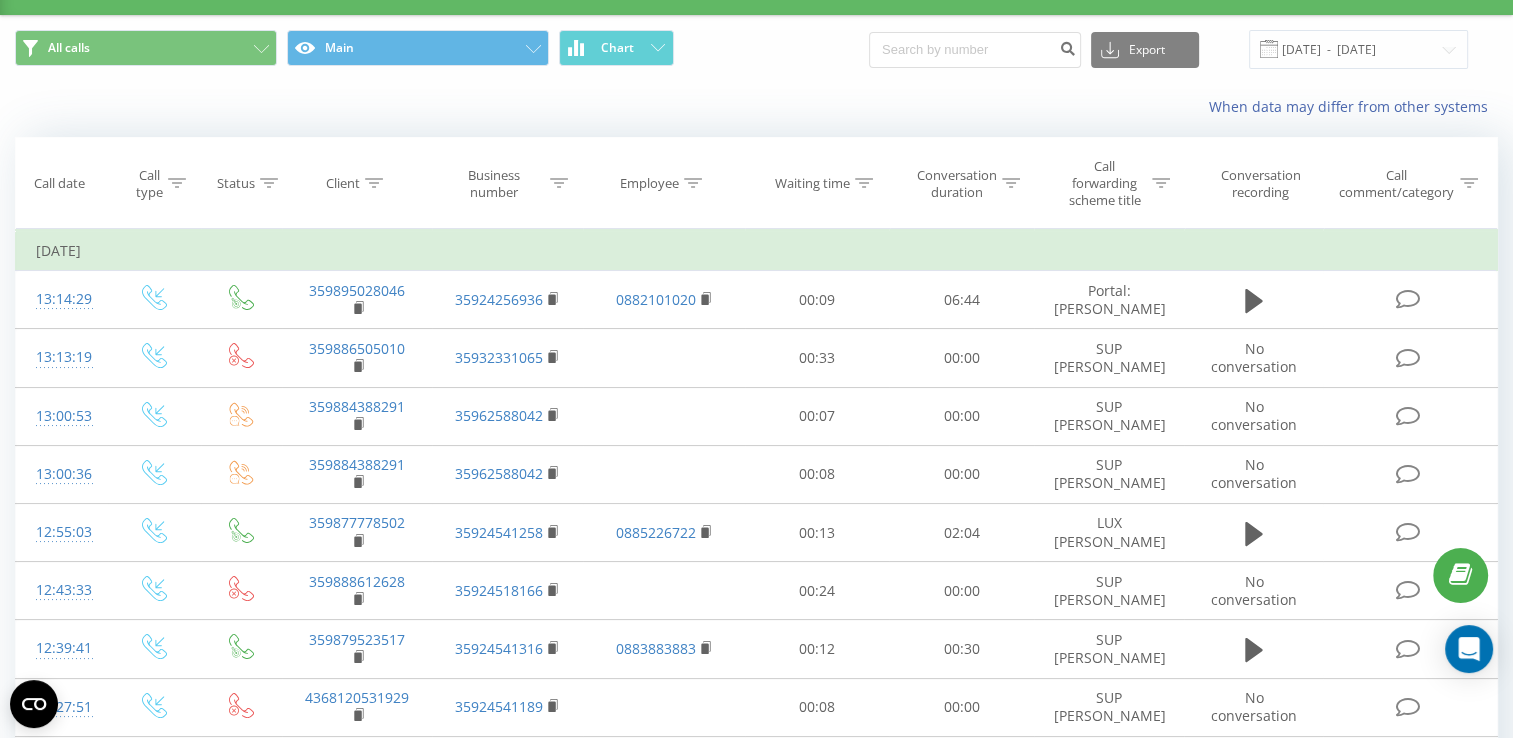 scroll, scrollTop: 0, scrollLeft: 0, axis: both 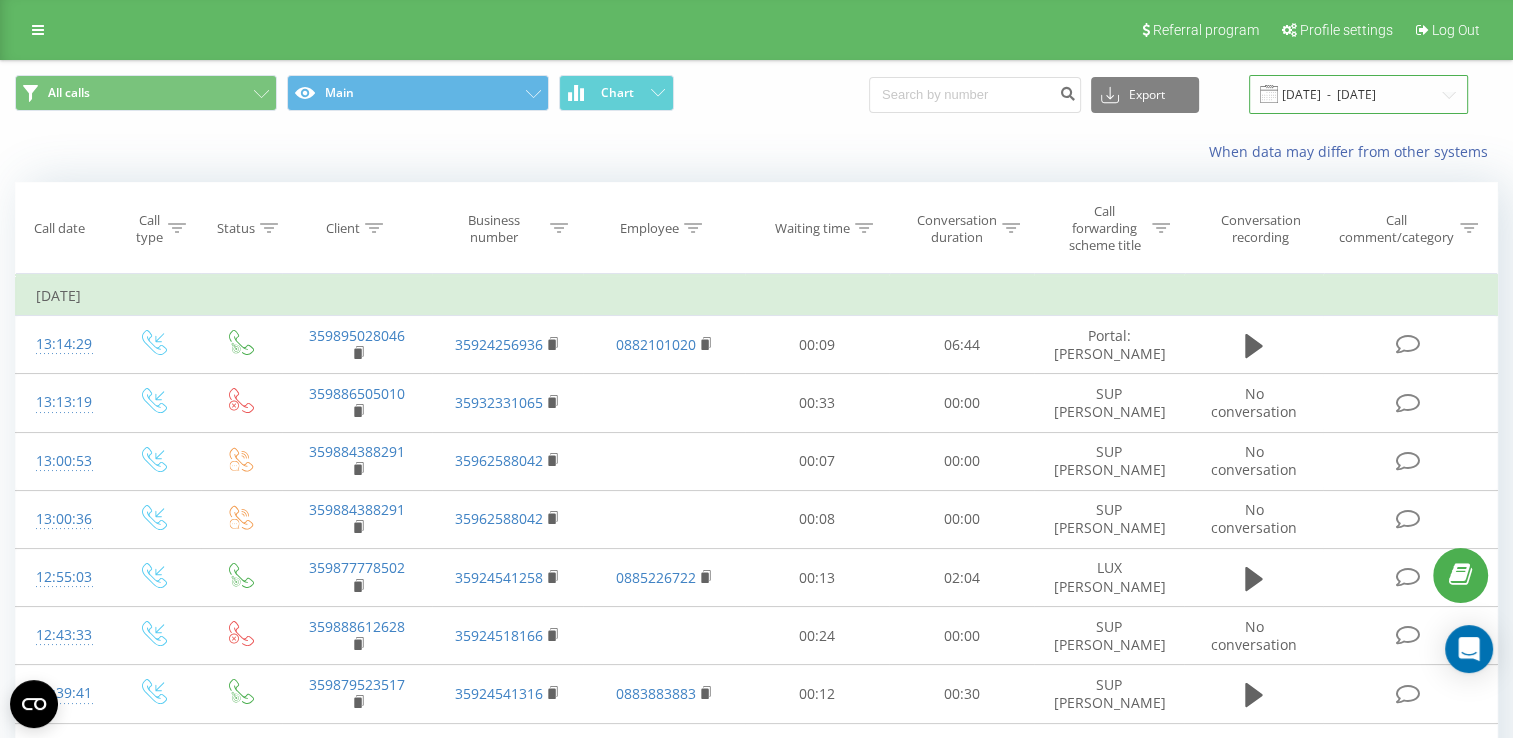click on "[DATE]  -  [DATE]" at bounding box center [1358, 94] 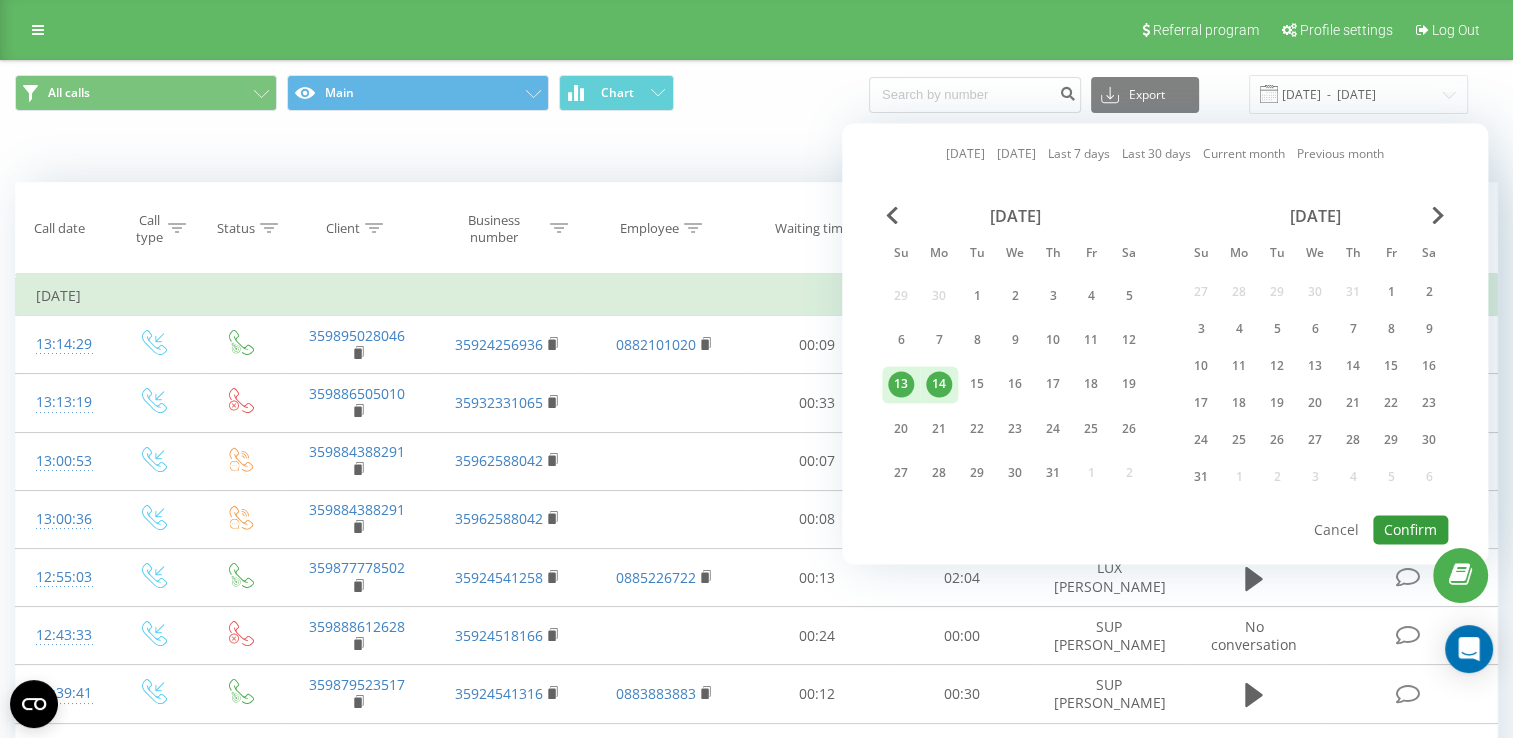 click on "Confirm" at bounding box center (1410, 529) 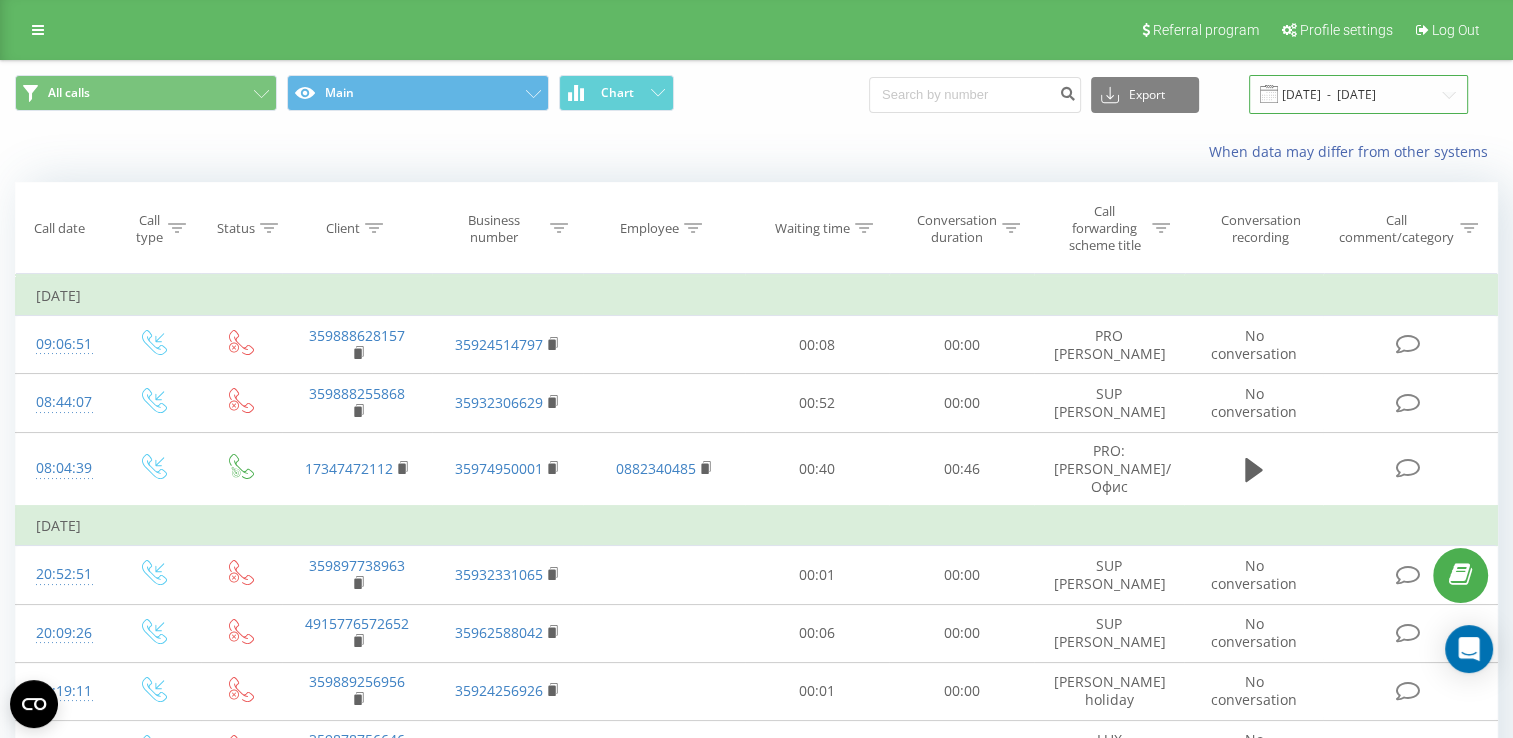 click on "[DATE]  -  [DATE]" at bounding box center [1358, 94] 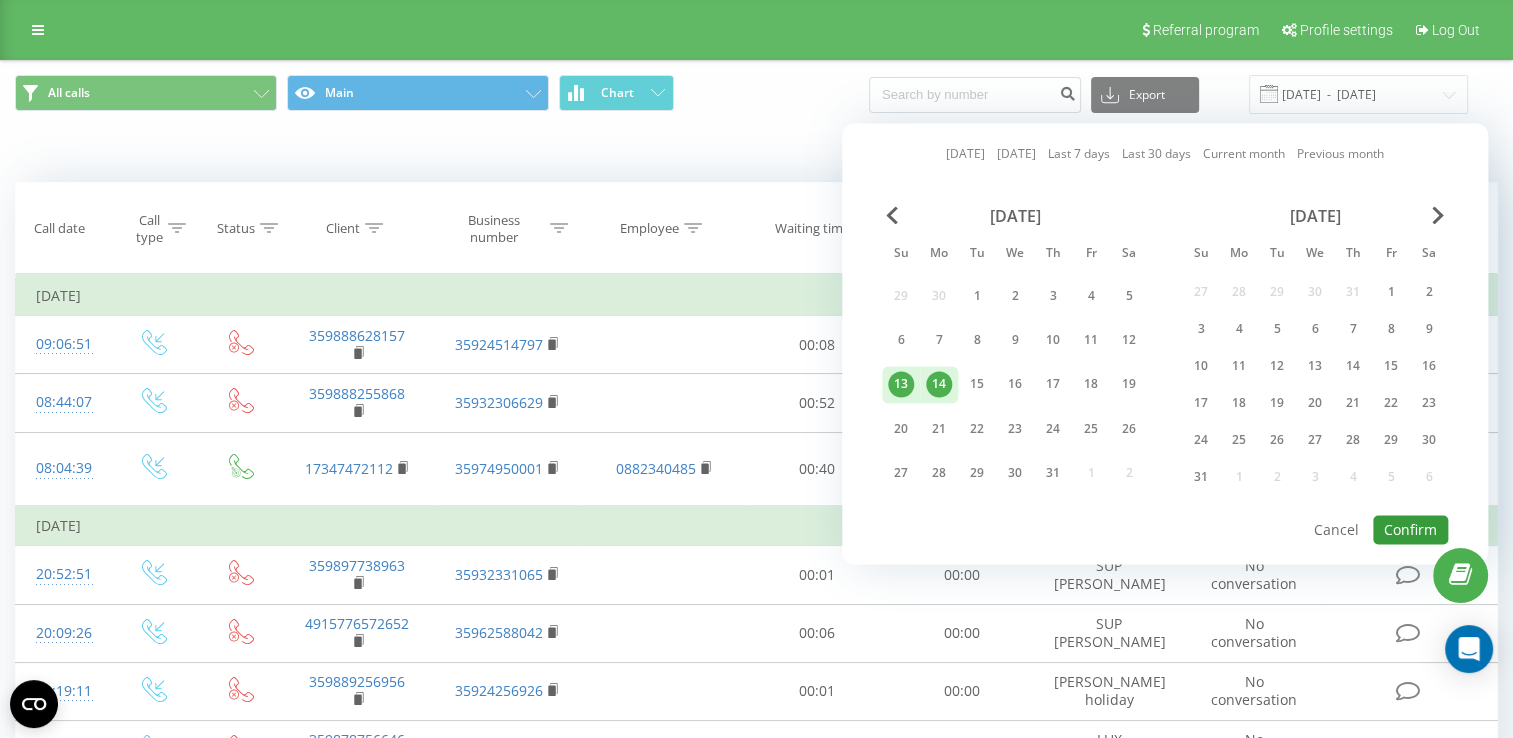 click on "Confirm" at bounding box center [1410, 529] 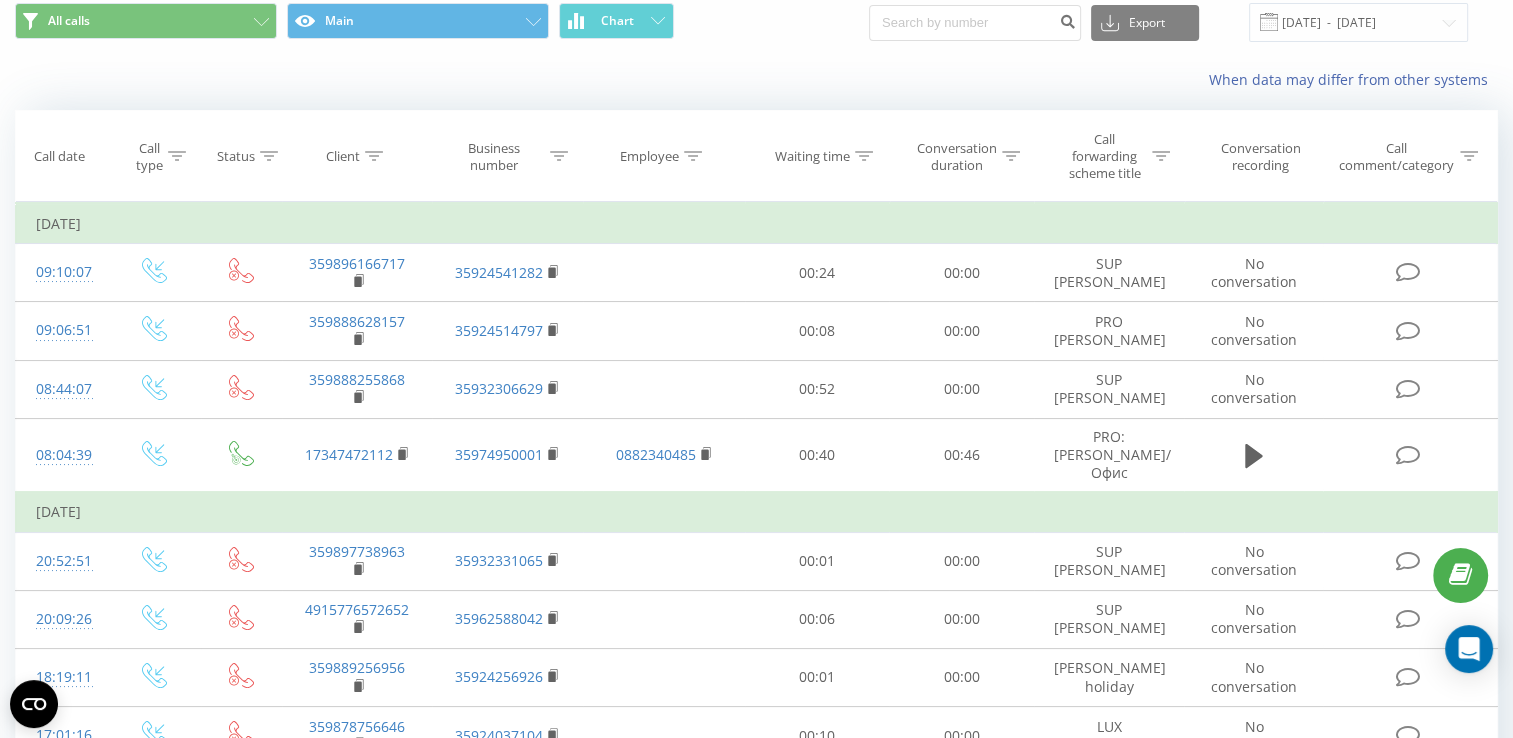scroll, scrollTop: 100, scrollLeft: 0, axis: vertical 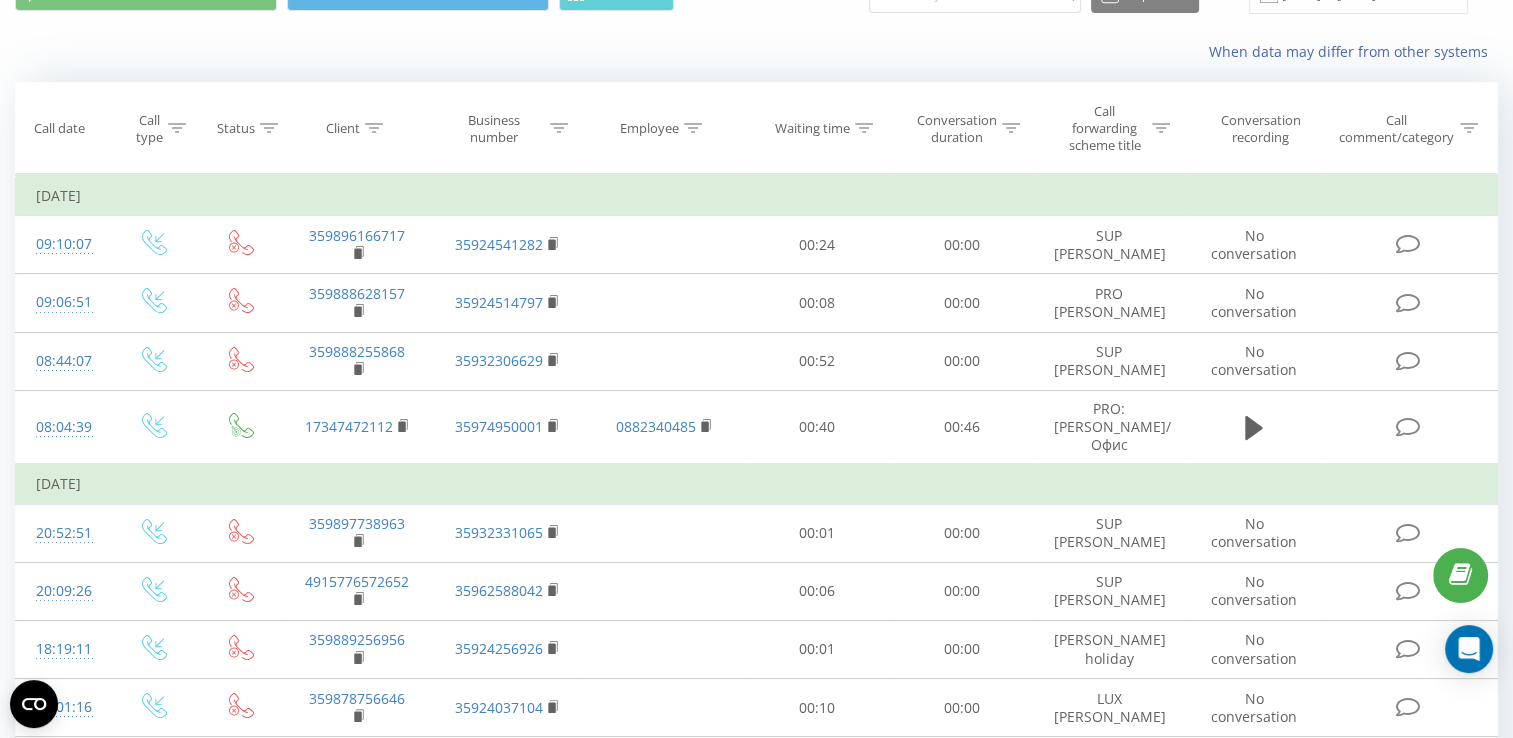 click 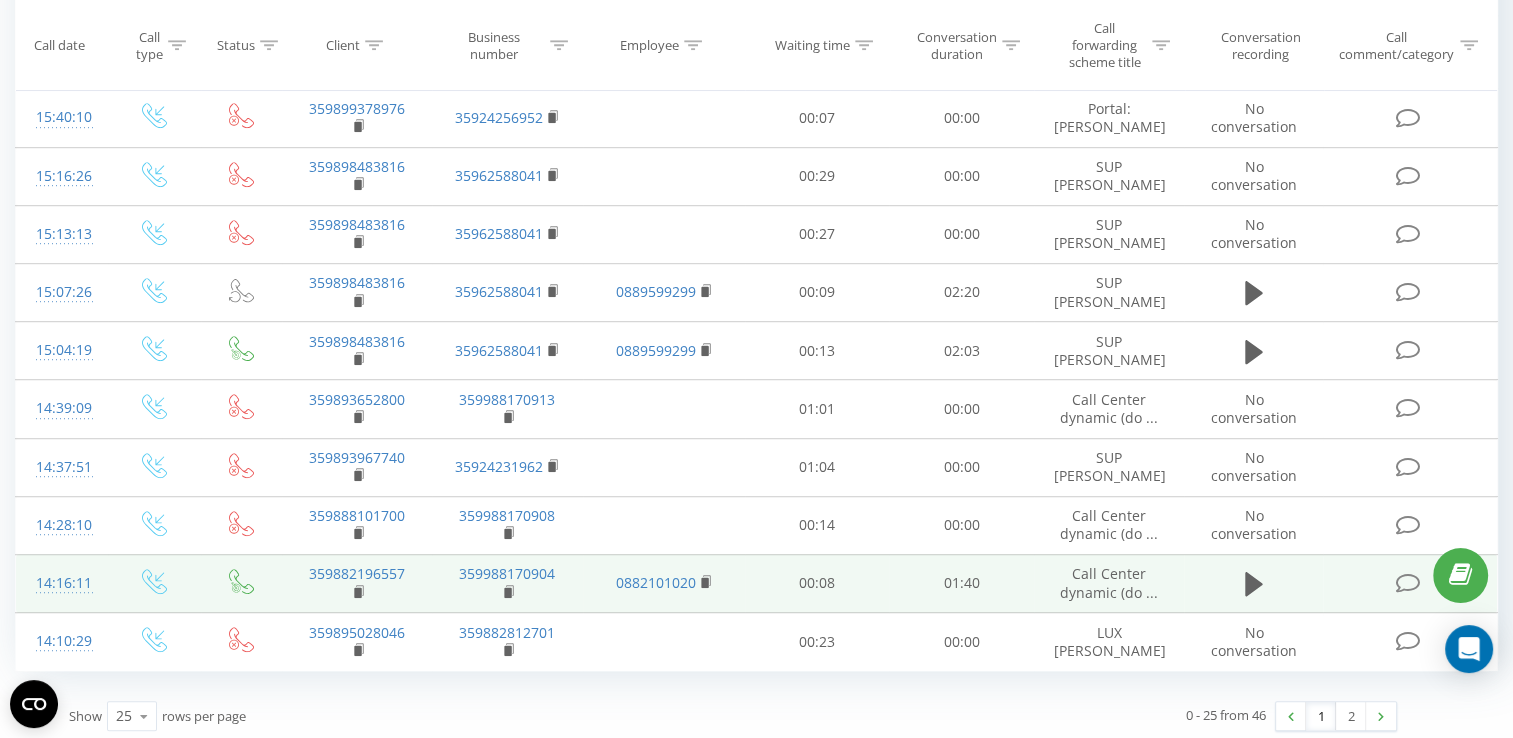 scroll, scrollTop: 1187, scrollLeft: 0, axis: vertical 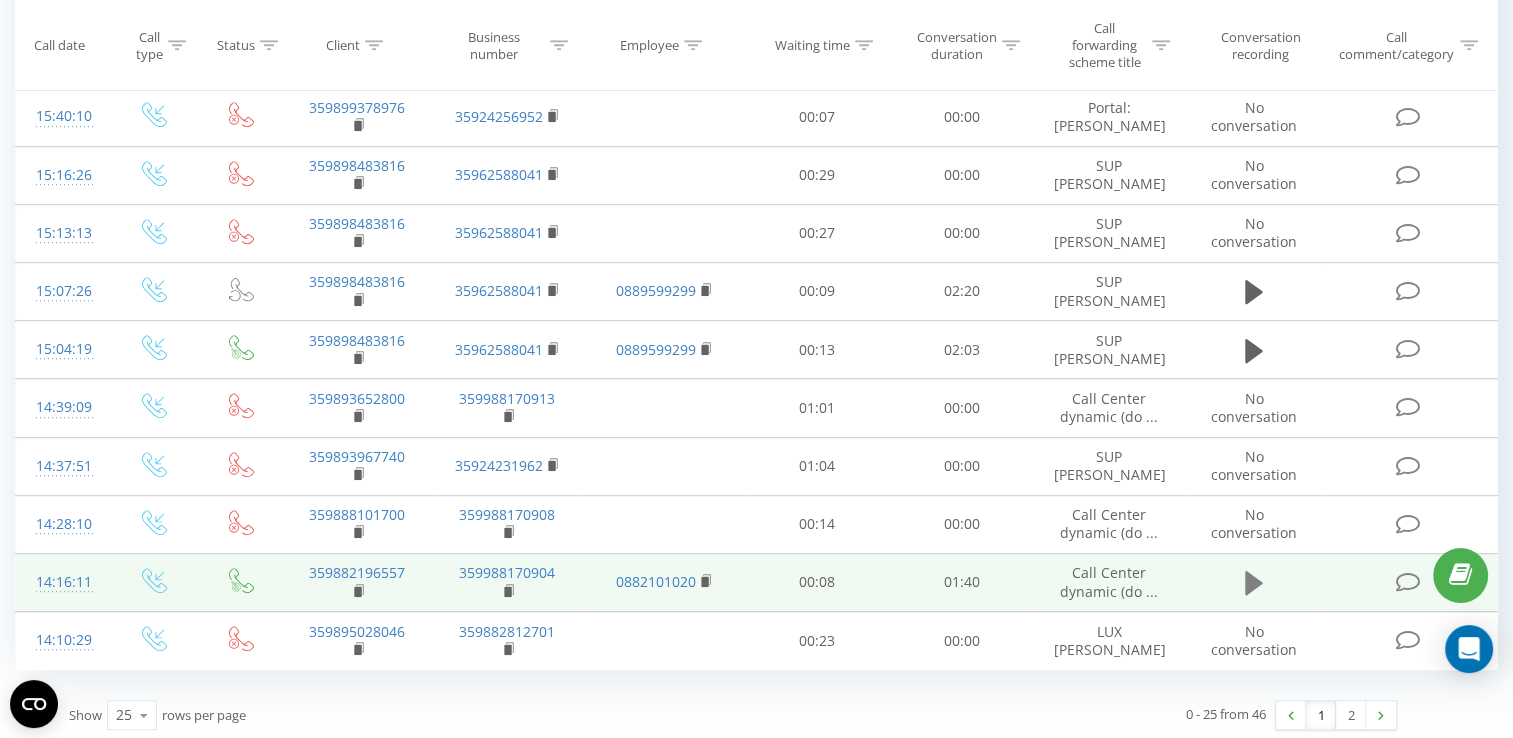 click 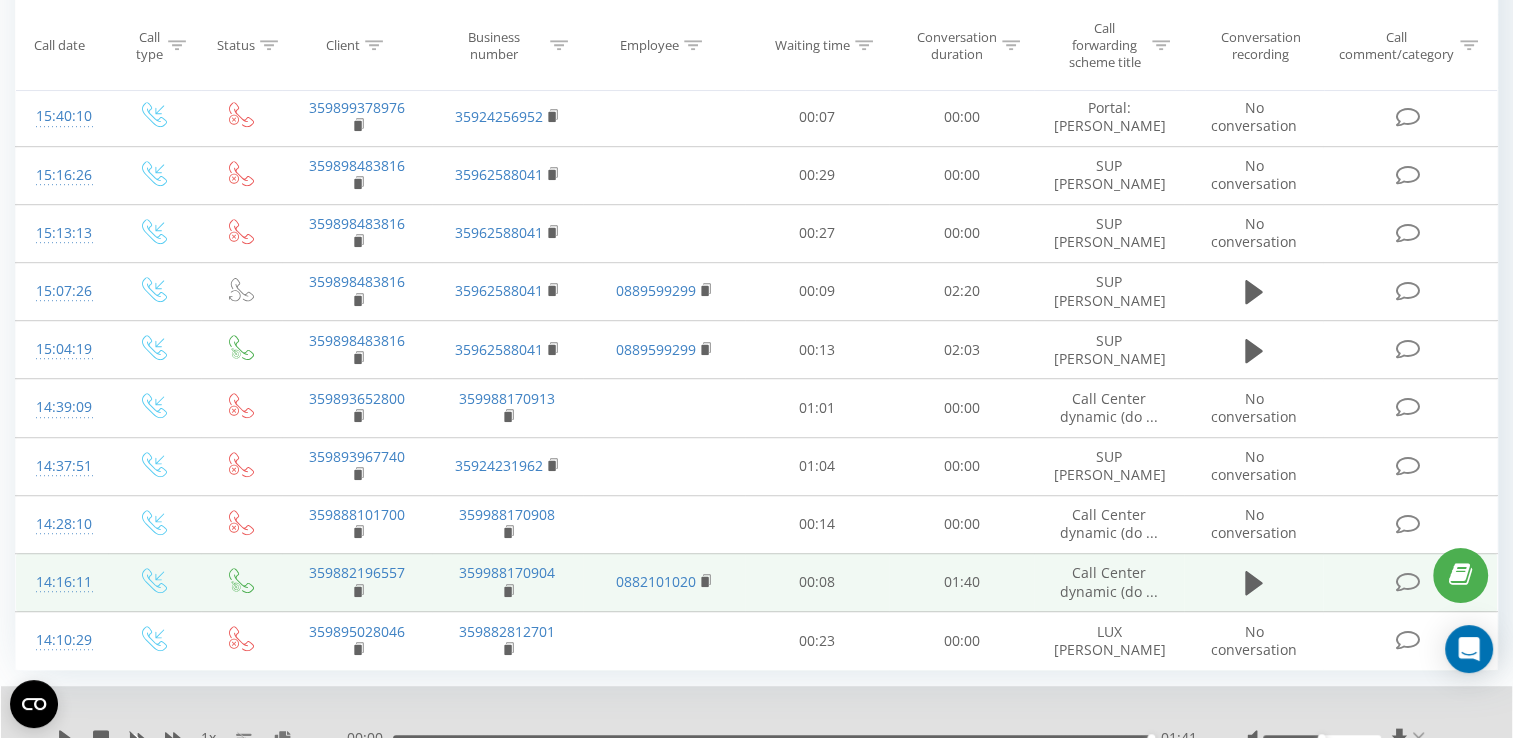 click 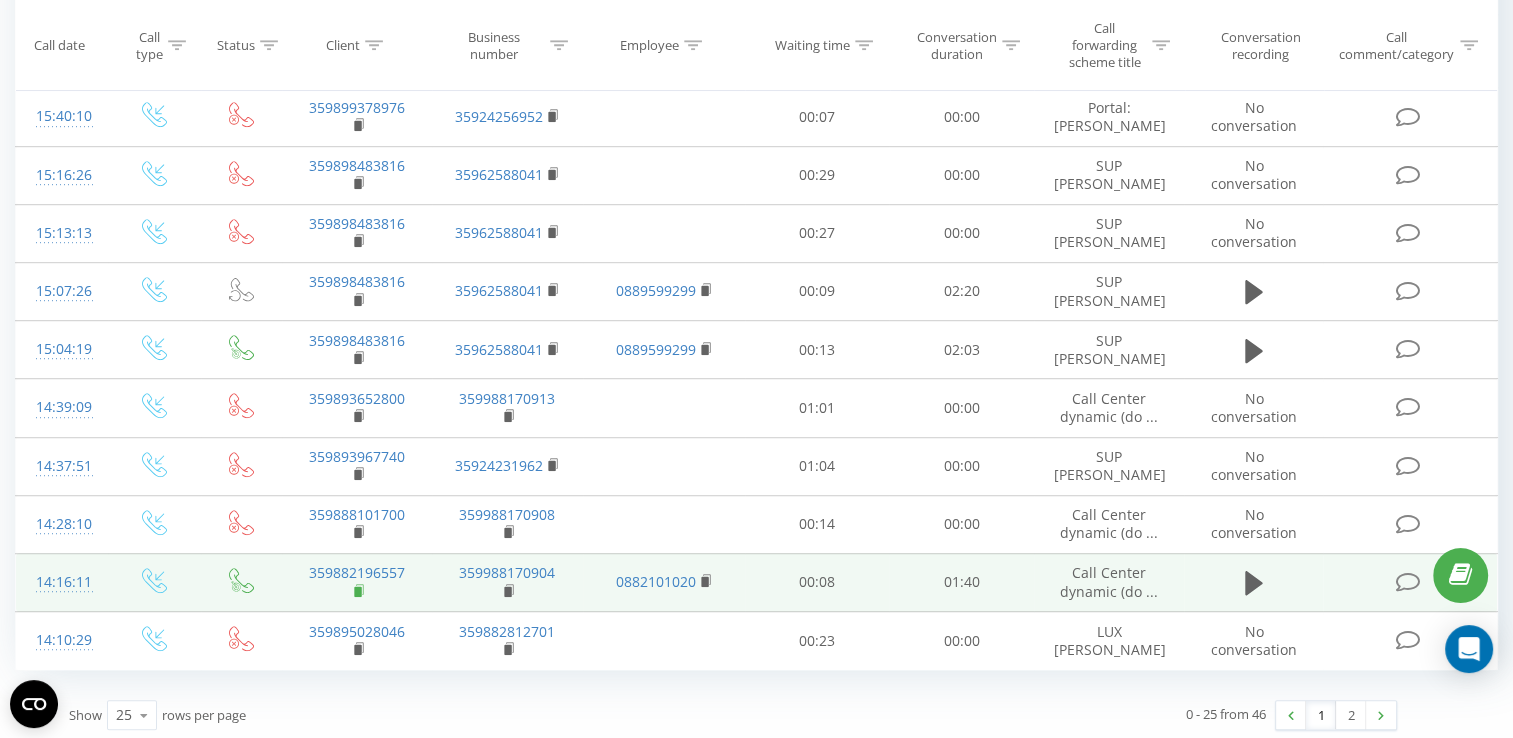 click 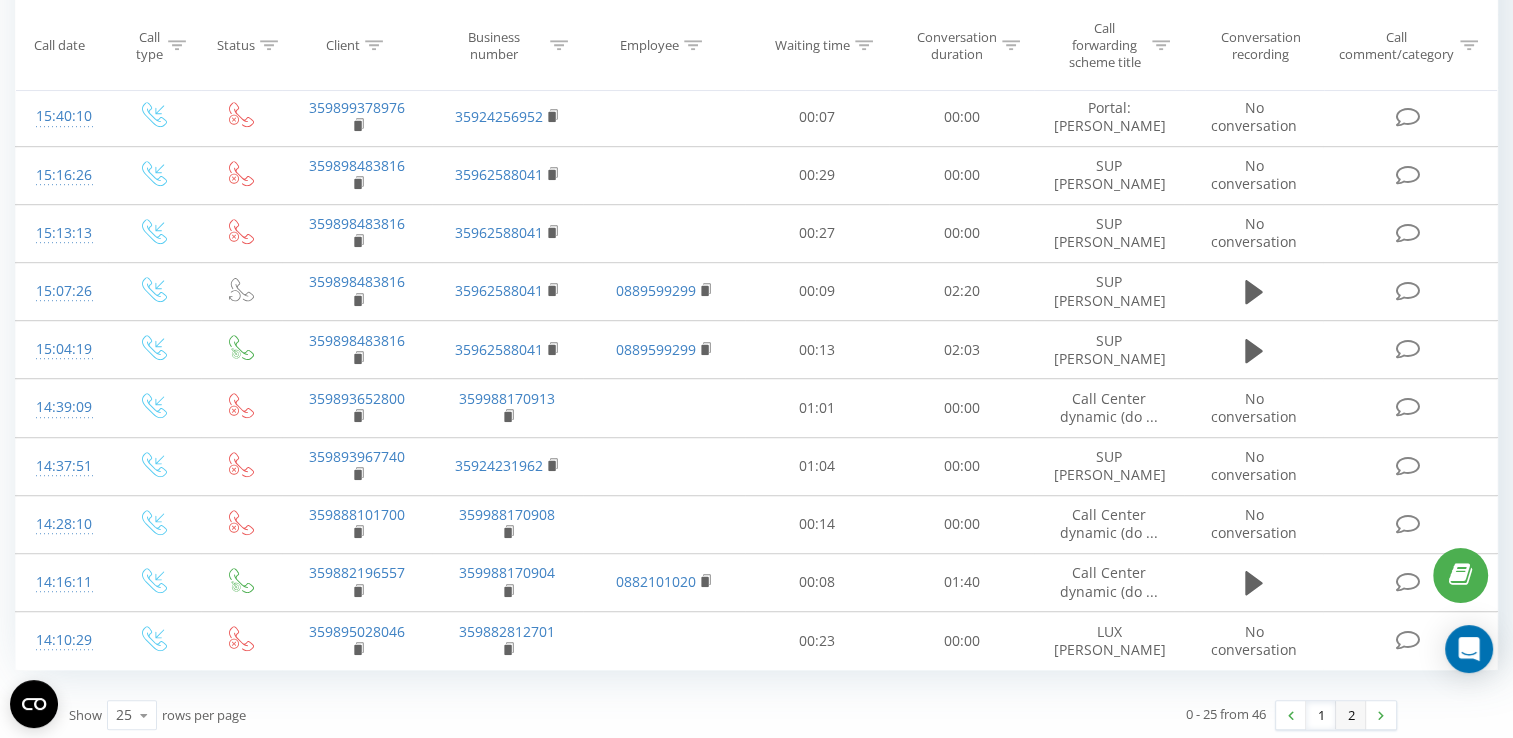 click on "2" at bounding box center (1351, 715) 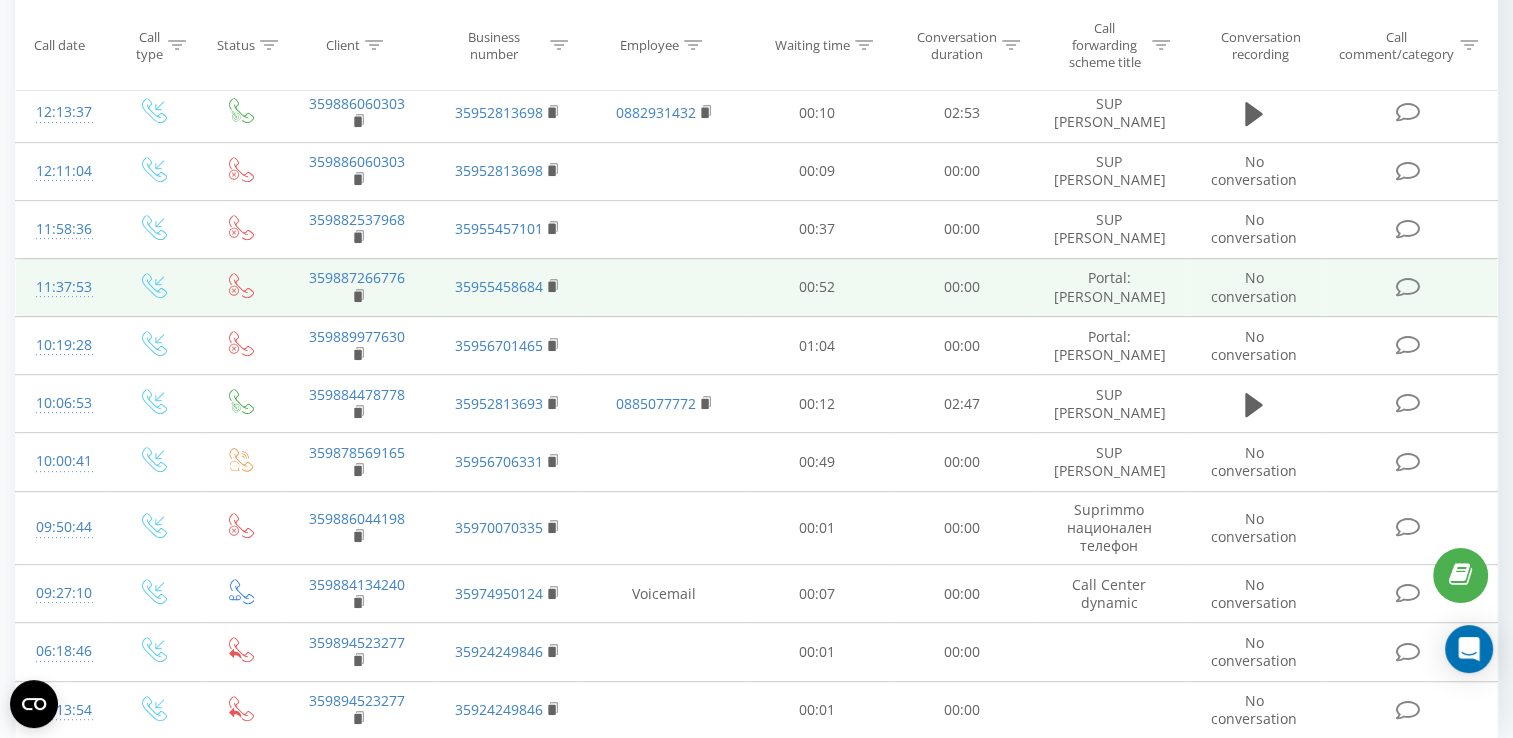 scroll, scrollTop: 958, scrollLeft: 0, axis: vertical 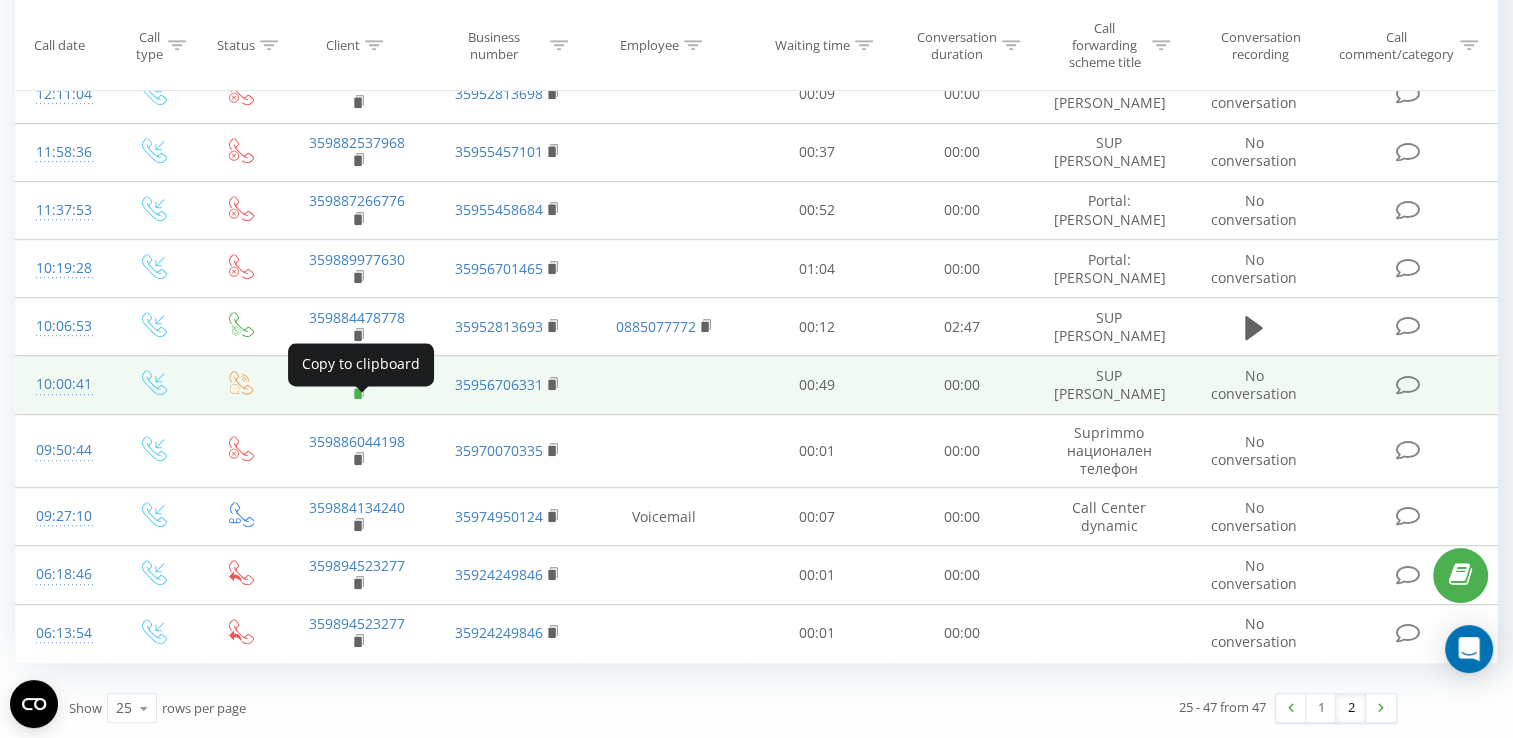 click 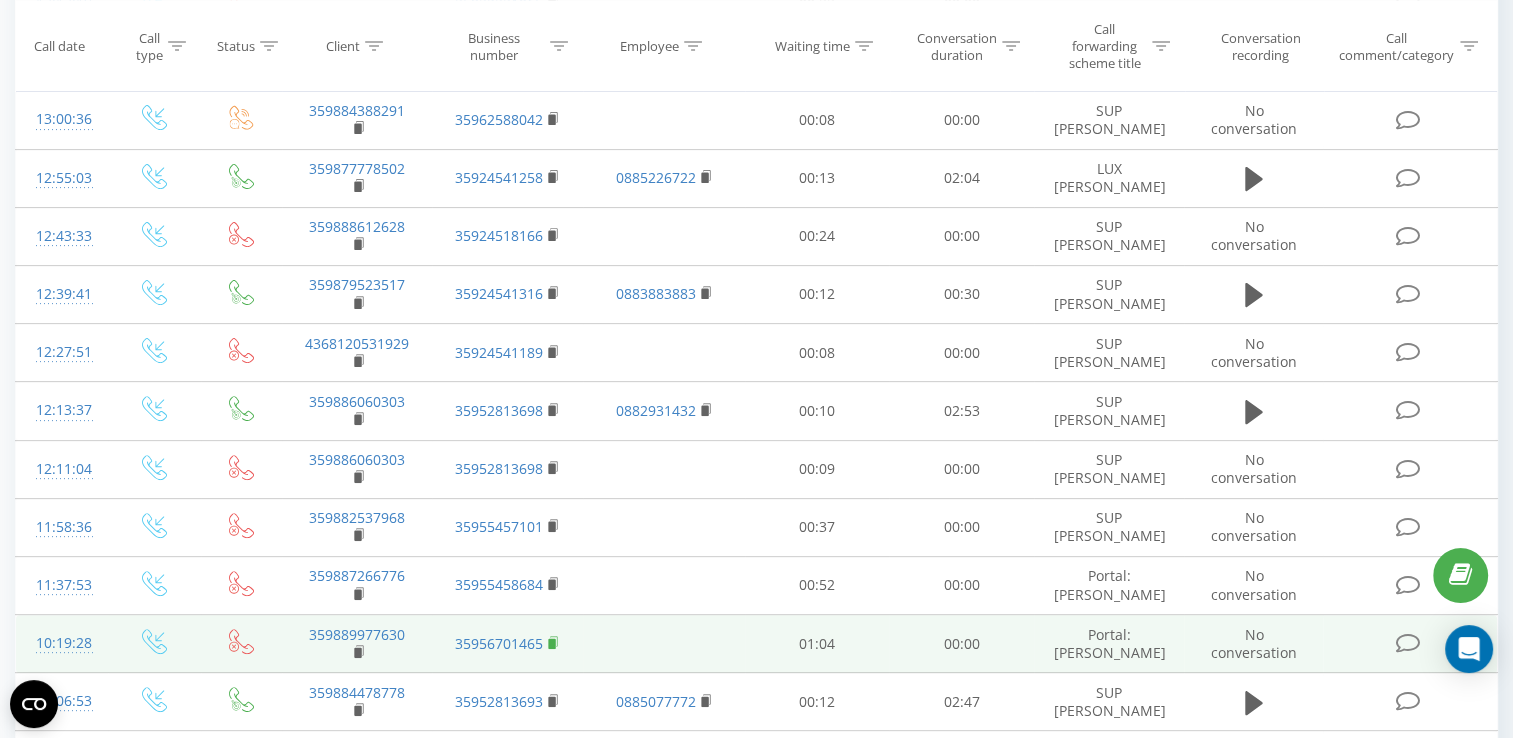 scroll, scrollTop: 458, scrollLeft: 0, axis: vertical 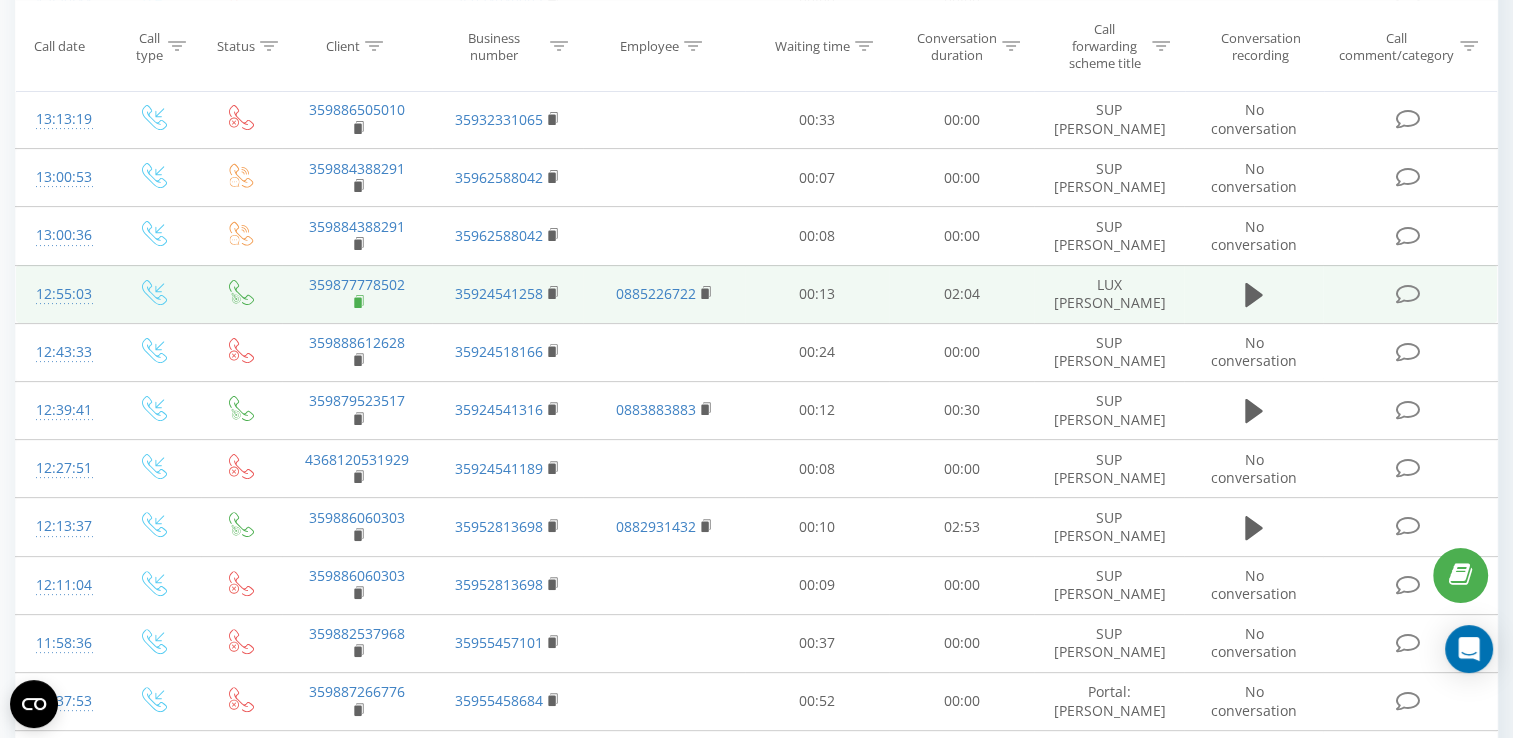 click 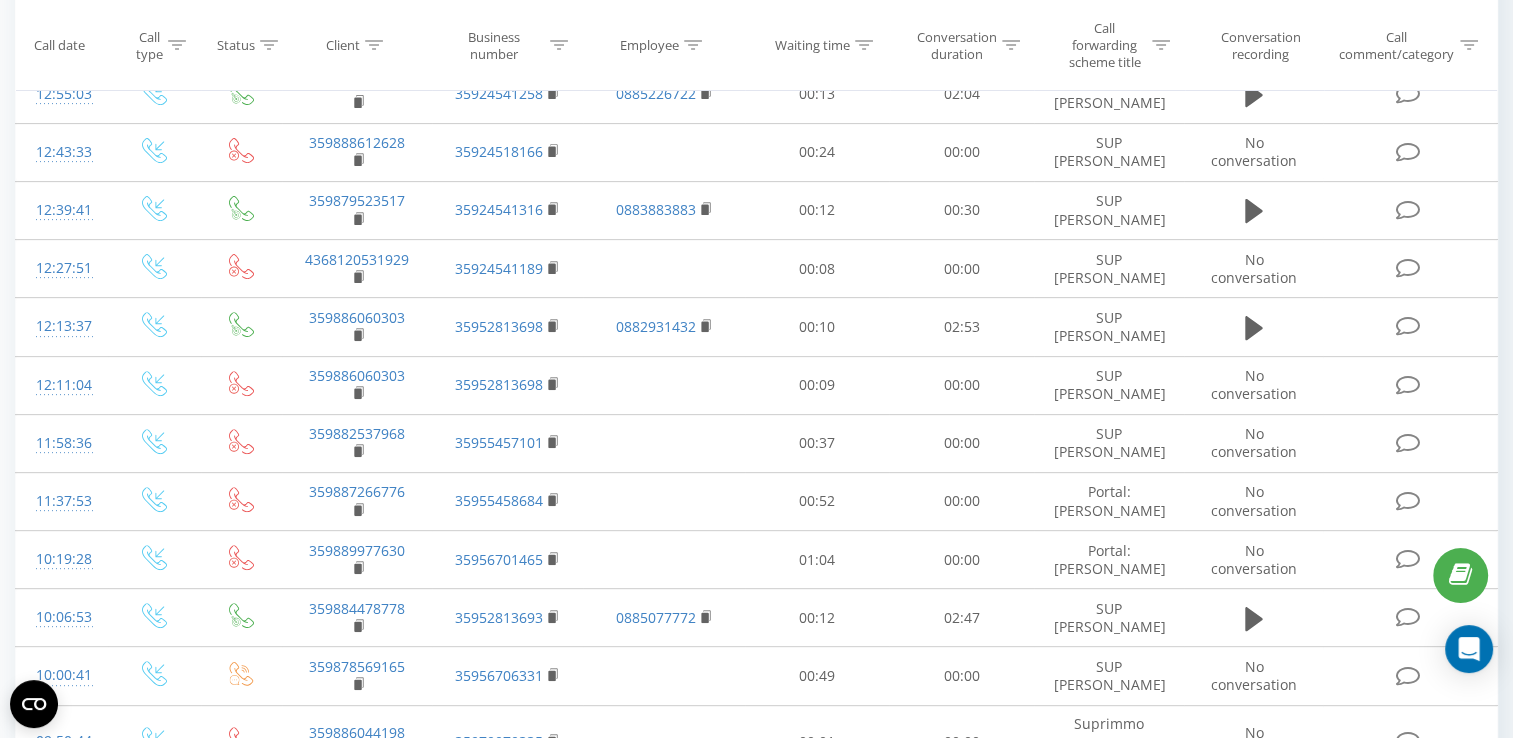 scroll, scrollTop: 958, scrollLeft: 0, axis: vertical 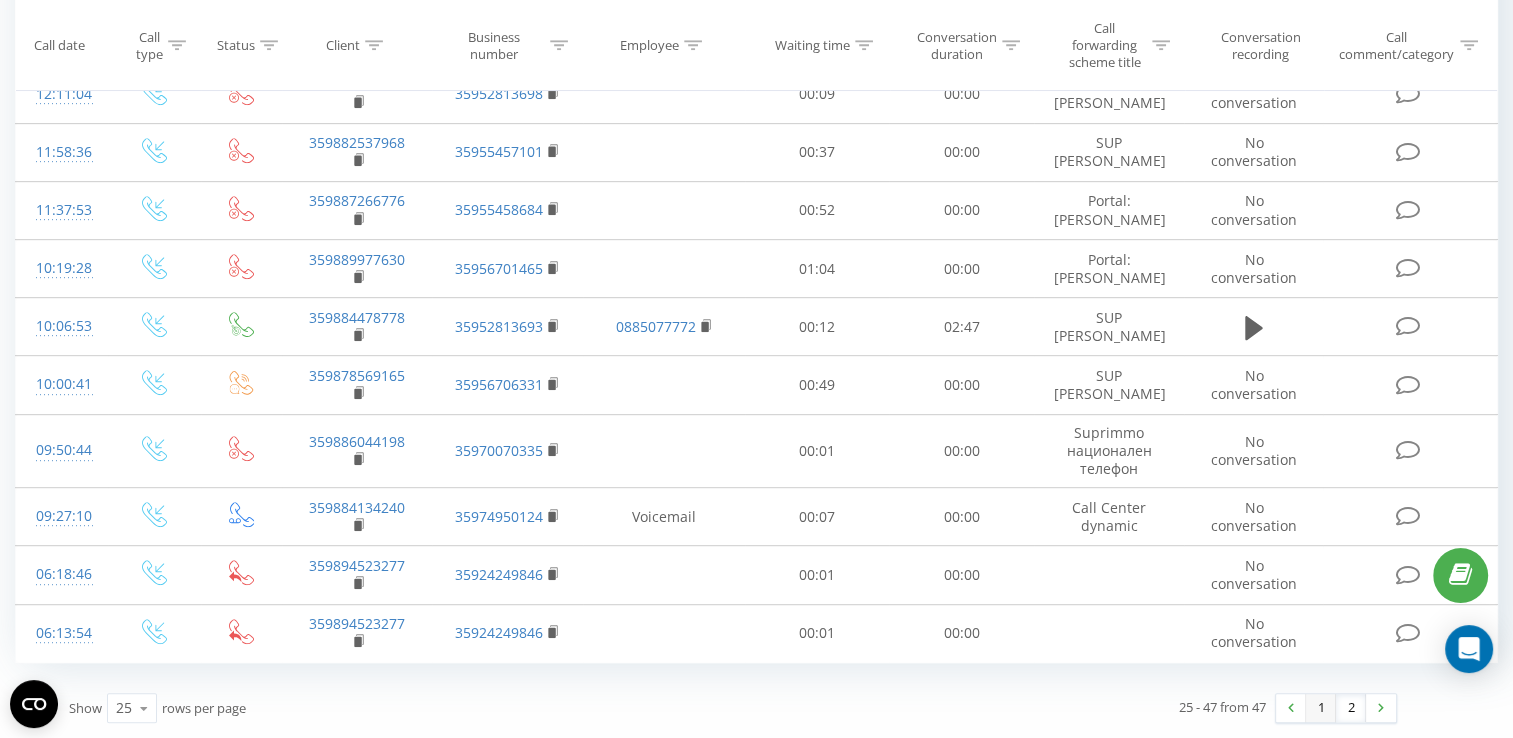 click on "1" at bounding box center (1321, 708) 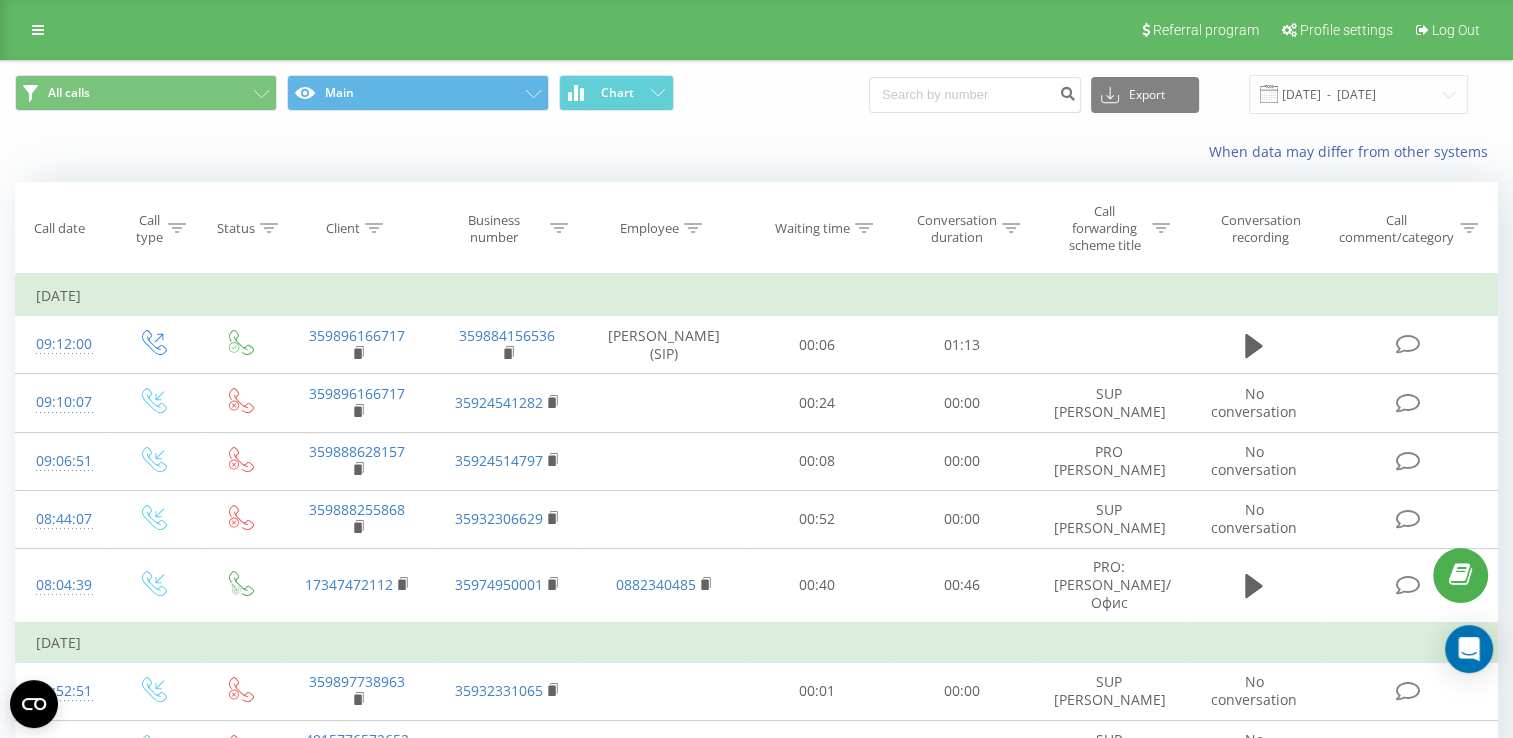 scroll, scrollTop: 0, scrollLeft: 0, axis: both 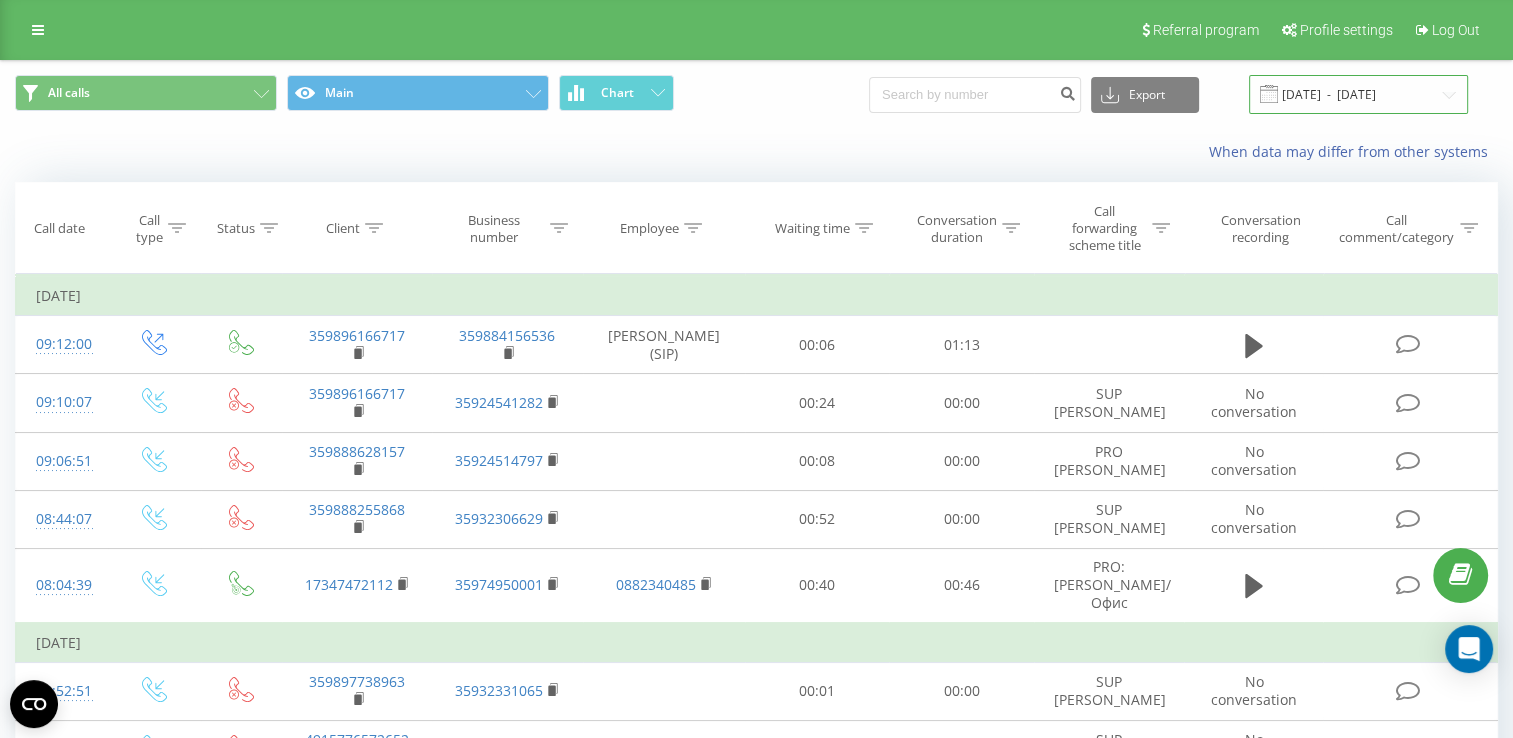 click on "[DATE]  -  [DATE]" at bounding box center [1358, 94] 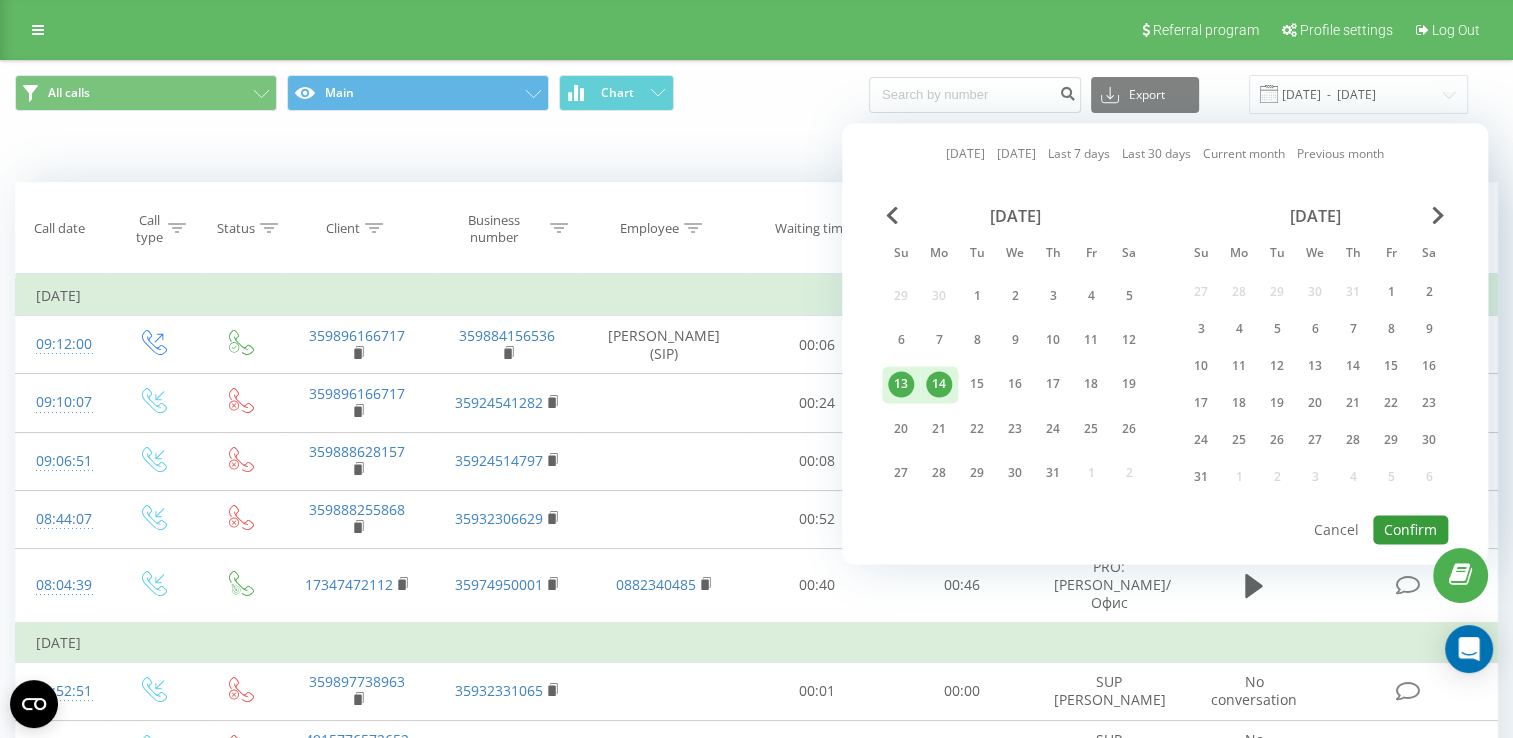 click on "Confirm" at bounding box center (1410, 529) 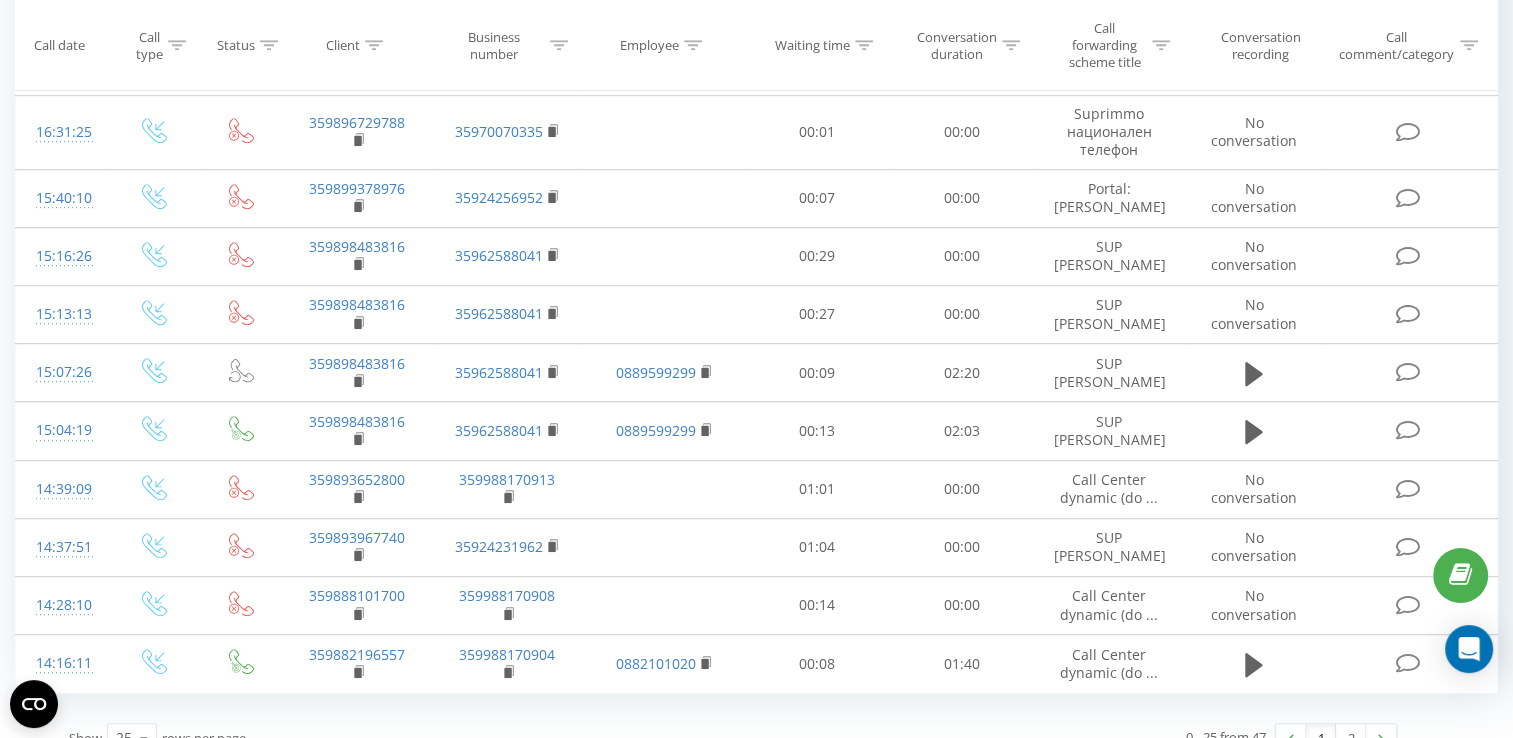 scroll, scrollTop: 1187, scrollLeft: 0, axis: vertical 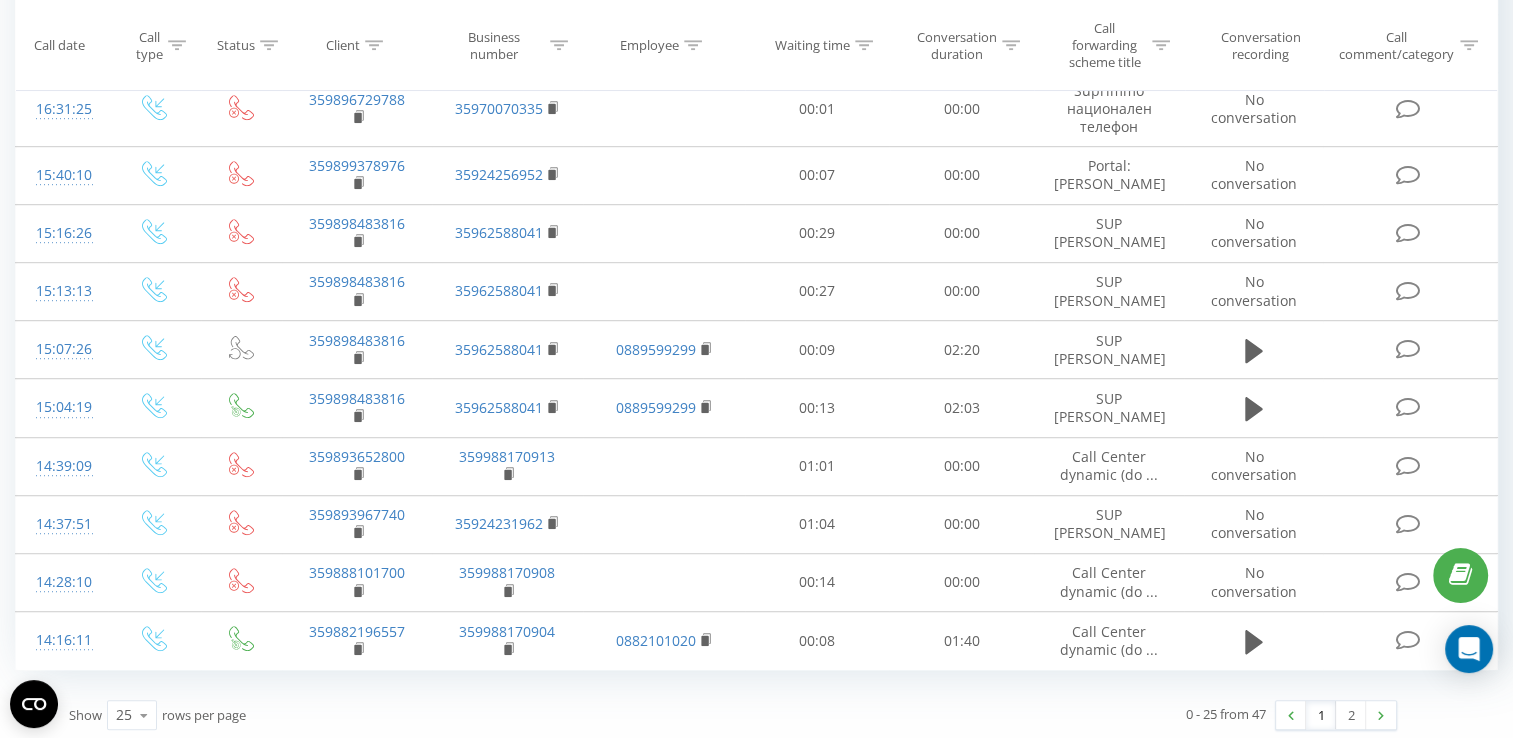 click 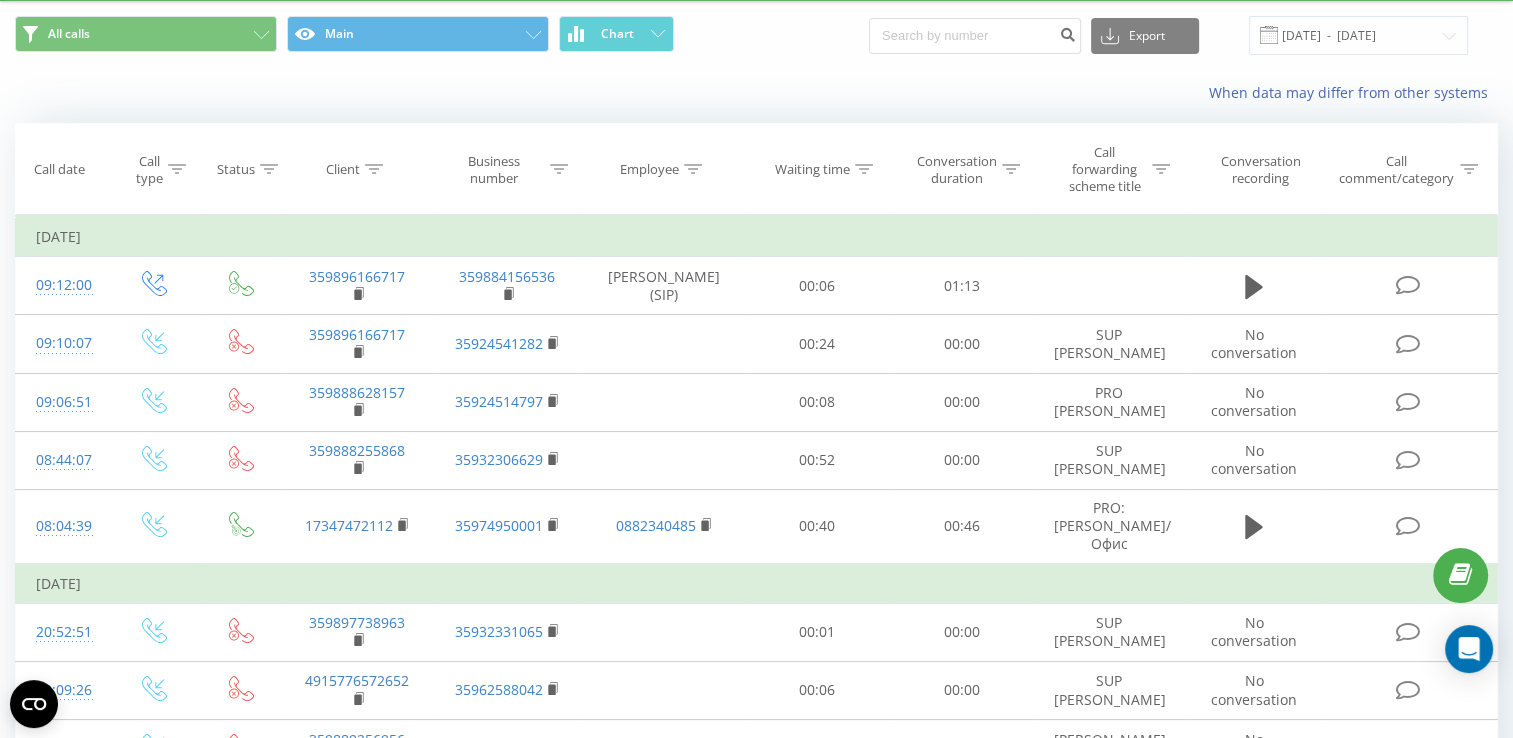 scroll, scrollTop: 0, scrollLeft: 0, axis: both 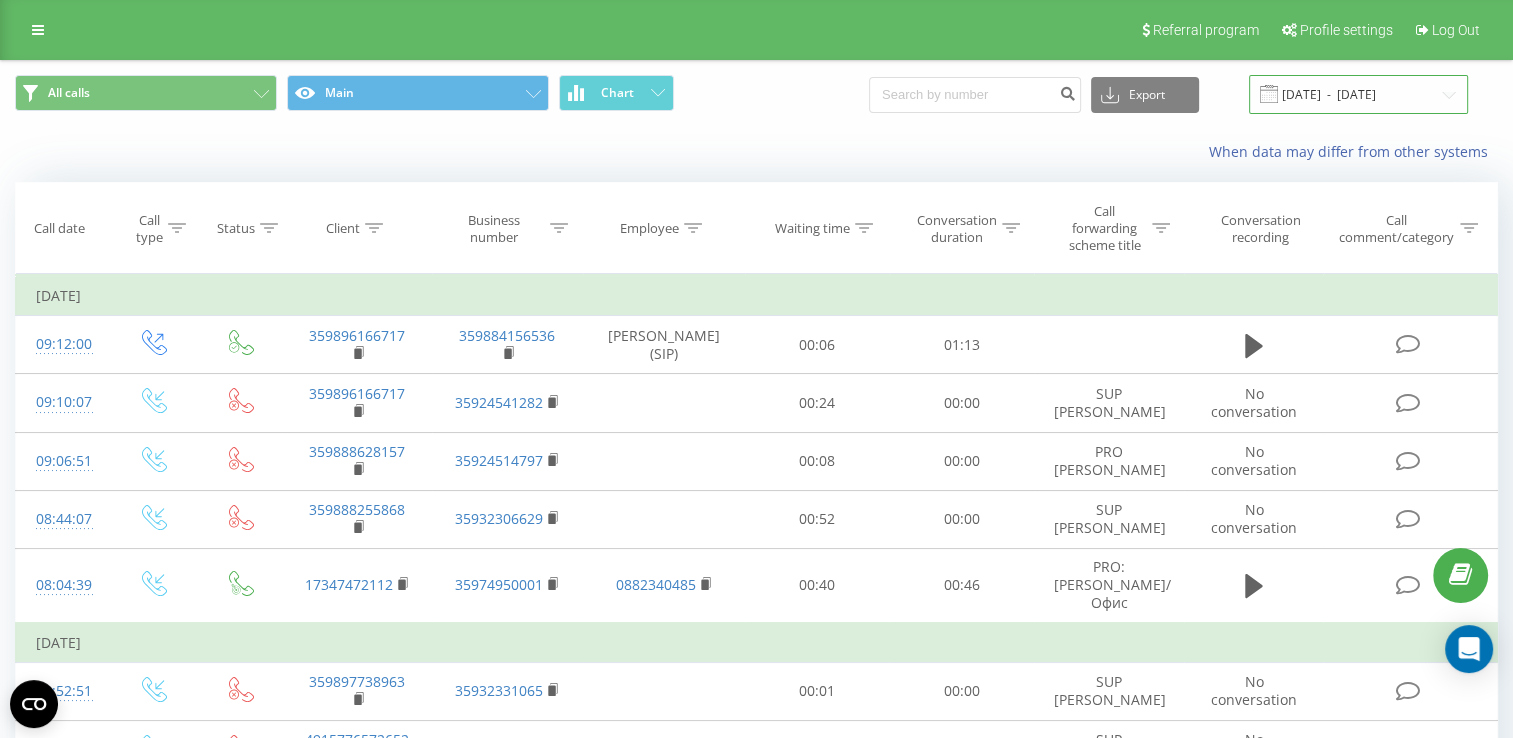 drag, startPoint x: 1395, startPoint y: 101, endPoint x: 1395, endPoint y: 113, distance: 12 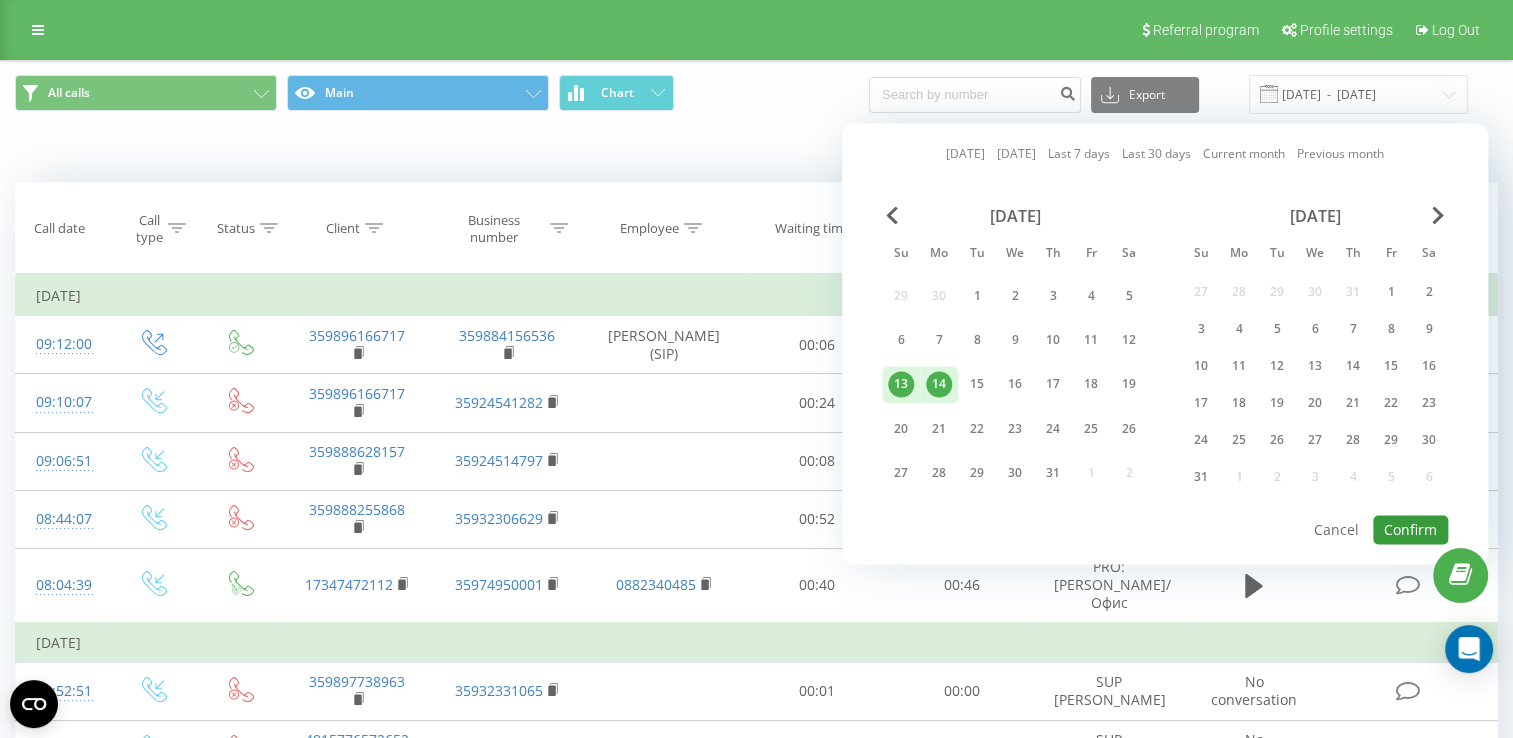 click on "Confirm" at bounding box center (1410, 529) 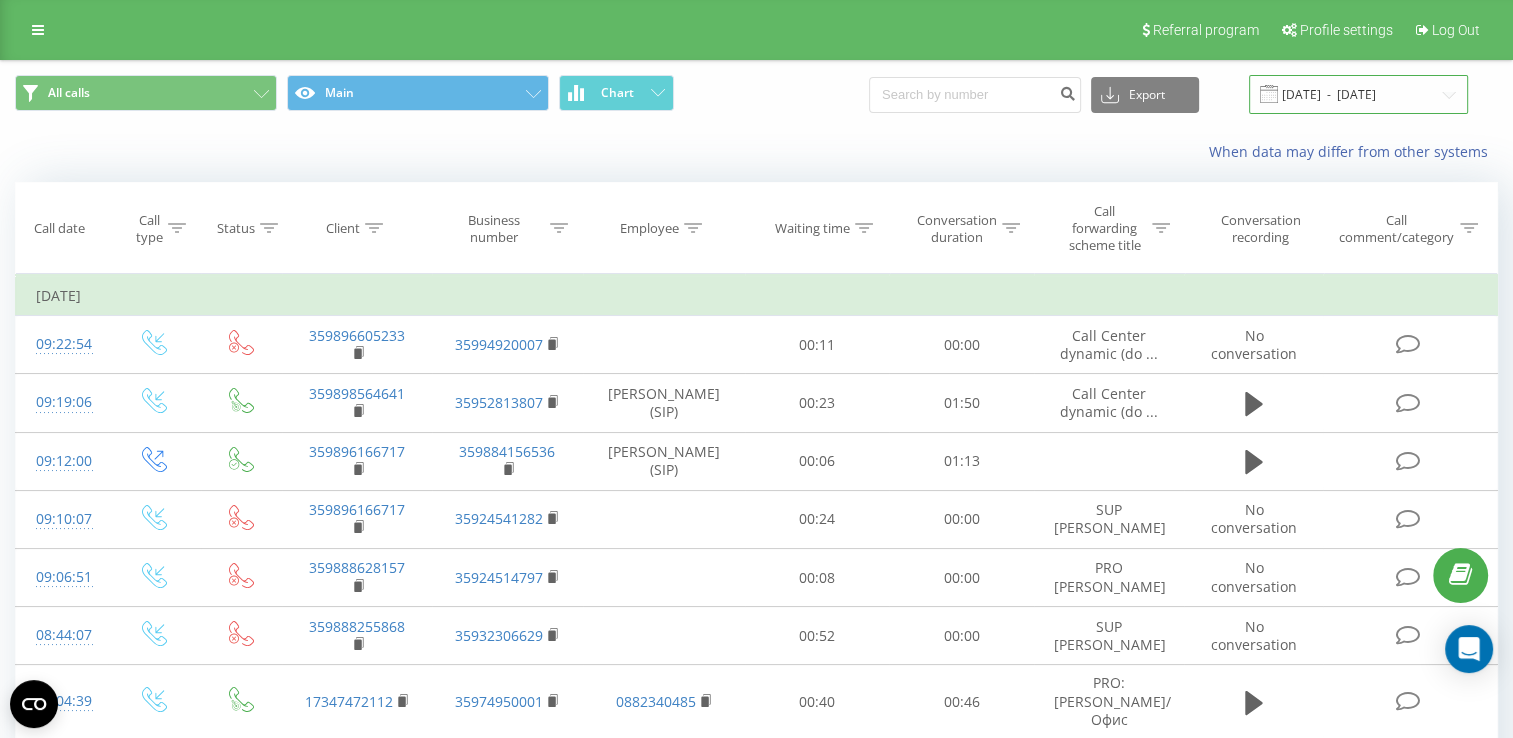 click on "[DATE]  -  [DATE]" at bounding box center [1358, 94] 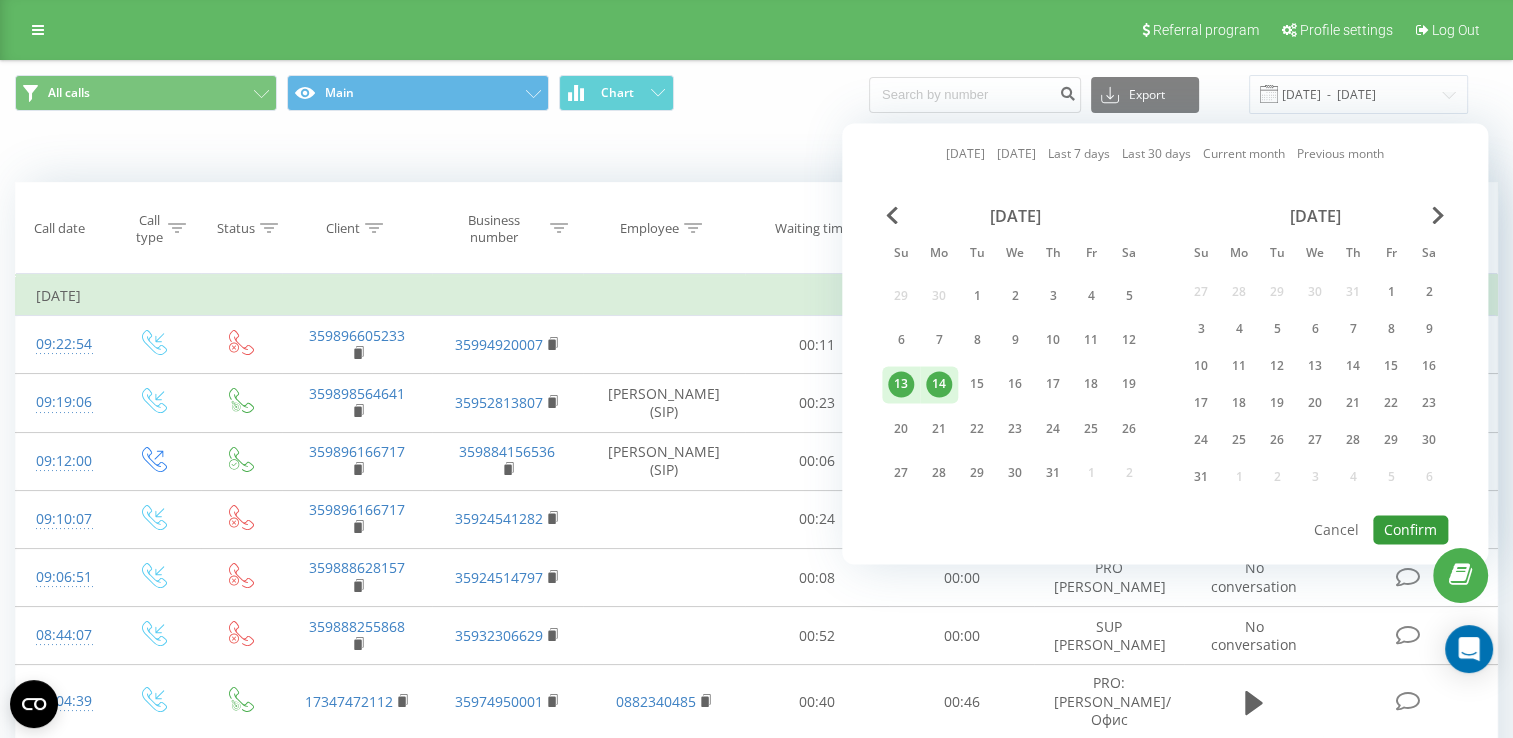 click on "Confirm" at bounding box center [1410, 529] 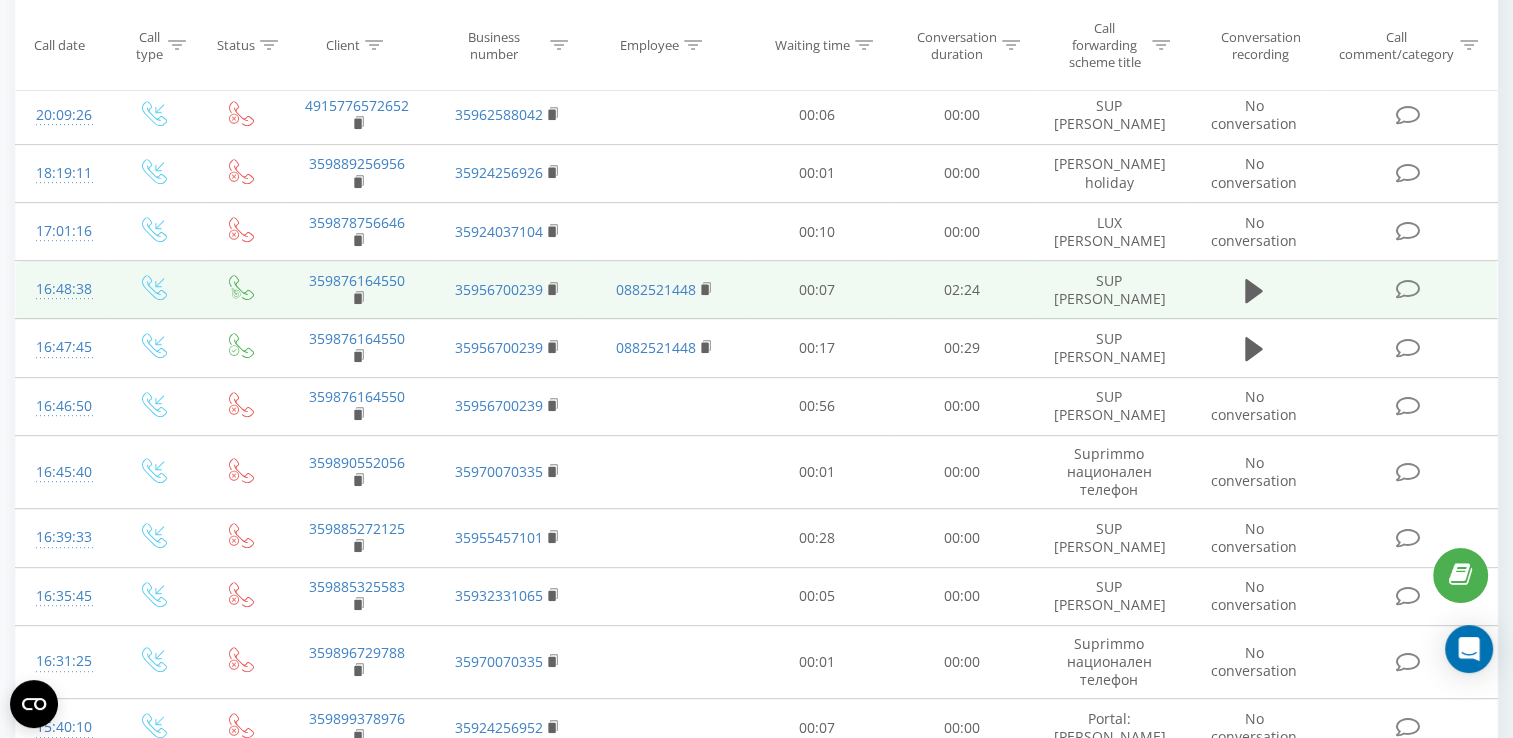 scroll, scrollTop: 900, scrollLeft: 0, axis: vertical 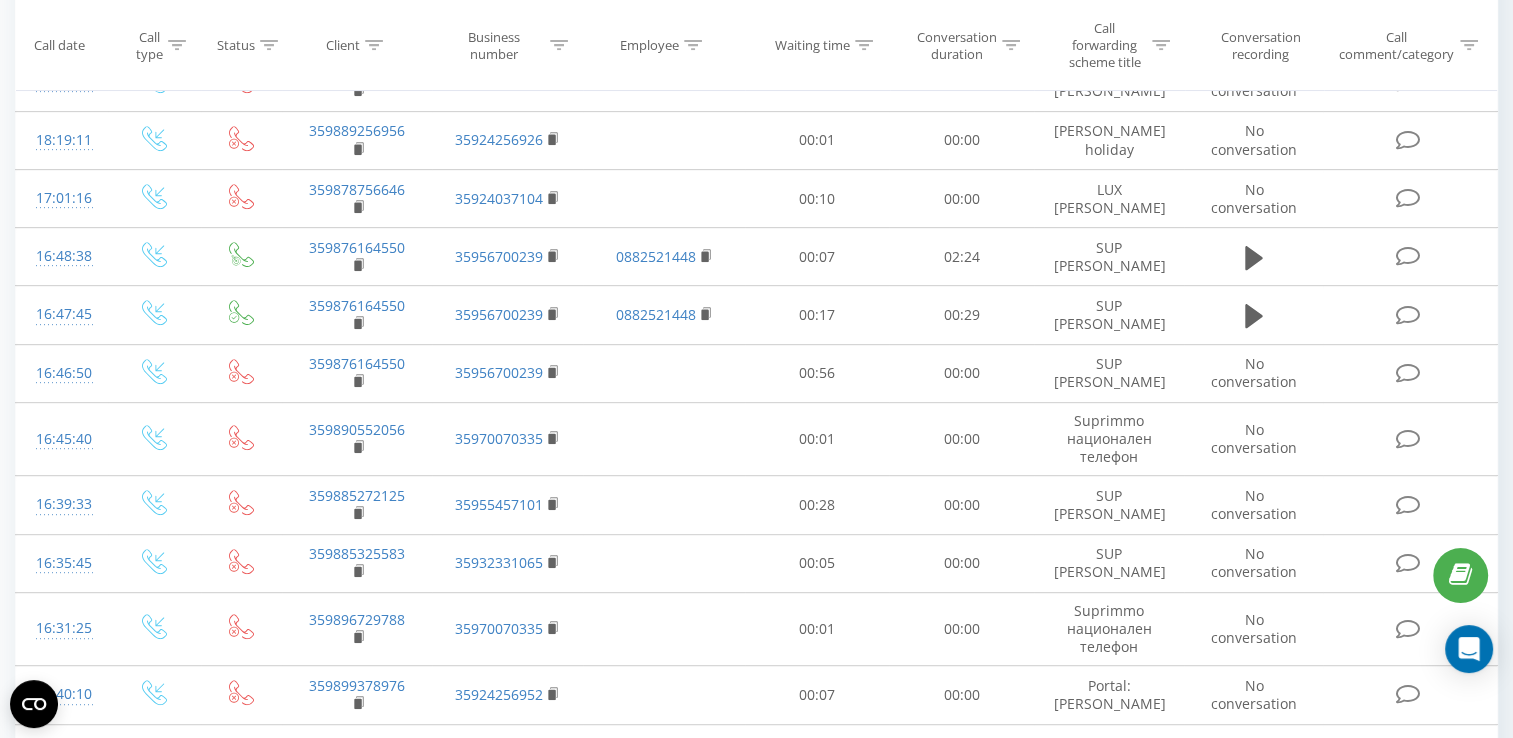 click 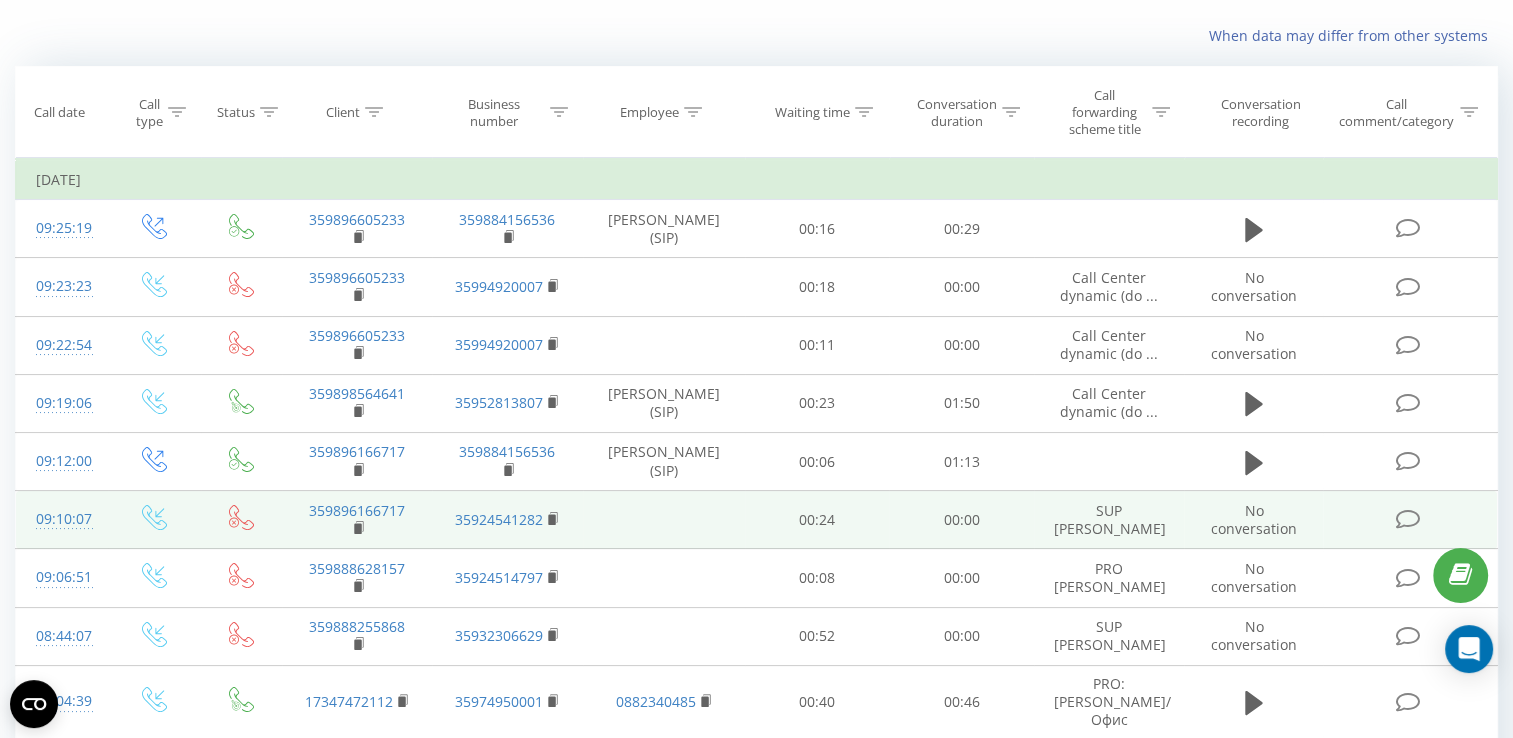 scroll, scrollTop: 0, scrollLeft: 0, axis: both 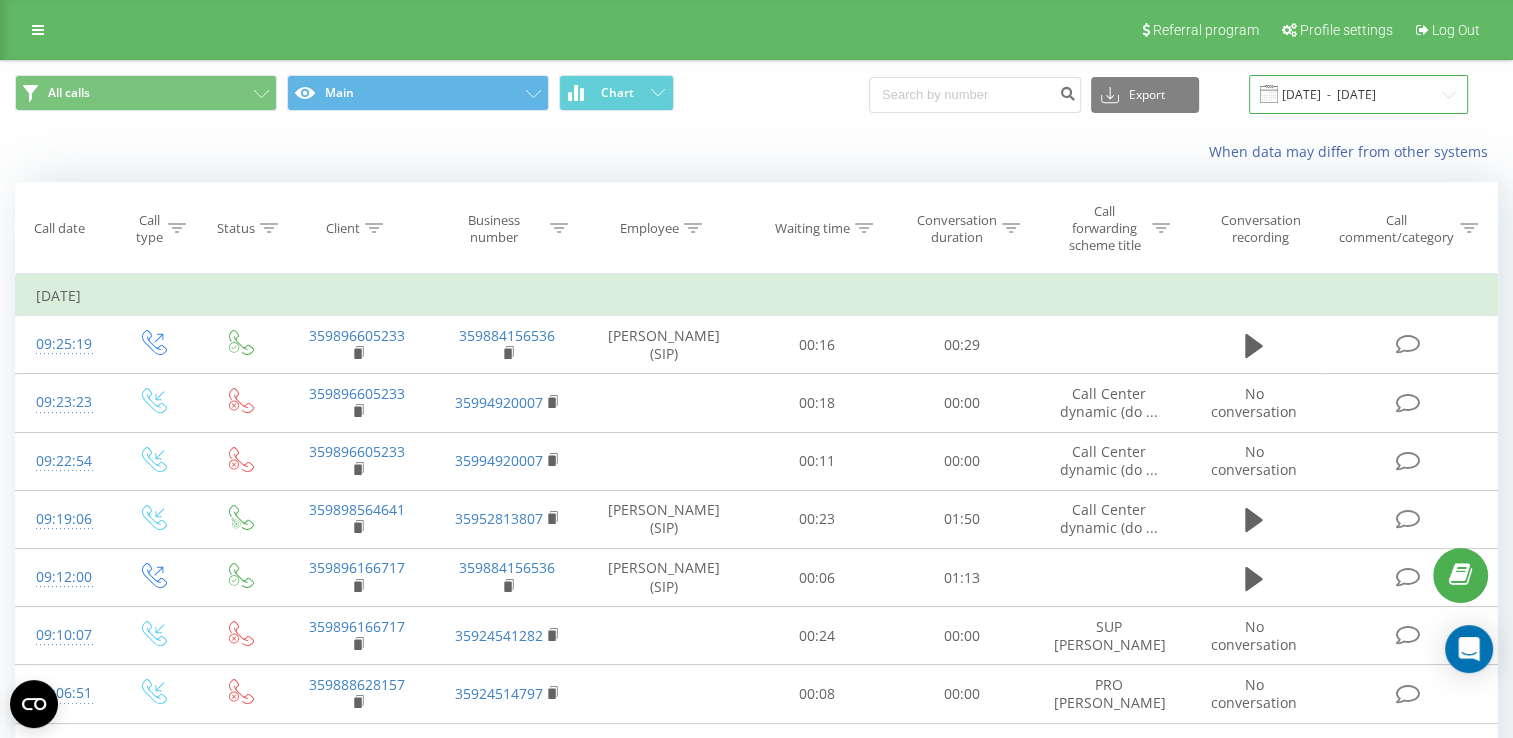 click on "[DATE]  -  [DATE]" at bounding box center [1358, 94] 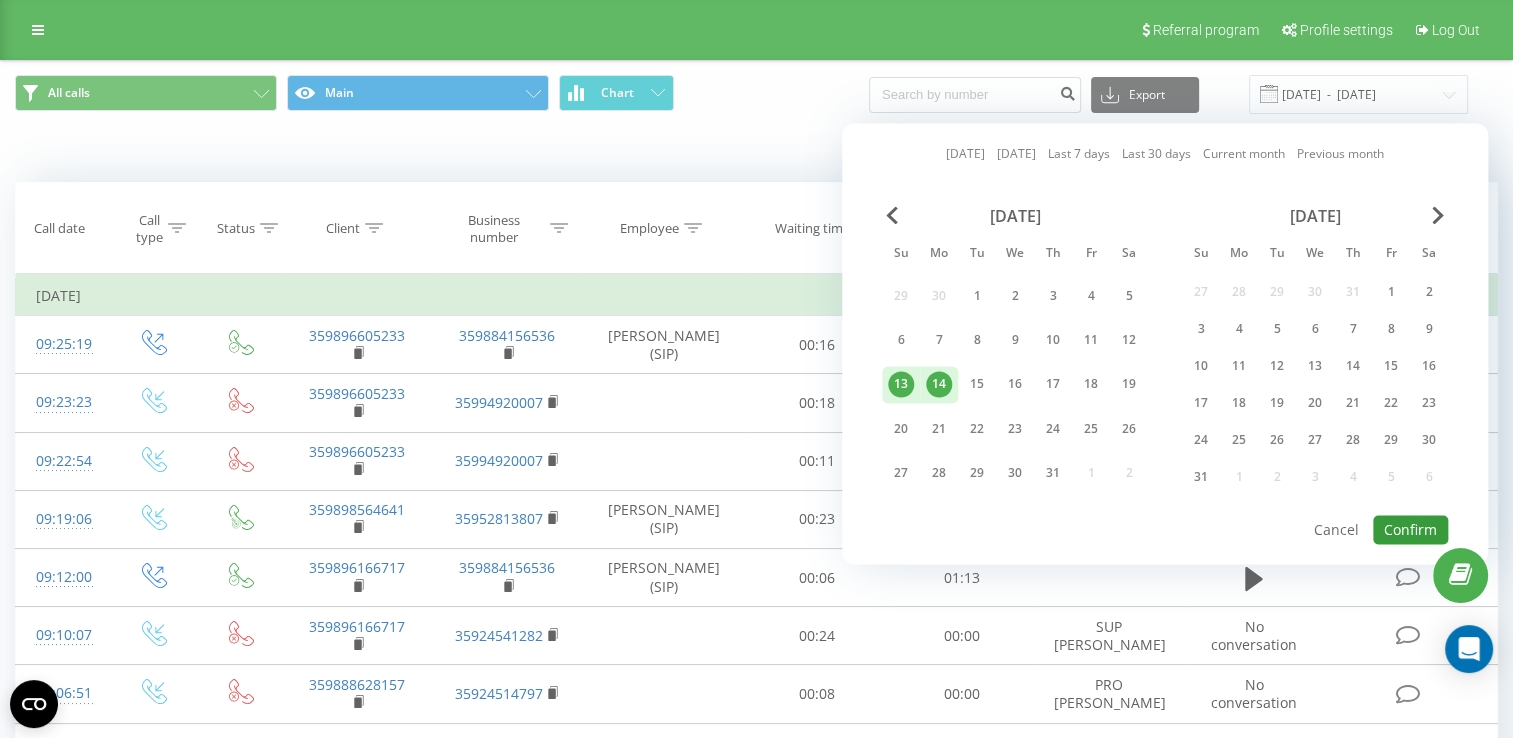 click on "Confirm" at bounding box center [1410, 529] 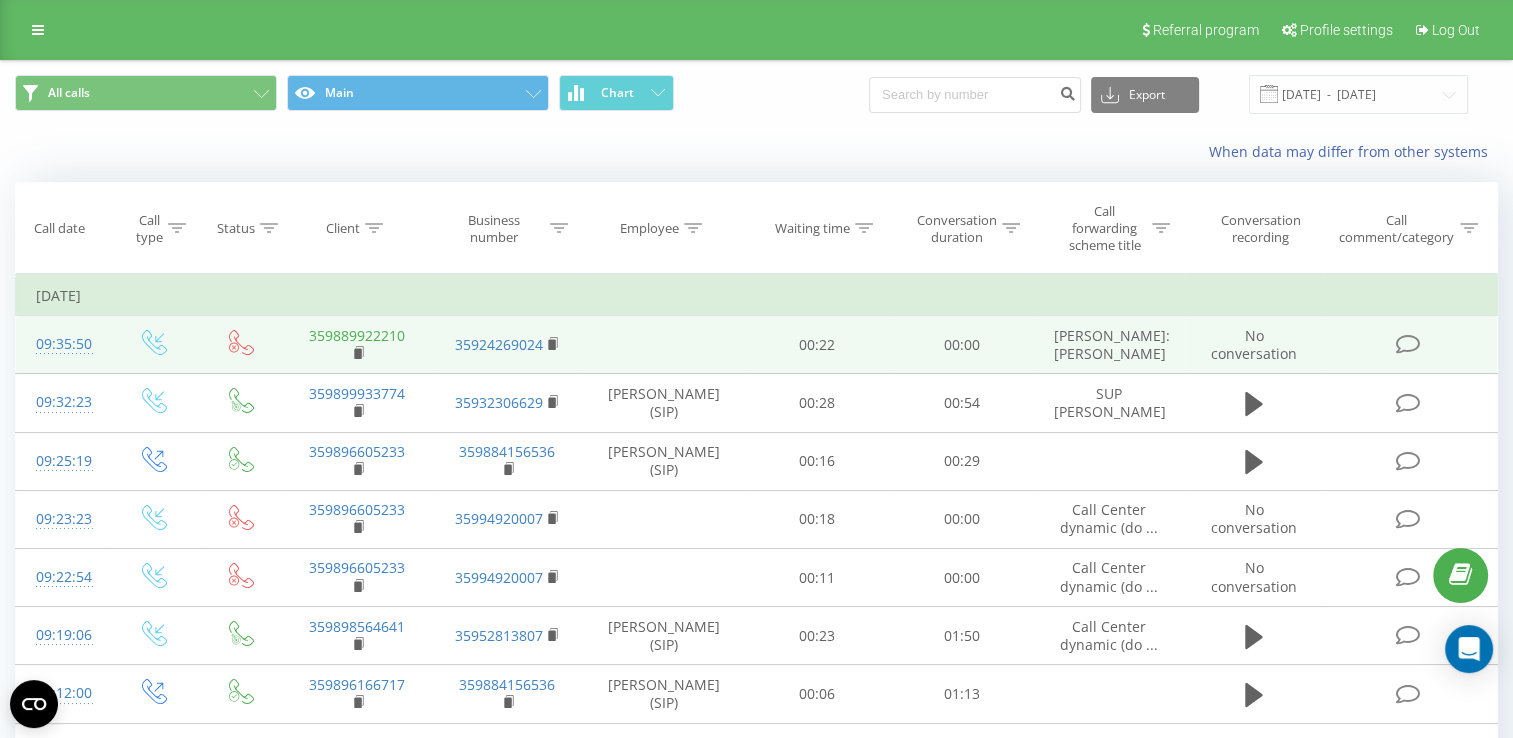 click on "359889922210" at bounding box center (357, 335) 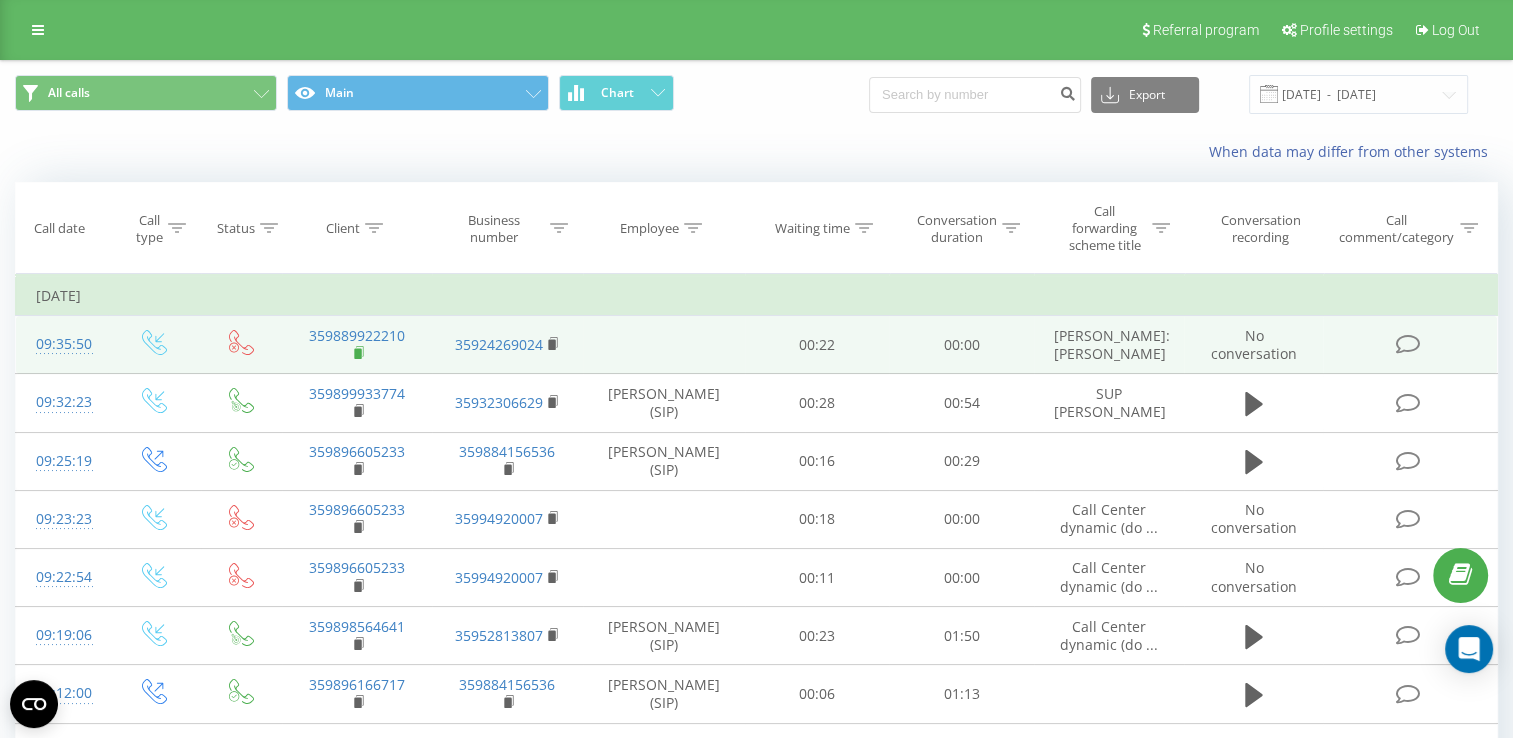 click 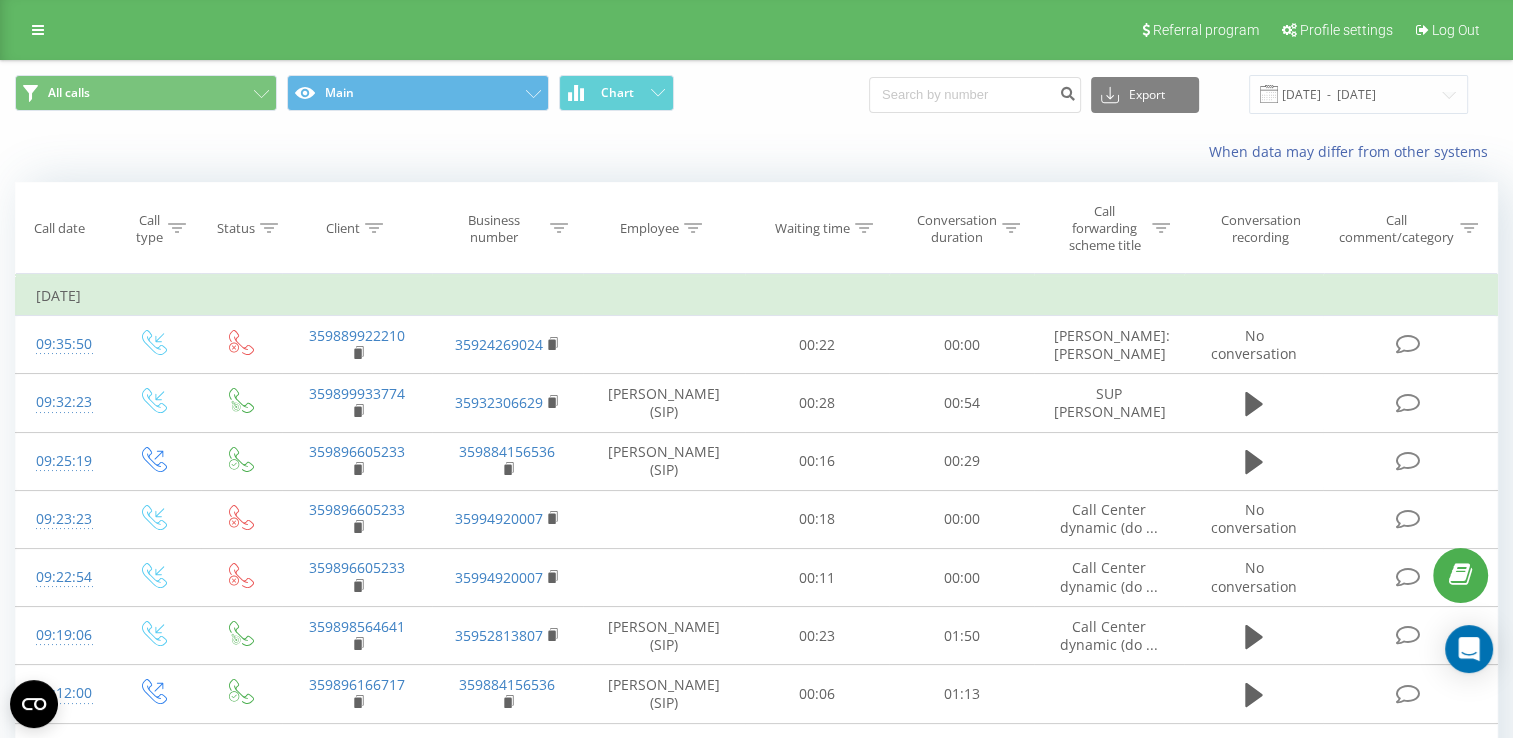 click at bounding box center (0, 0) 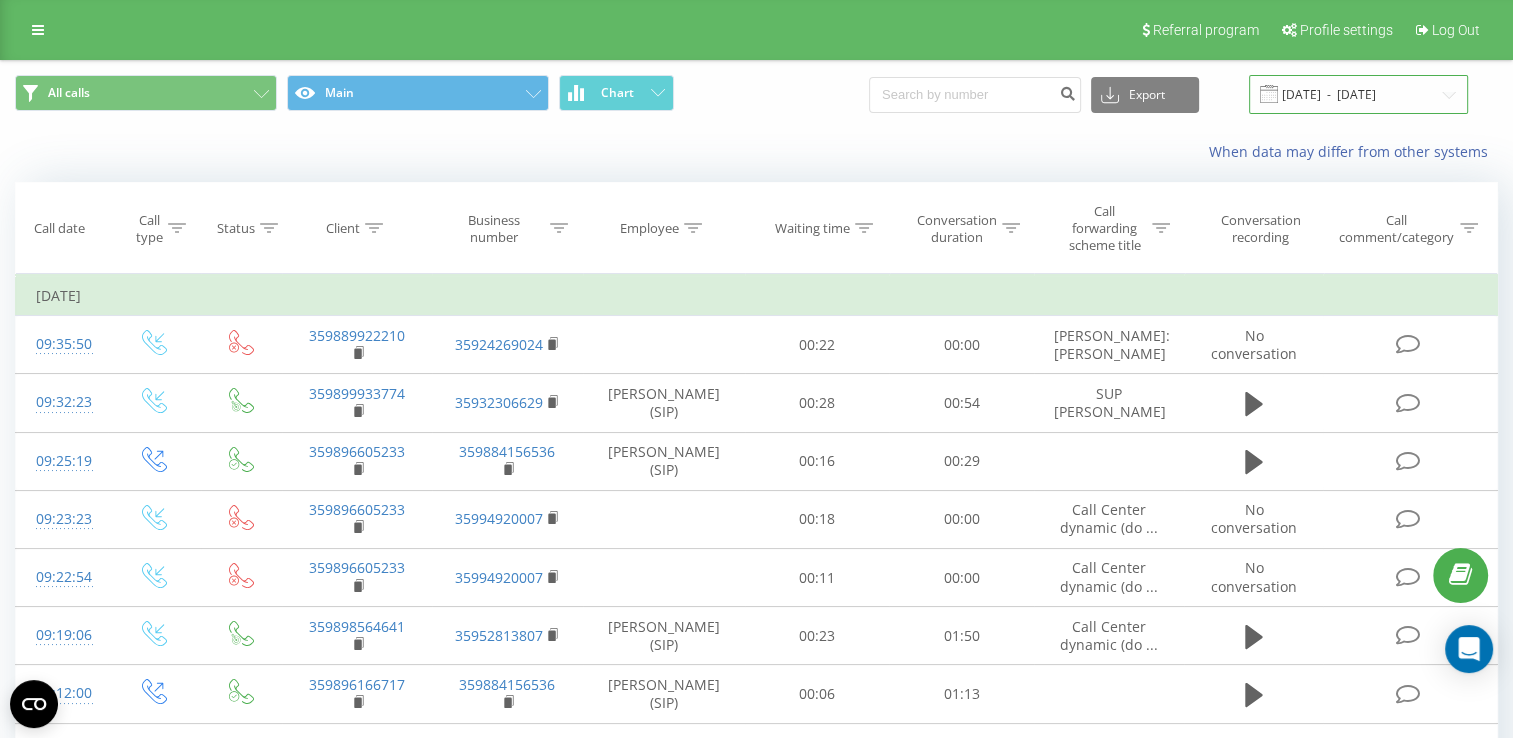 click on "[DATE]  -  [DATE]" at bounding box center (1358, 94) 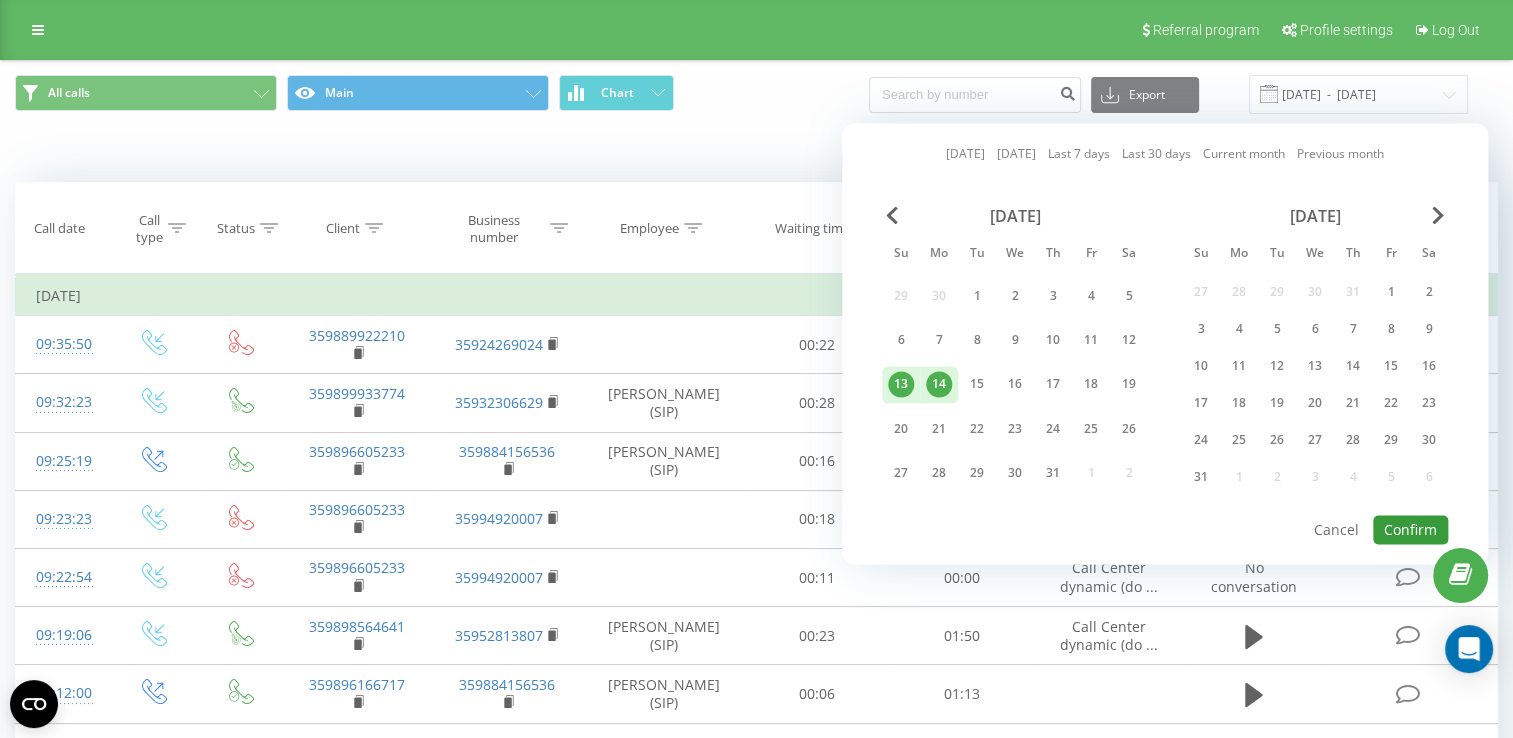 click on "Confirm" at bounding box center [1410, 529] 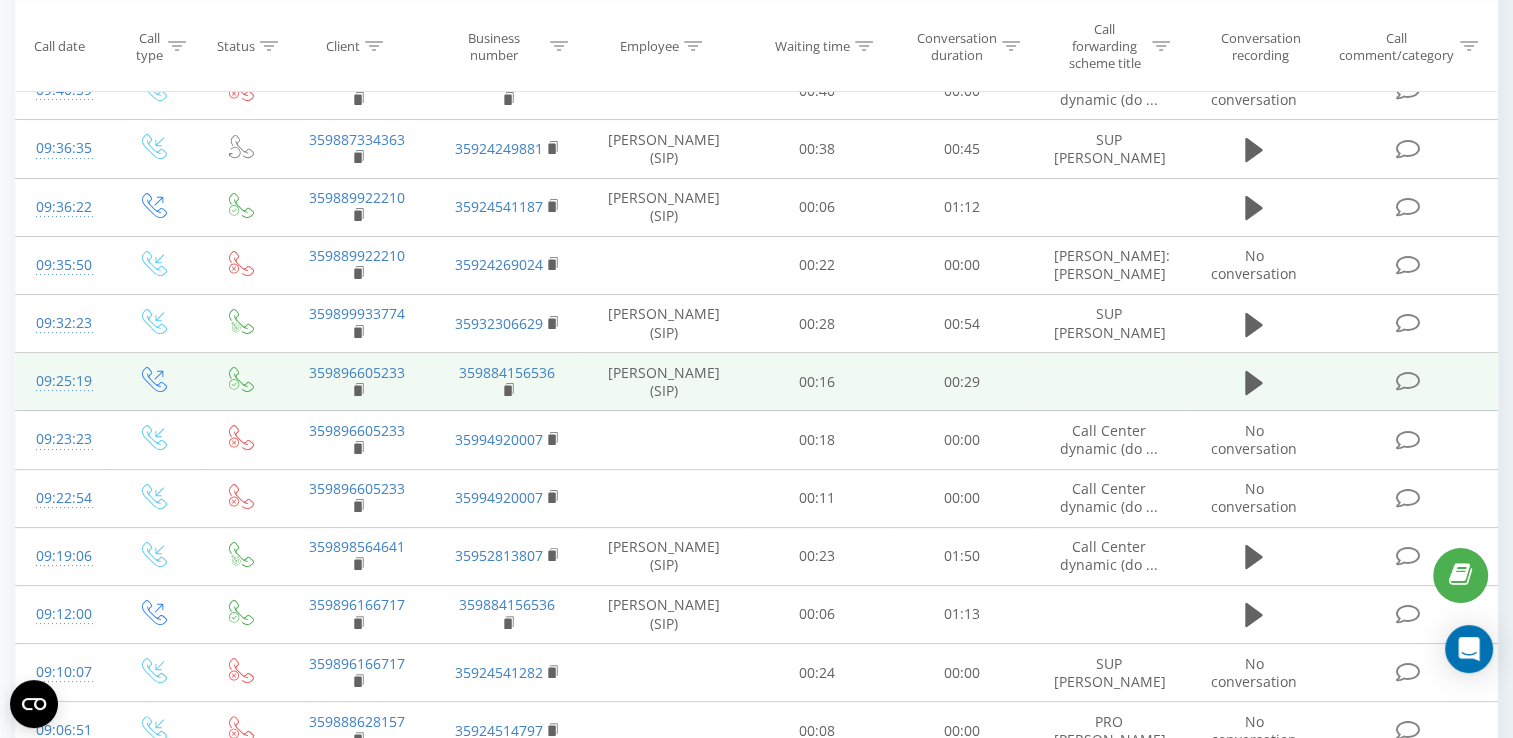 scroll, scrollTop: 0, scrollLeft: 0, axis: both 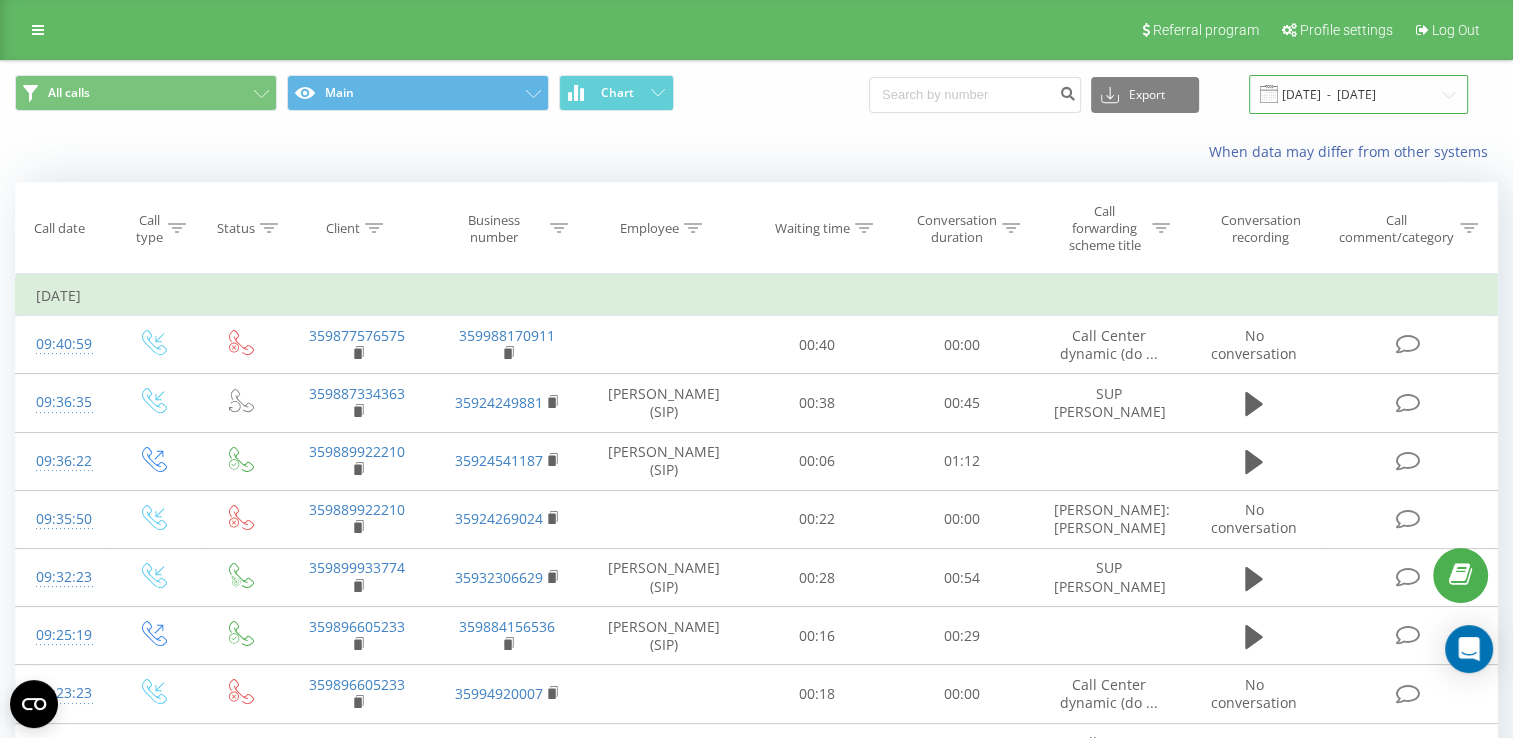 click on "[DATE]  -  [DATE]" at bounding box center [1358, 94] 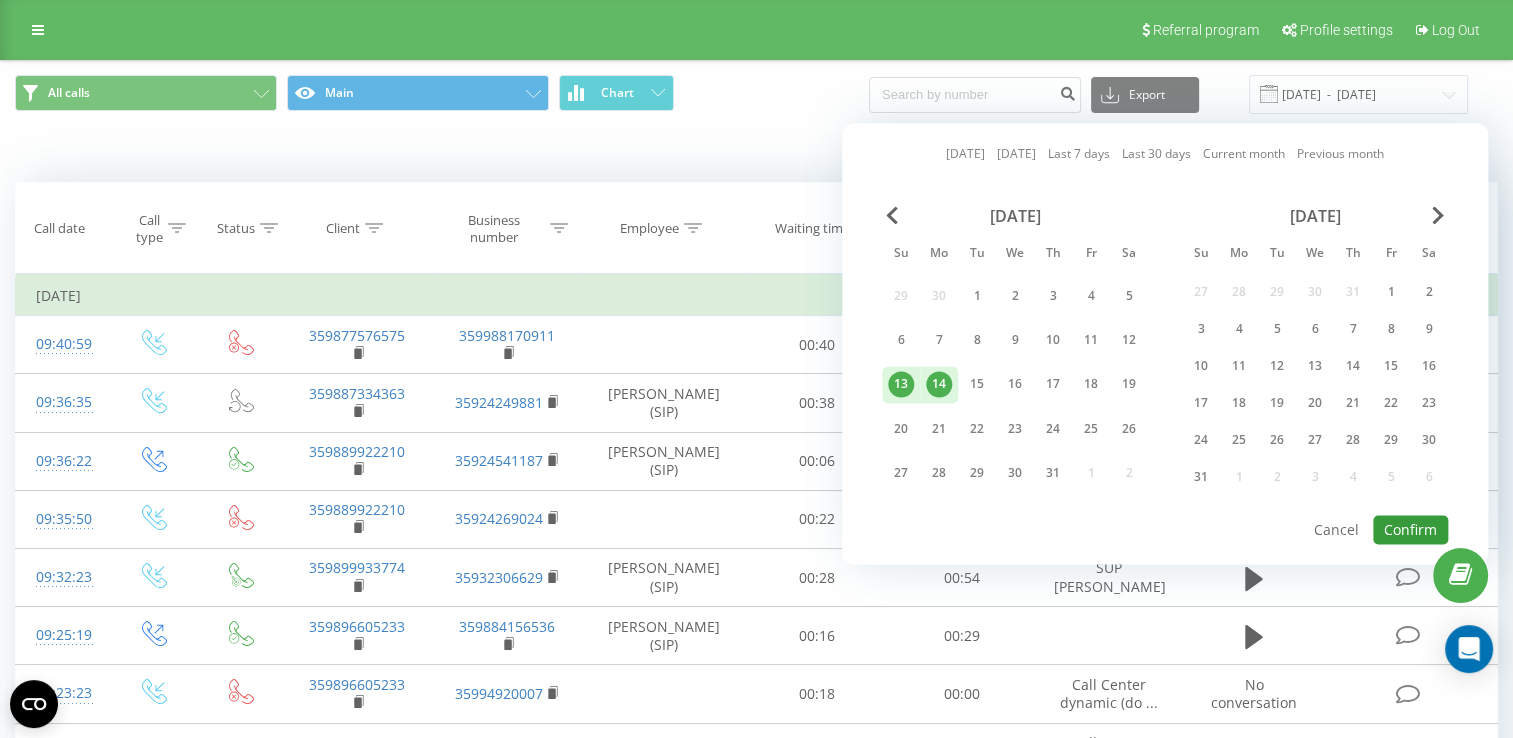 click on "Confirm" at bounding box center [1410, 529] 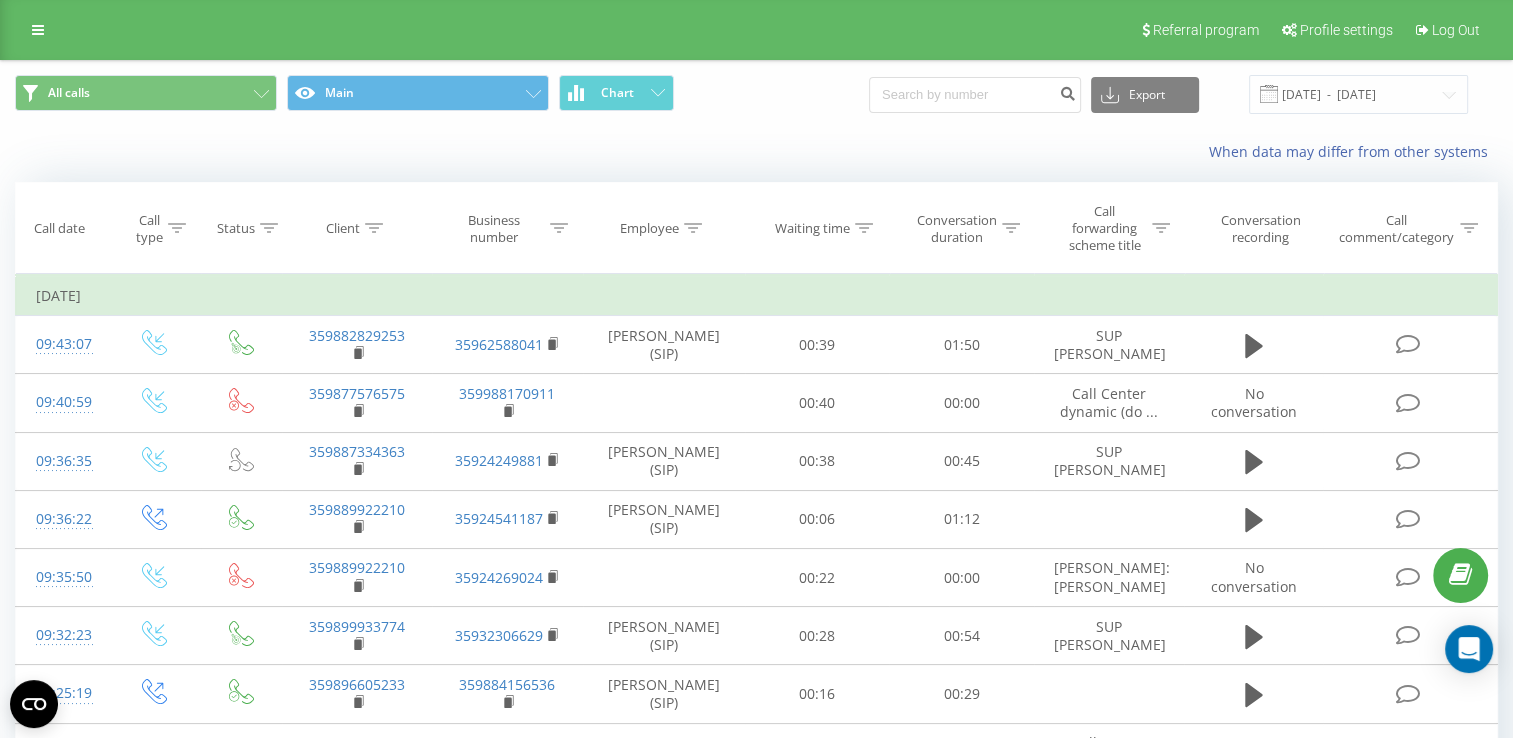 click at bounding box center (0, 0) 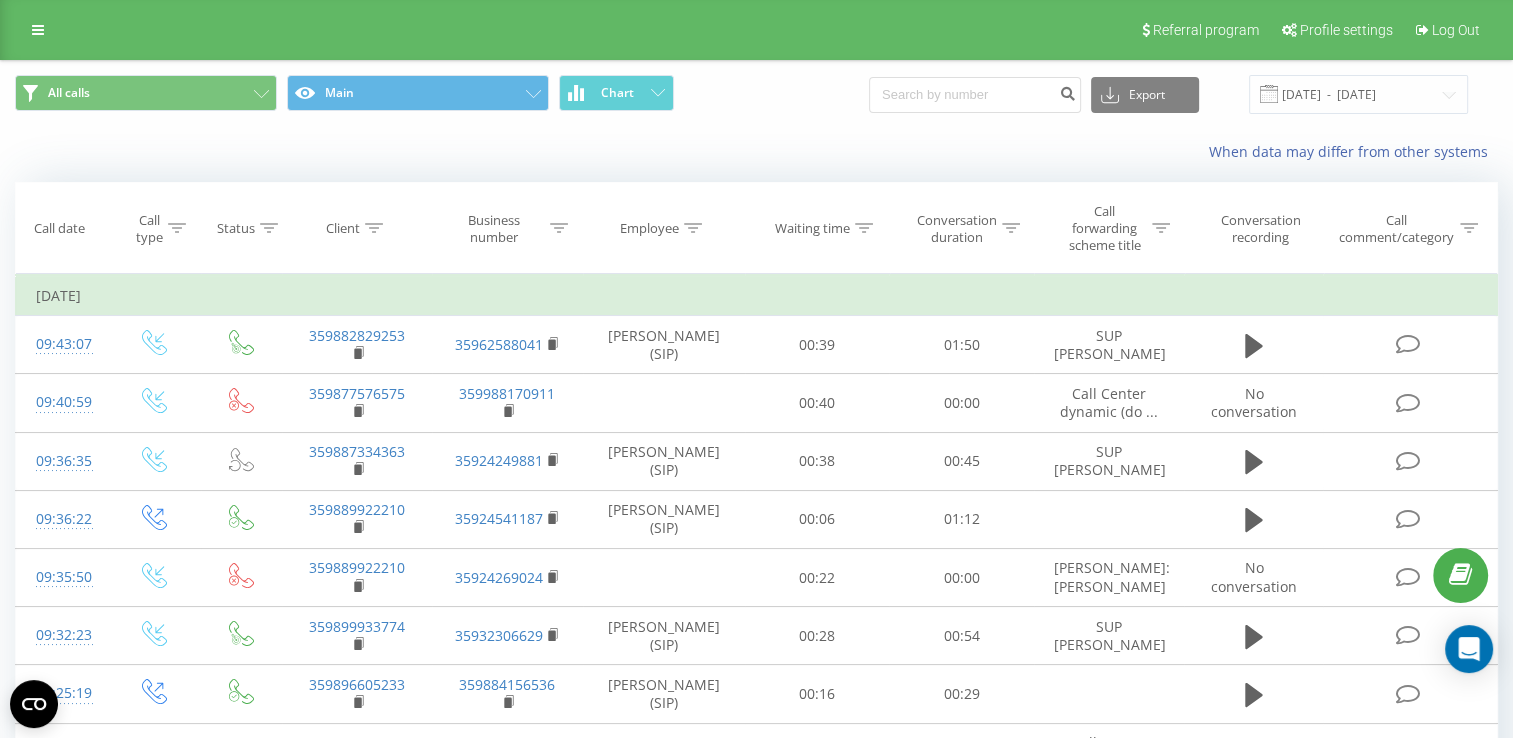 click on "359876603093" at bounding box center [0, 0] 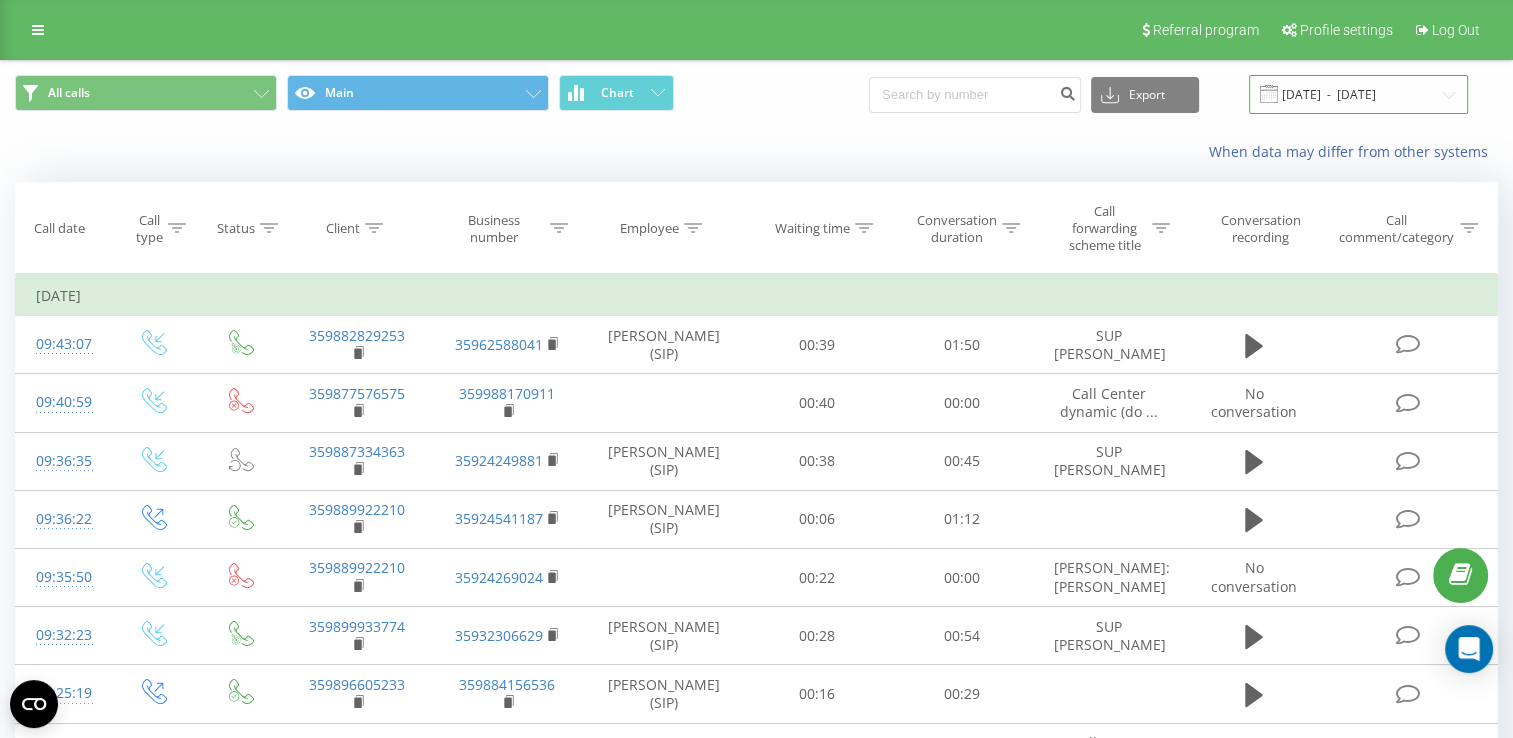 click on "[DATE]  -  [DATE]" at bounding box center (1358, 94) 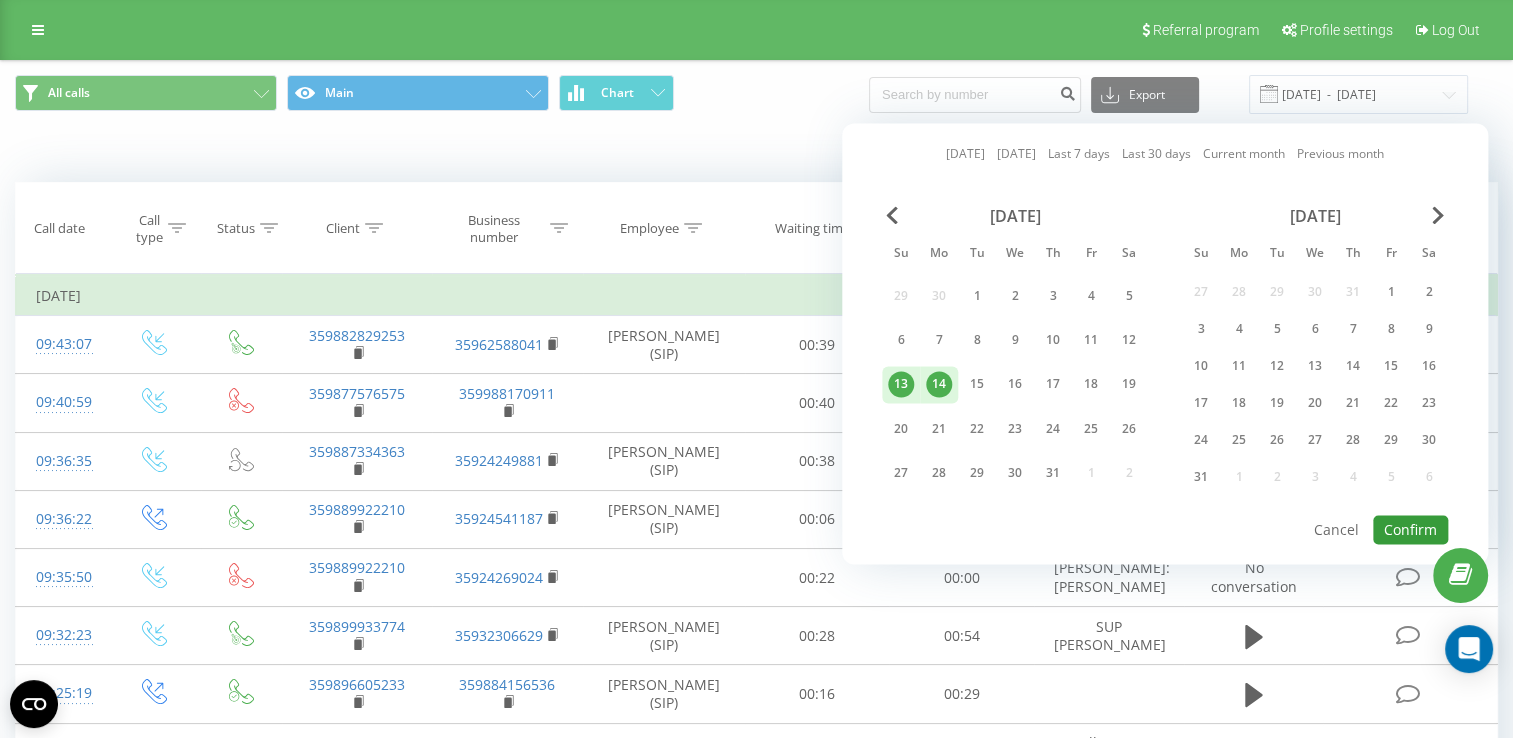 click on "Confirm" at bounding box center (1410, 529) 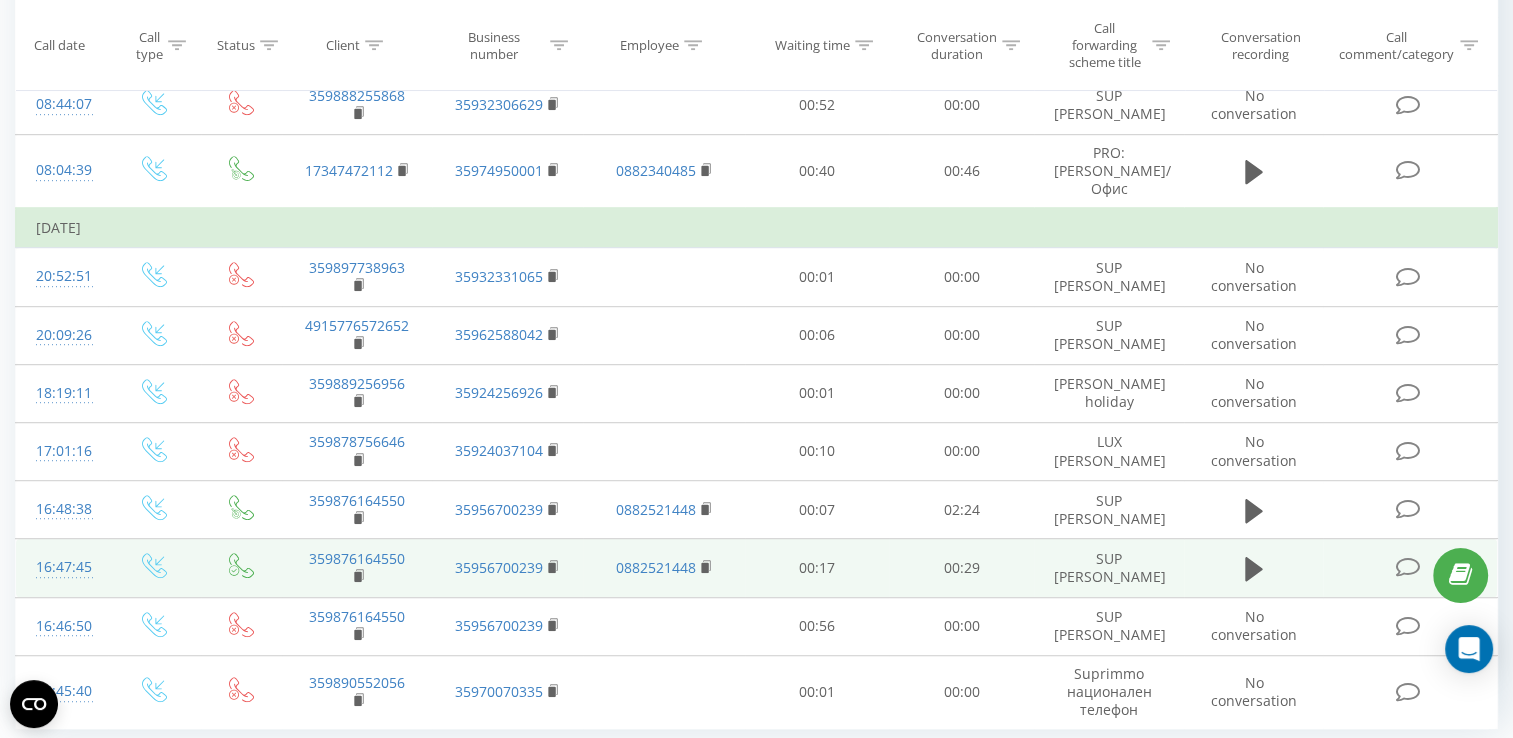 scroll, scrollTop: 1187, scrollLeft: 0, axis: vertical 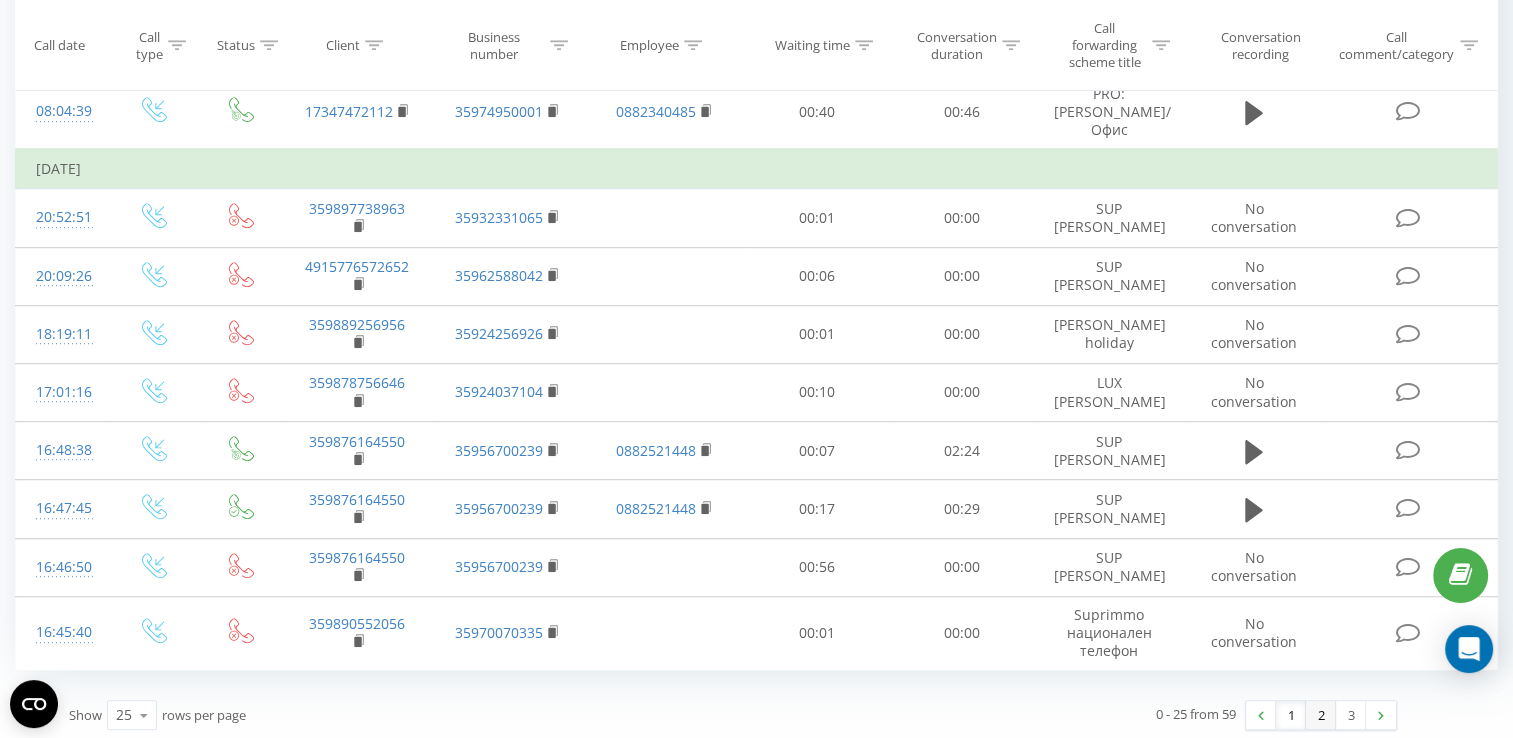 click on "2" at bounding box center [1321, 715] 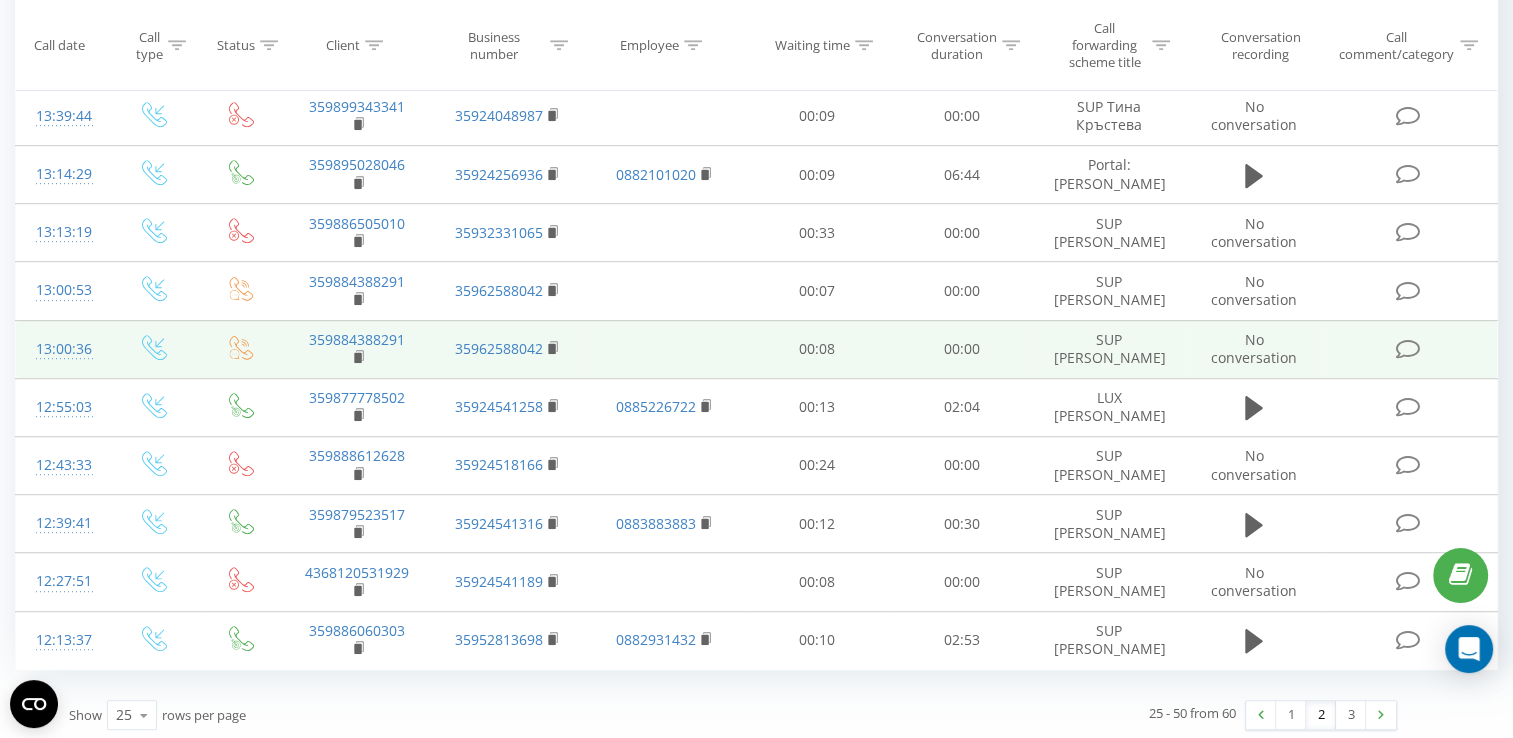 scroll, scrollTop: 1148, scrollLeft: 0, axis: vertical 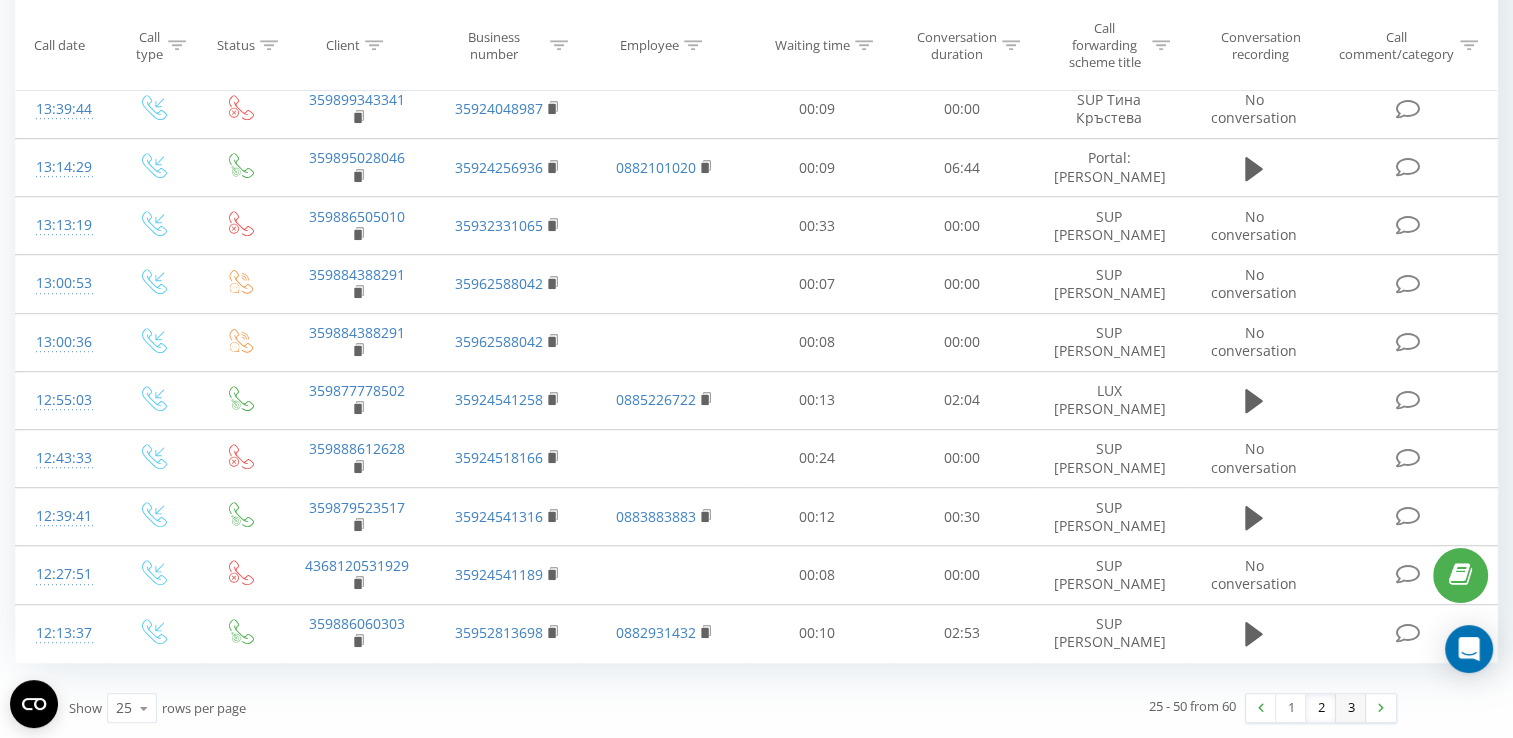 click on "3" at bounding box center [1351, 708] 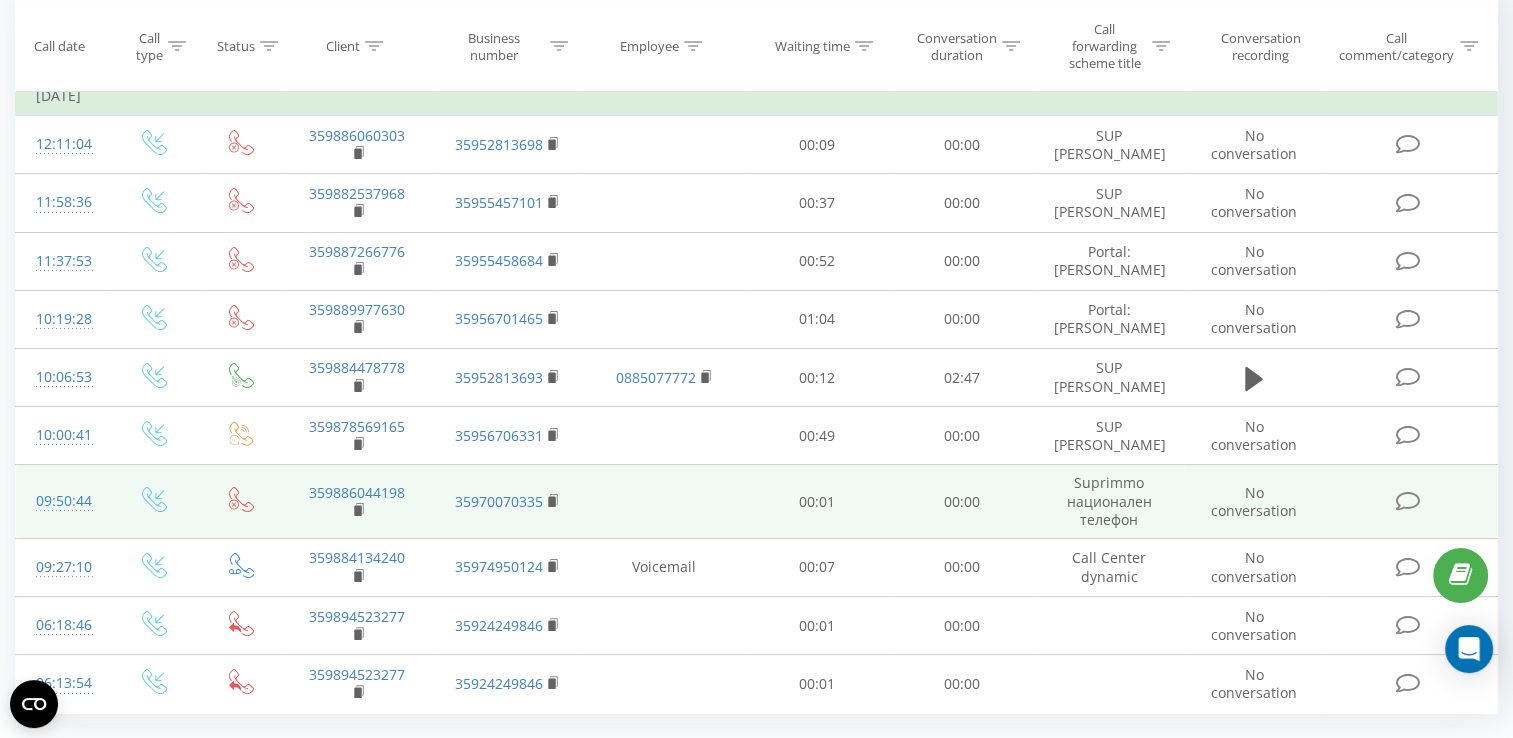 scroll, scrollTop: 247, scrollLeft: 0, axis: vertical 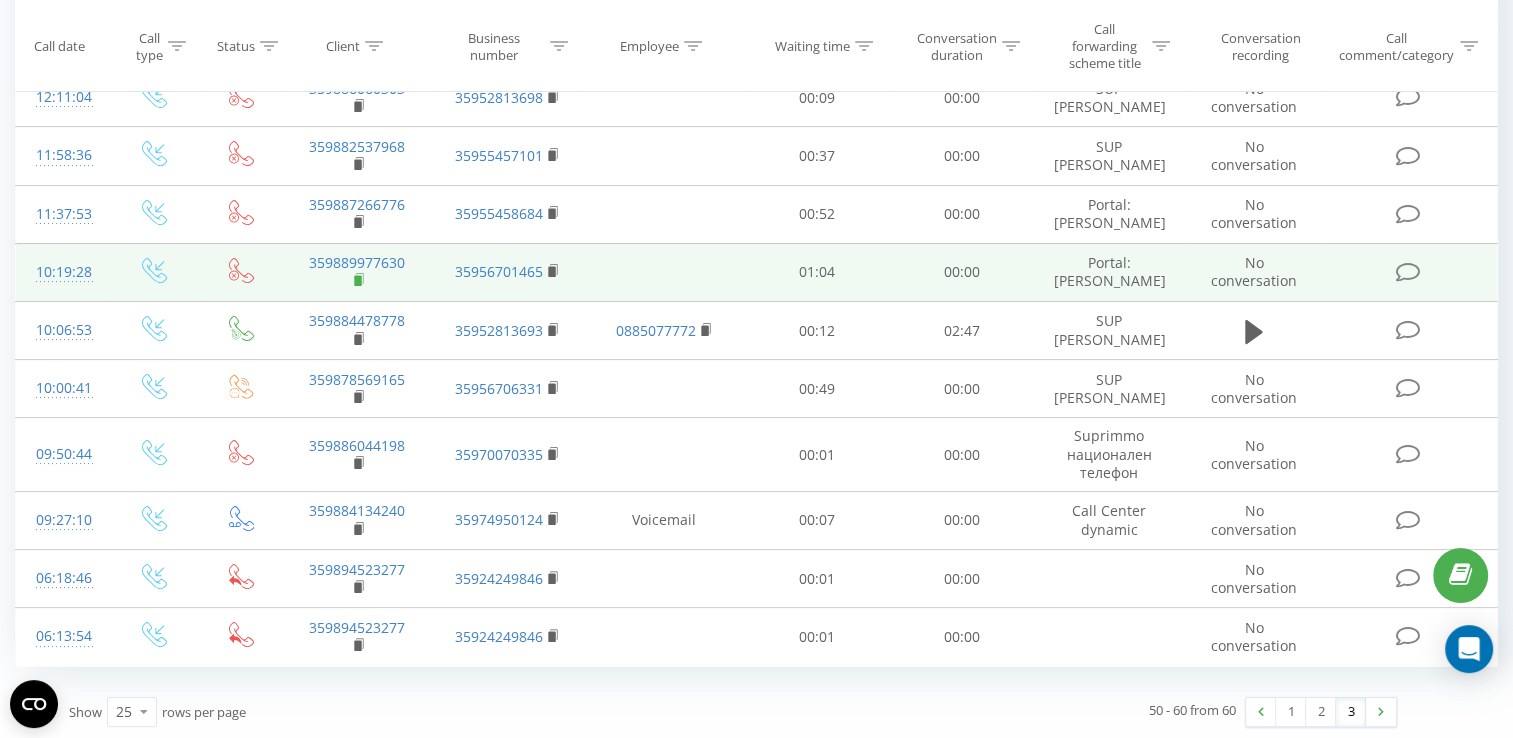 click 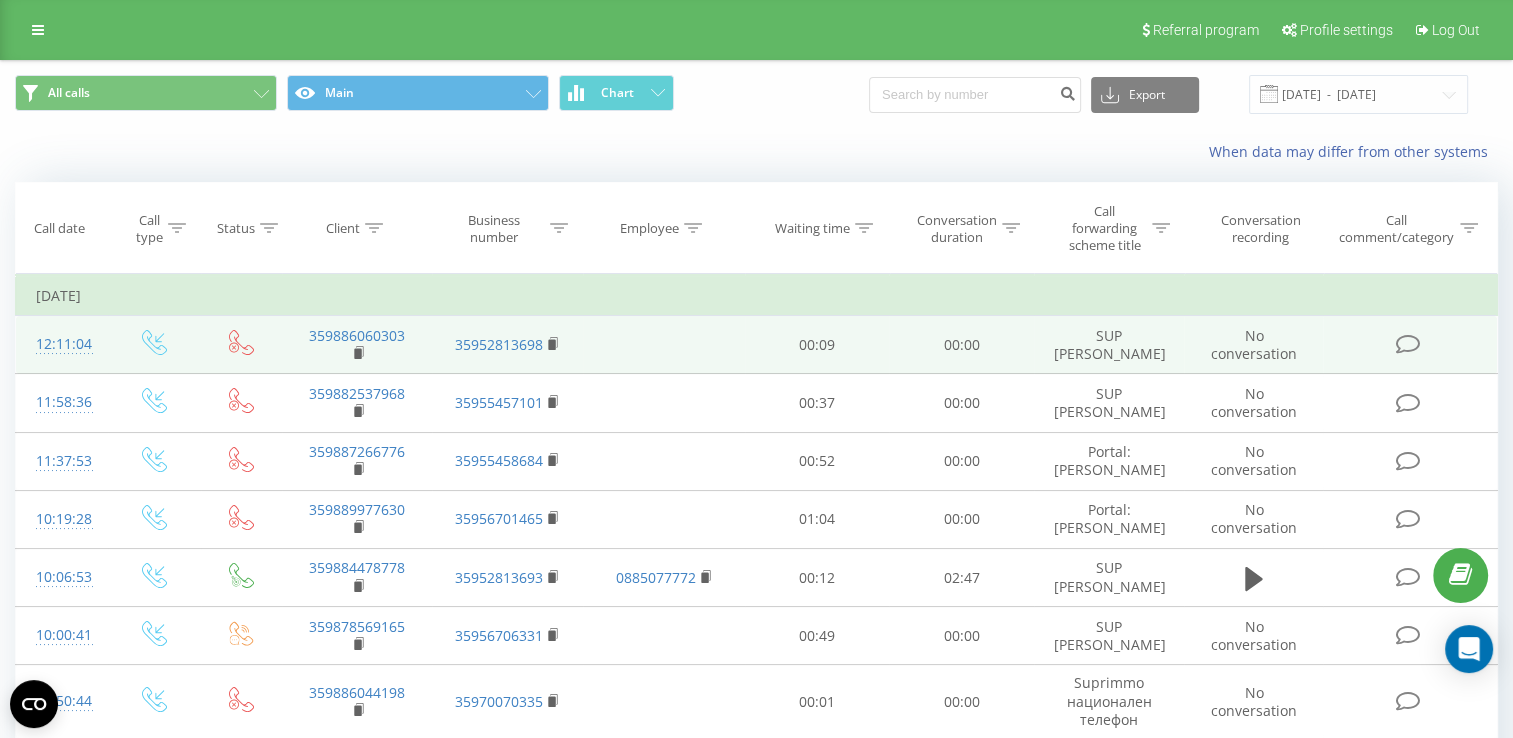 scroll, scrollTop: 100, scrollLeft: 0, axis: vertical 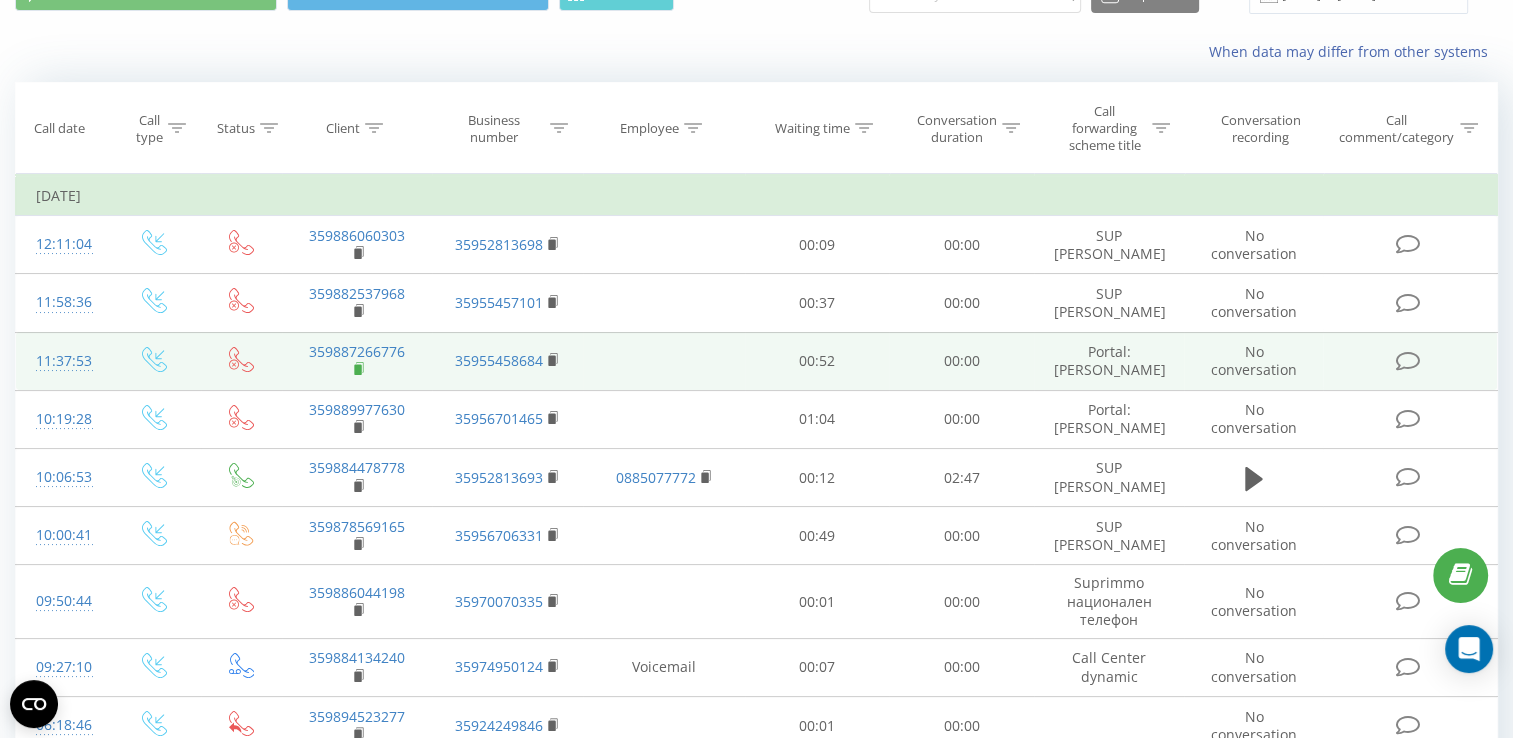 click 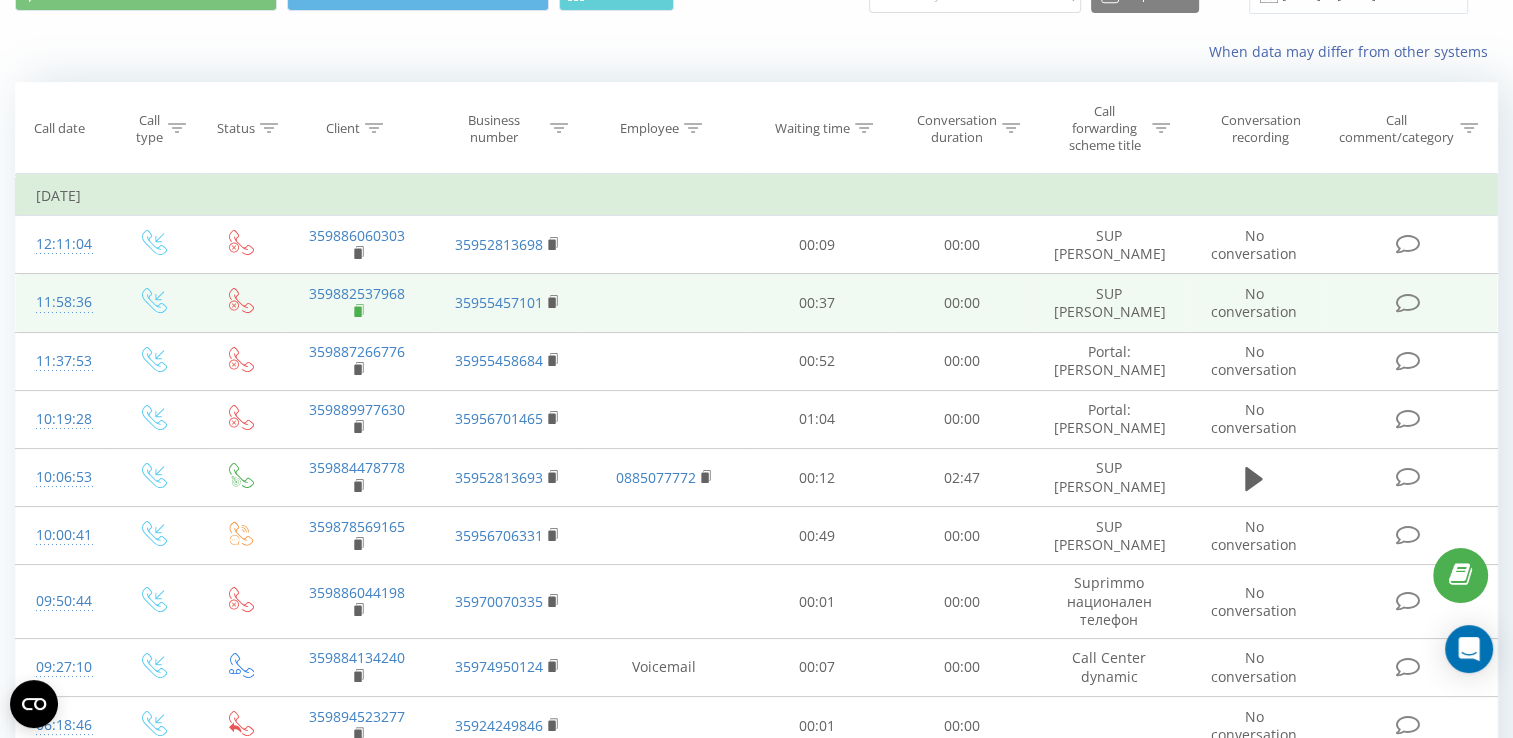 click 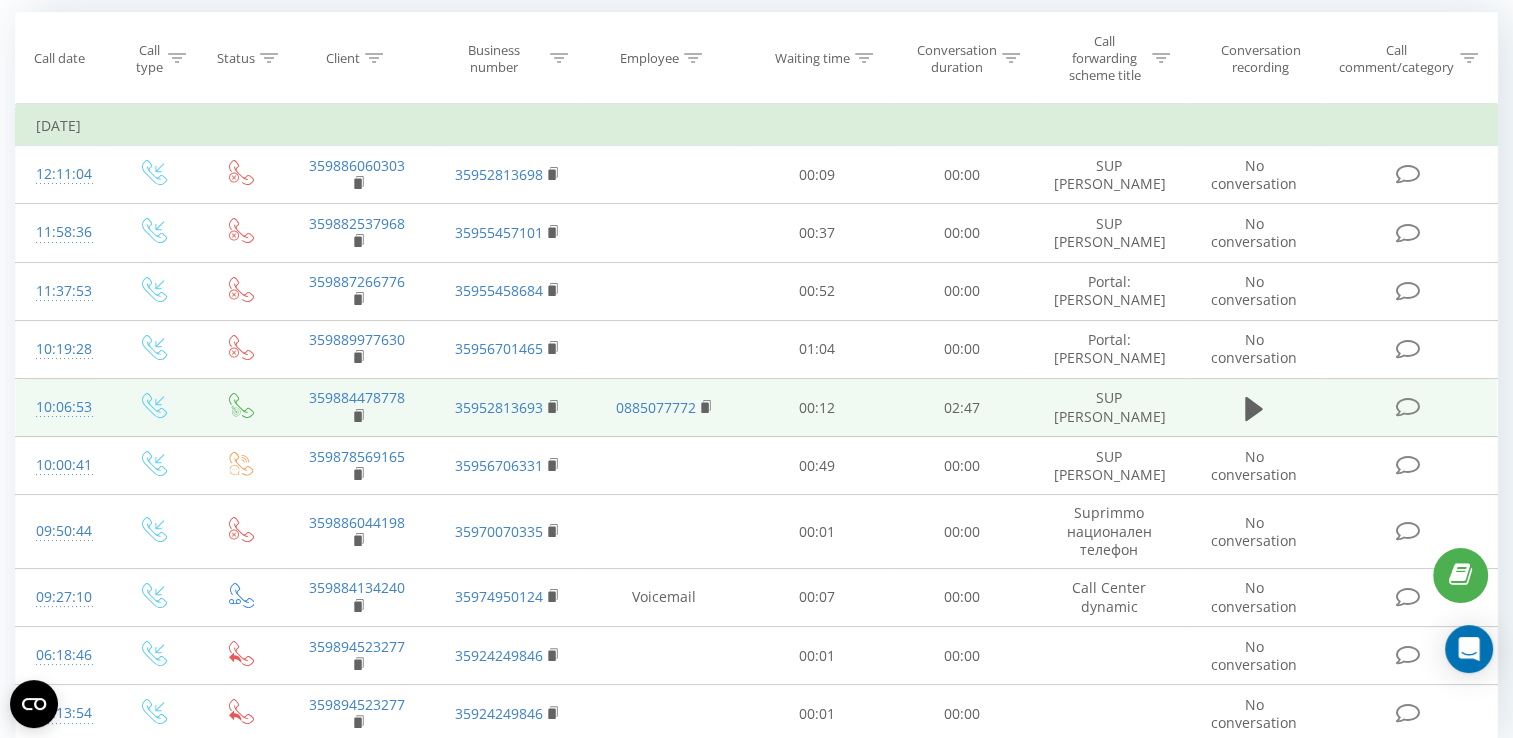scroll, scrollTop: 247, scrollLeft: 0, axis: vertical 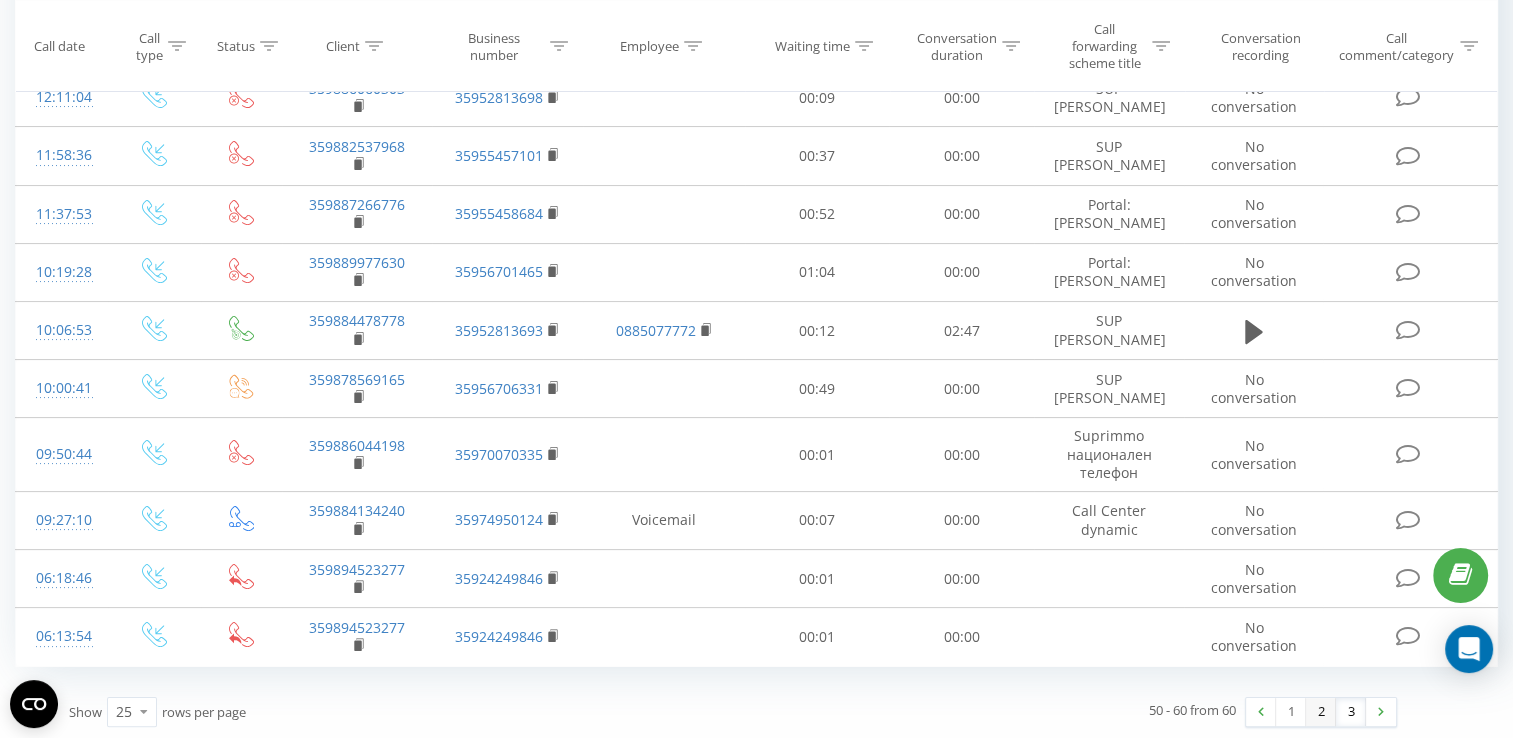 click on "2" at bounding box center (1321, 712) 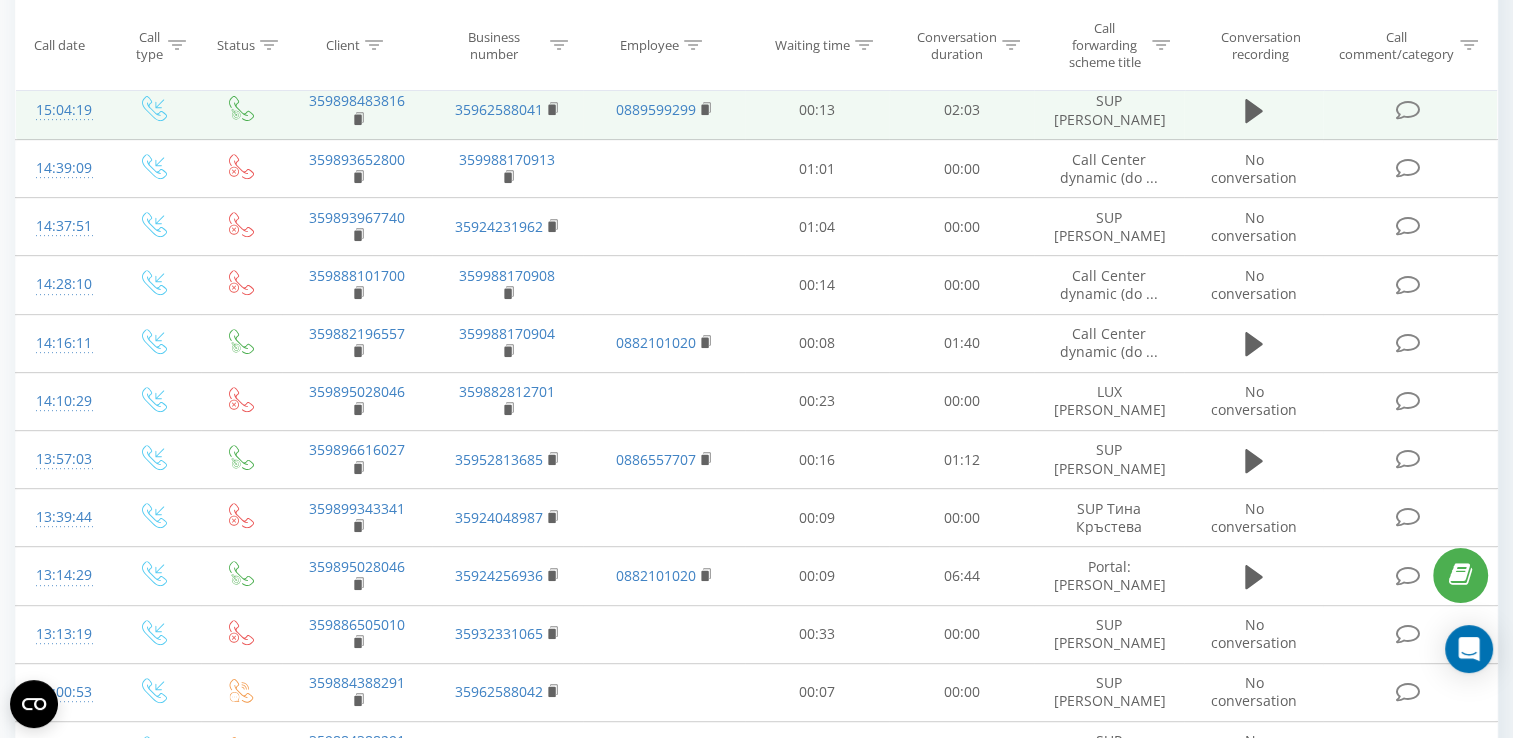 scroll, scrollTop: 1148, scrollLeft: 0, axis: vertical 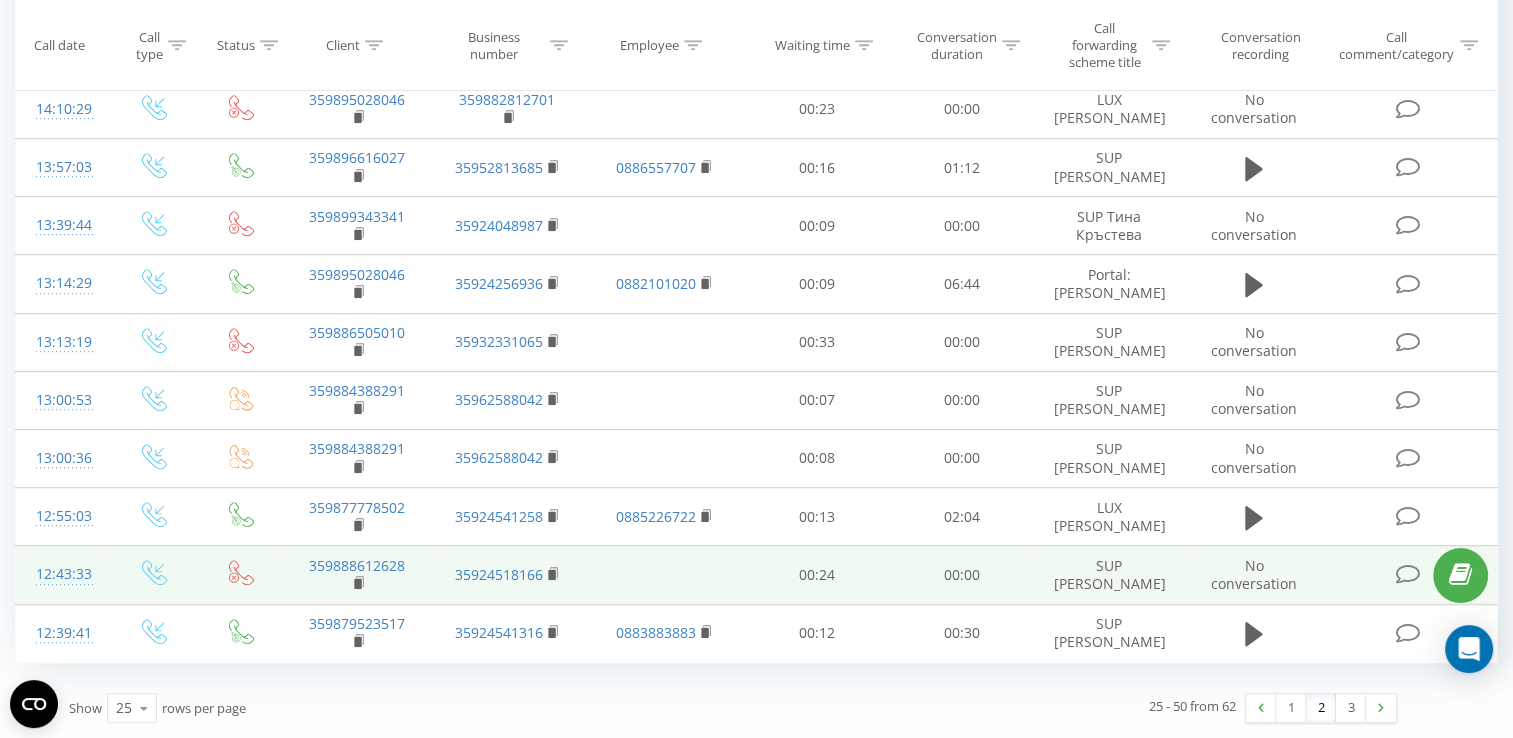 click on "359888612628" at bounding box center [357, 575] 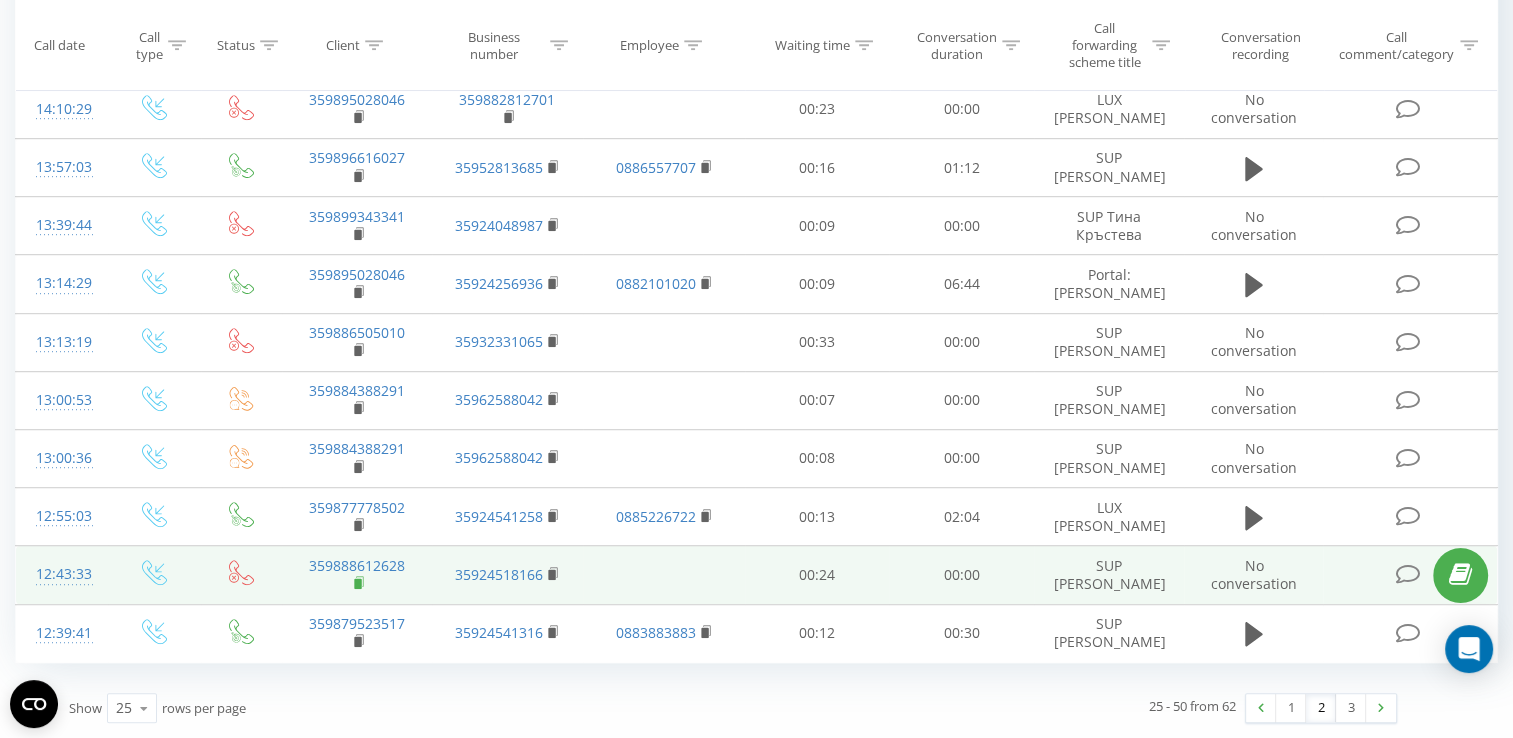 click 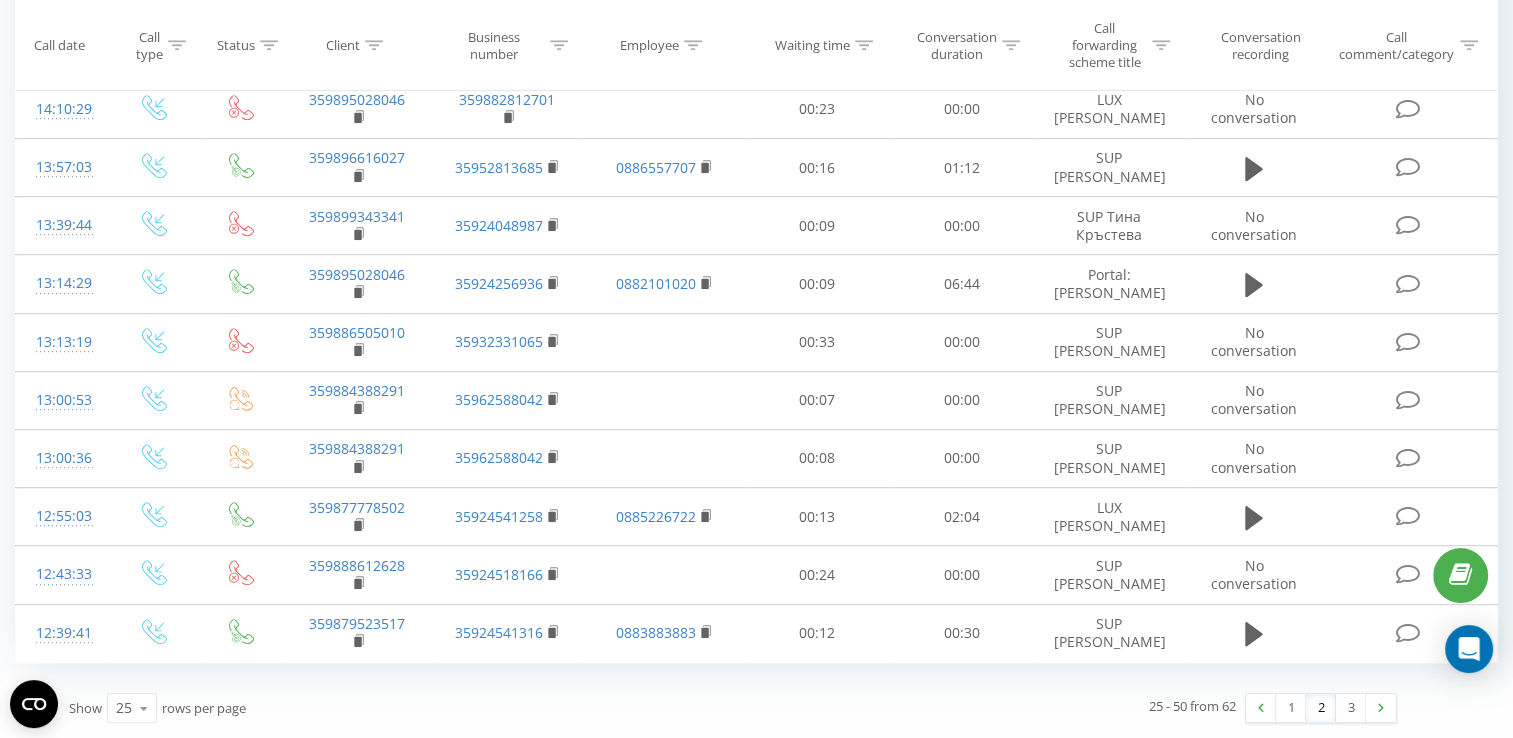 click at bounding box center (0, 0) 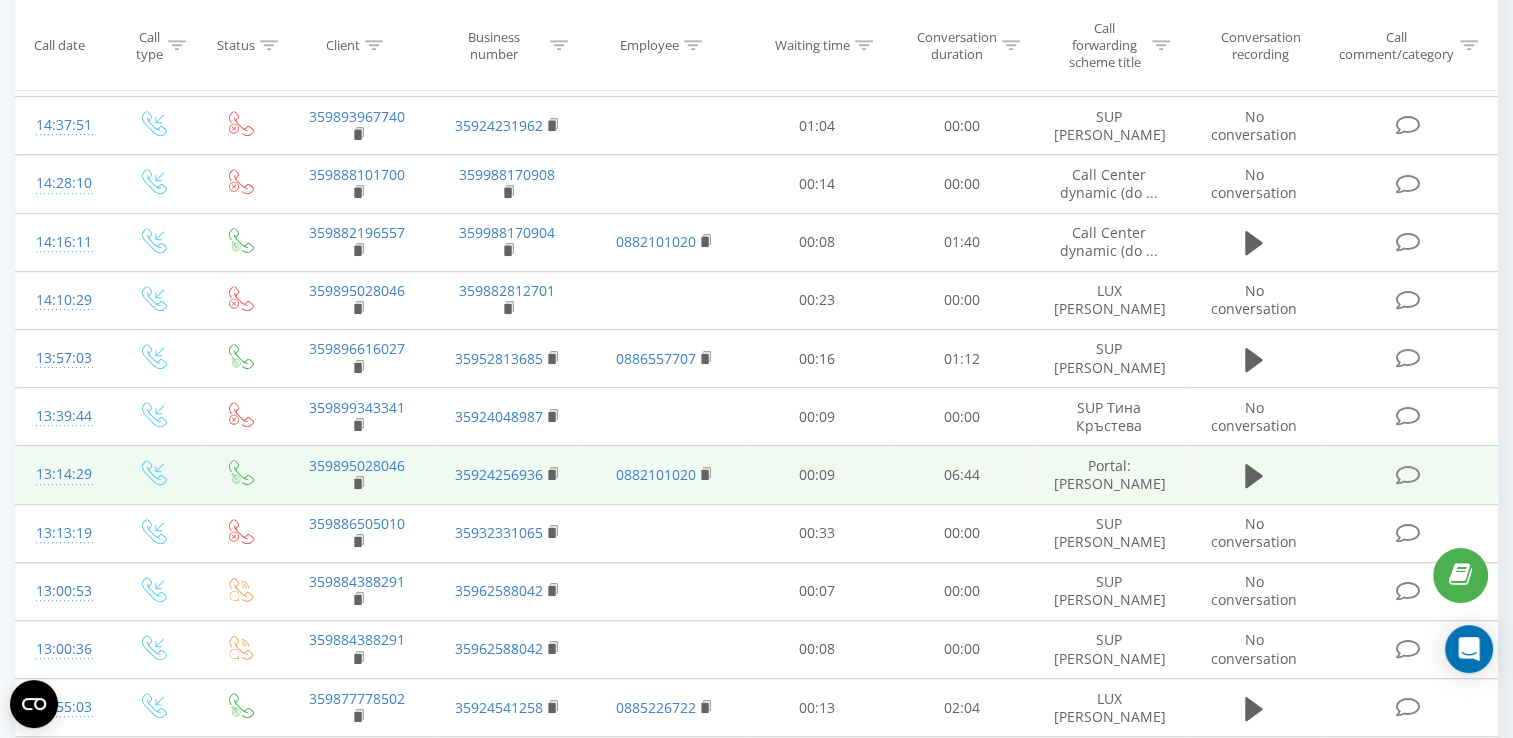 scroll, scrollTop: 848, scrollLeft: 0, axis: vertical 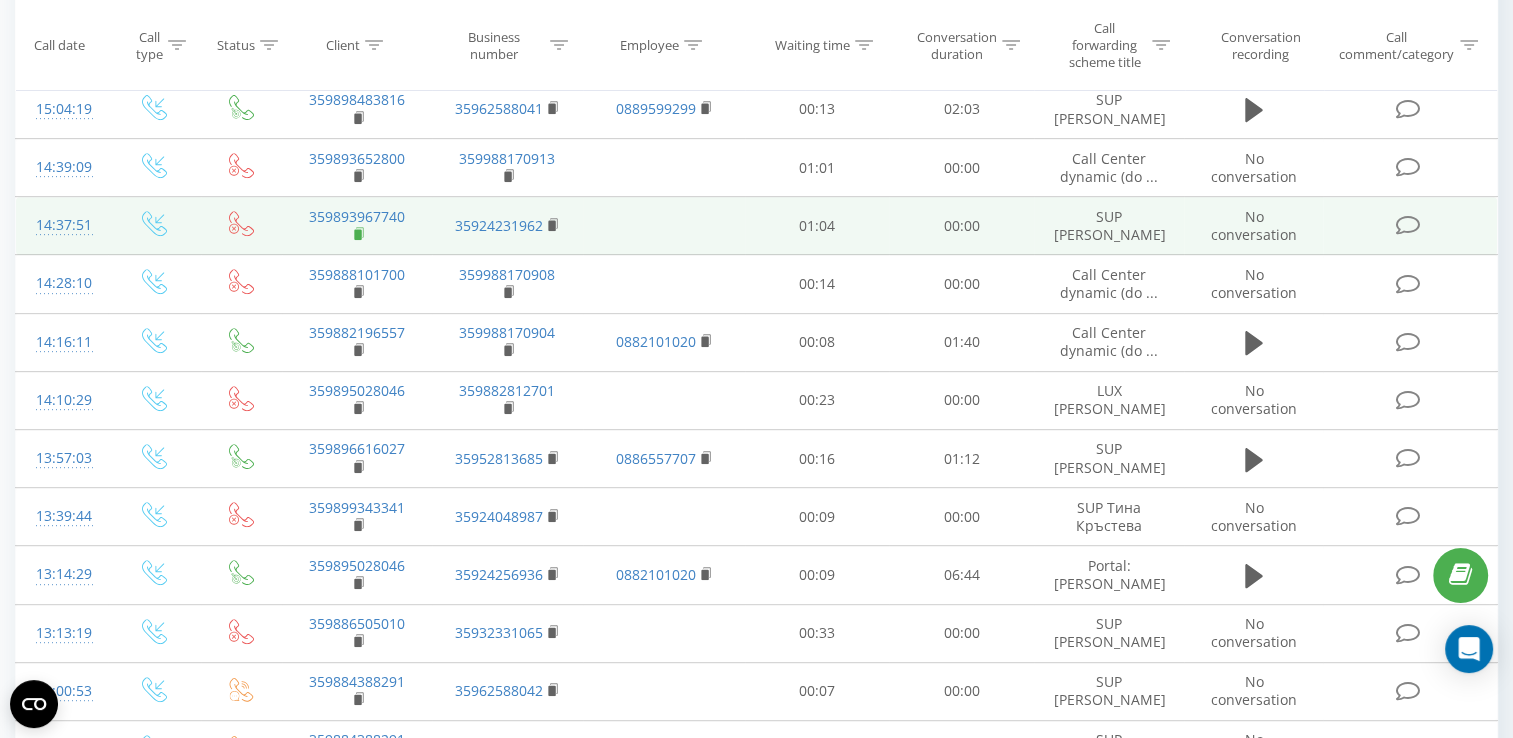 click 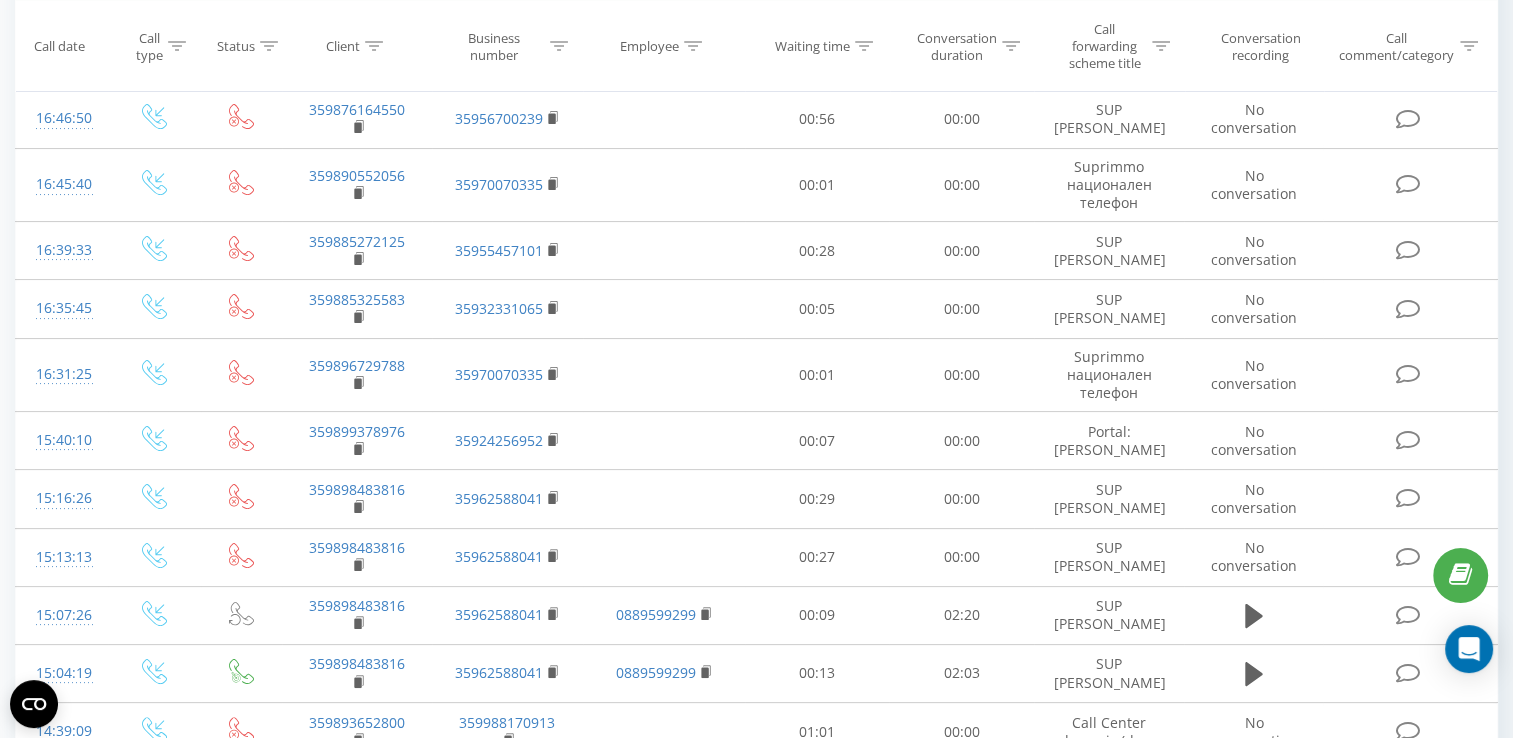 scroll, scrollTop: 248, scrollLeft: 0, axis: vertical 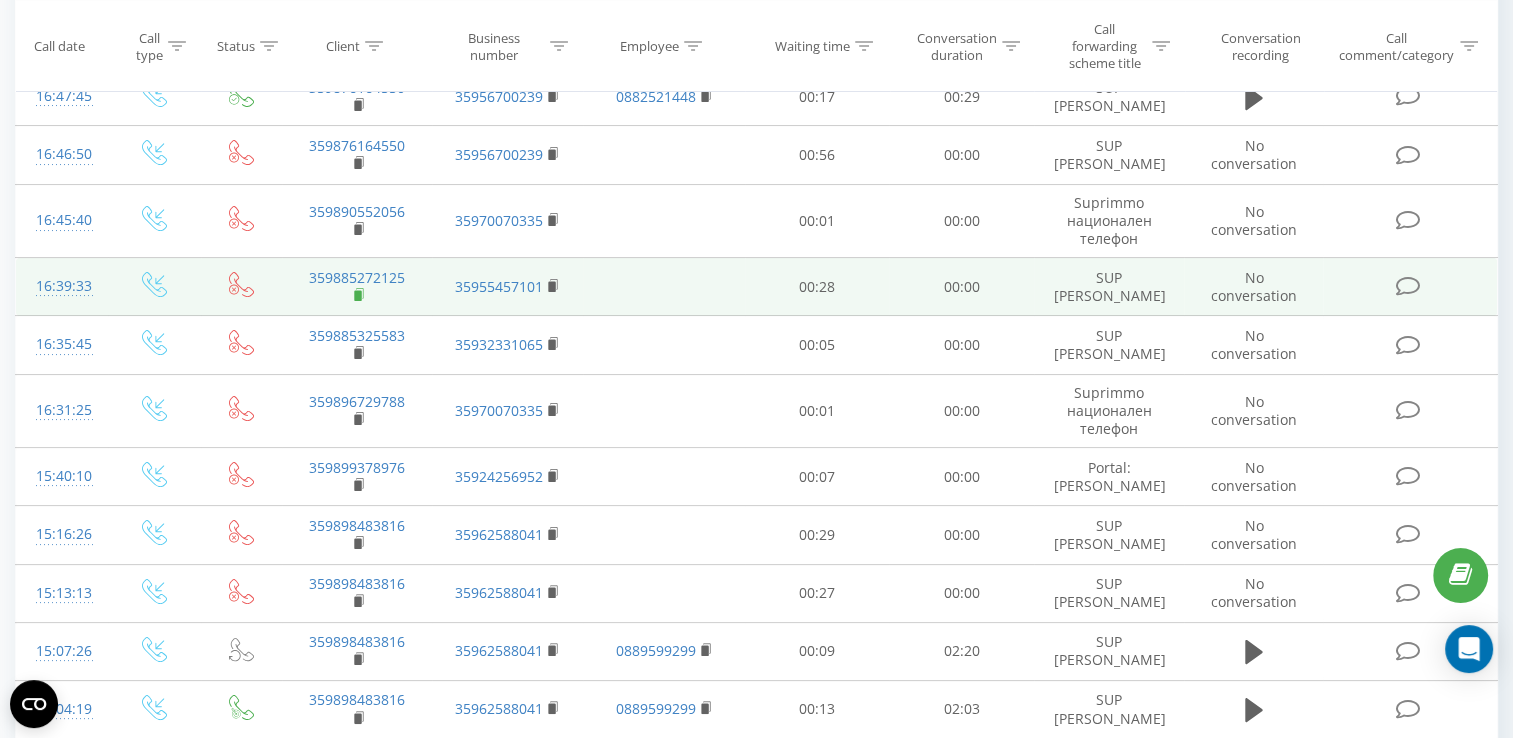 click 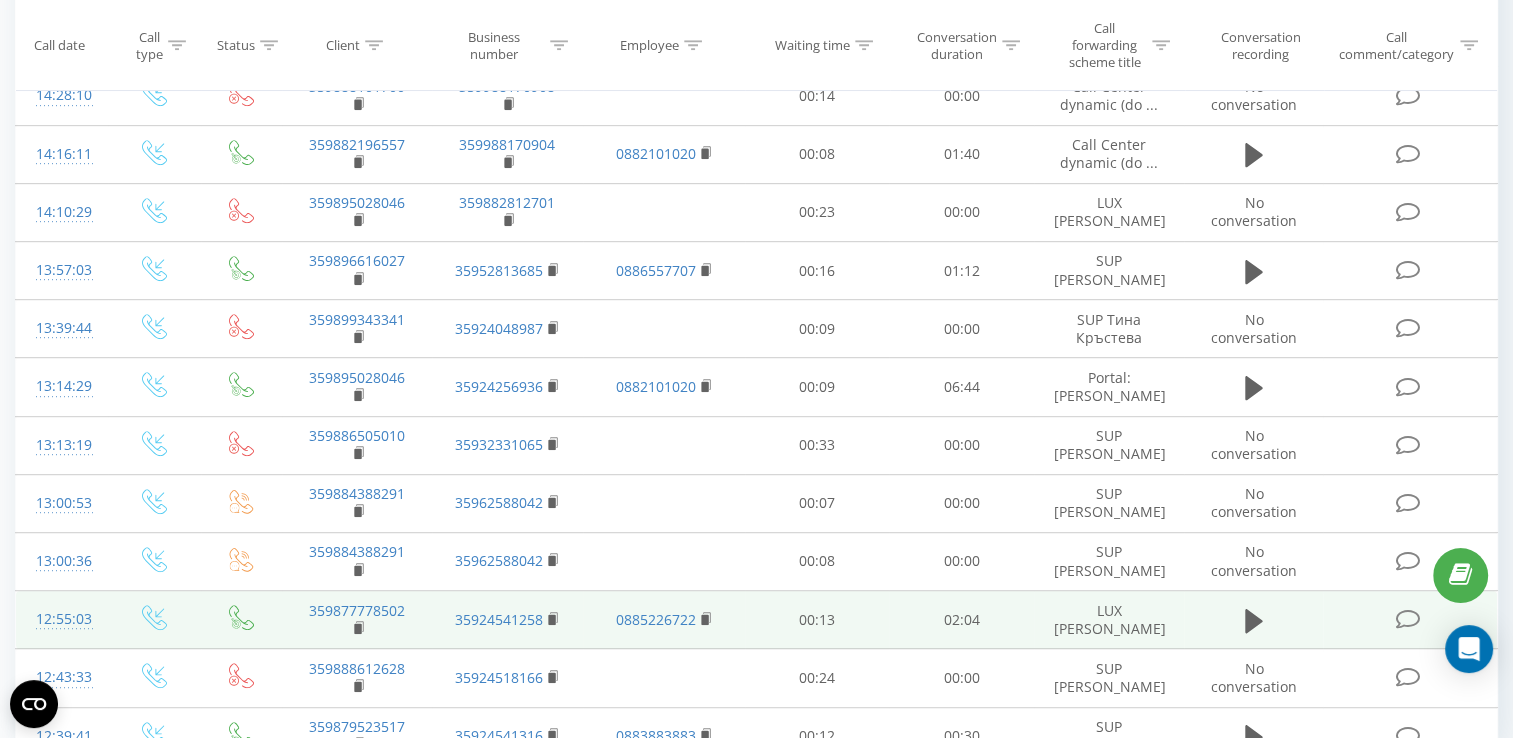 scroll, scrollTop: 1148, scrollLeft: 0, axis: vertical 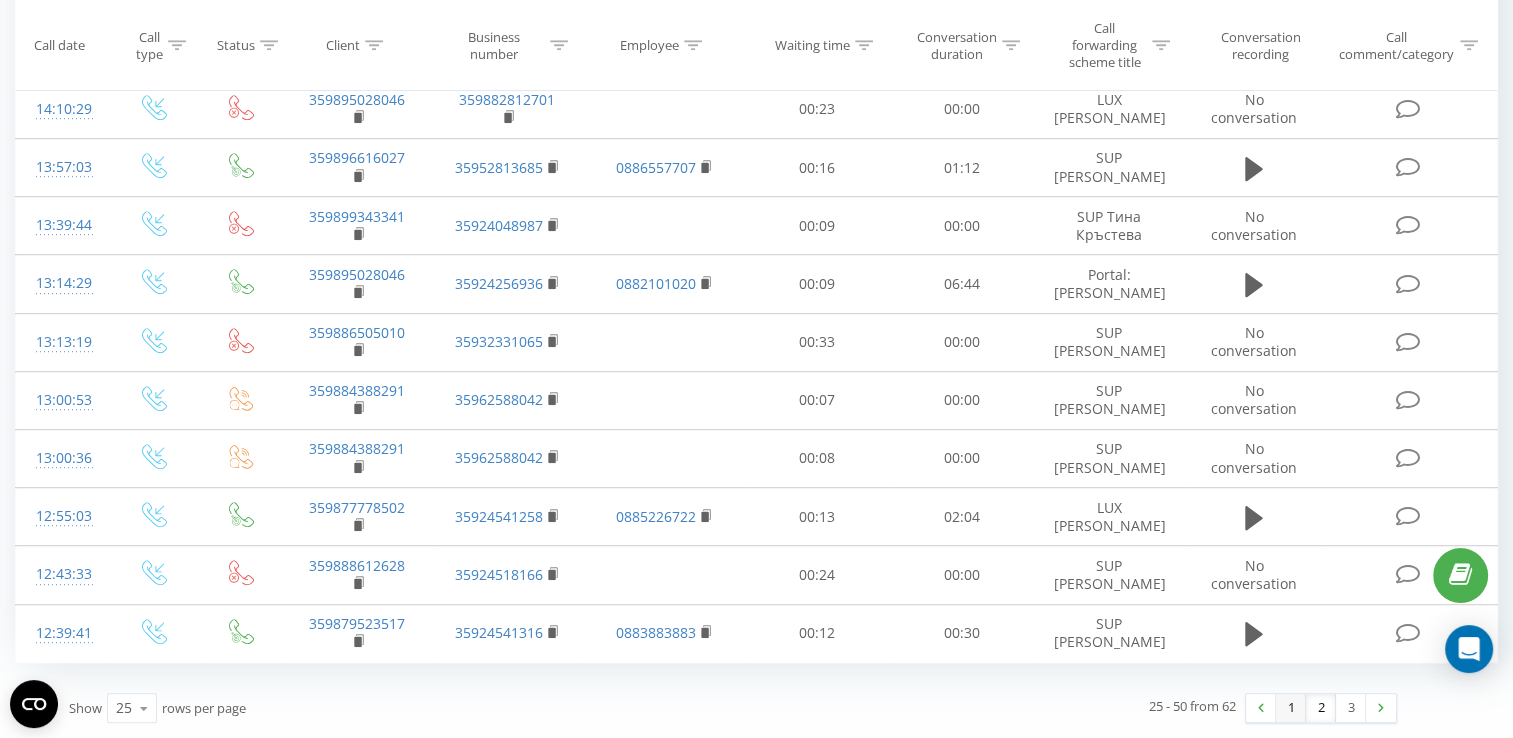 click on "1" at bounding box center [1291, 708] 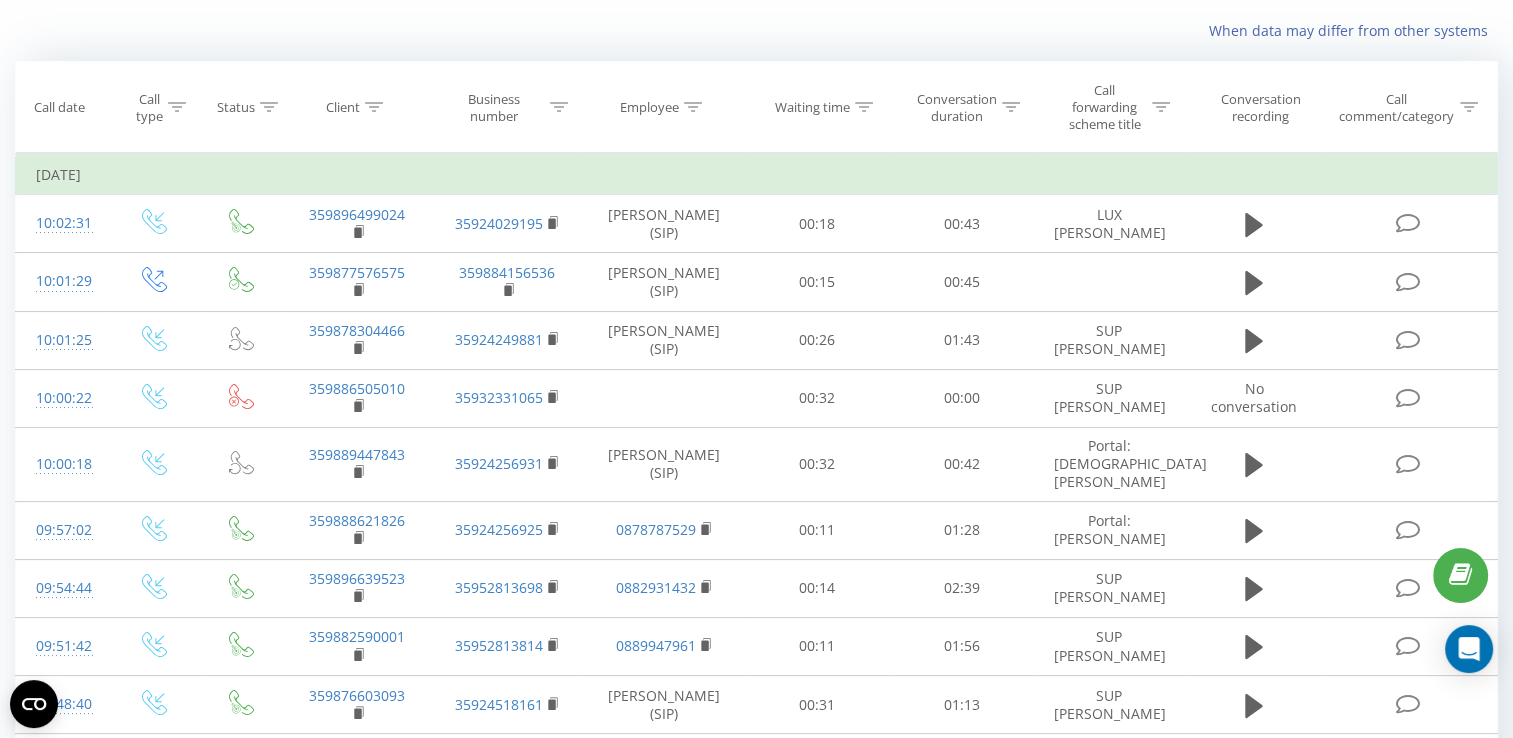 scroll, scrollTop: 100, scrollLeft: 0, axis: vertical 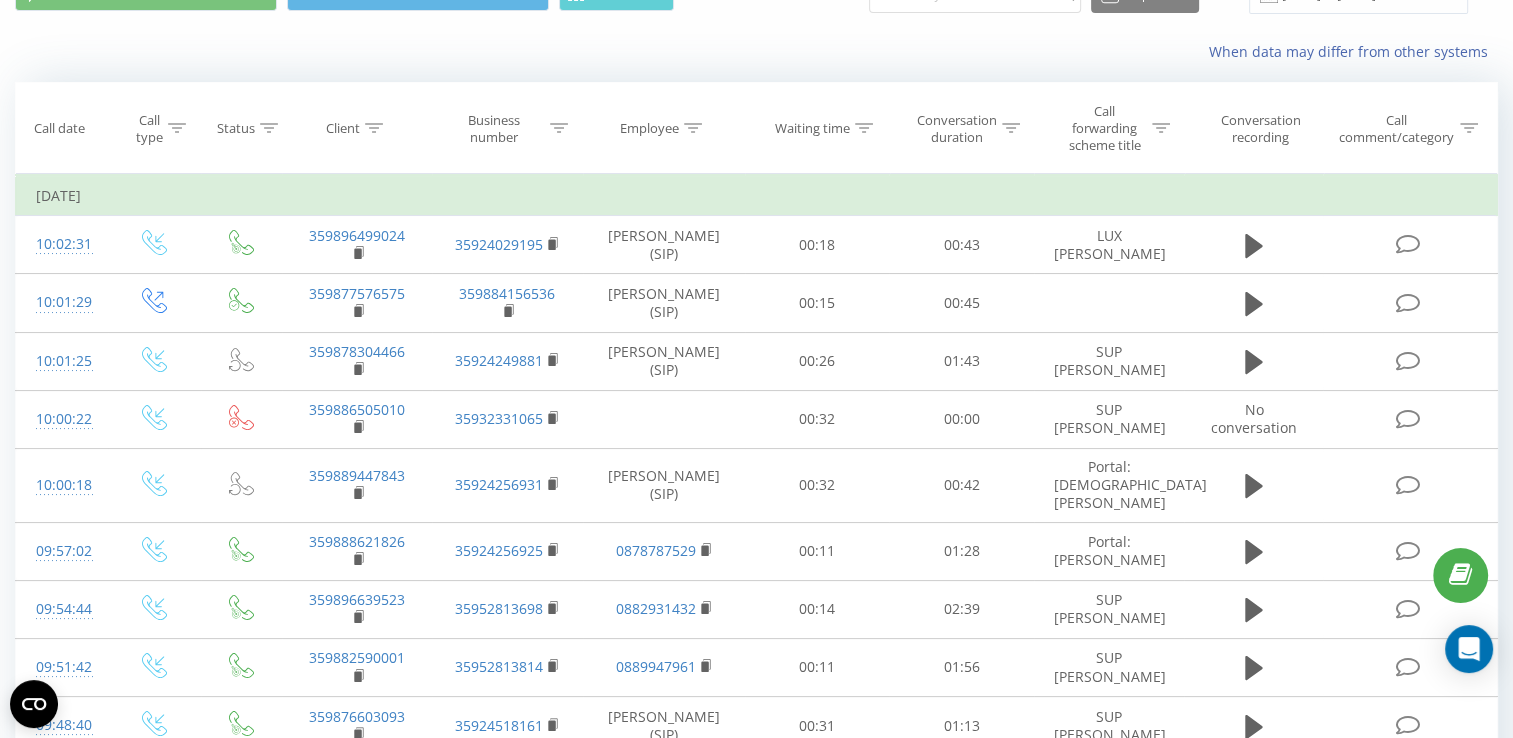 click 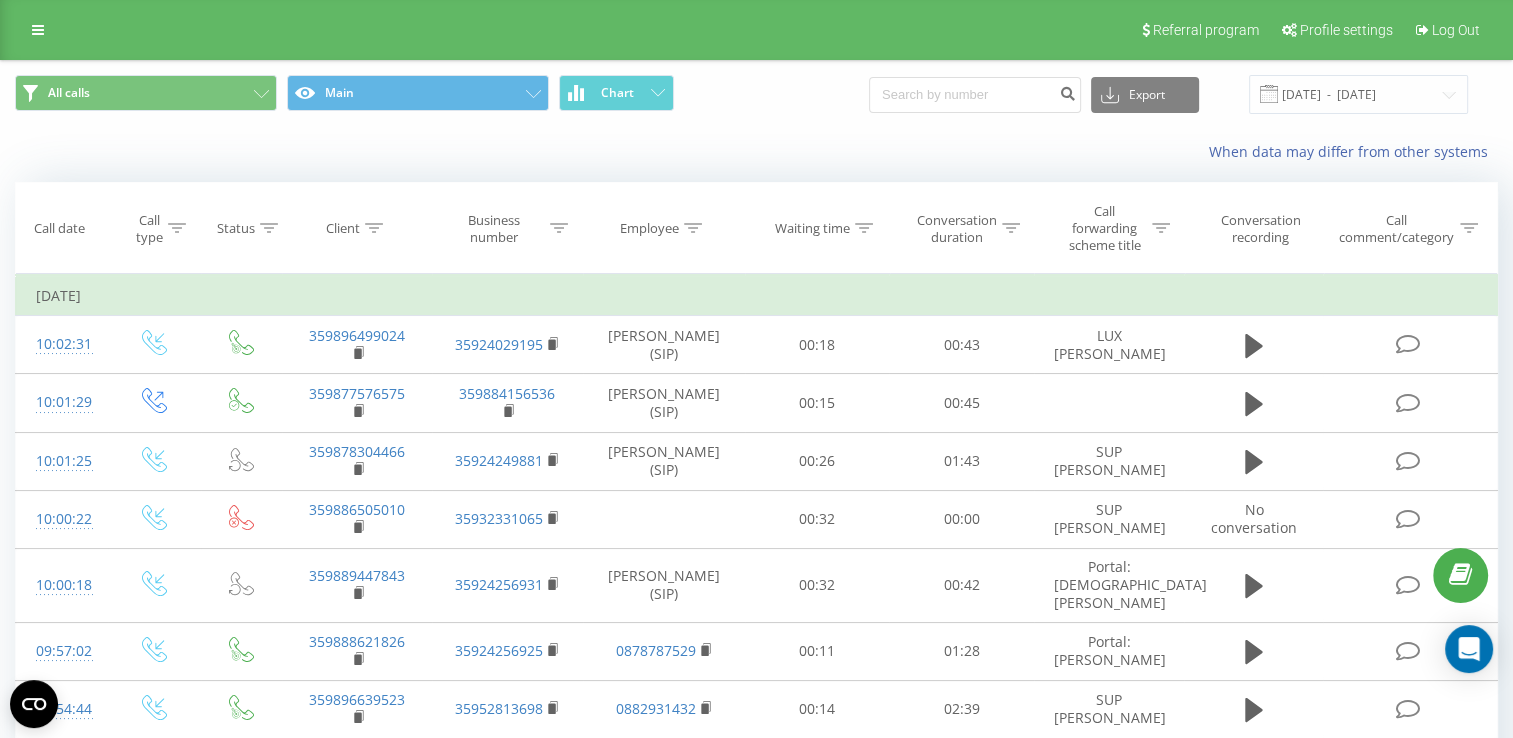 click at bounding box center (0, 0) 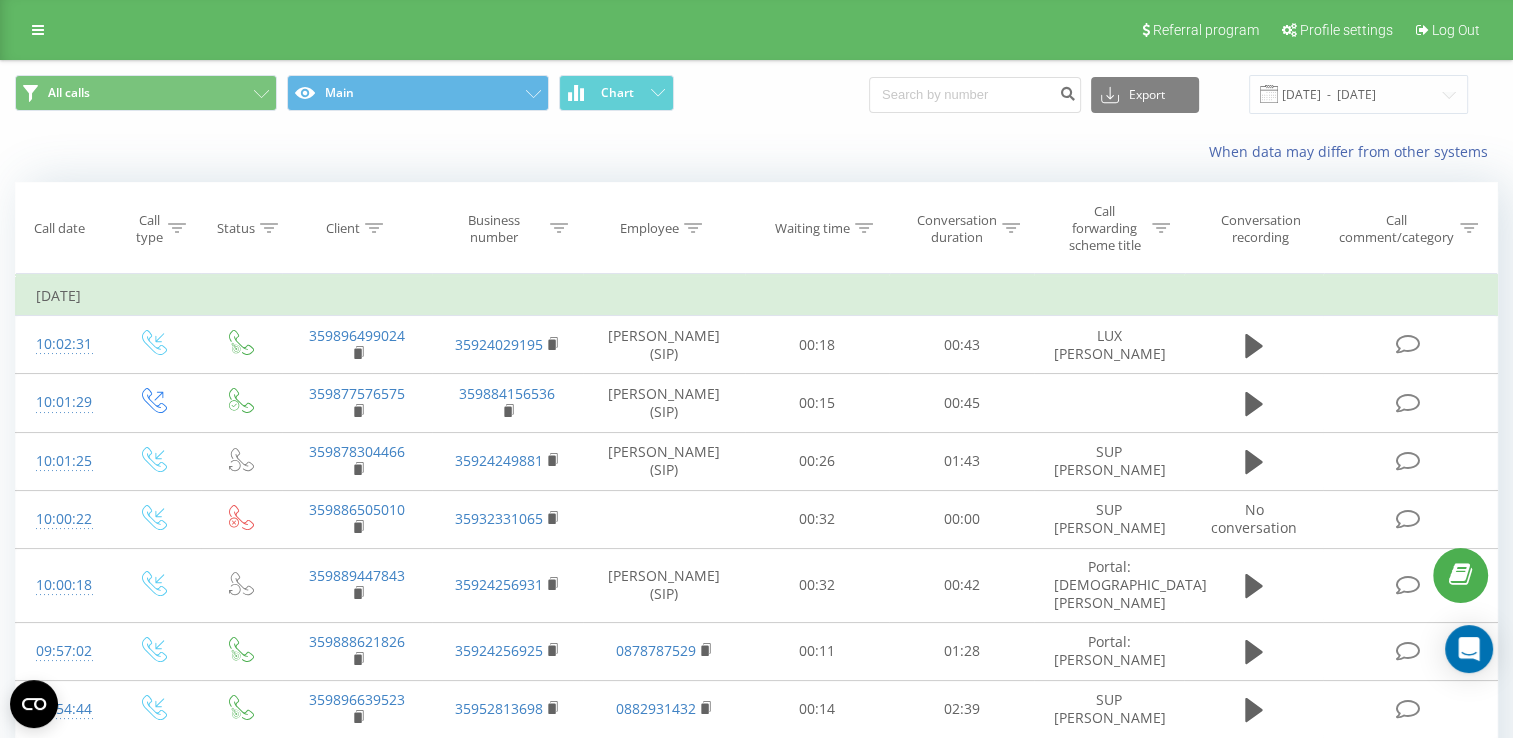 click on "[PHONE_NUMBER]" at bounding box center (0, 0) 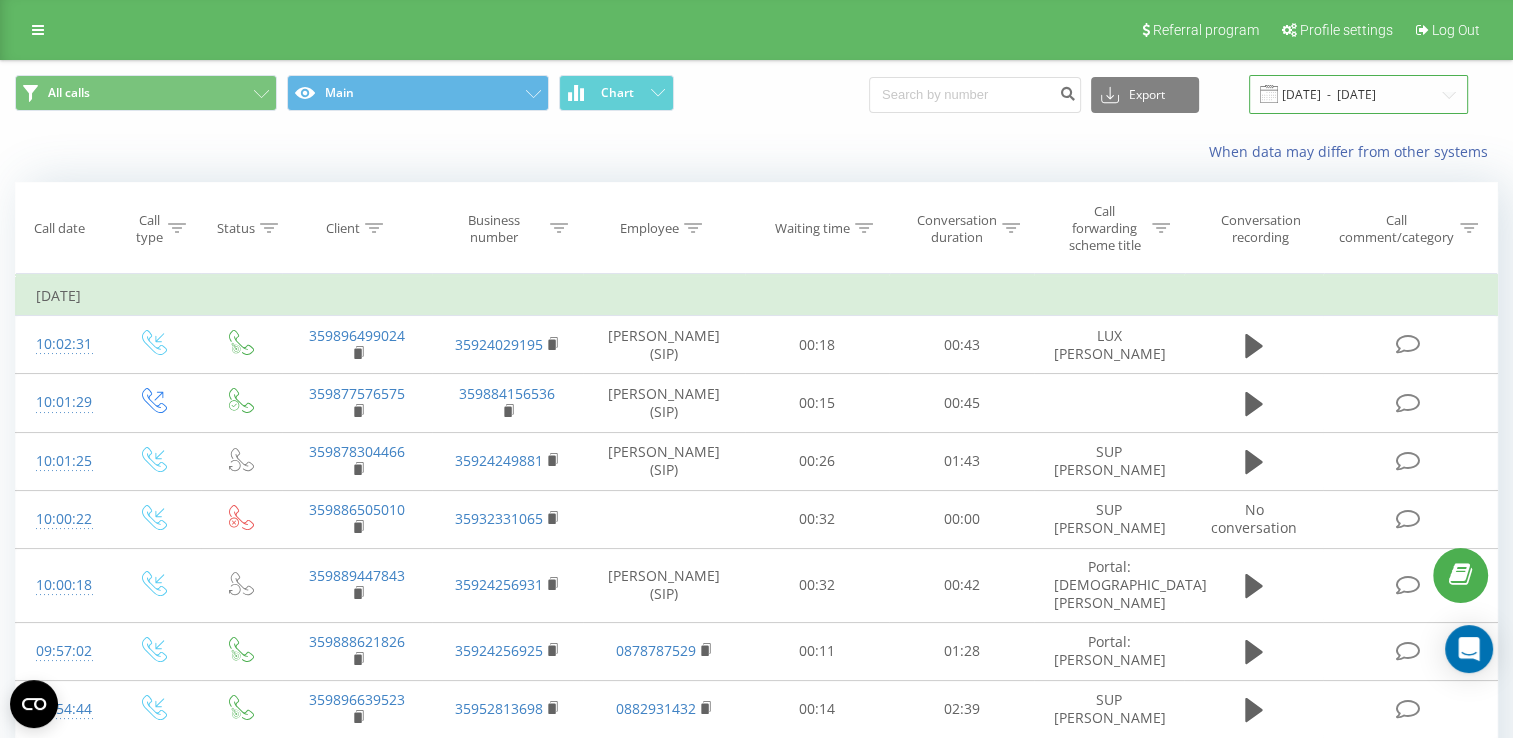 click on "[DATE]  -  [DATE]" at bounding box center [1358, 94] 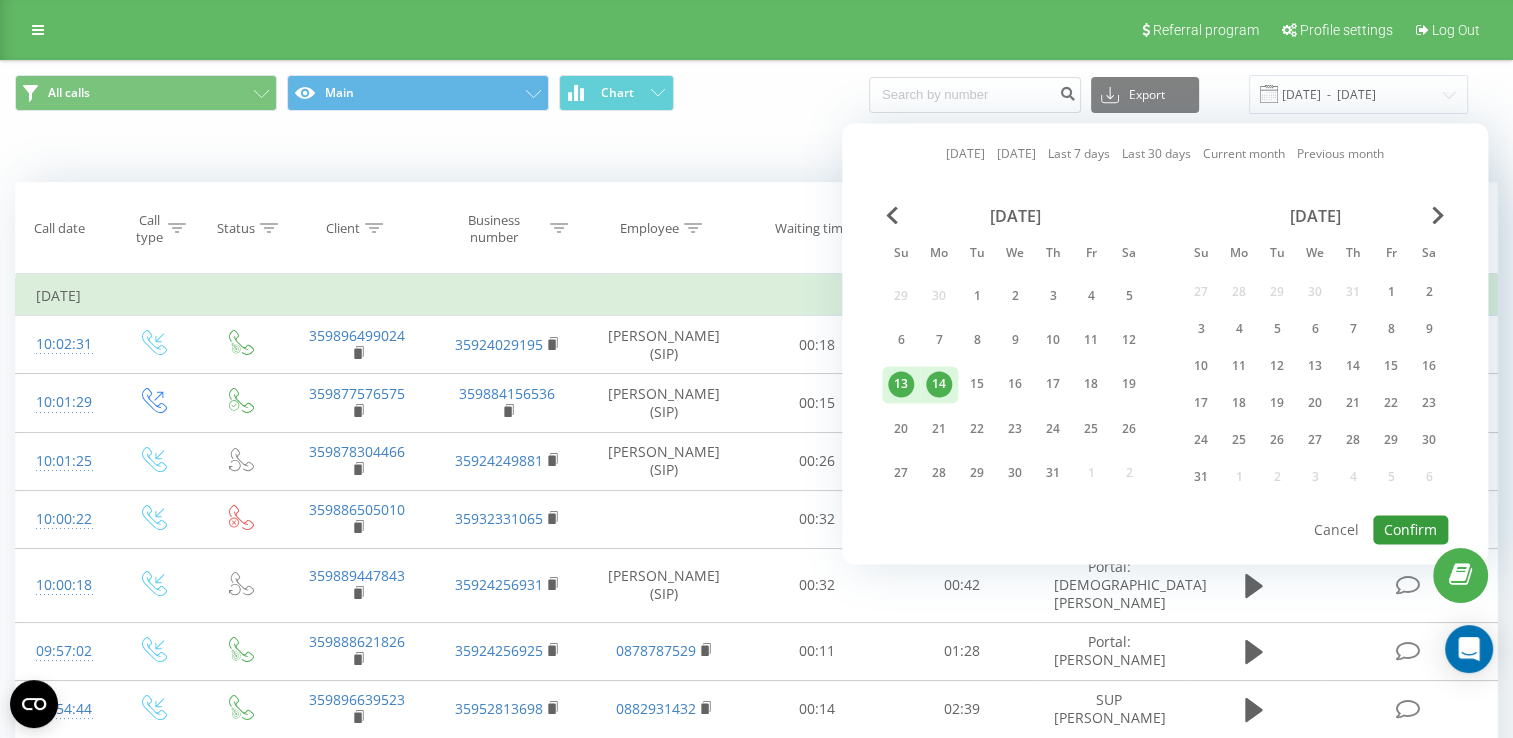 click on "Confirm" at bounding box center [1410, 529] 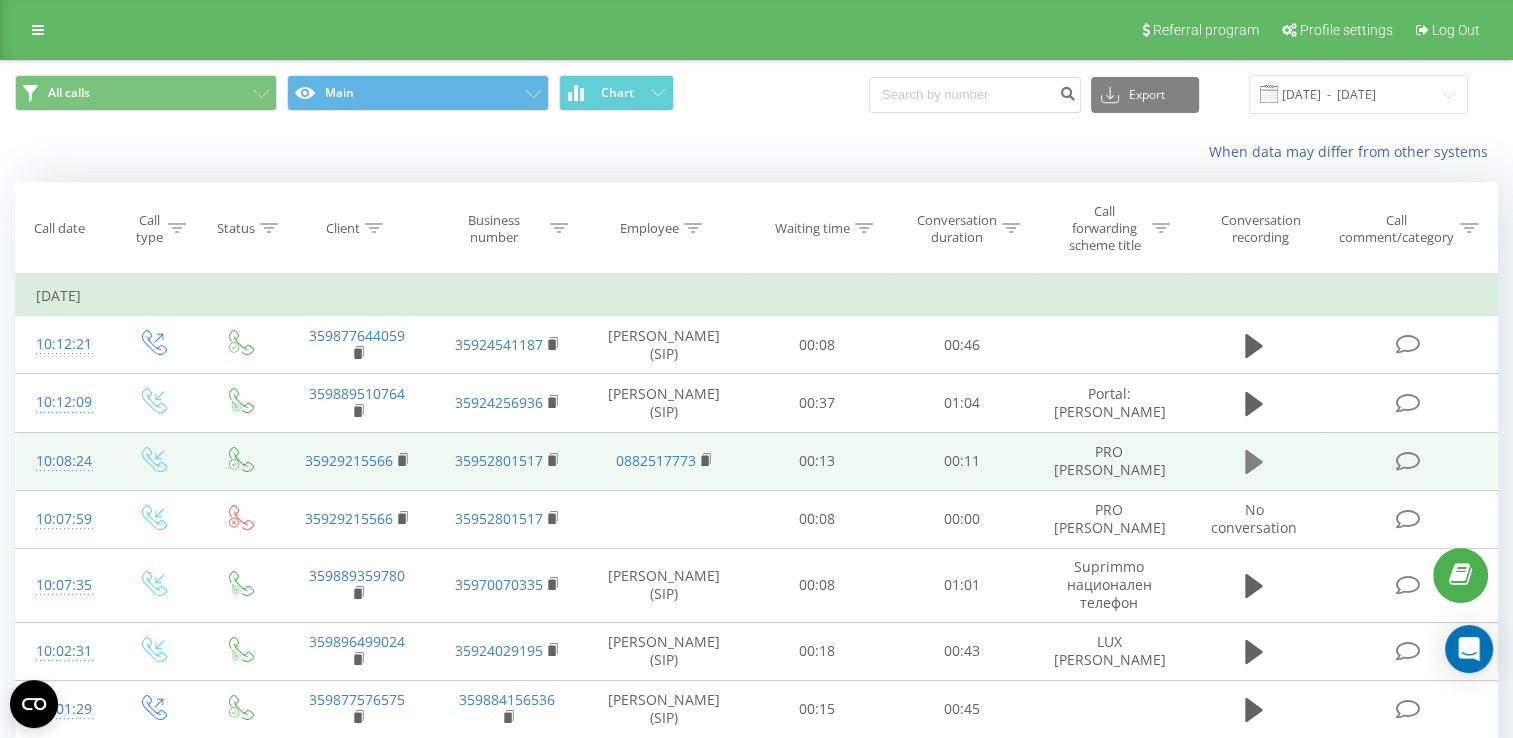 click 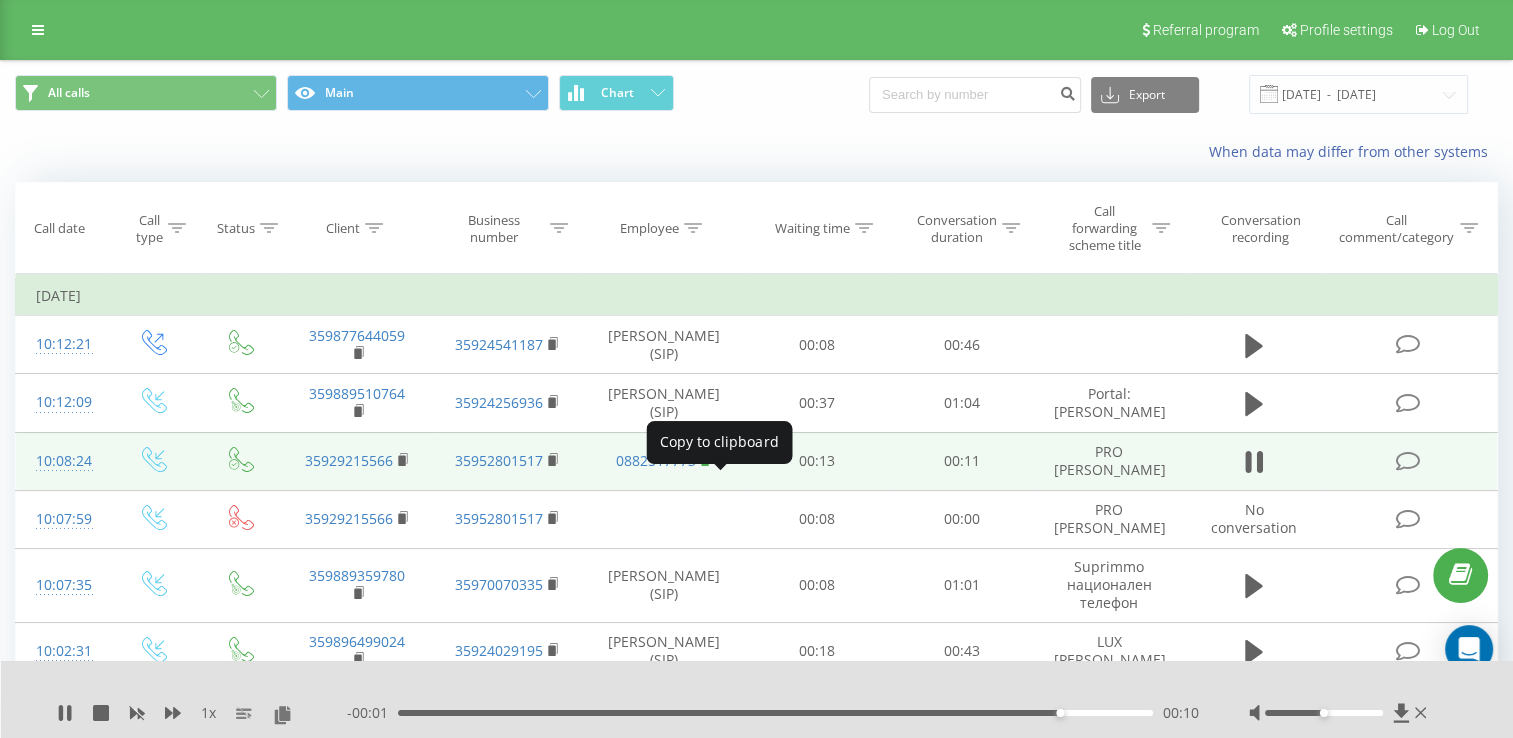 click 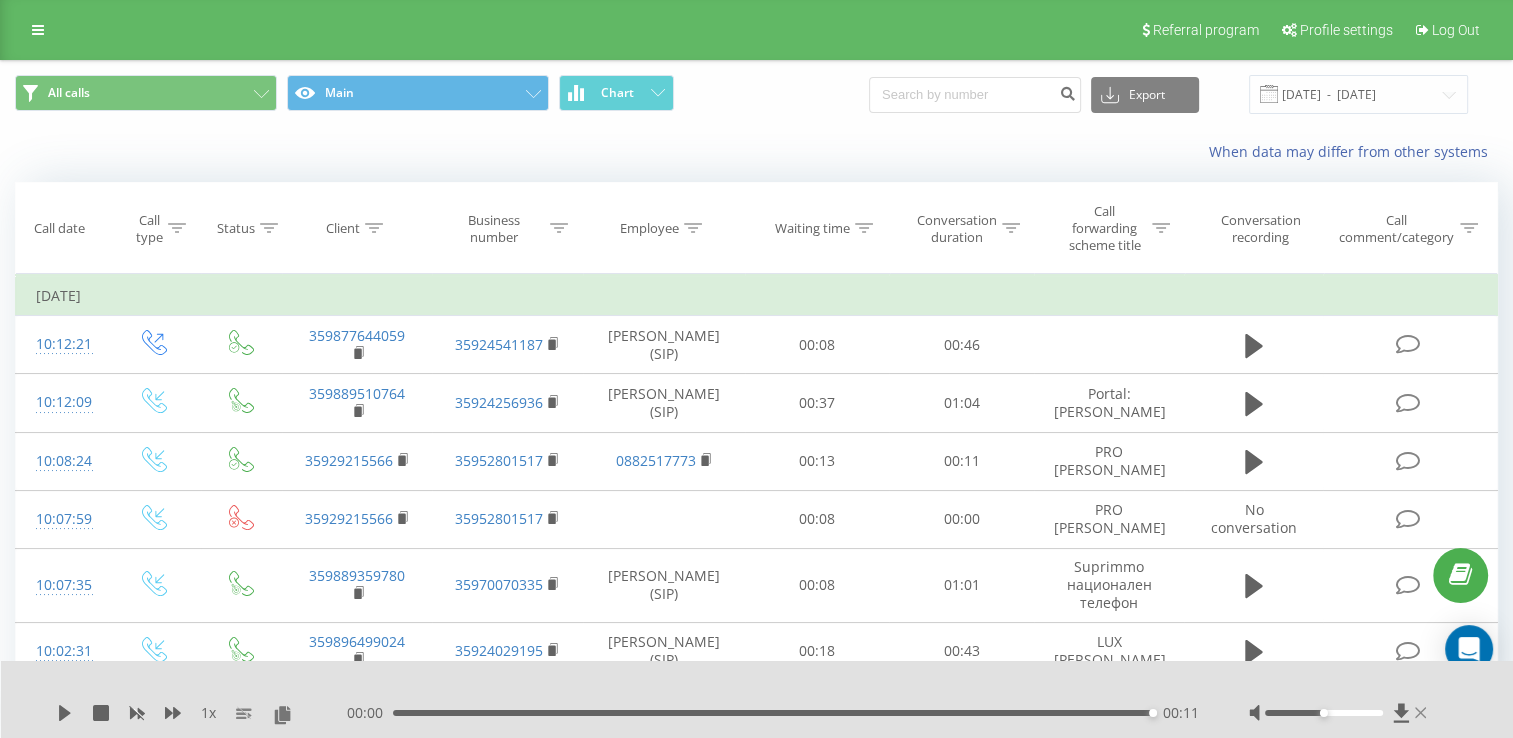 click 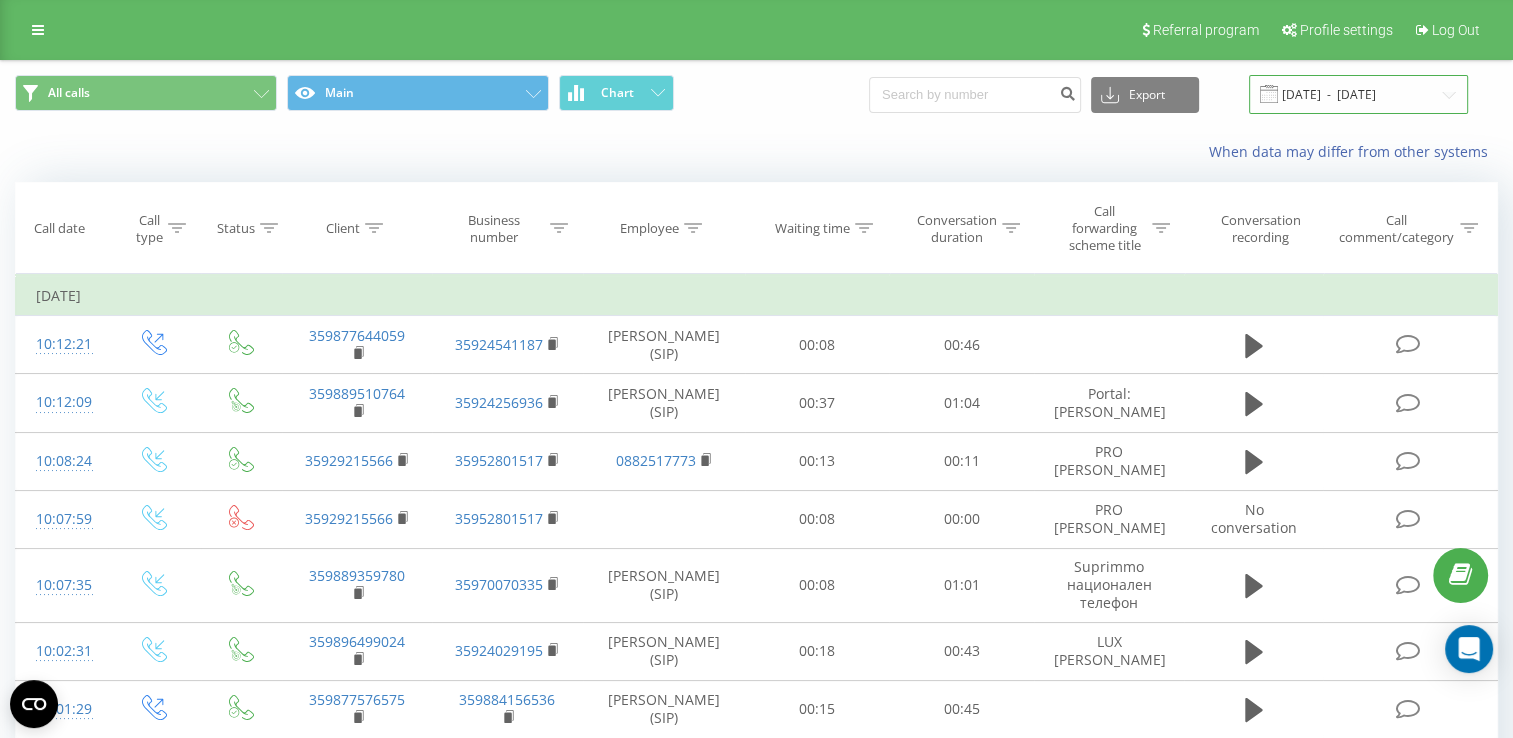 click on "[DATE]  -  [DATE]" at bounding box center [1358, 94] 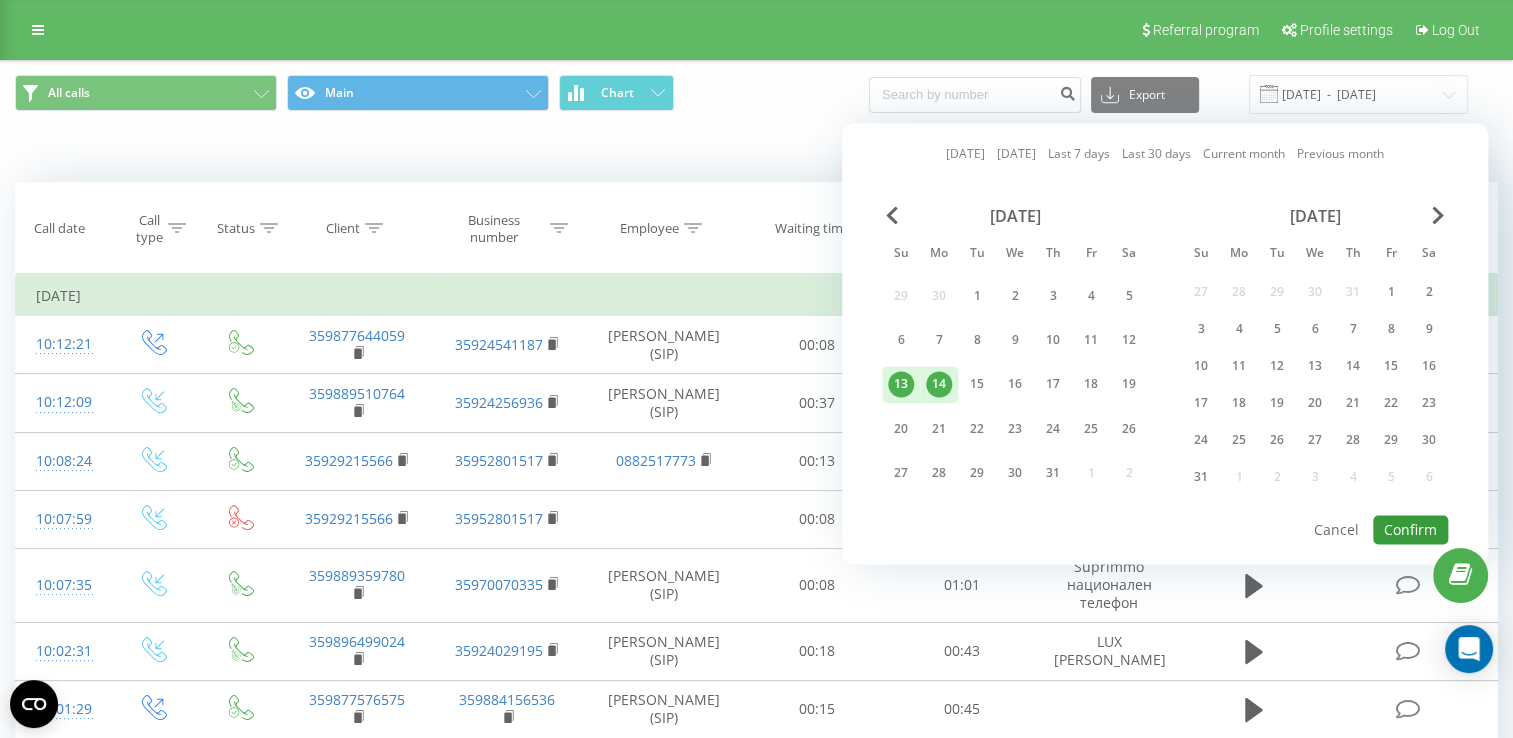 click on "Confirm" at bounding box center [1410, 529] 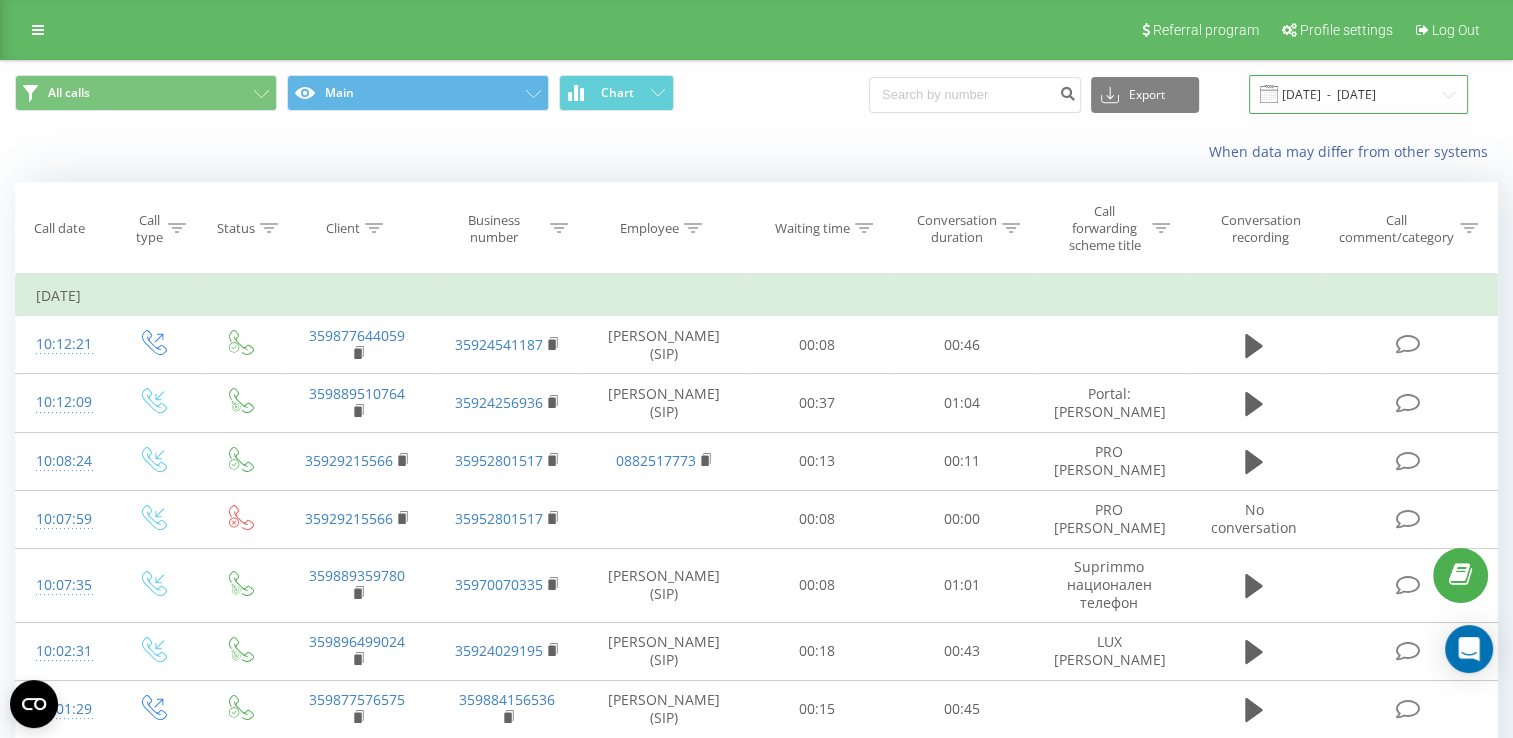 click on "[DATE]  -  [DATE]" at bounding box center (1358, 94) 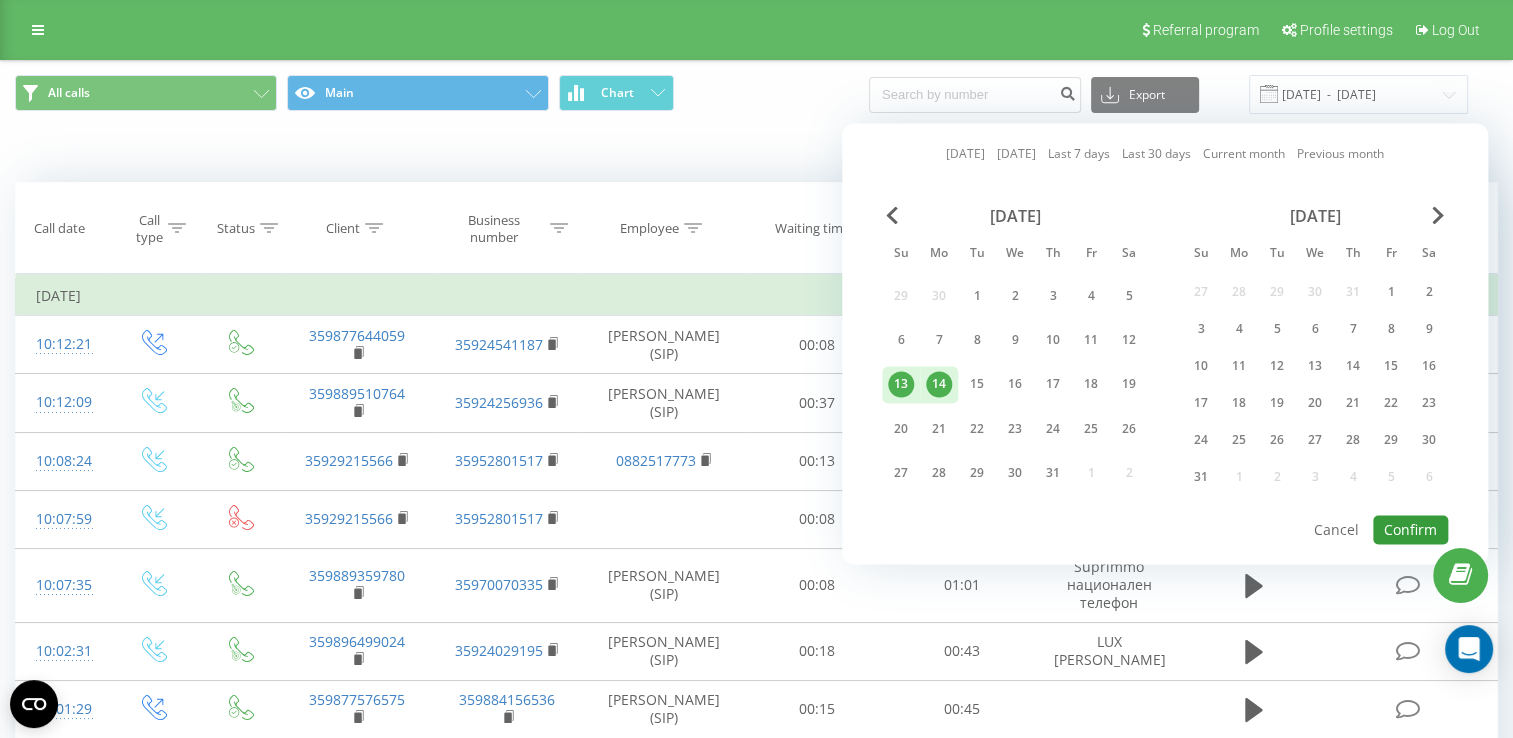 click on "Confirm" at bounding box center [1410, 529] 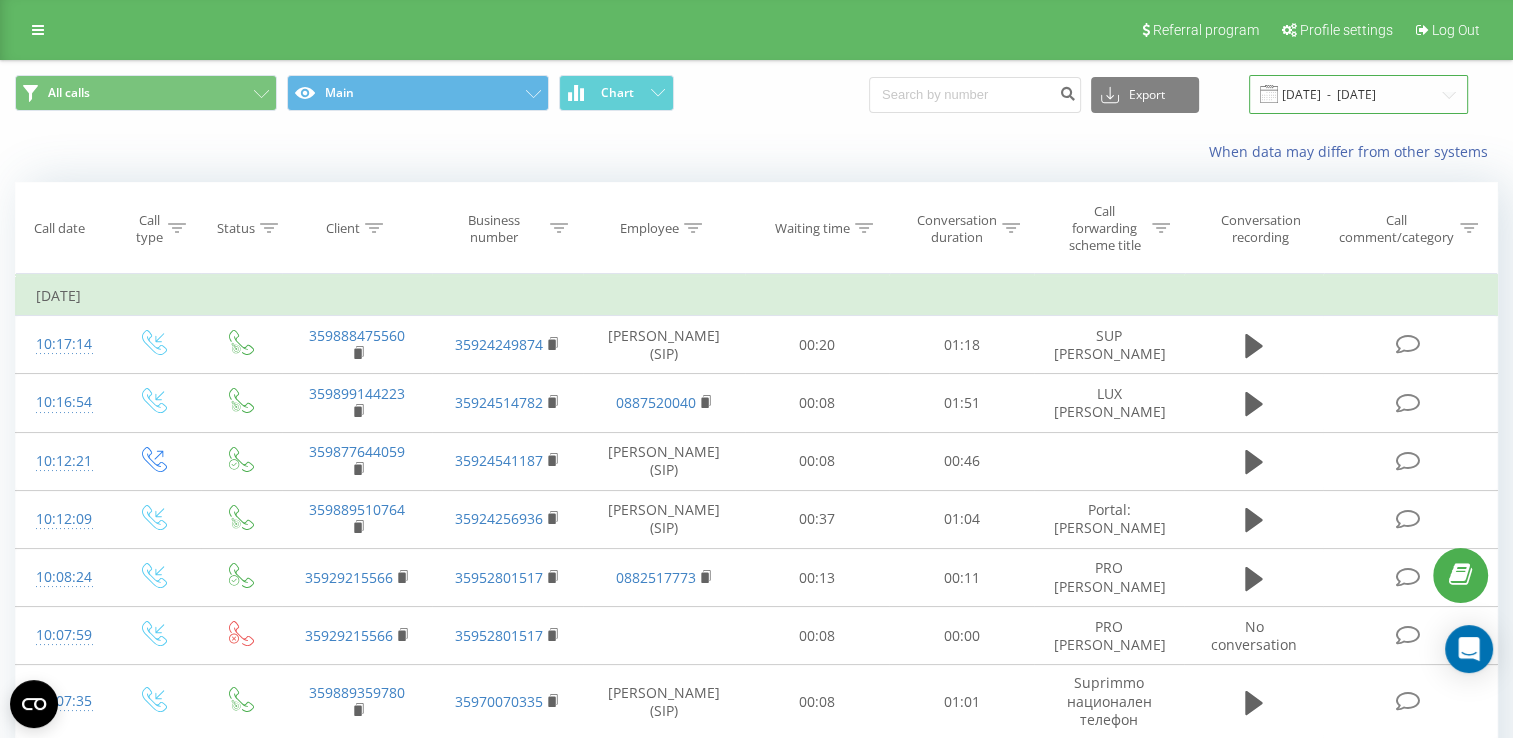 click on "[DATE]  -  [DATE]" at bounding box center (1358, 94) 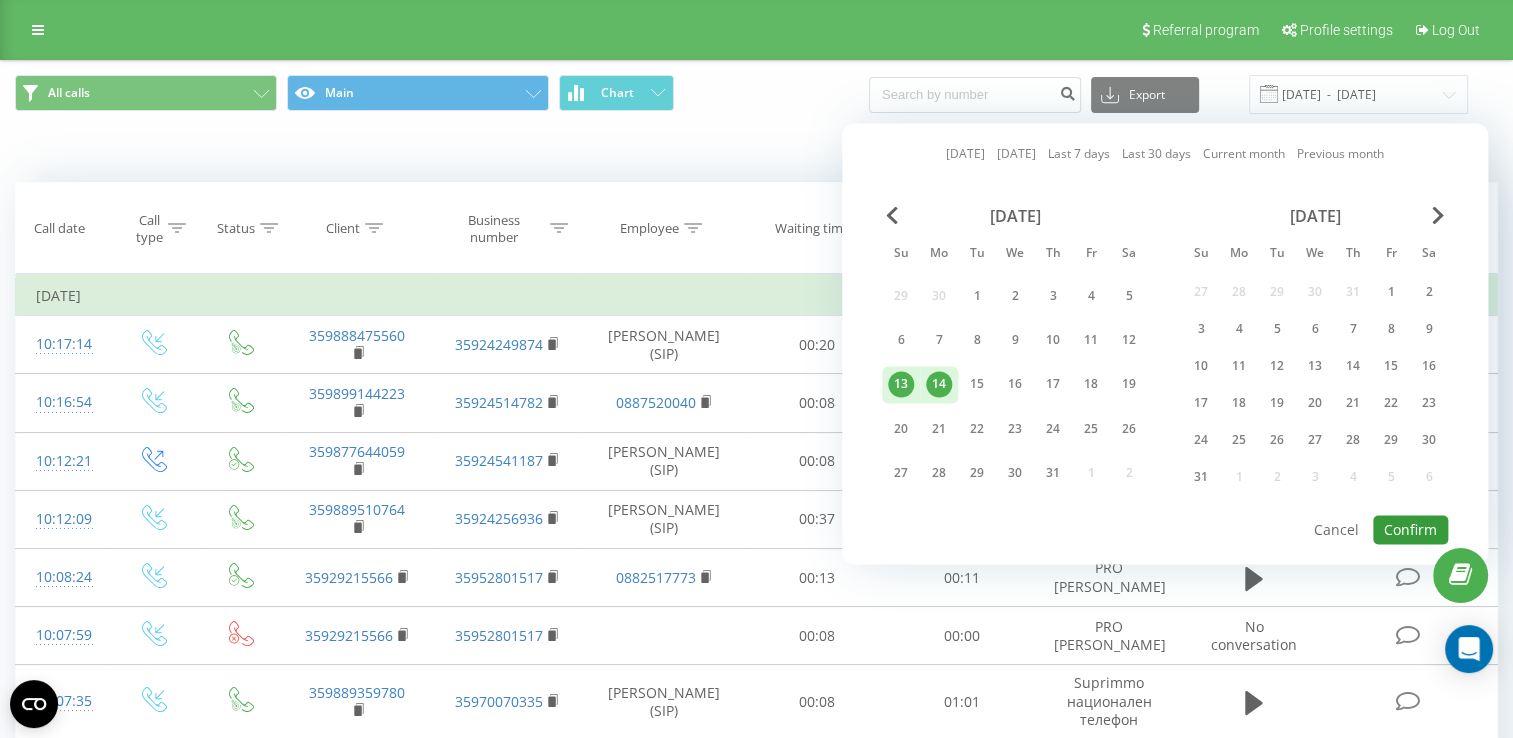 click on "Confirm" at bounding box center (1410, 529) 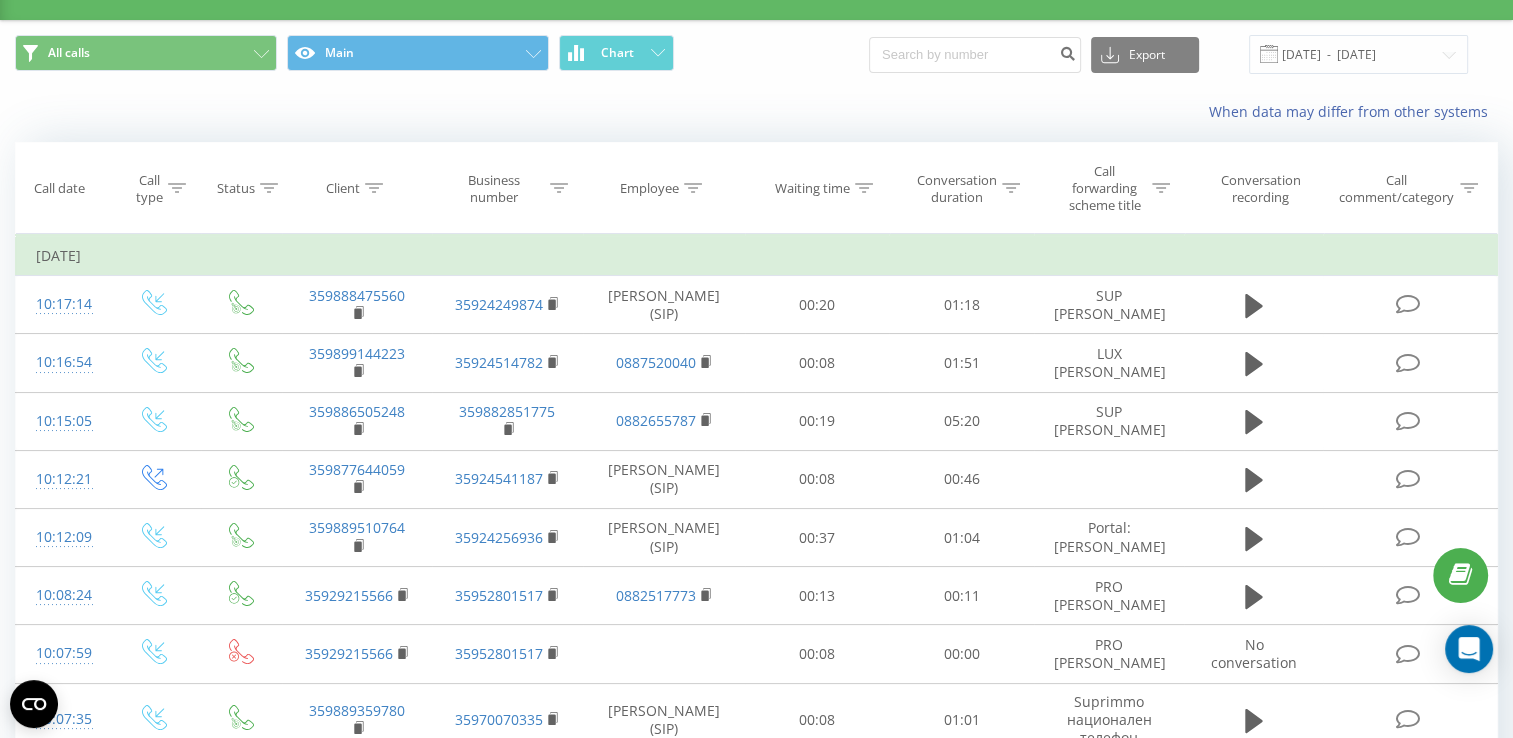 scroll, scrollTop: 0, scrollLeft: 0, axis: both 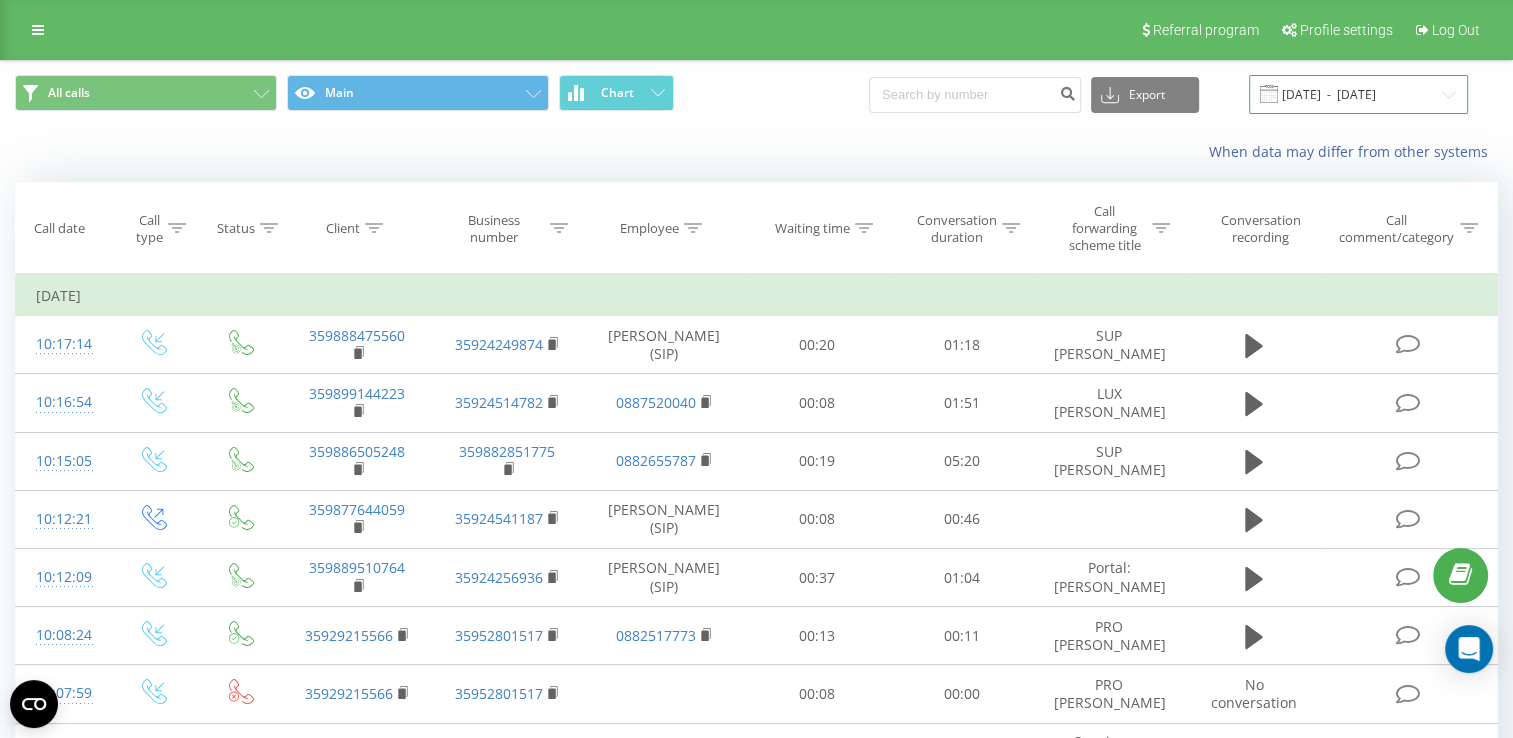 click on "[DATE]  -  [DATE]" at bounding box center [1358, 94] 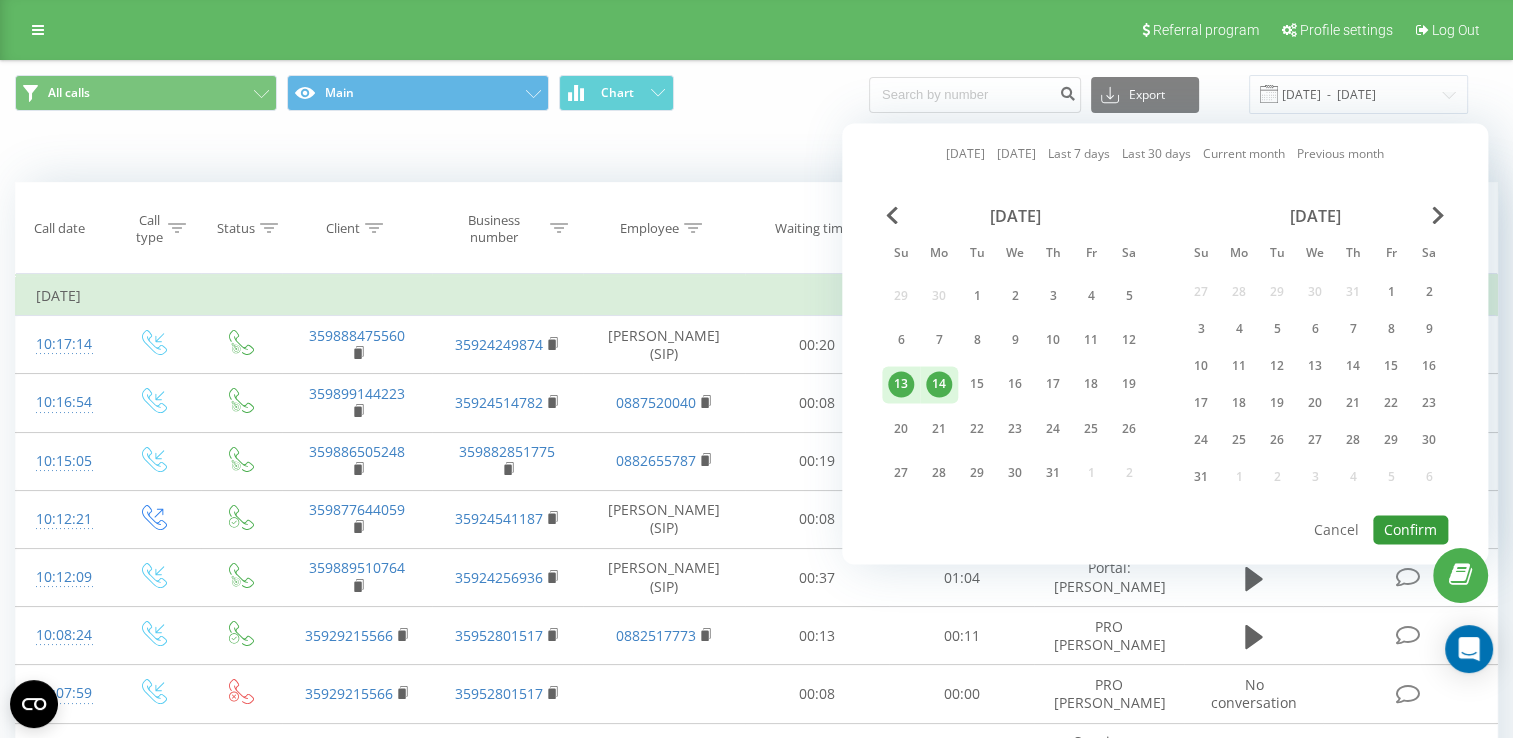 click on "Confirm" at bounding box center (1410, 529) 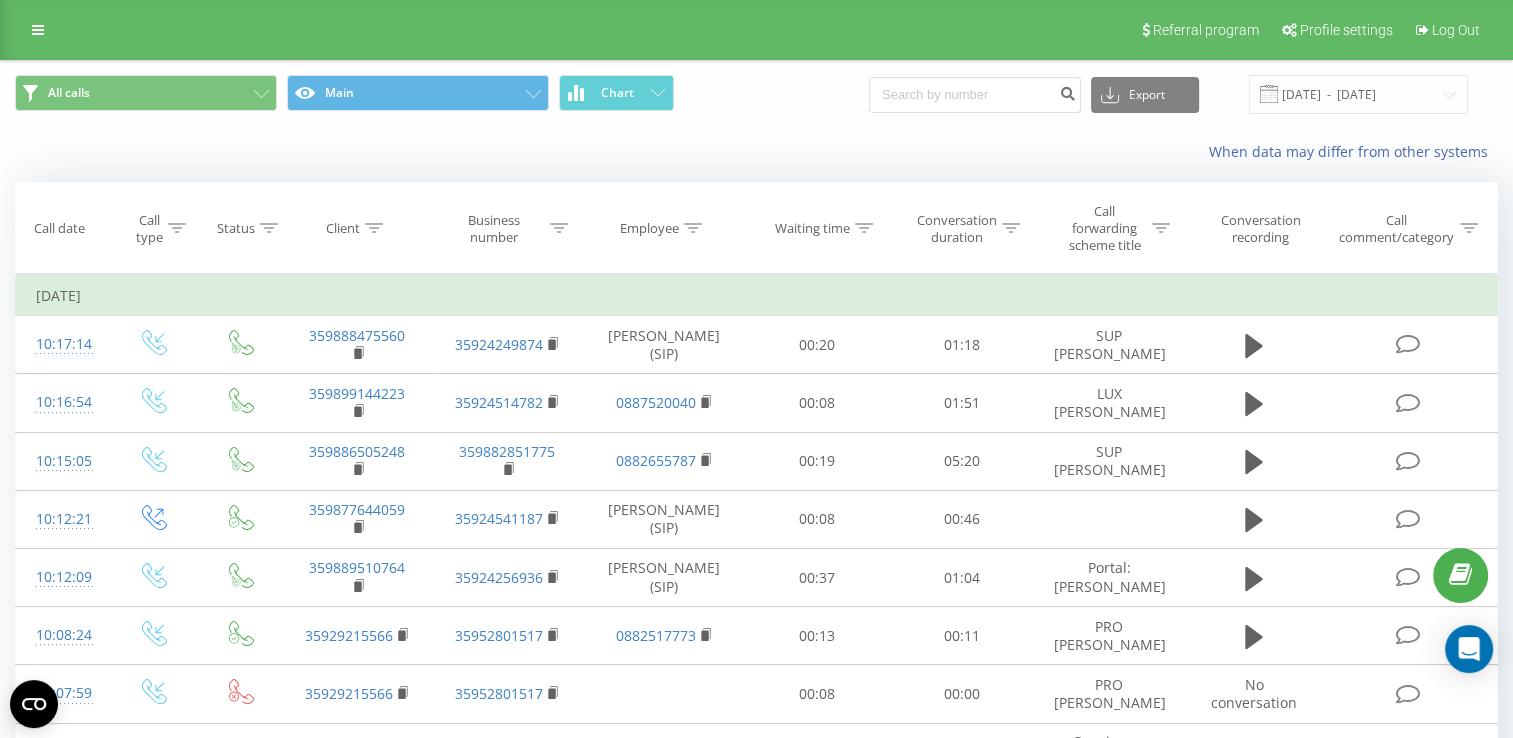 click at bounding box center (0, 0) 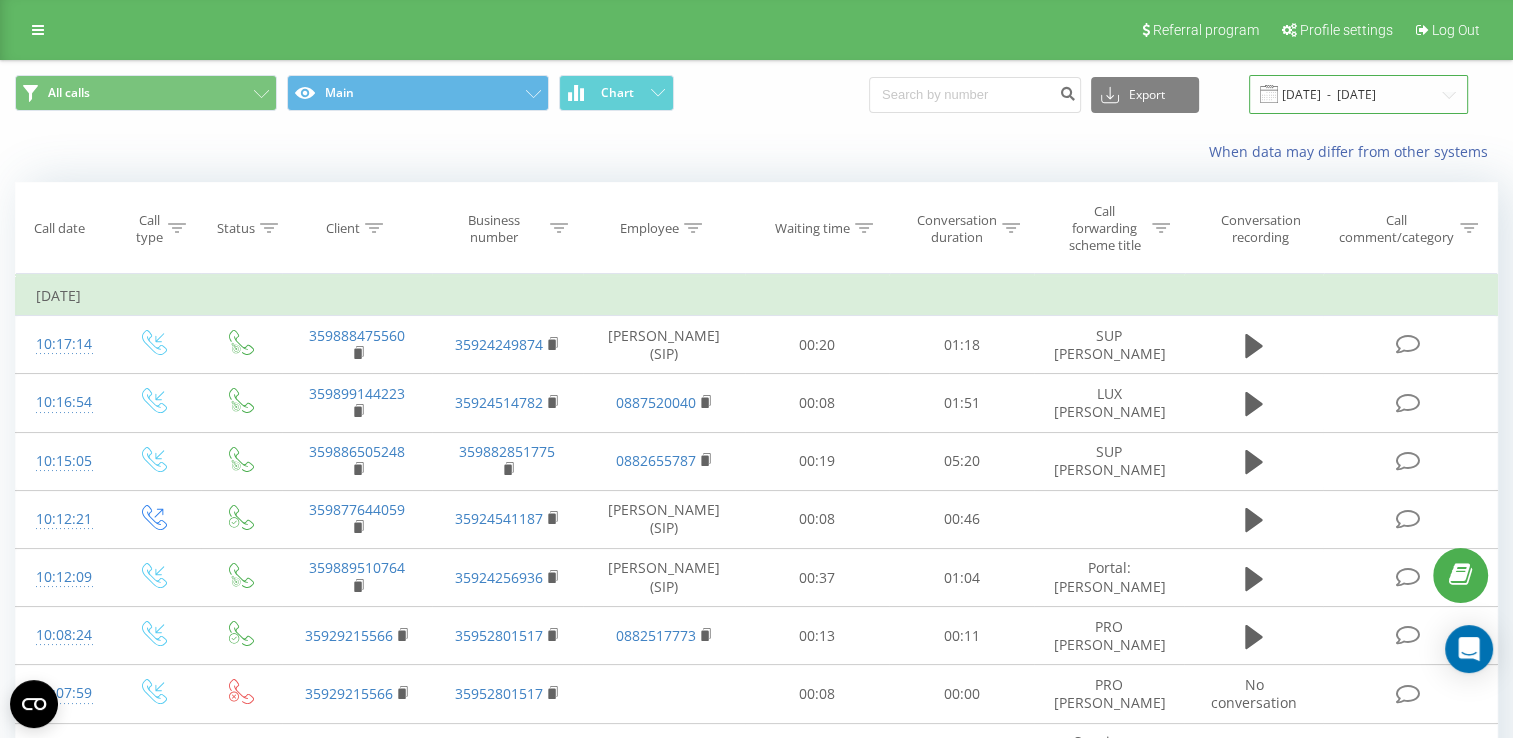 click on "[DATE]  -  [DATE]" at bounding box center (1358, 94) 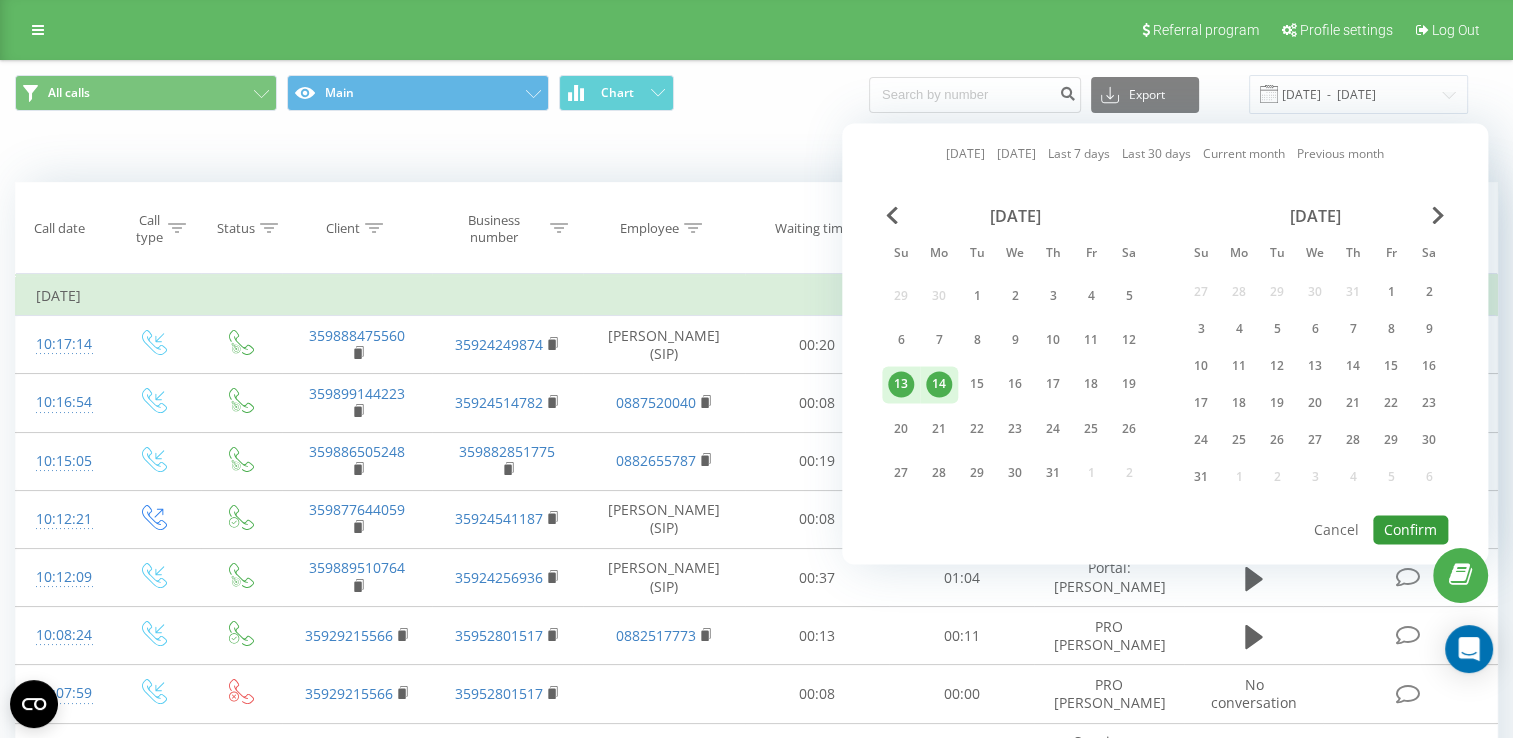 click on "Confirm" at bounding box center (1410, 529) 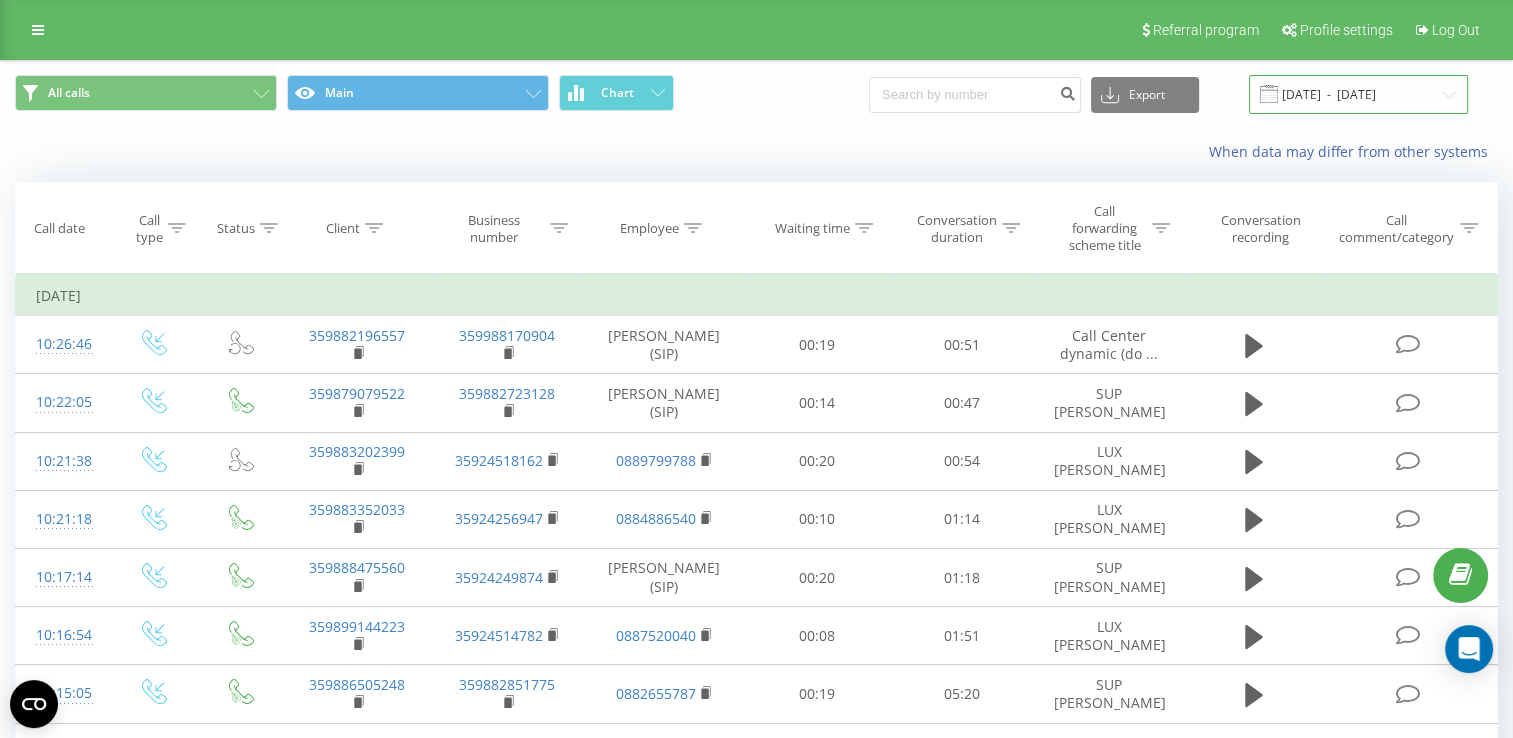 click on "[DATE]  -  [DATE]" at bounding box center [1358, 94] 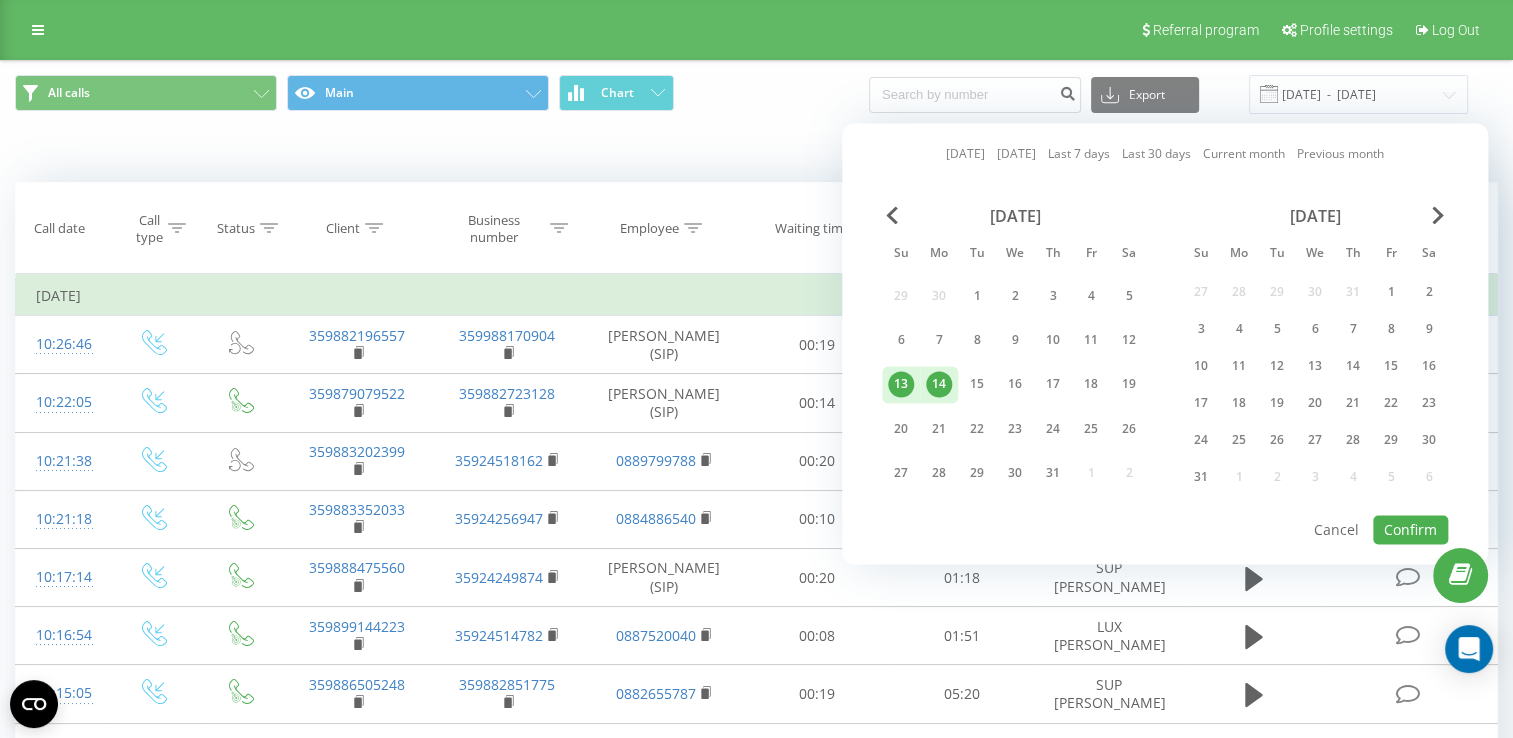 click on "[DATE] Su Mo Tu We Th Fr Sa 29 30 1 2 3 4 5 6 7 8 9 10 11 12 13 14 15 16 17 18 19 20 21 22 23 24 25 26 27 28 29 30 31 1 [DATE] Mo Tu We Th Fr Sa 27 28 29 30 31 1 2 3 4 5 6 7 8 9 10 11 12 13 14 15 16 17 18 19 20 21 22 23 24 25 26 27 28 29 30 31 1 2 3 4 5 6" at bounding box center [1165, 359] 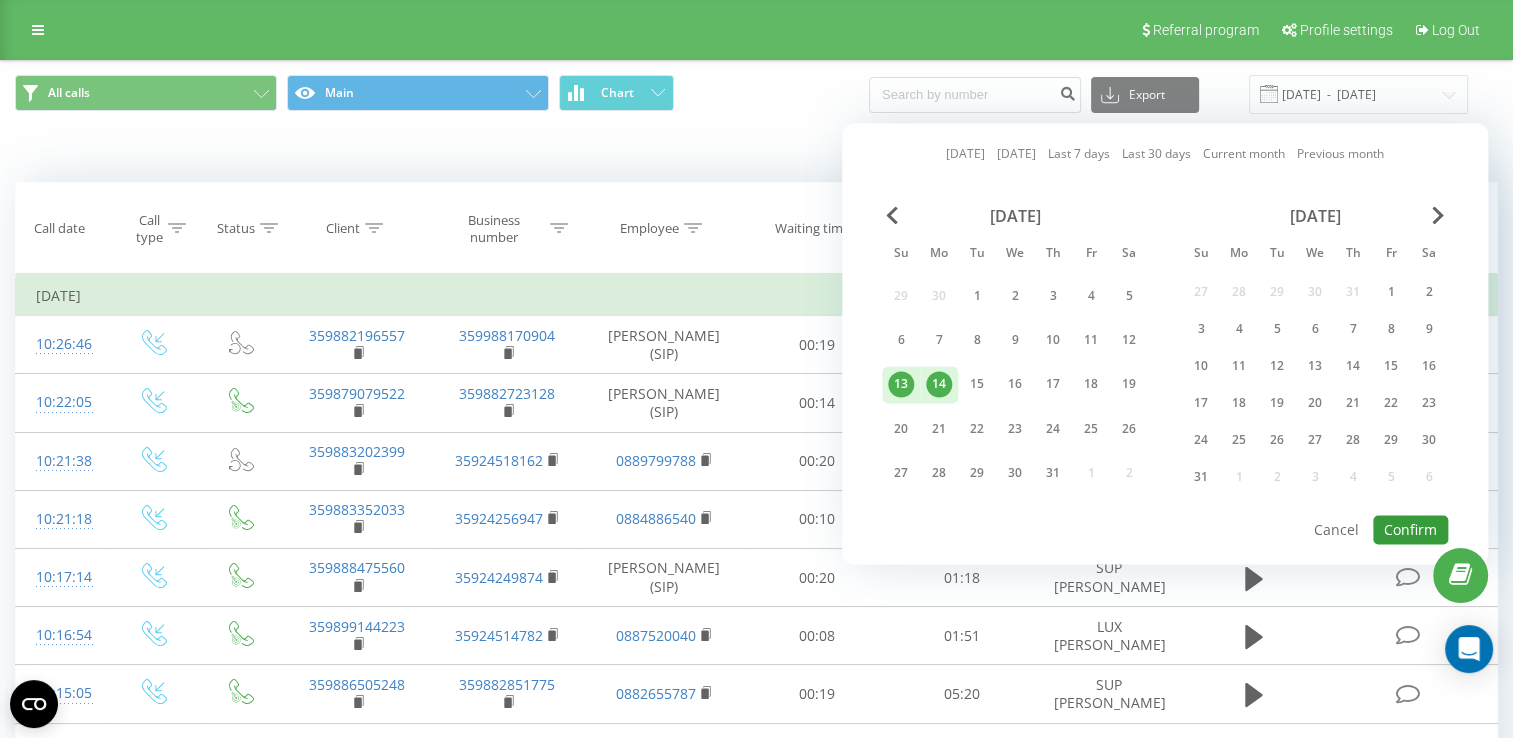 click on "Confirm" at bounding box center (1410, 529) 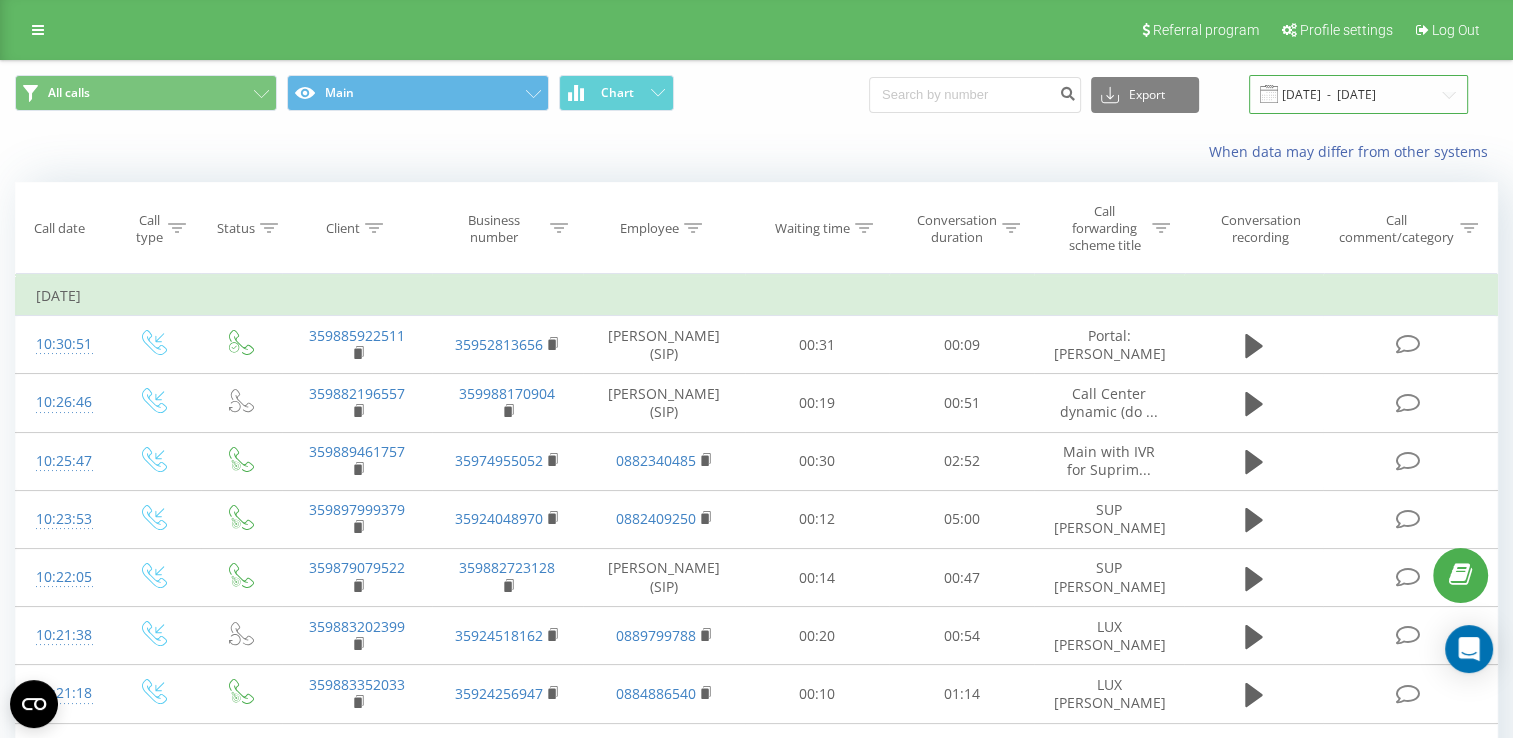 click on "[DATE]  -  [DATE]" at bounding box center (1358, 94) 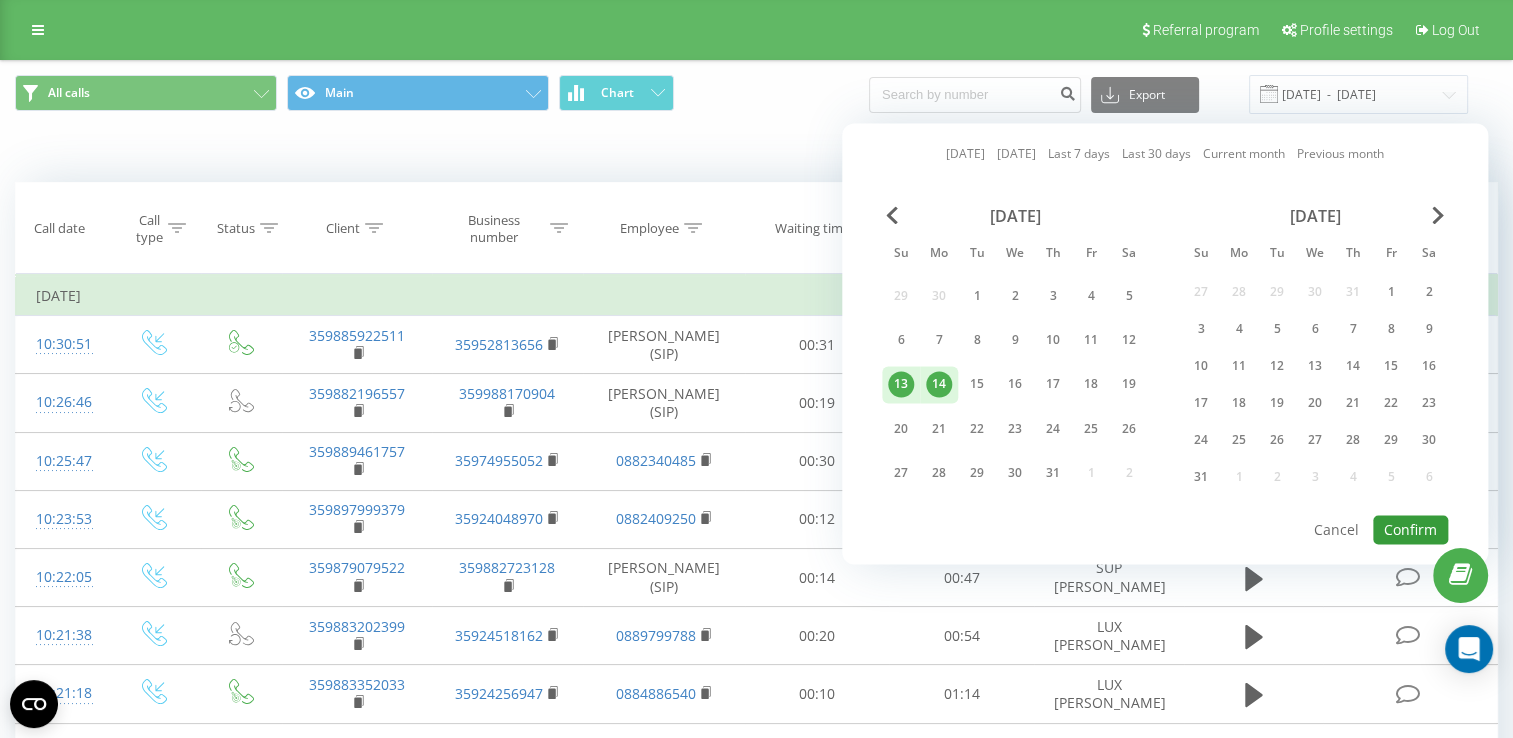 click on "Confirm" at bounding box center [1410, 529] 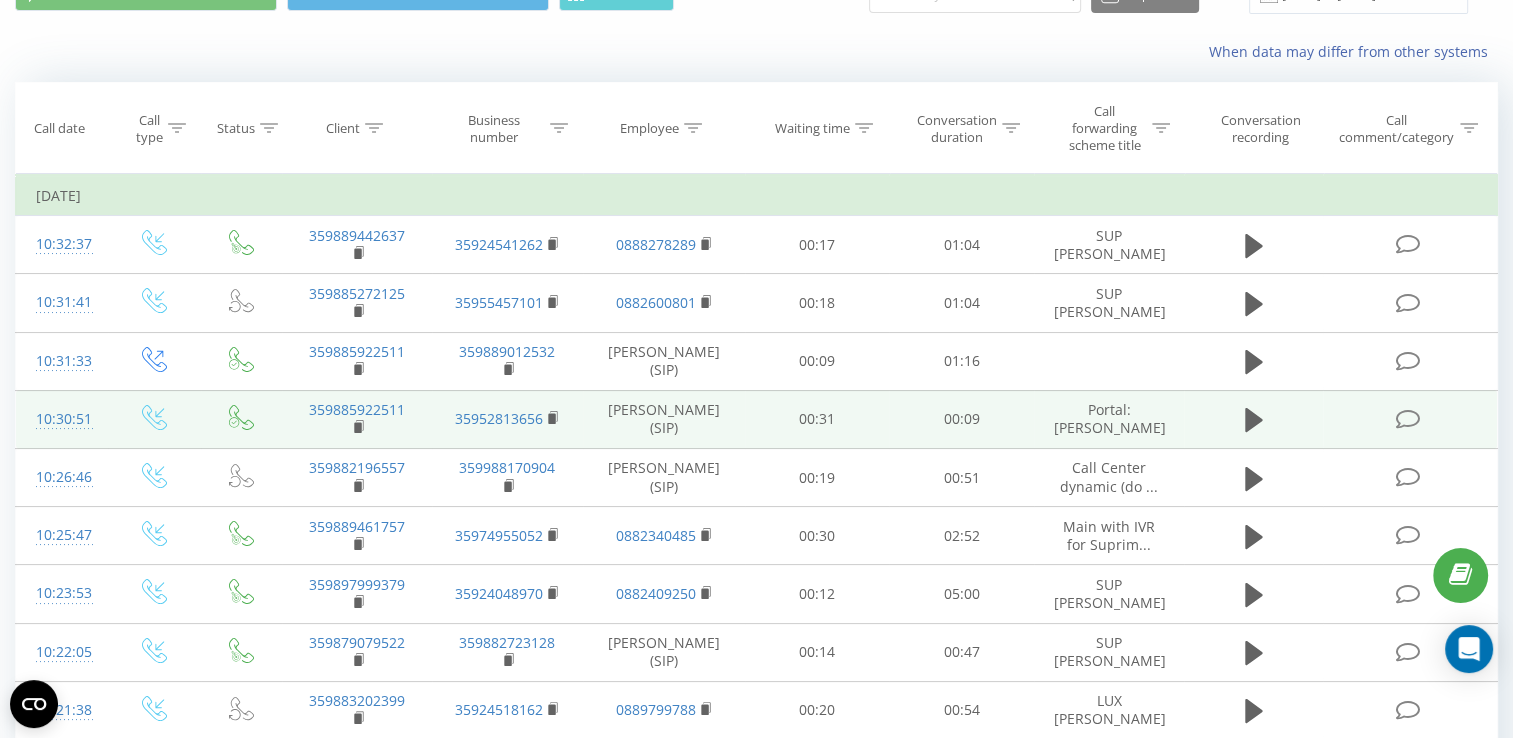 scroll, scrollTop: 0, scrollLeft: 0, axis: both 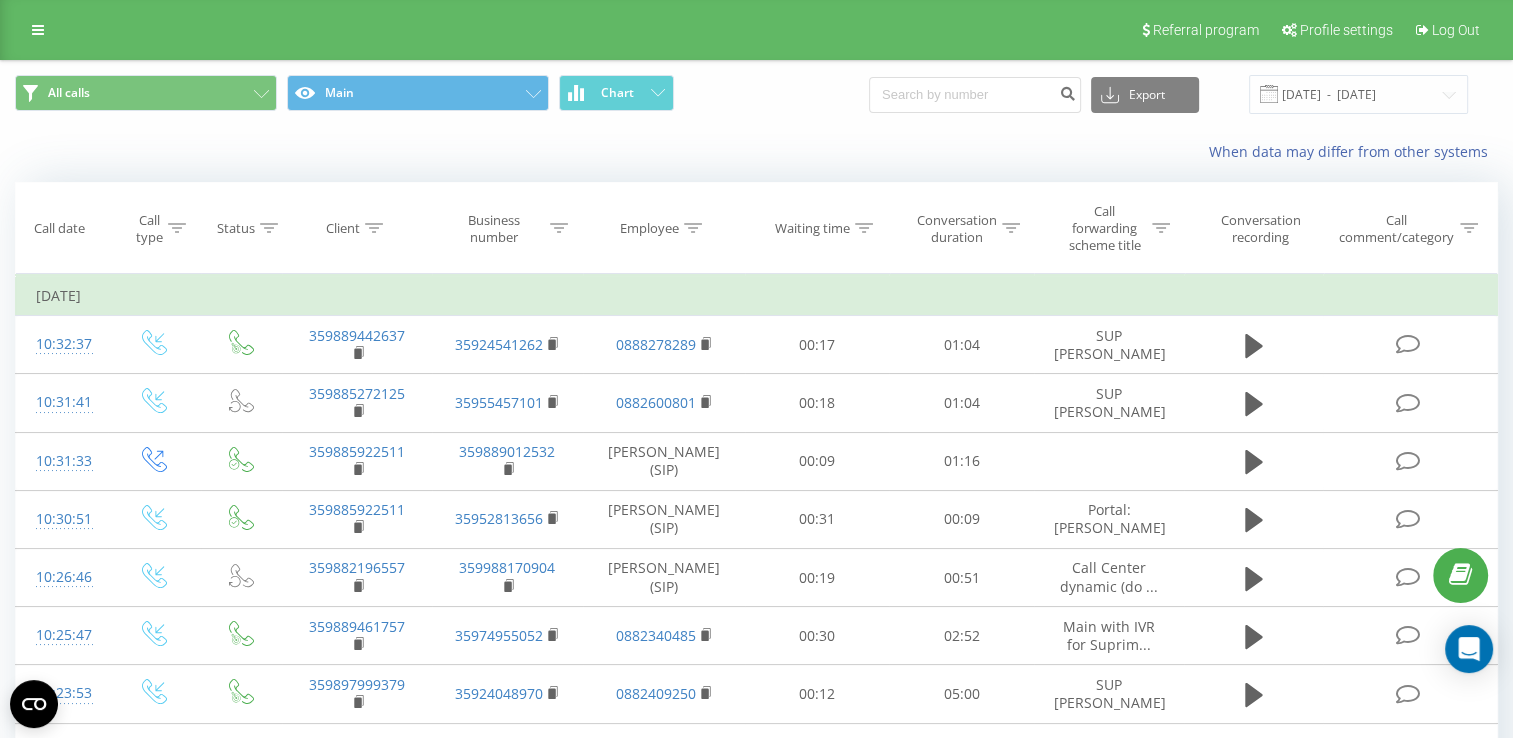 click at bounding box center [0, 0] 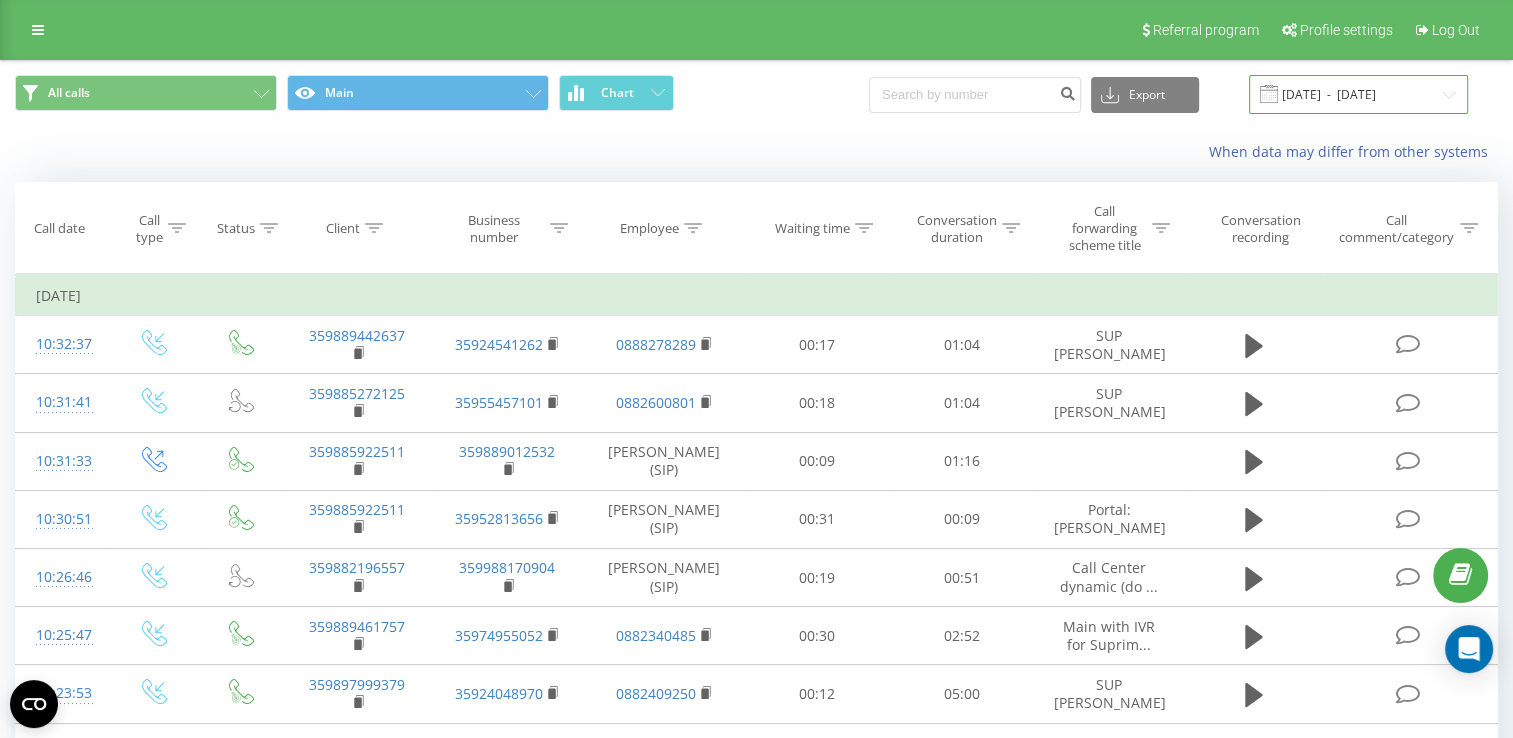 click on "[DATE]  -  [DATE]" at bounding box center (1358, 94) 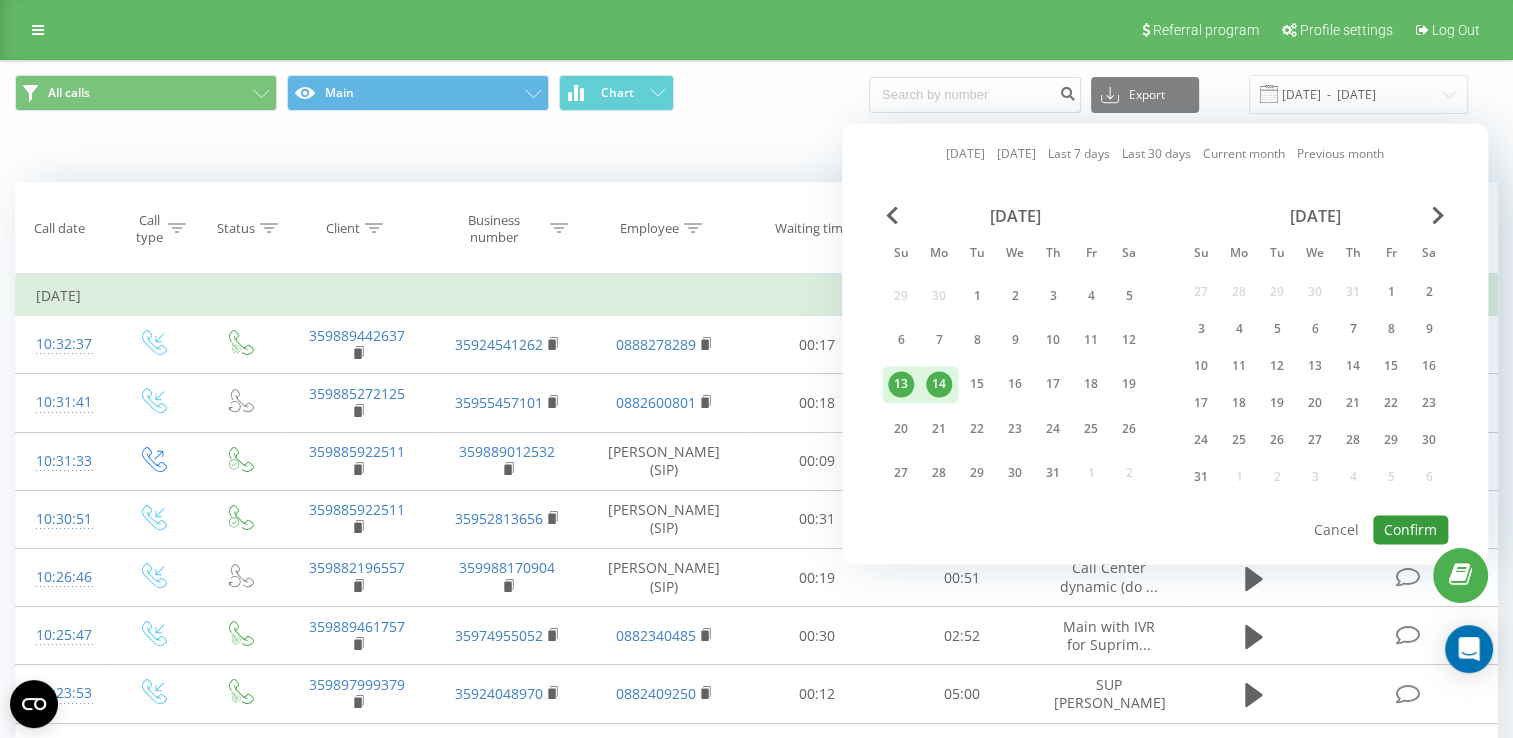 click on "Confirm" at bounding box center [1410, 529] 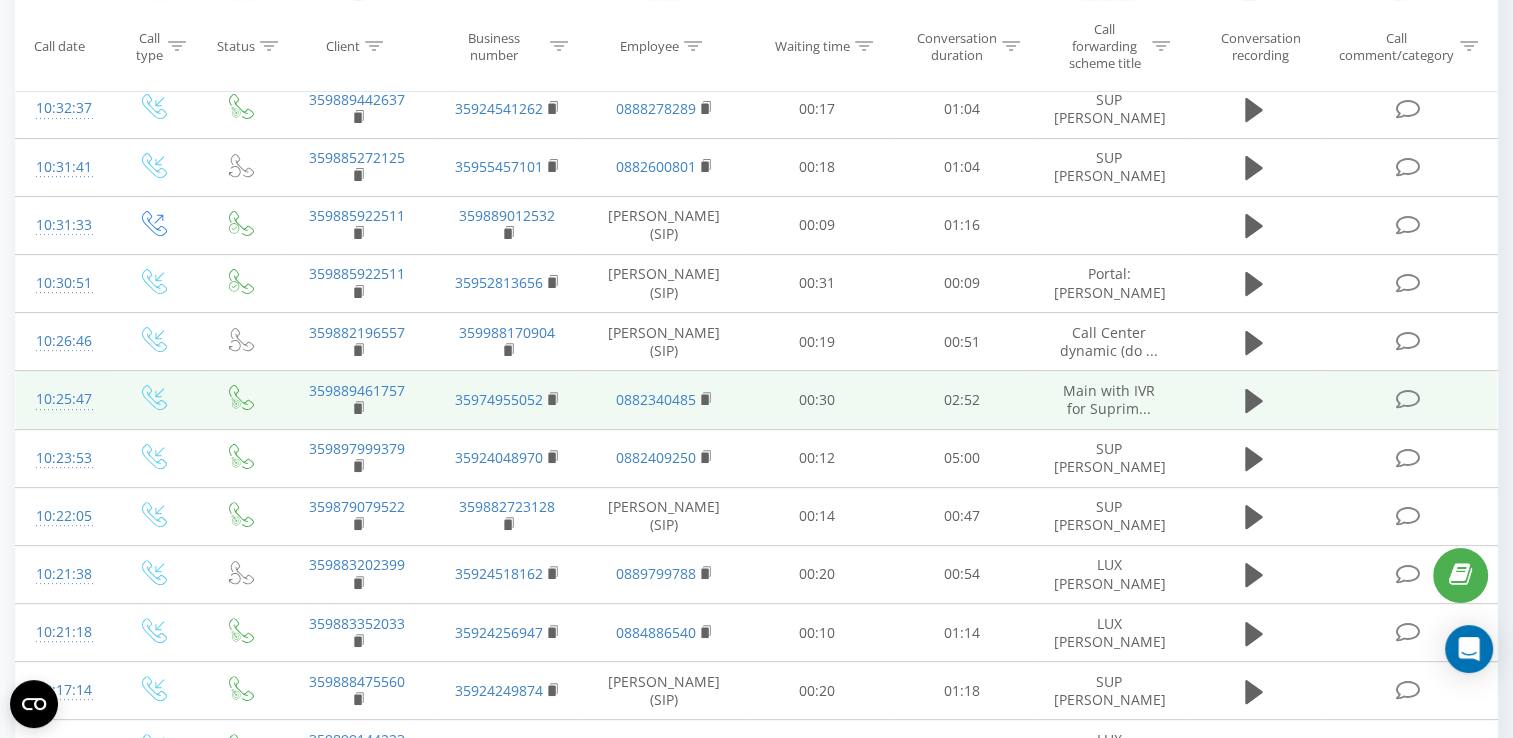 scroll, scrollTop: 500, scrollLeft: 0, axis: vertical 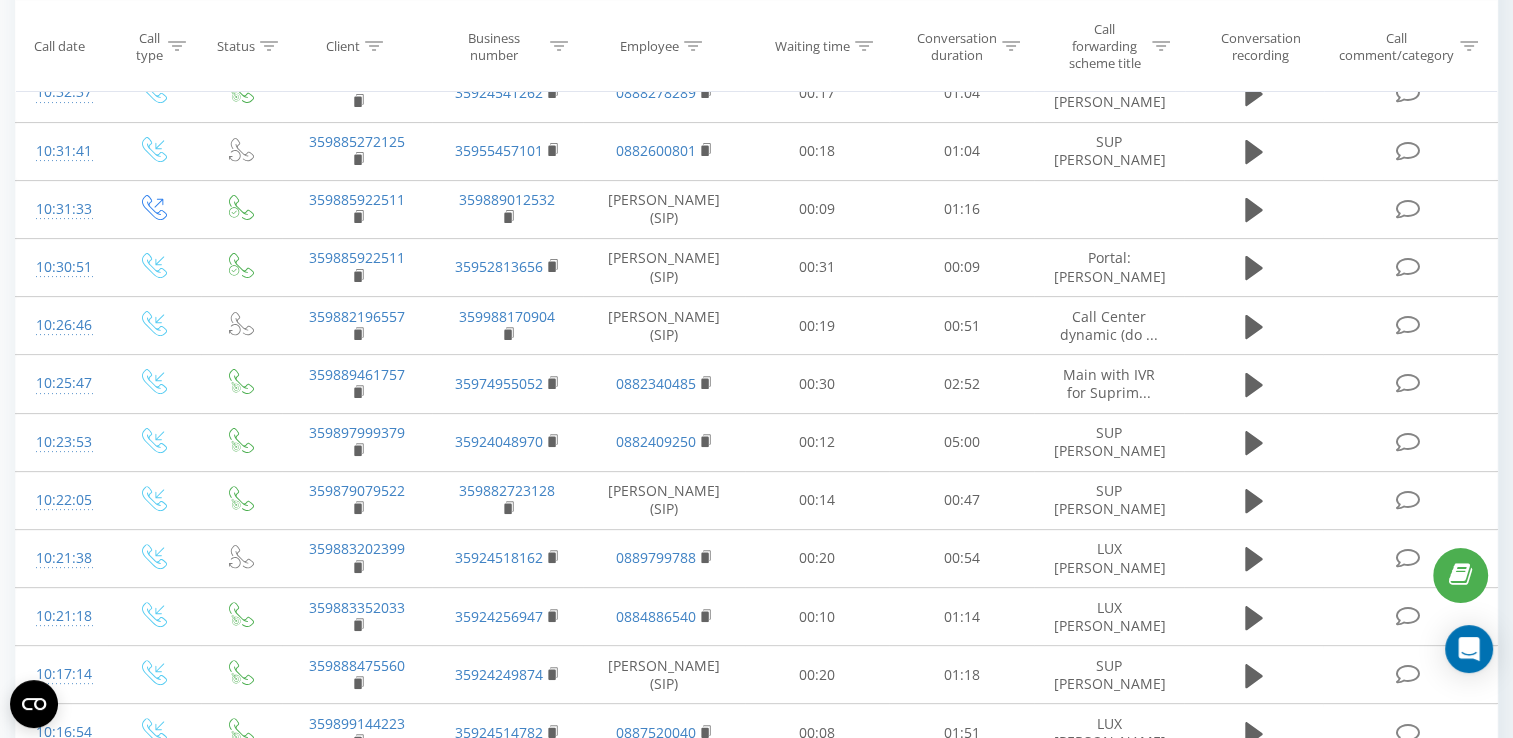 click at bounding box center [0, 0] 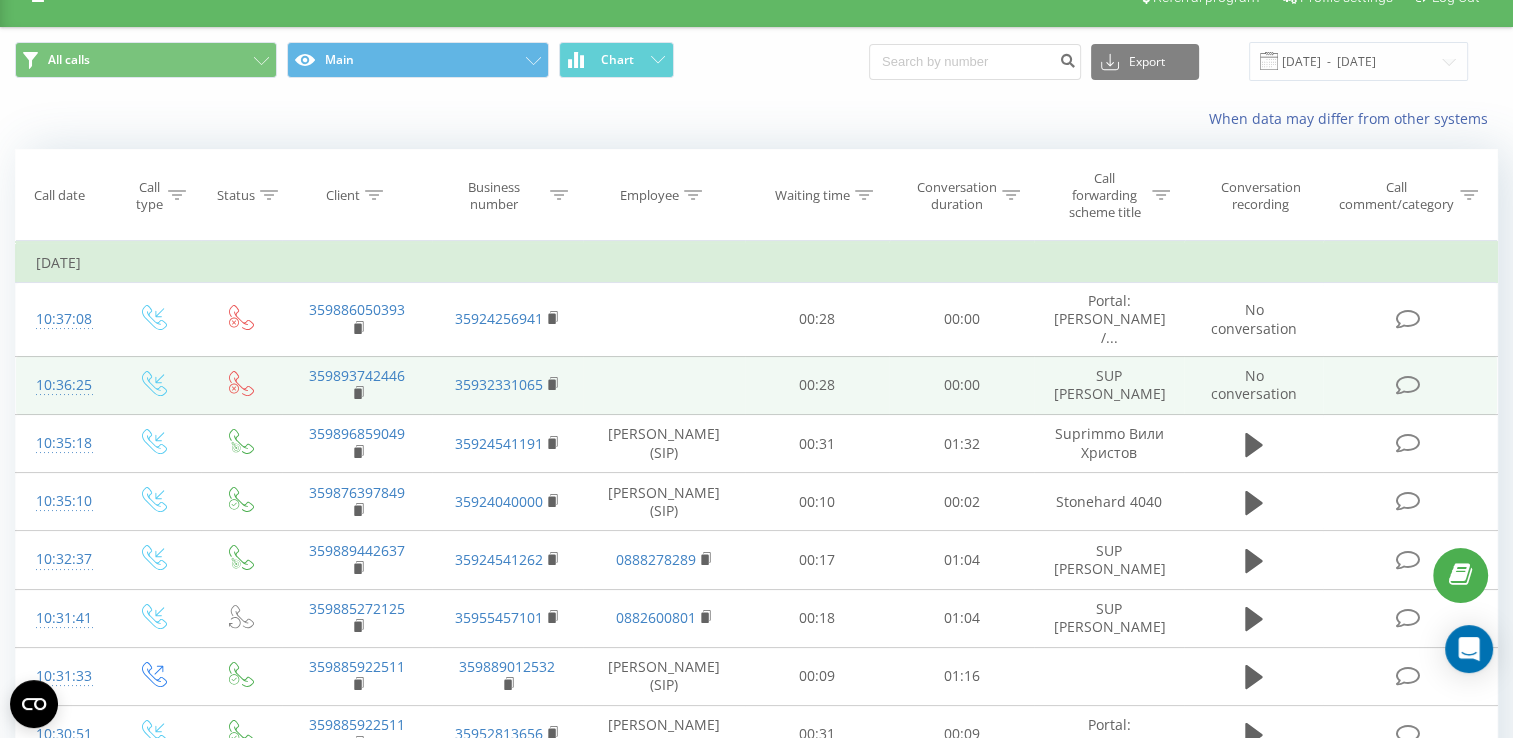 scroll, scrollTop: 0, scrollLeft: 0, axis: both 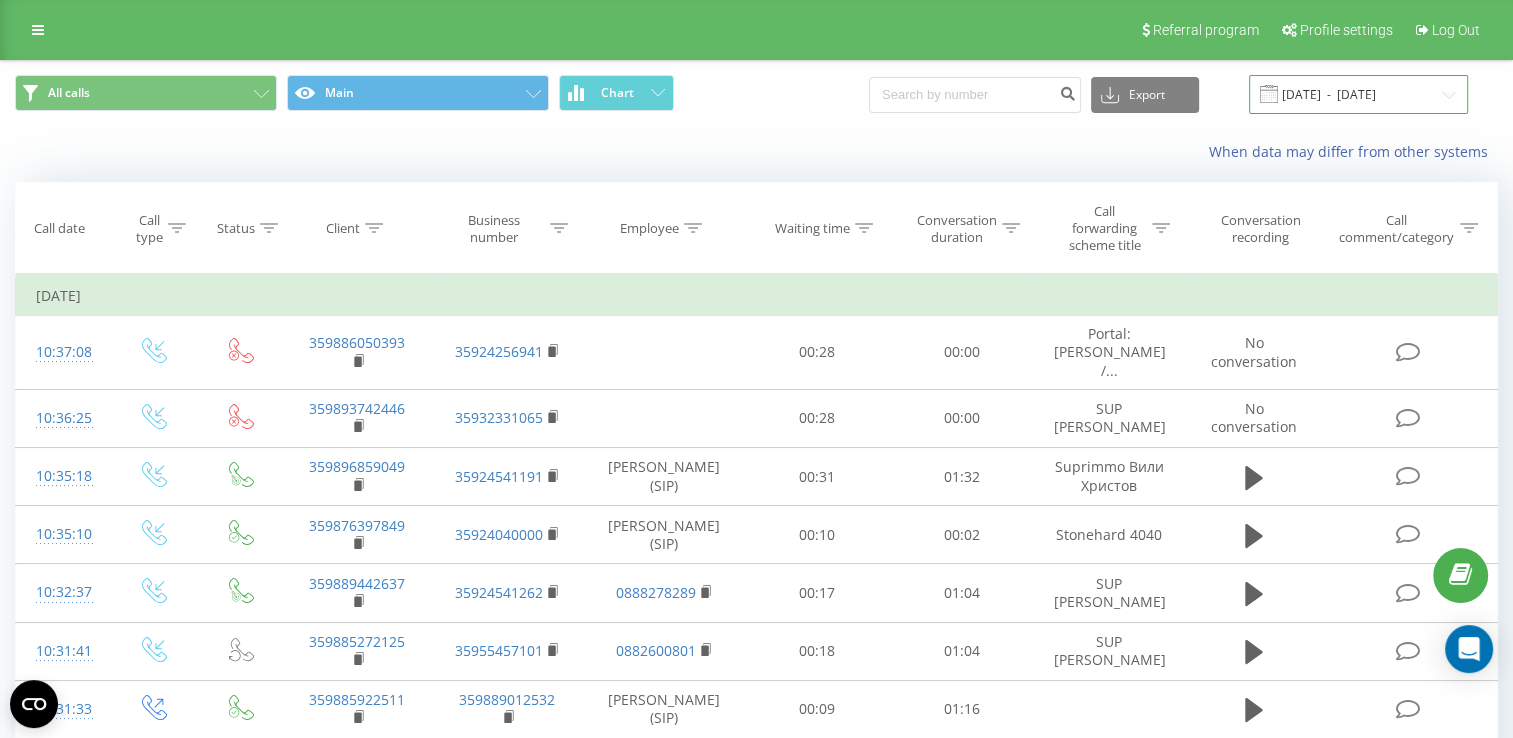 click on "[DATE]  -  [DATE]" at bounding box center [1358, 94] 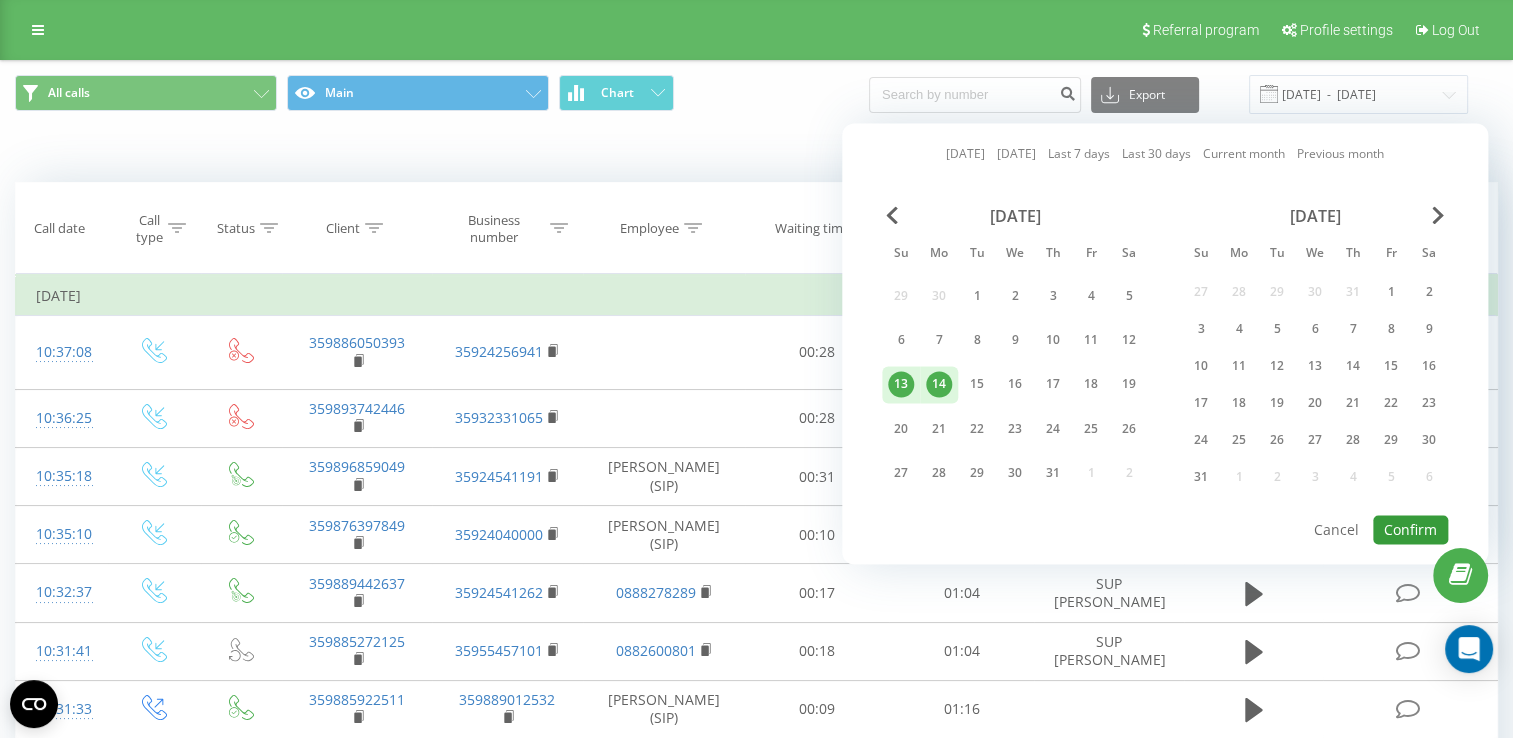 click on "Confirm" at bounding box center (1410, 529) 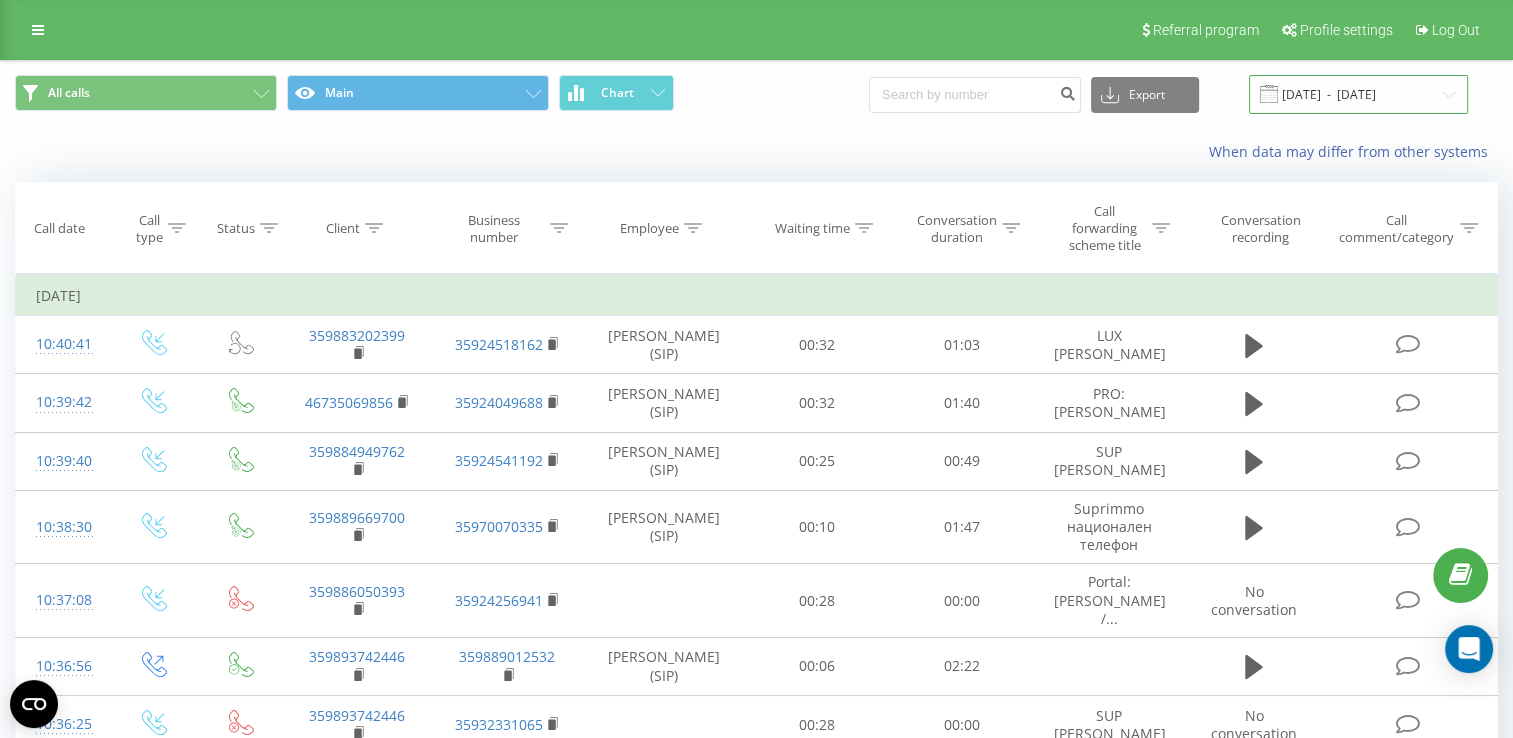 click on "[DATE]  -  [DATE]" at bounding box center [1358, 94] 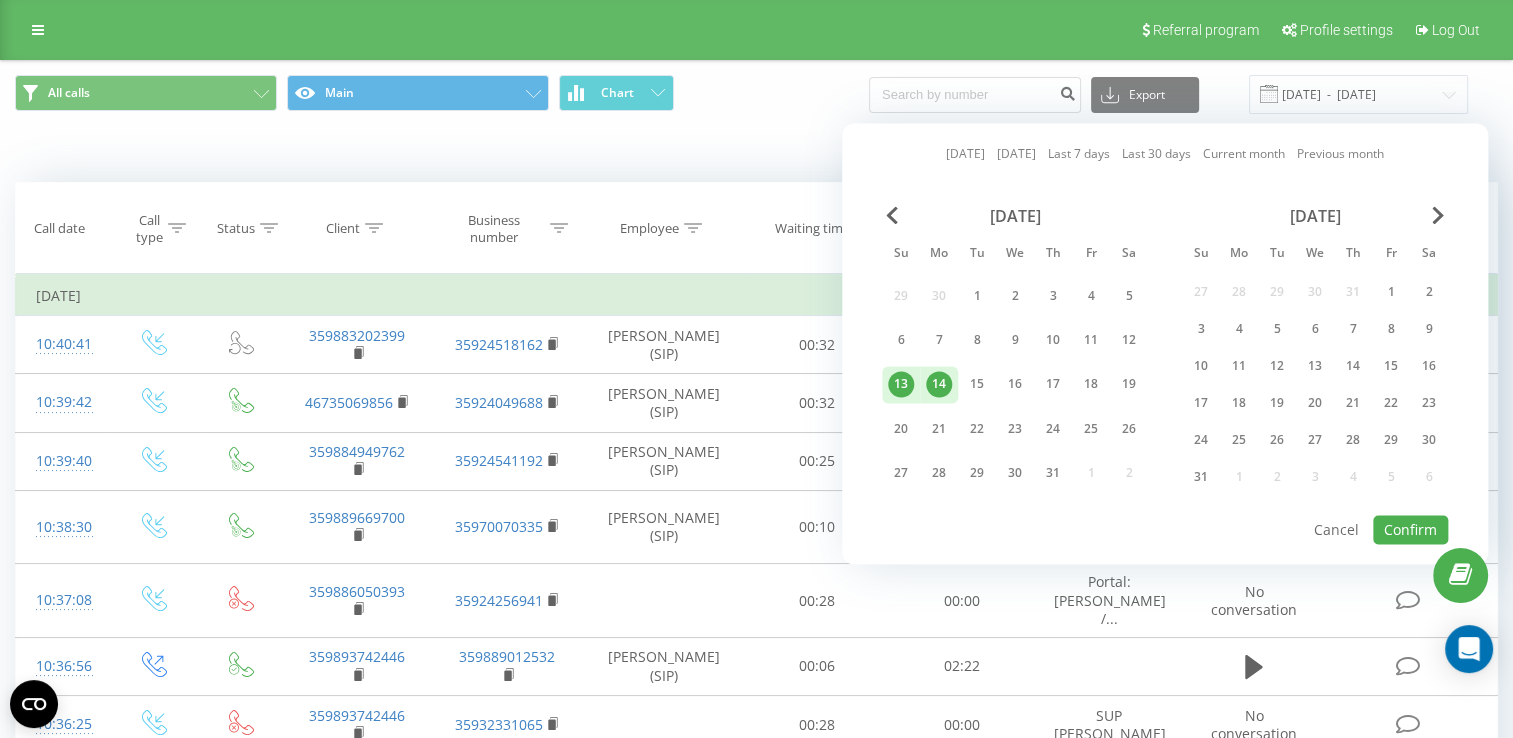 click on "14" at bounding box center (939, 384) 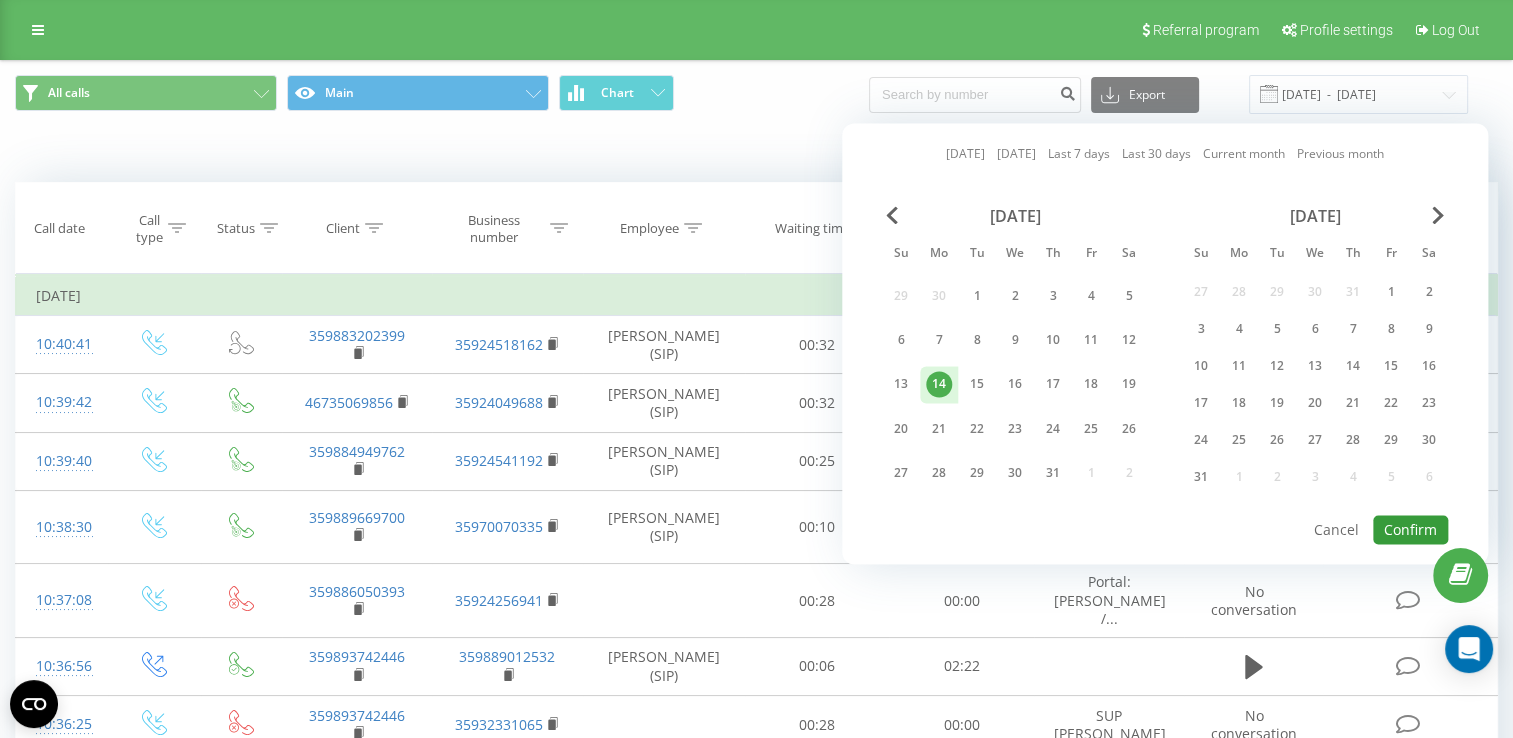 click on "Confirm" at bounding box center (1410, 529) 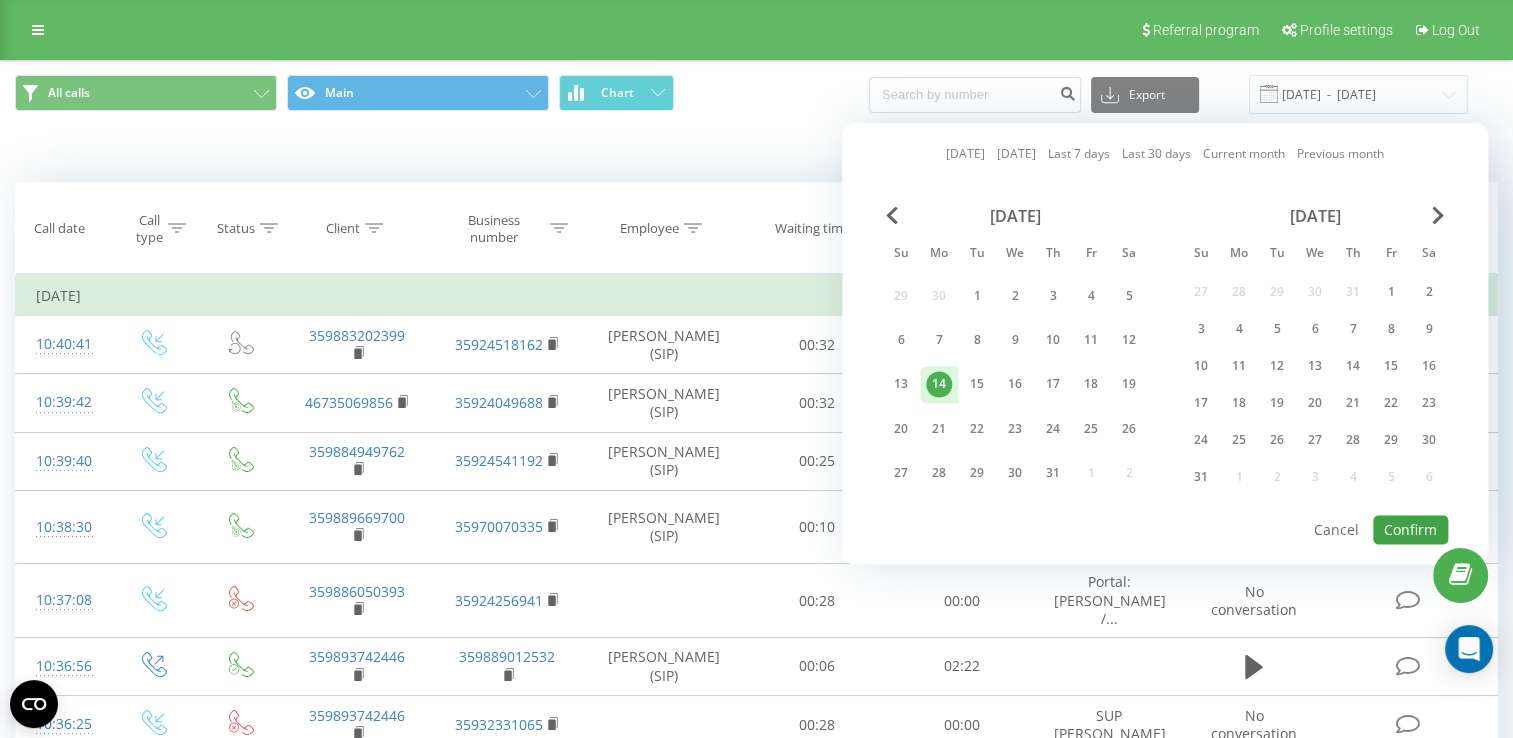 type on "[DATE]  -  [DATE]" 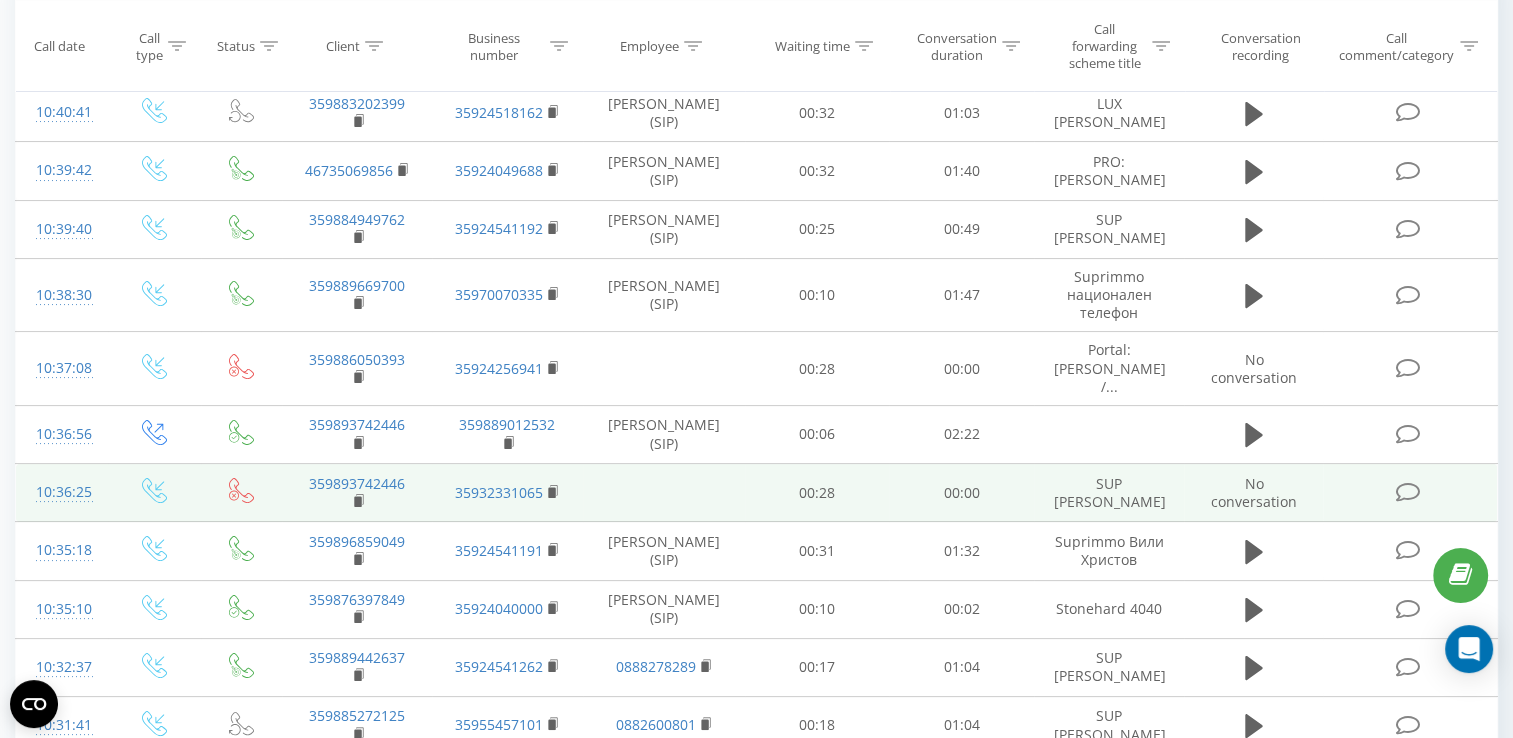 scroll, scrollTop: 100, scrollLeft: 0, axis: vertical 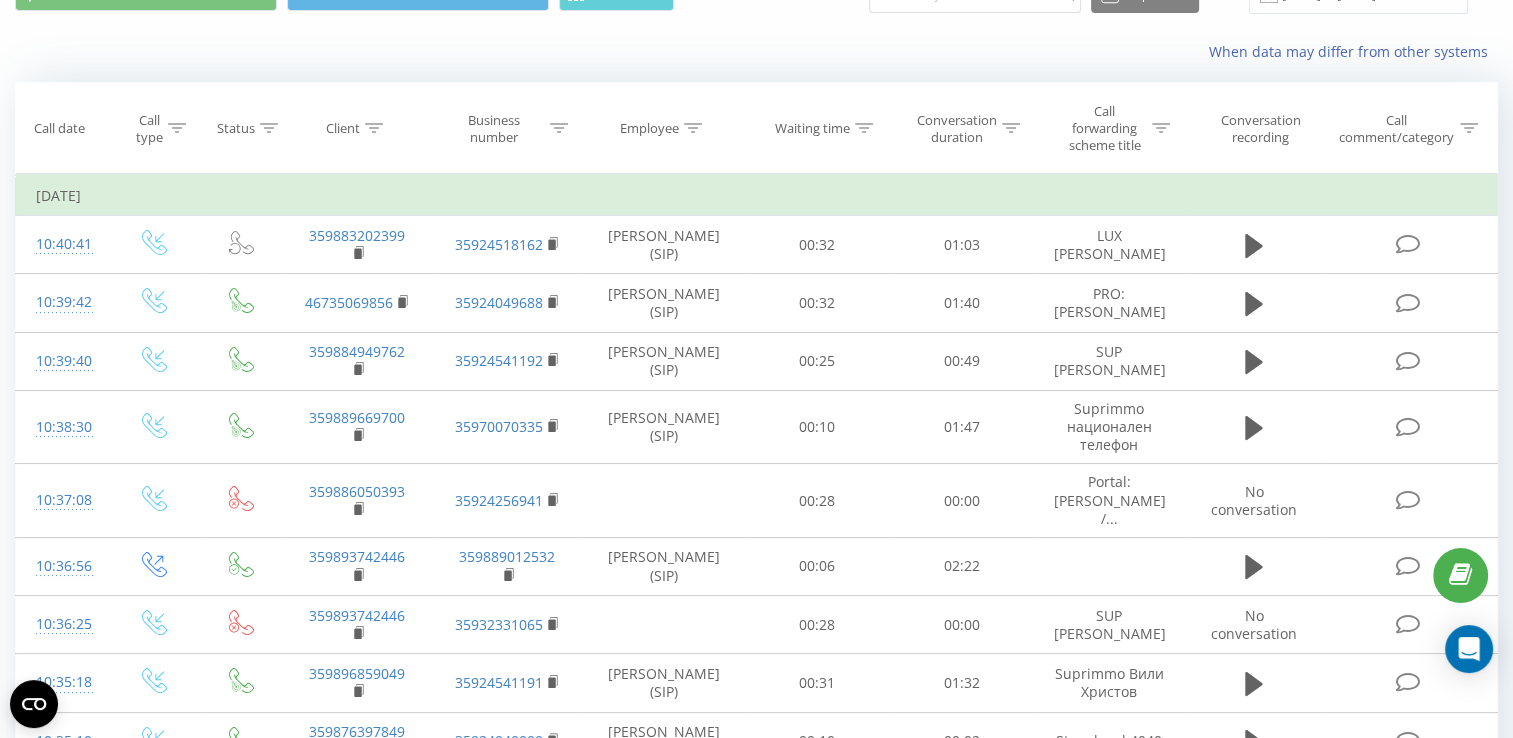 click 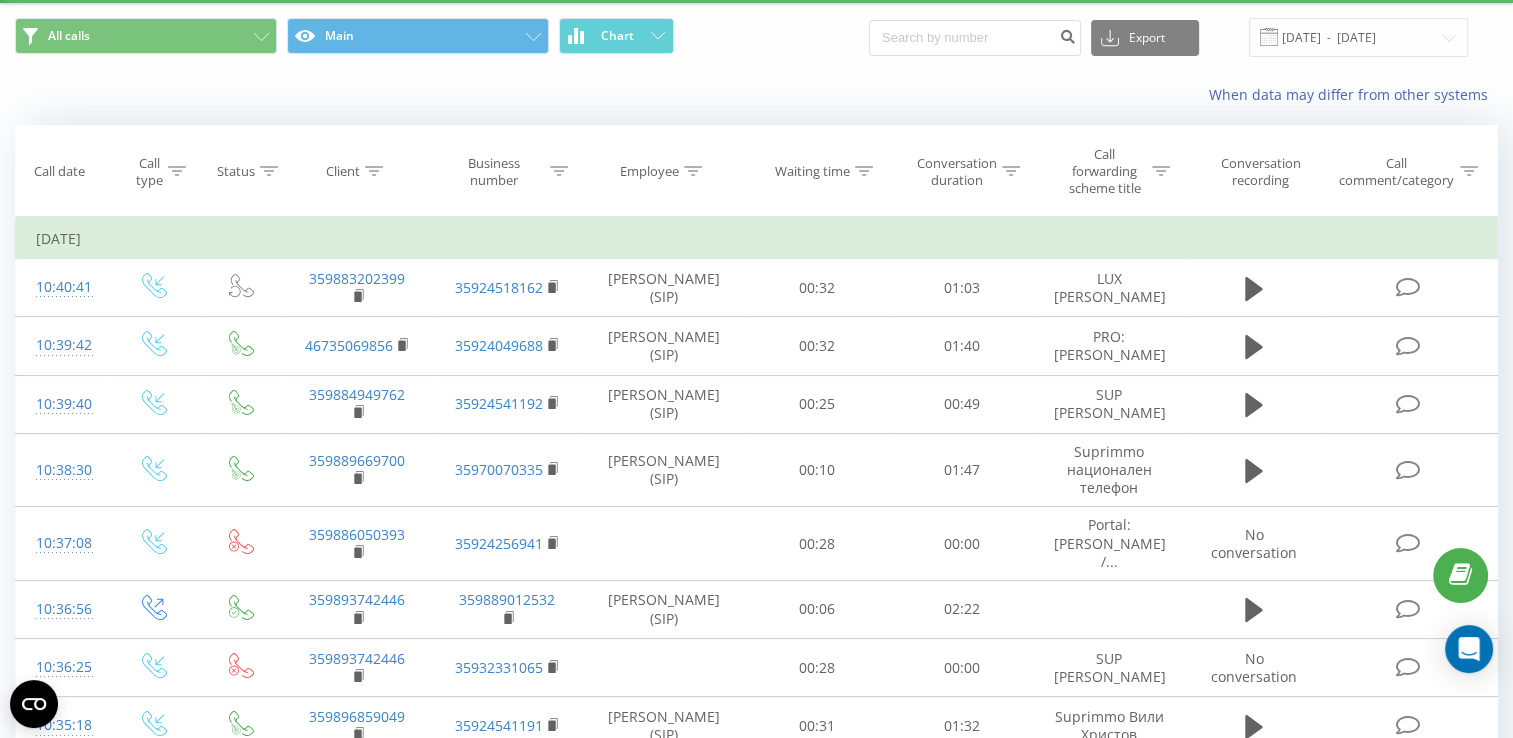 scroll, scrollTop: 0, scrollLeft: 0, axis: both 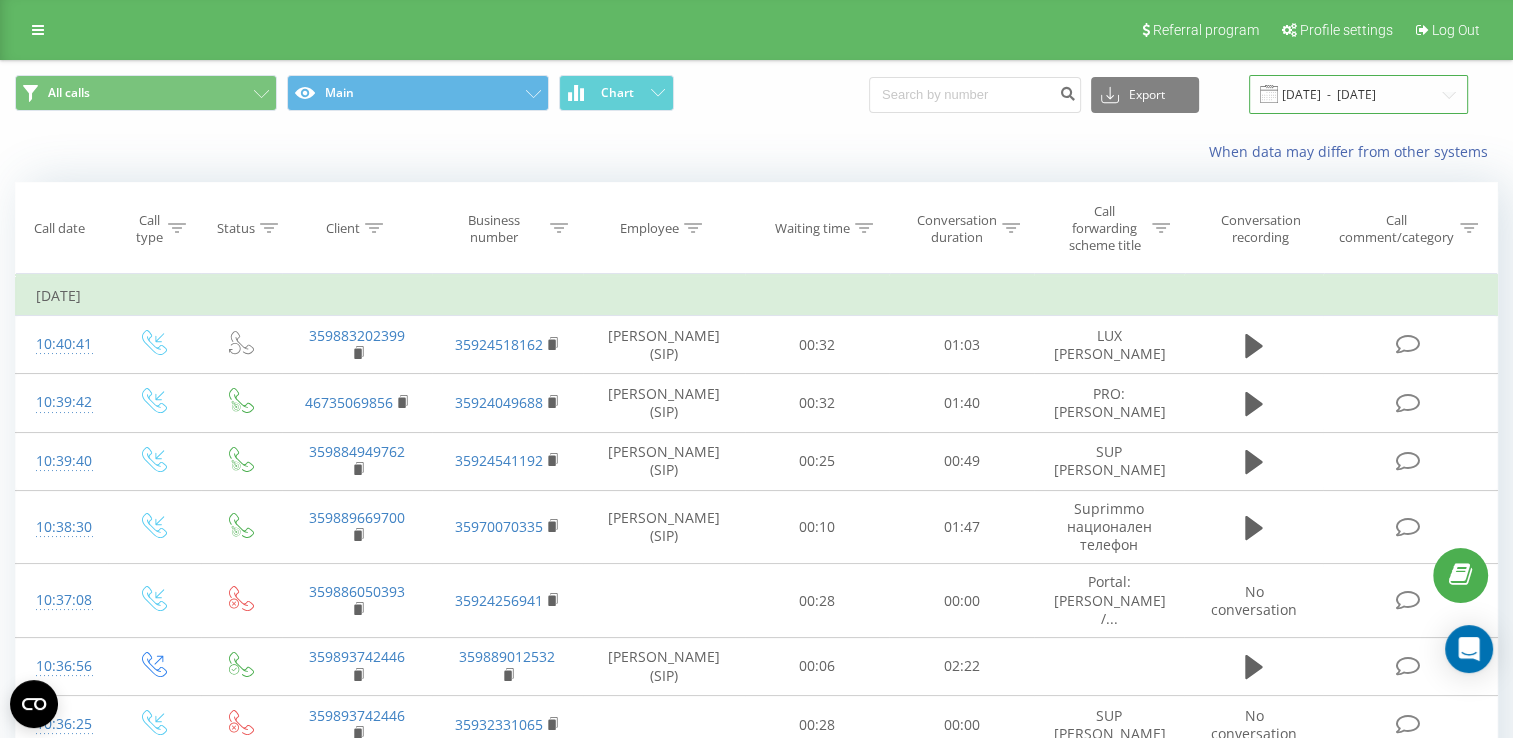 click on "[DATE]  -  [DATE]" at bounding box center (1358, 94) 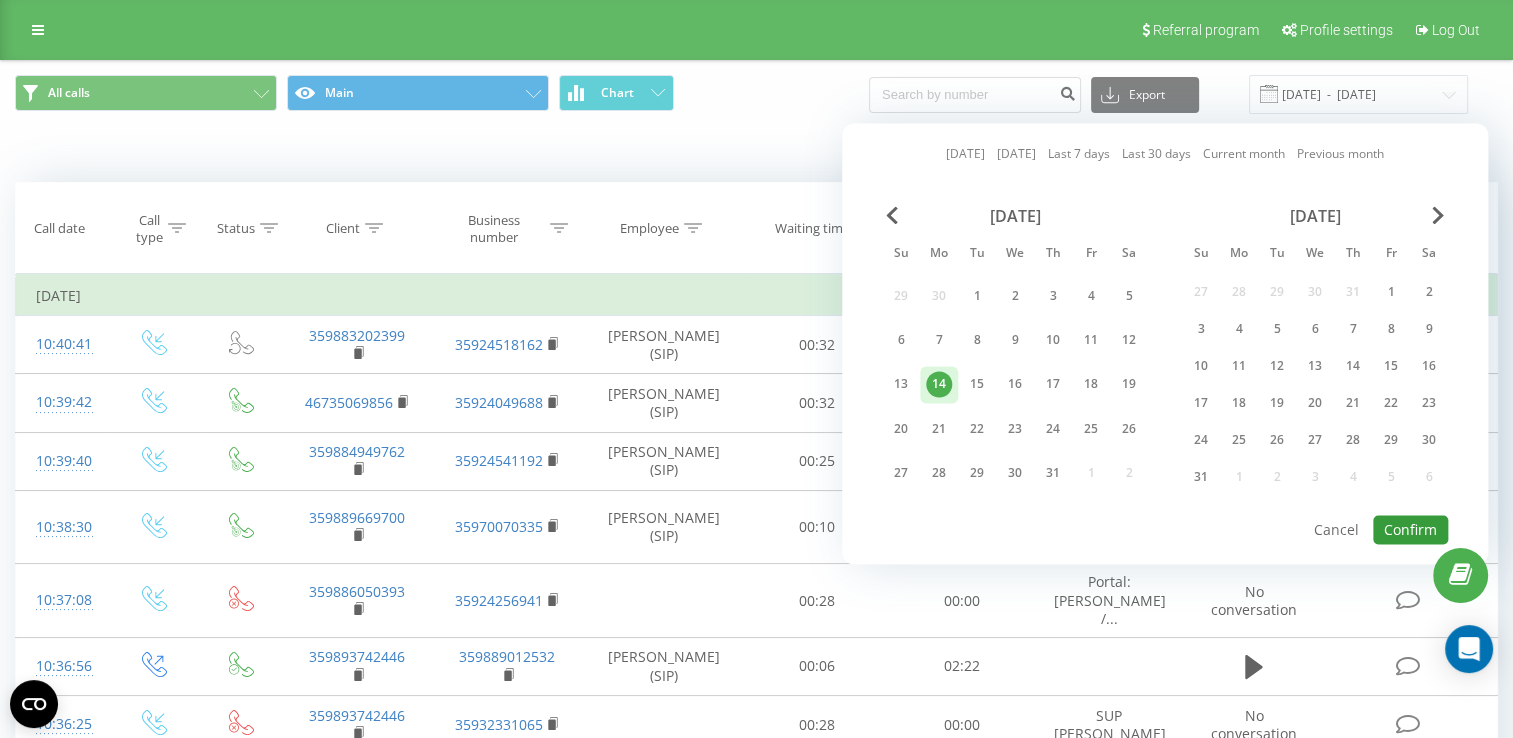 click on "Confirm" at bounding box center (1410, 529) 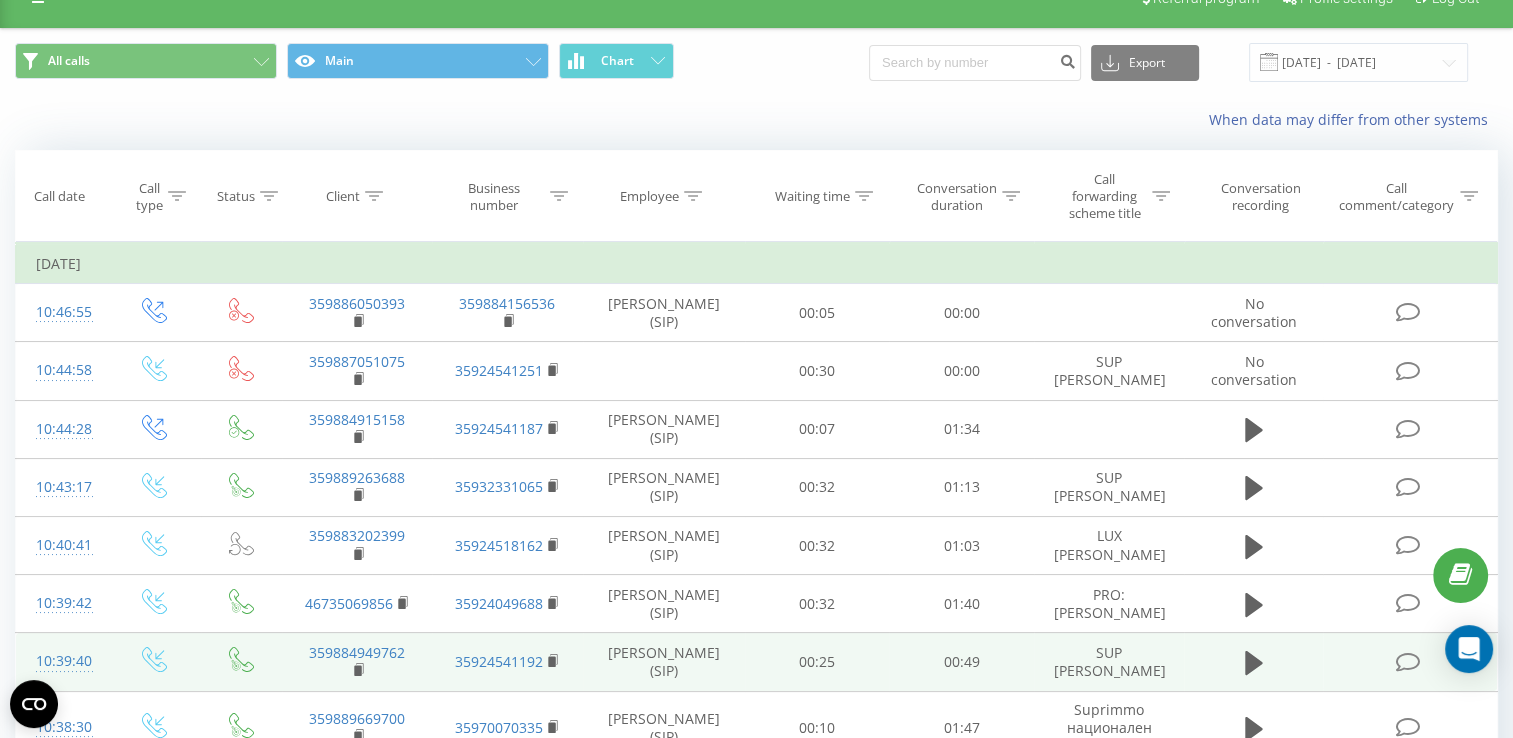 scroll, scrollTop: 0, scrollLeft: 0, axis: both 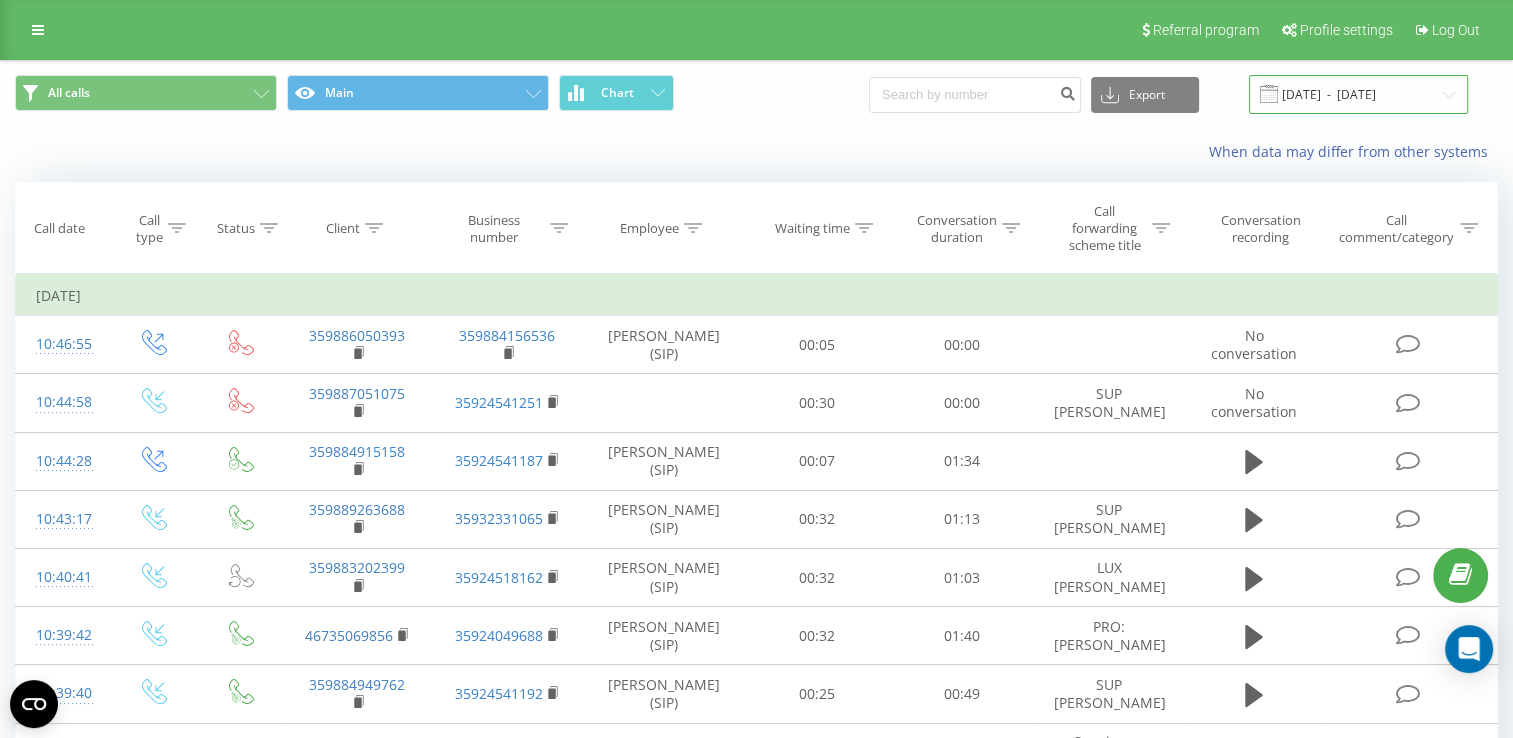 click on "[DATE]  -  [DATE]" at bounding box center (1358, 94) 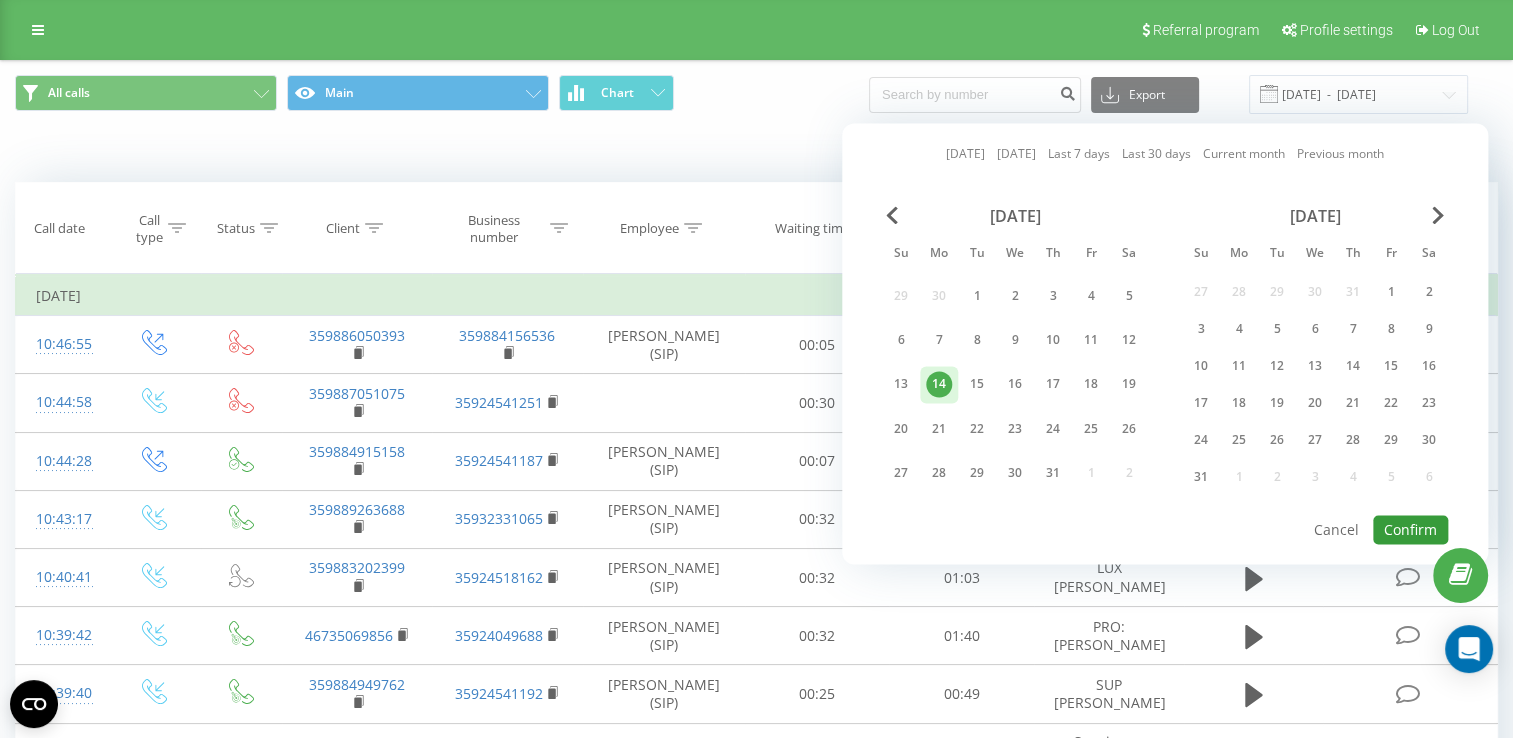 click on "Confirm" at bounding box center [1410, 529] 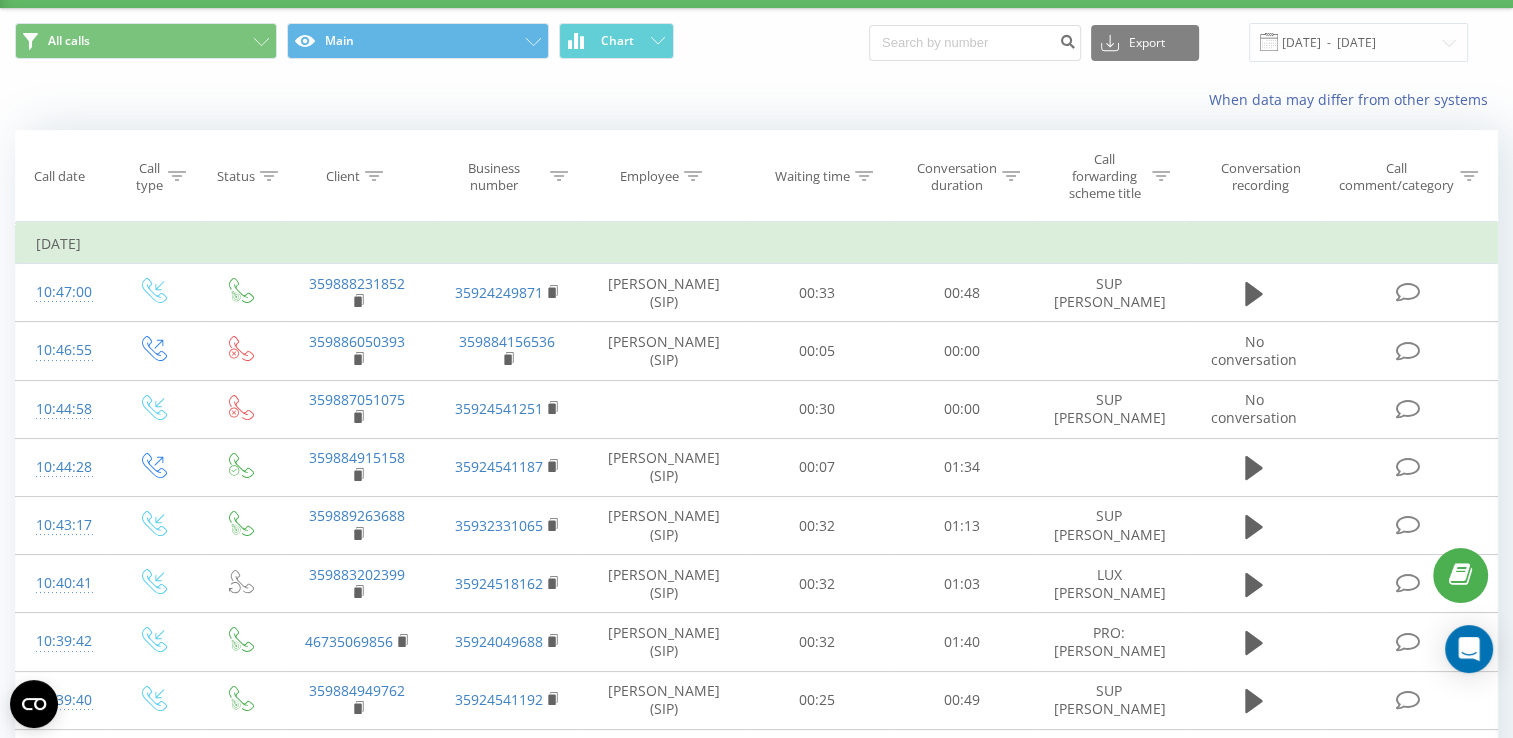 scroll, scrollTop: 0, scrollLeft: 0, axis: both 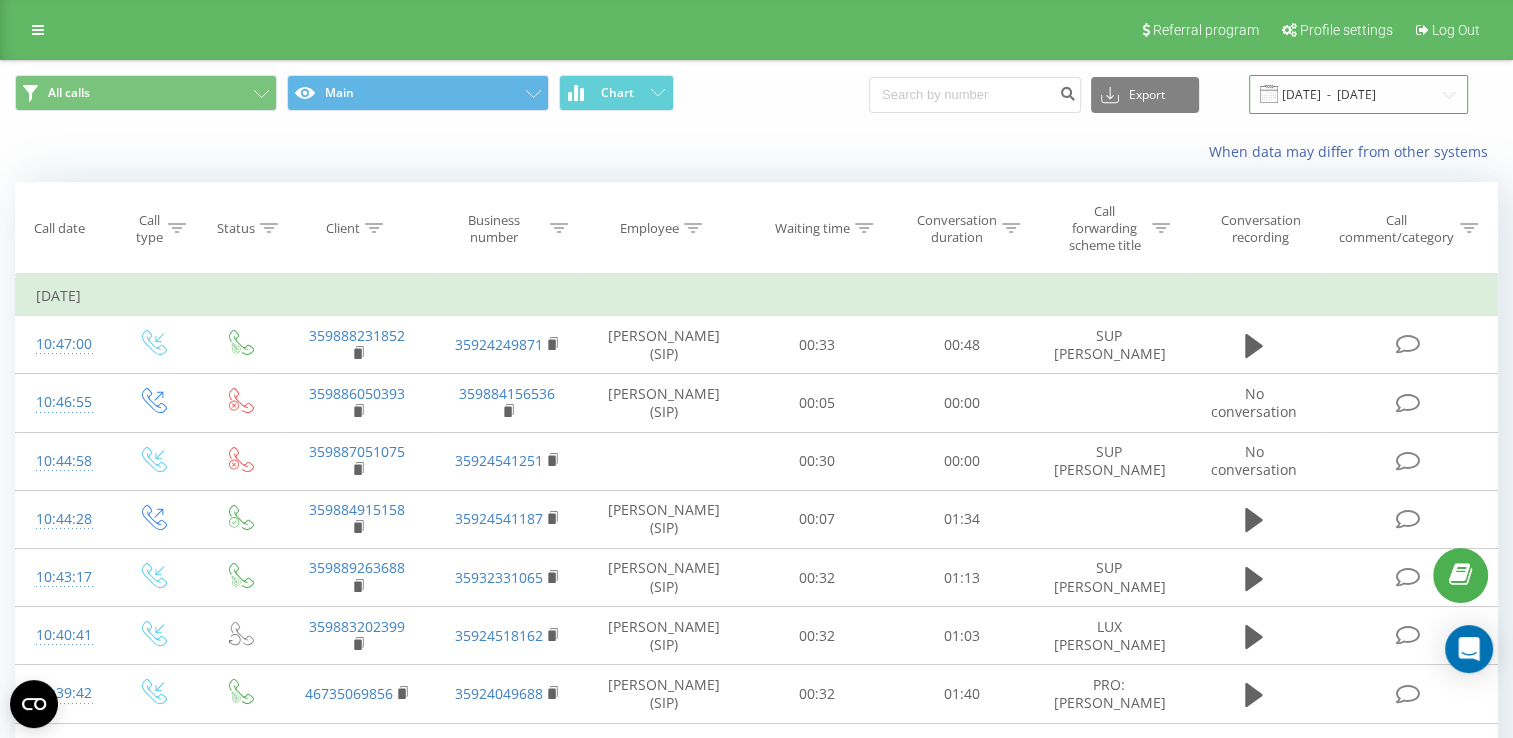 click on "[DATE]  -  [DATE]" at bounding box center (1358, 94) 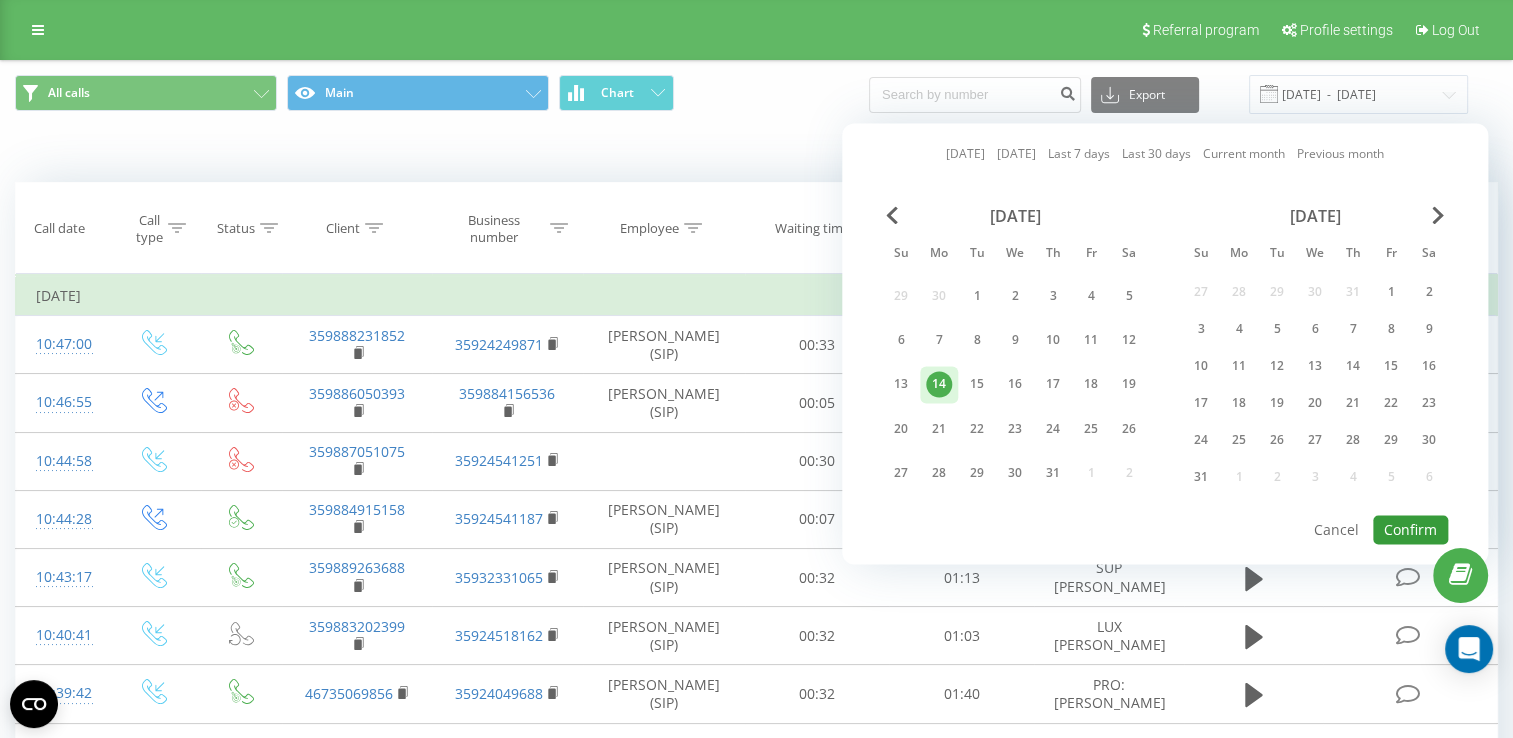 click on "Confirm" at bounding box center [1410, 529] 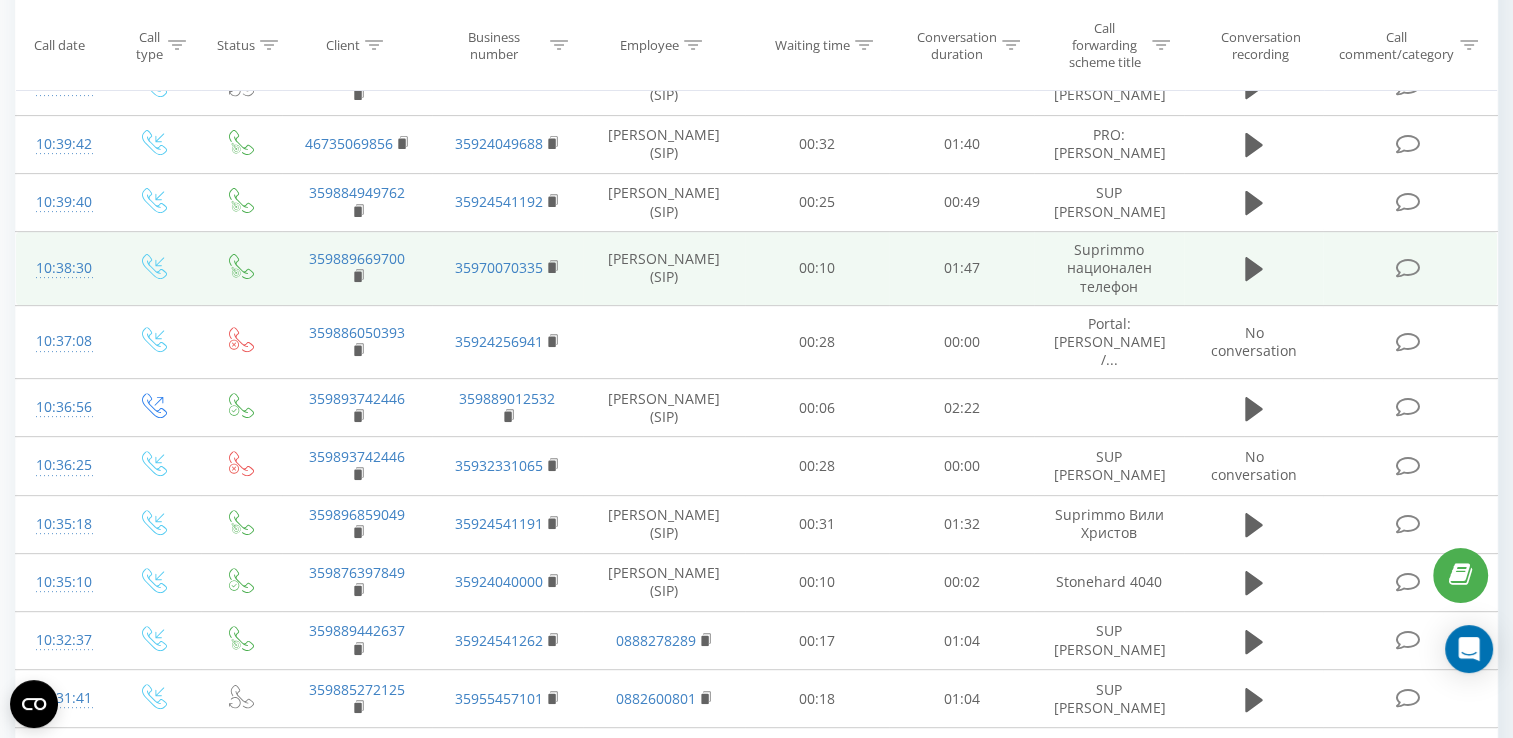 scroll, scrollTop: 700, scrollLeft: 0, axis: vertical 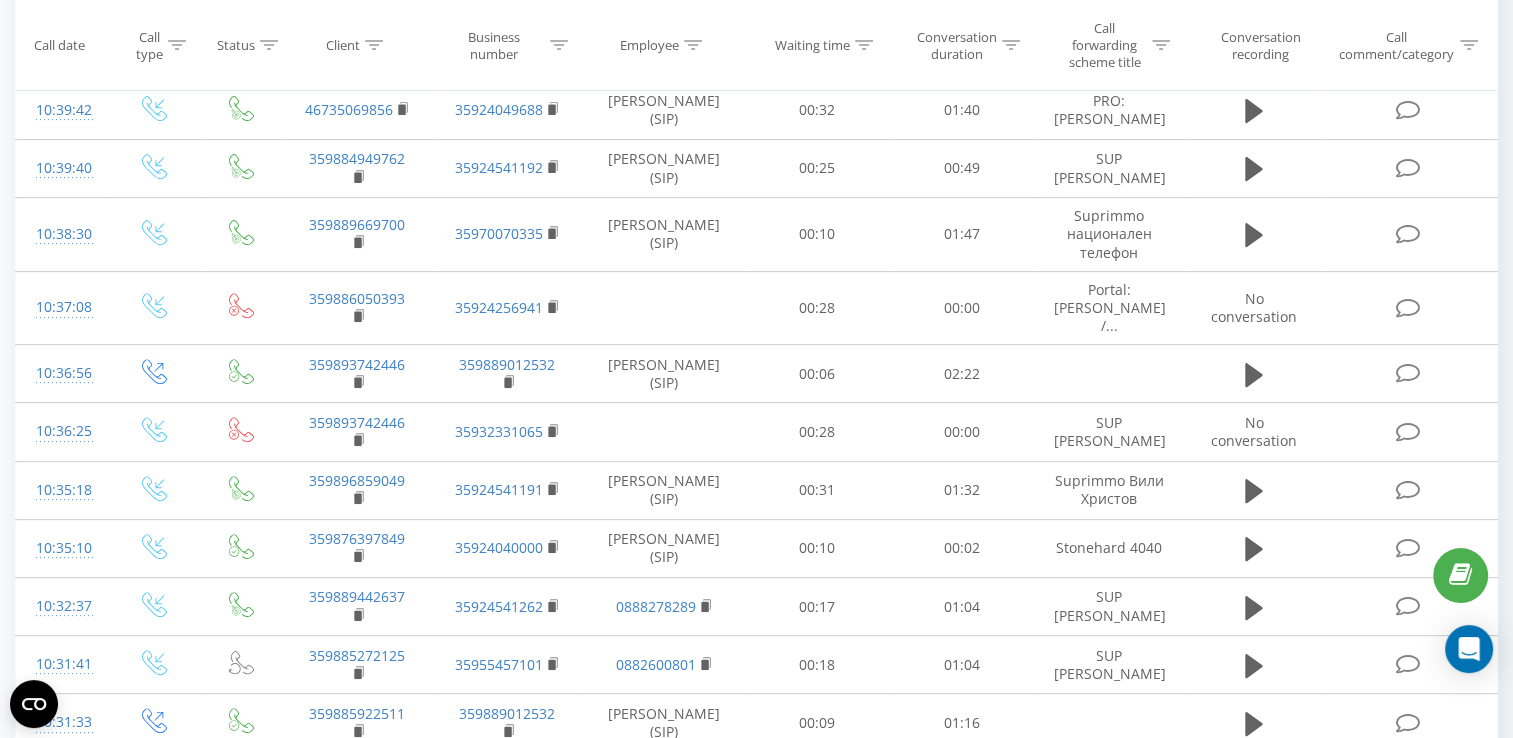click at bounding box center [0, 0] 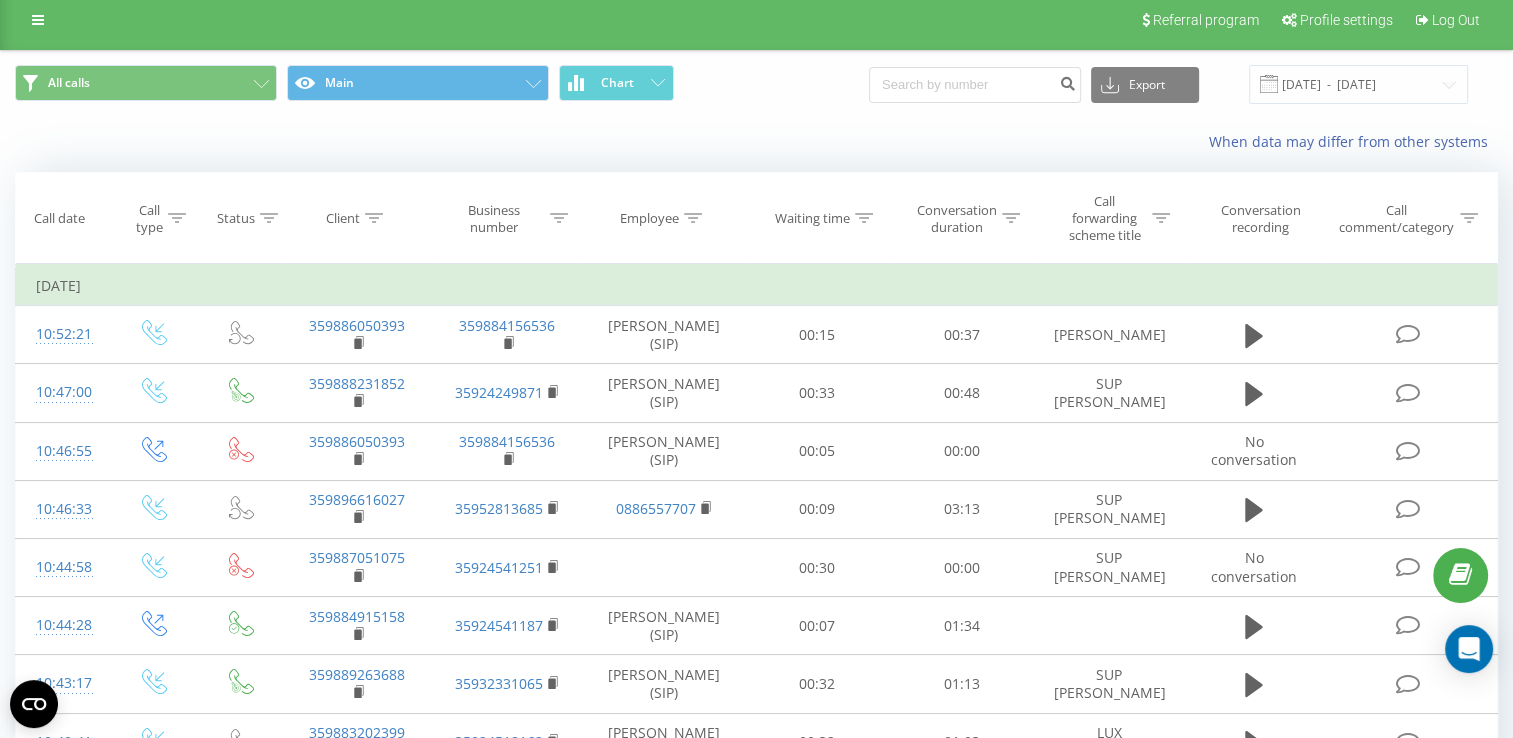 scroll, scrollTop: 0, scrollLeft: 0, axis: both 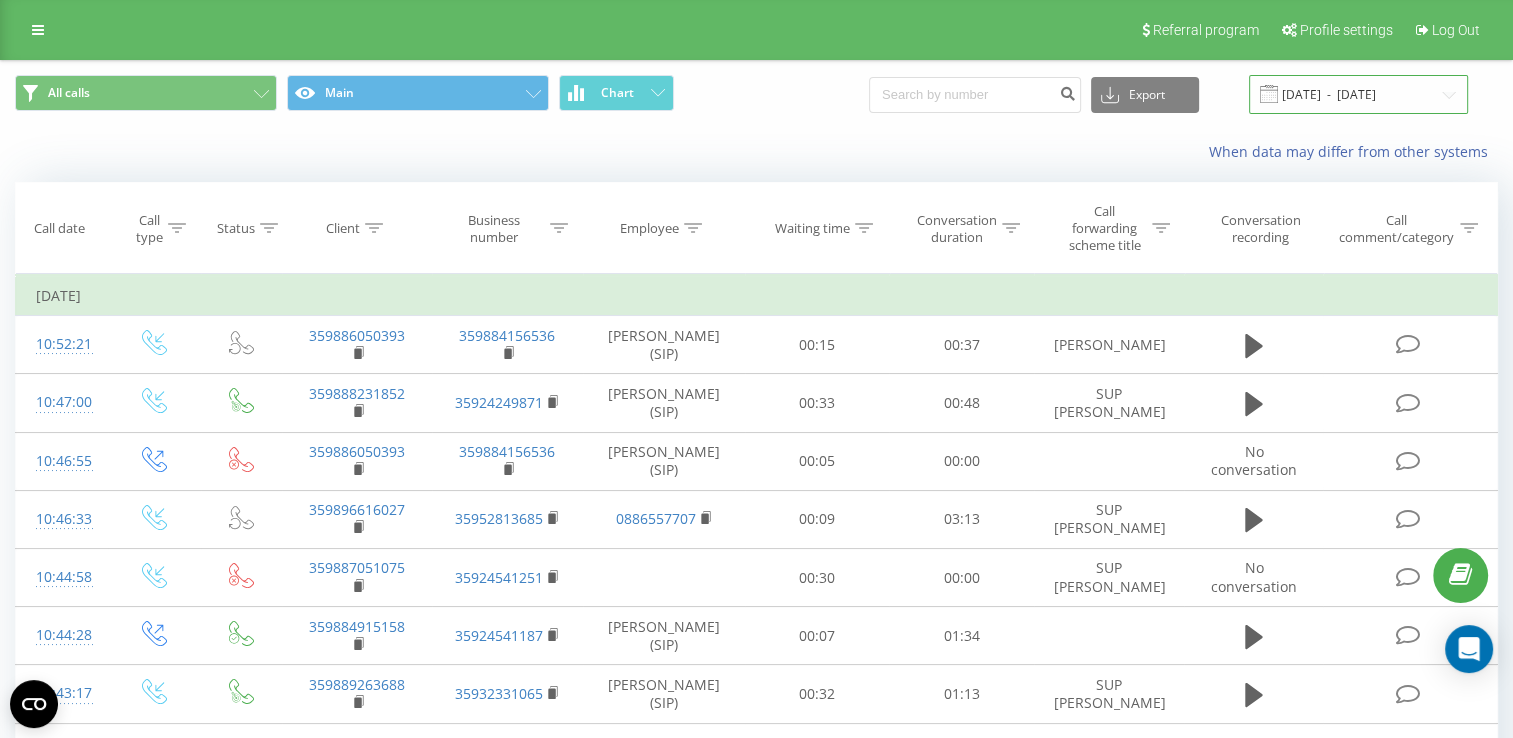 click on "[DATE]  -  [DATE]" at bounding box center (1358, 94) 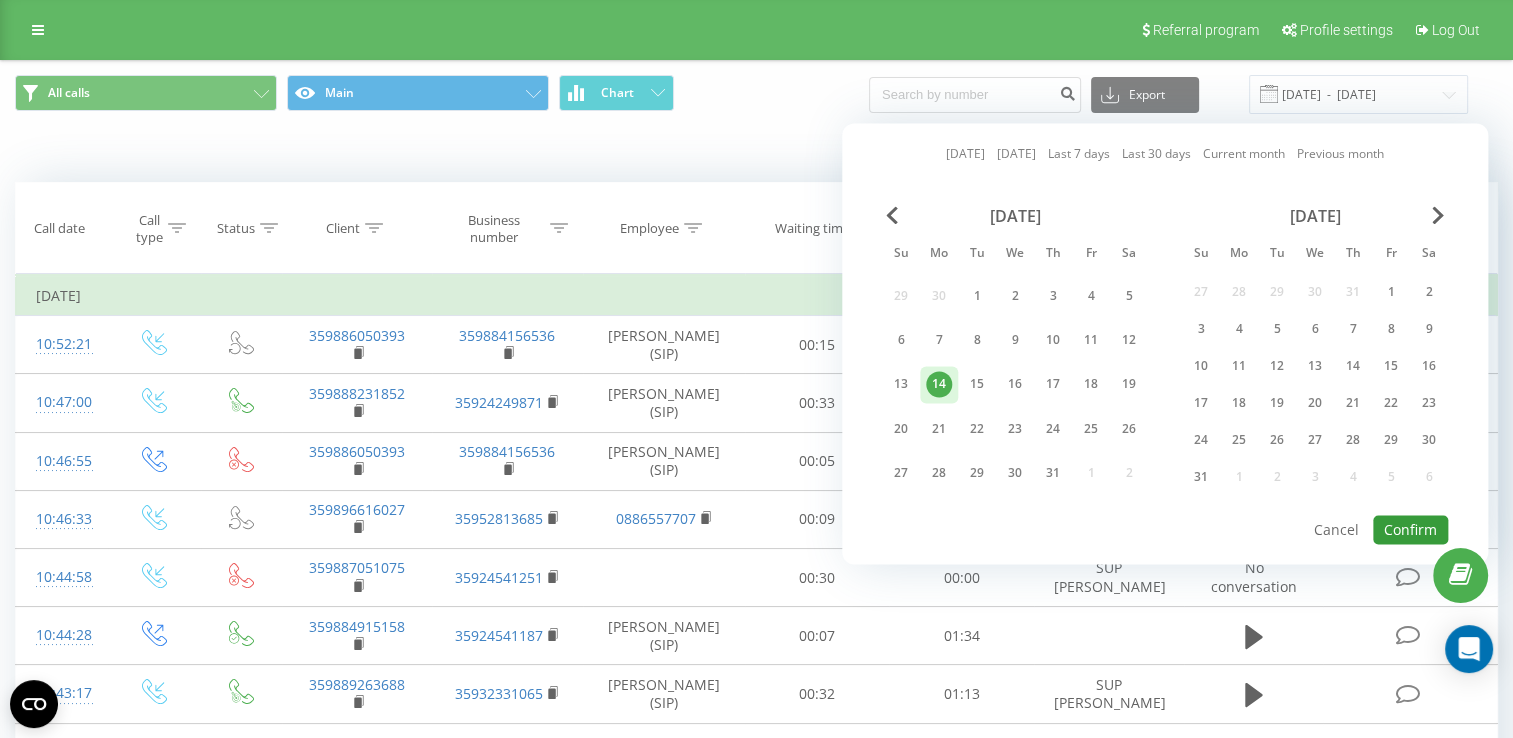 click on "Confirm" at bounding box center [1410, 529] 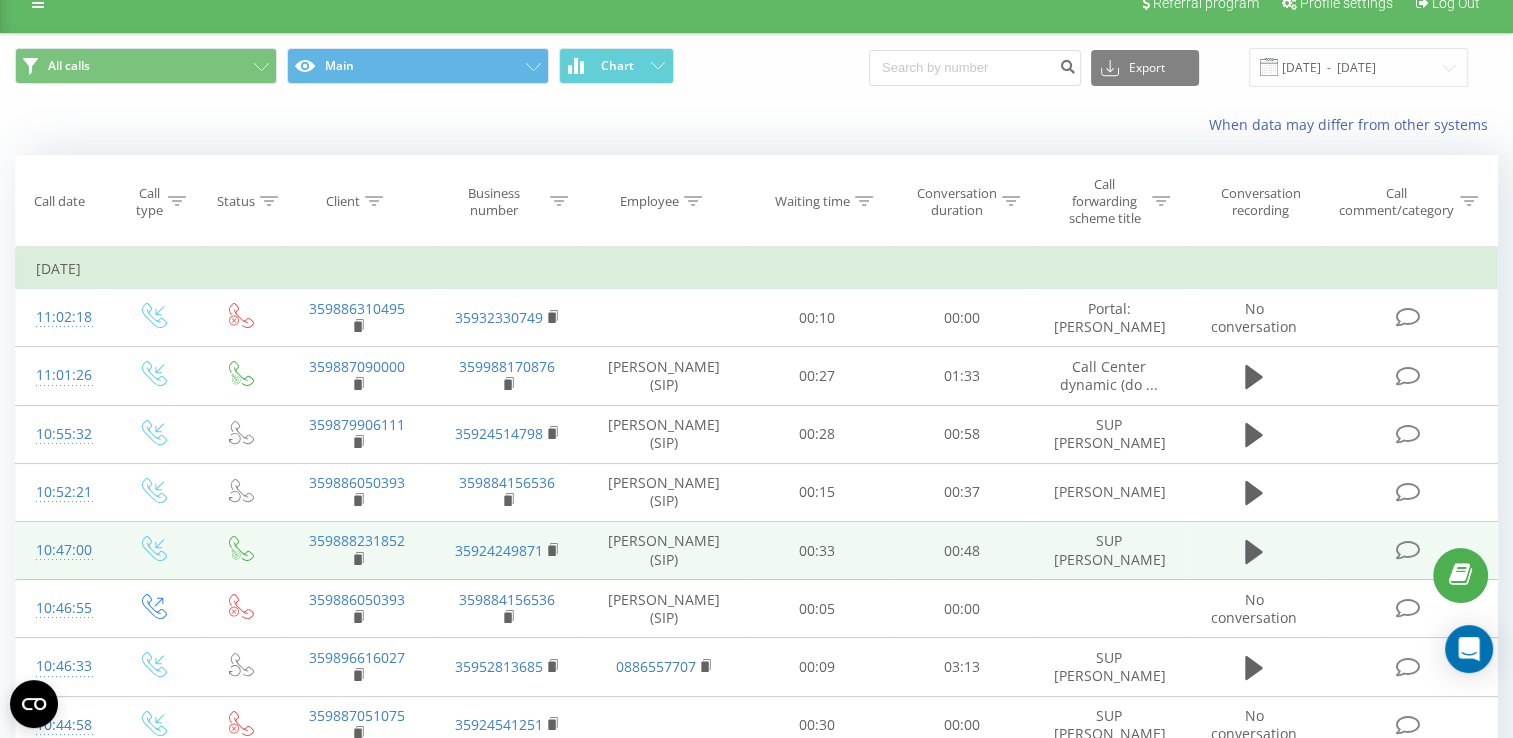 scroll, scrollTop: 0, scrollLeft: 0, axis: both 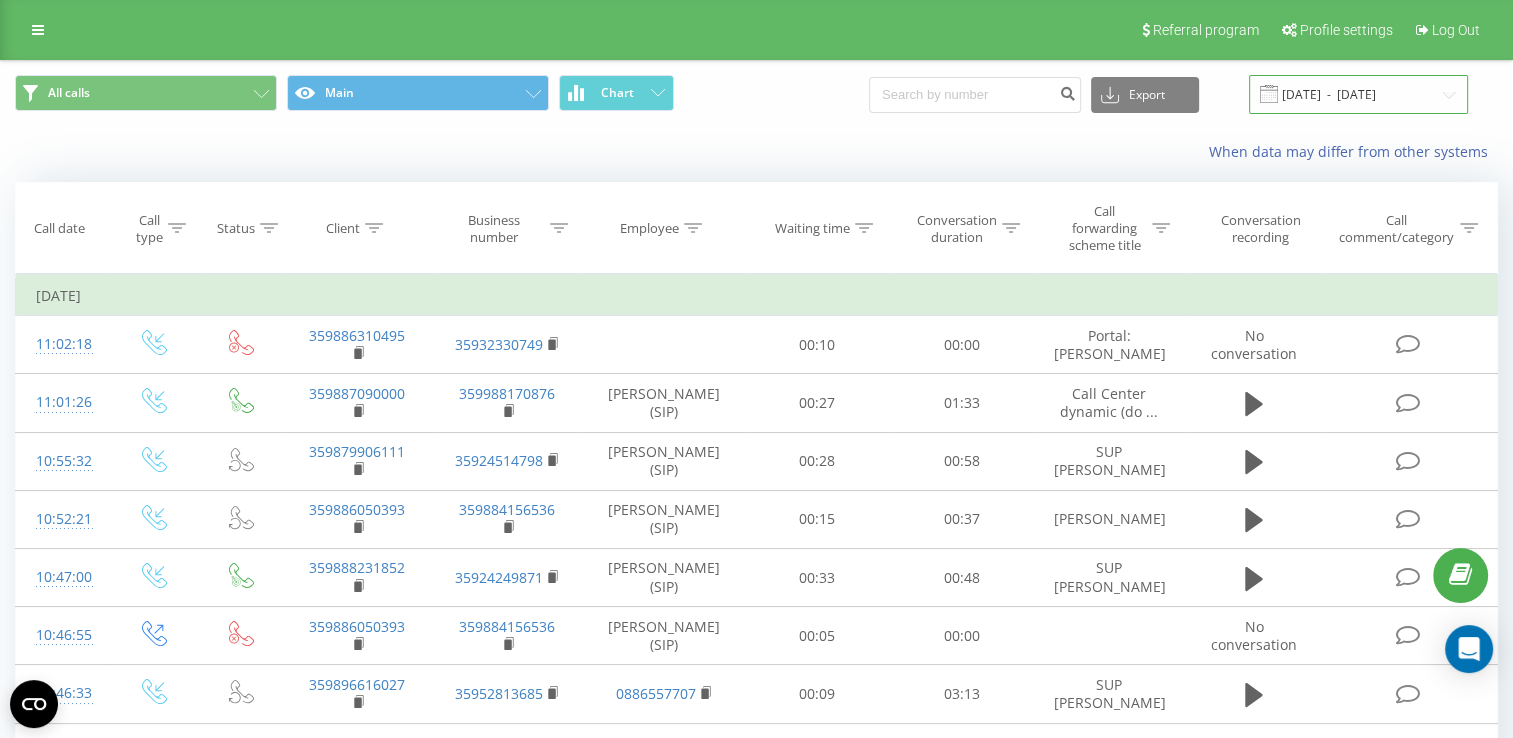 click on "[DATE]  -  [DATE]" at bounding box center [1358, 94] 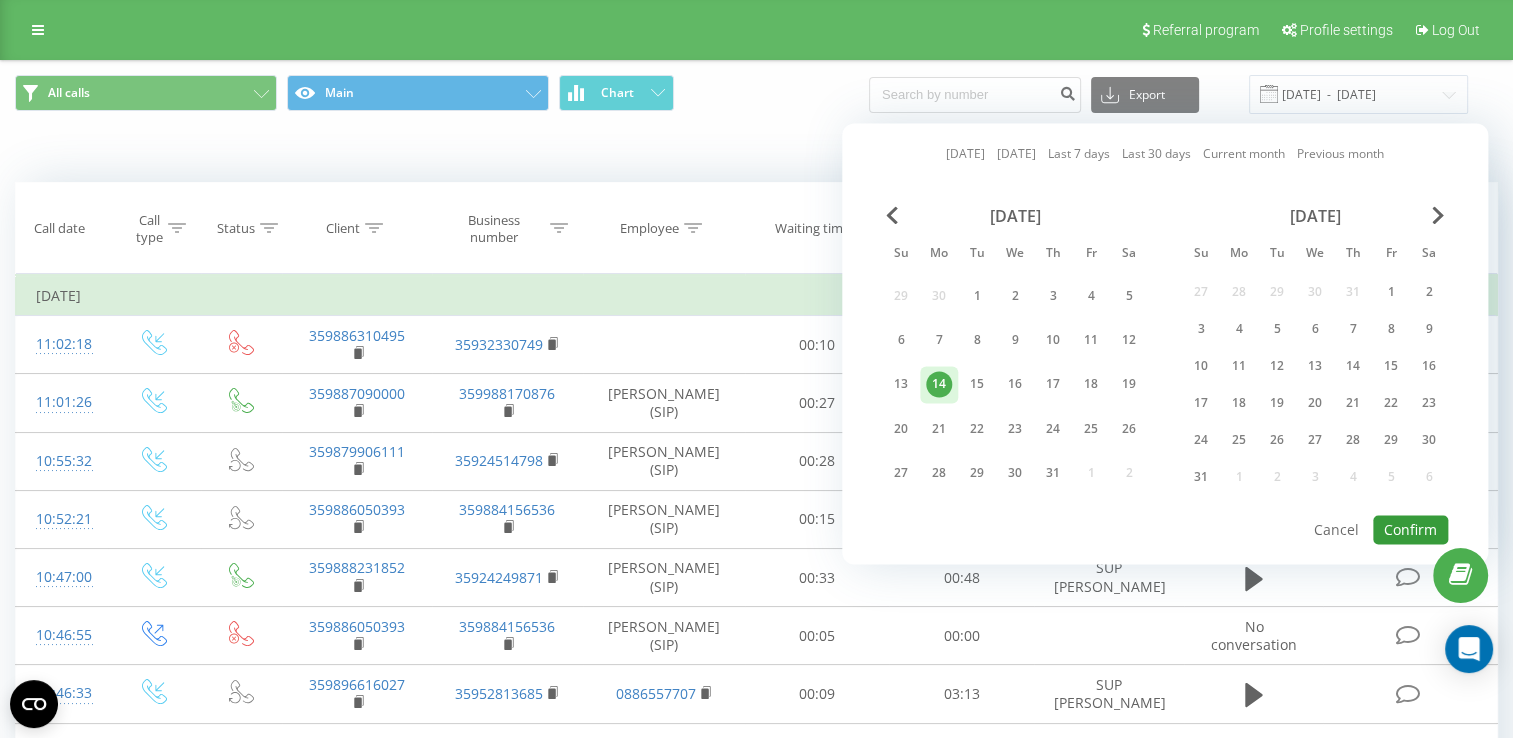 click on "Confirm" at bounding box center (1410, 529) 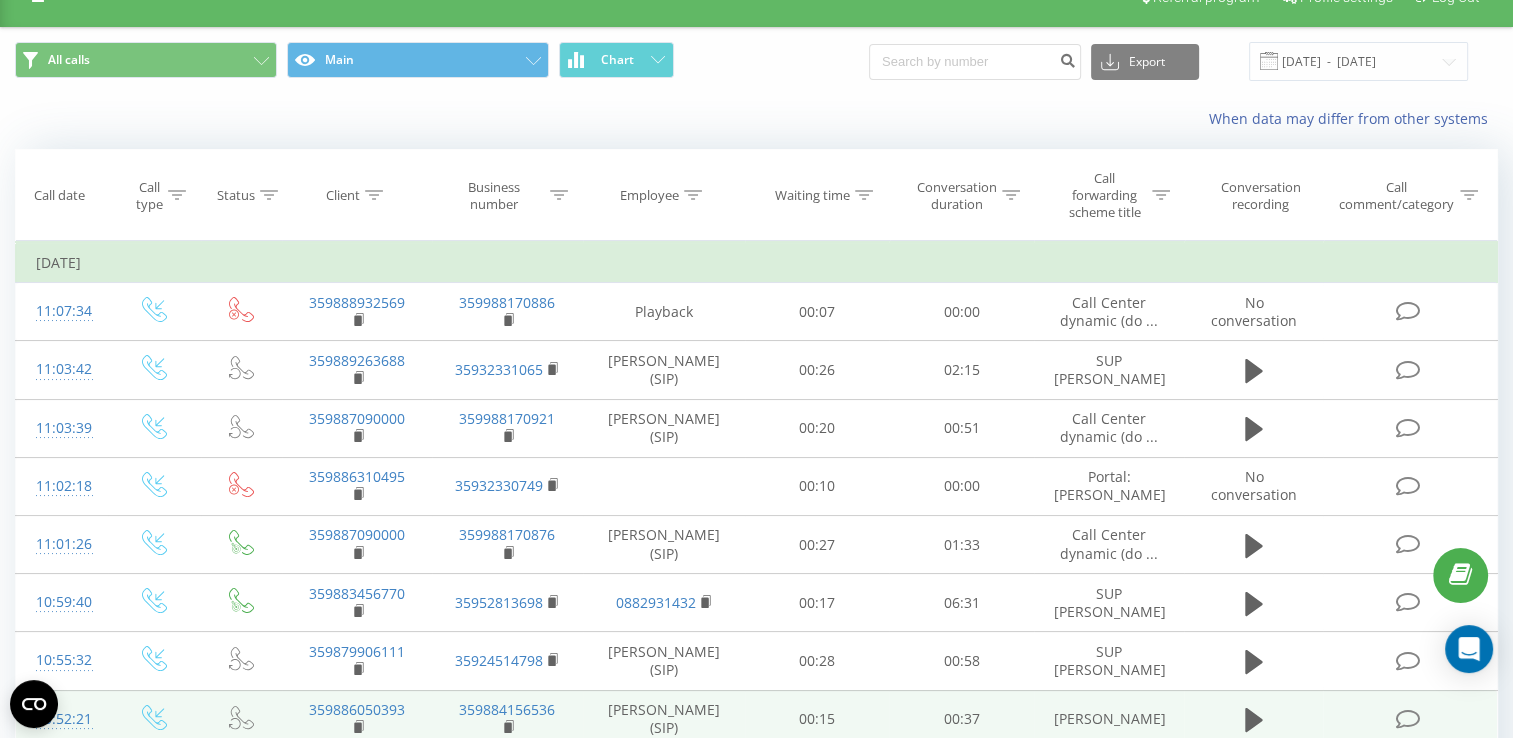 scroll, scrollTop: 0, scrollLeft: 0, axis: both 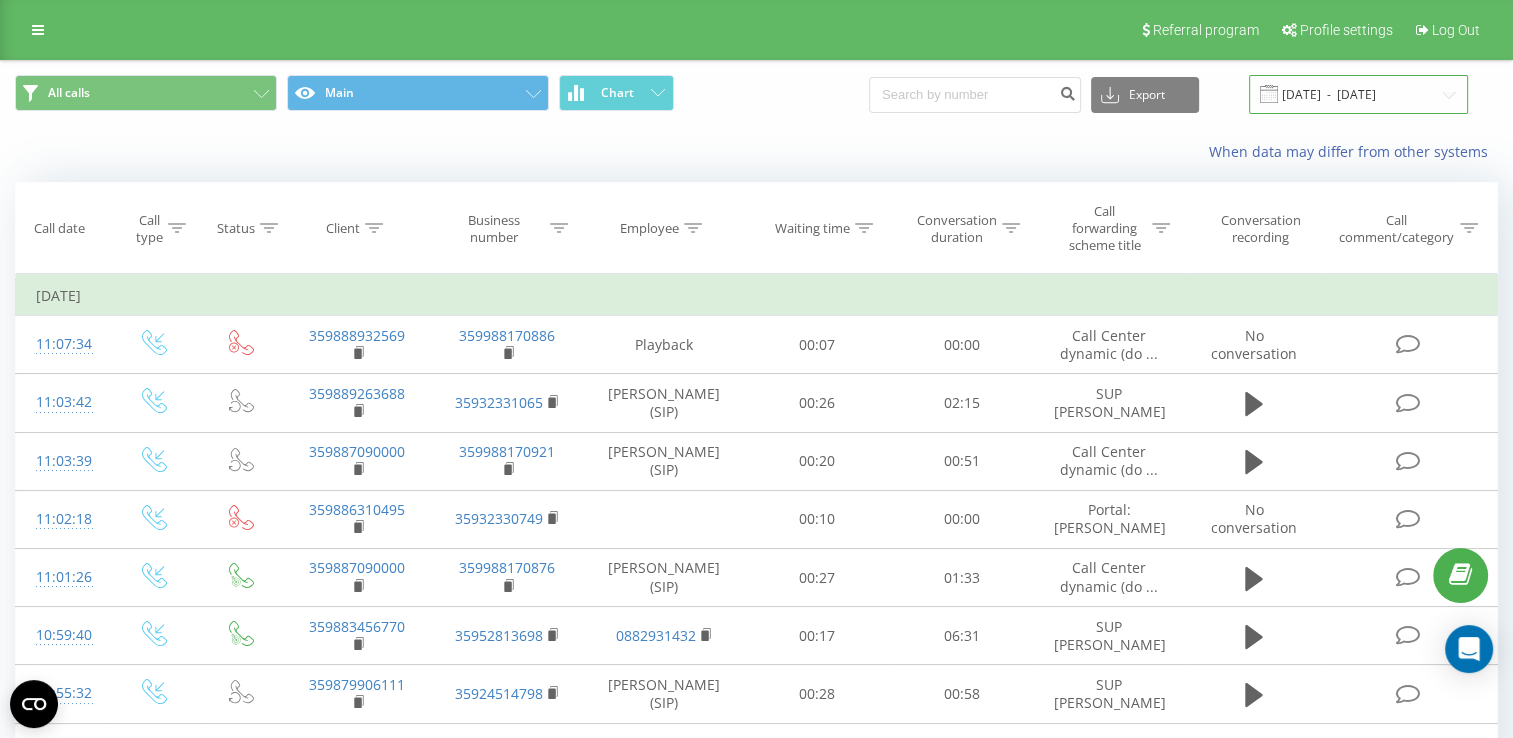 click on "[DATE]  -  [DATE]" at bounding box center [1358, 94] 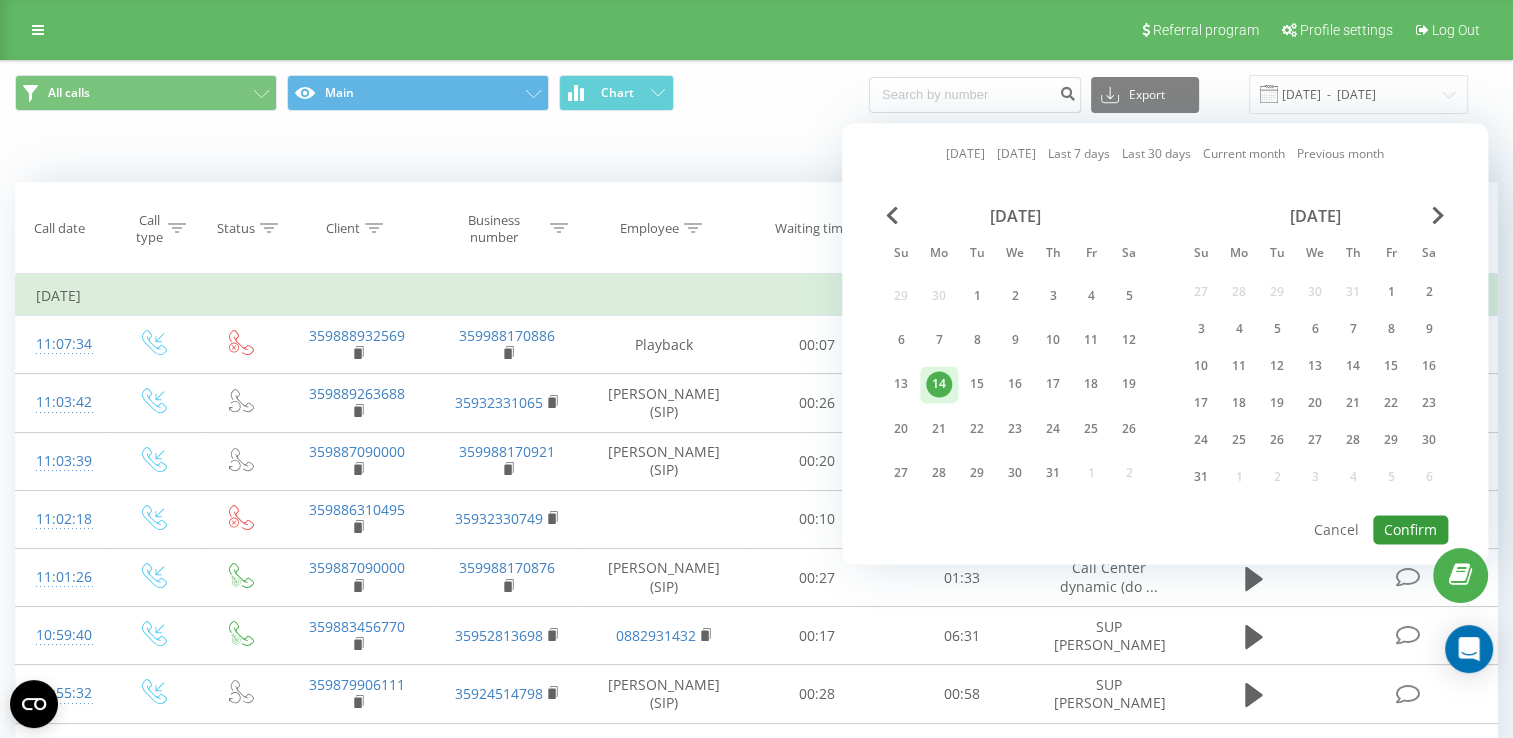 click on "Confirm" at bounding box center [1410, 529] 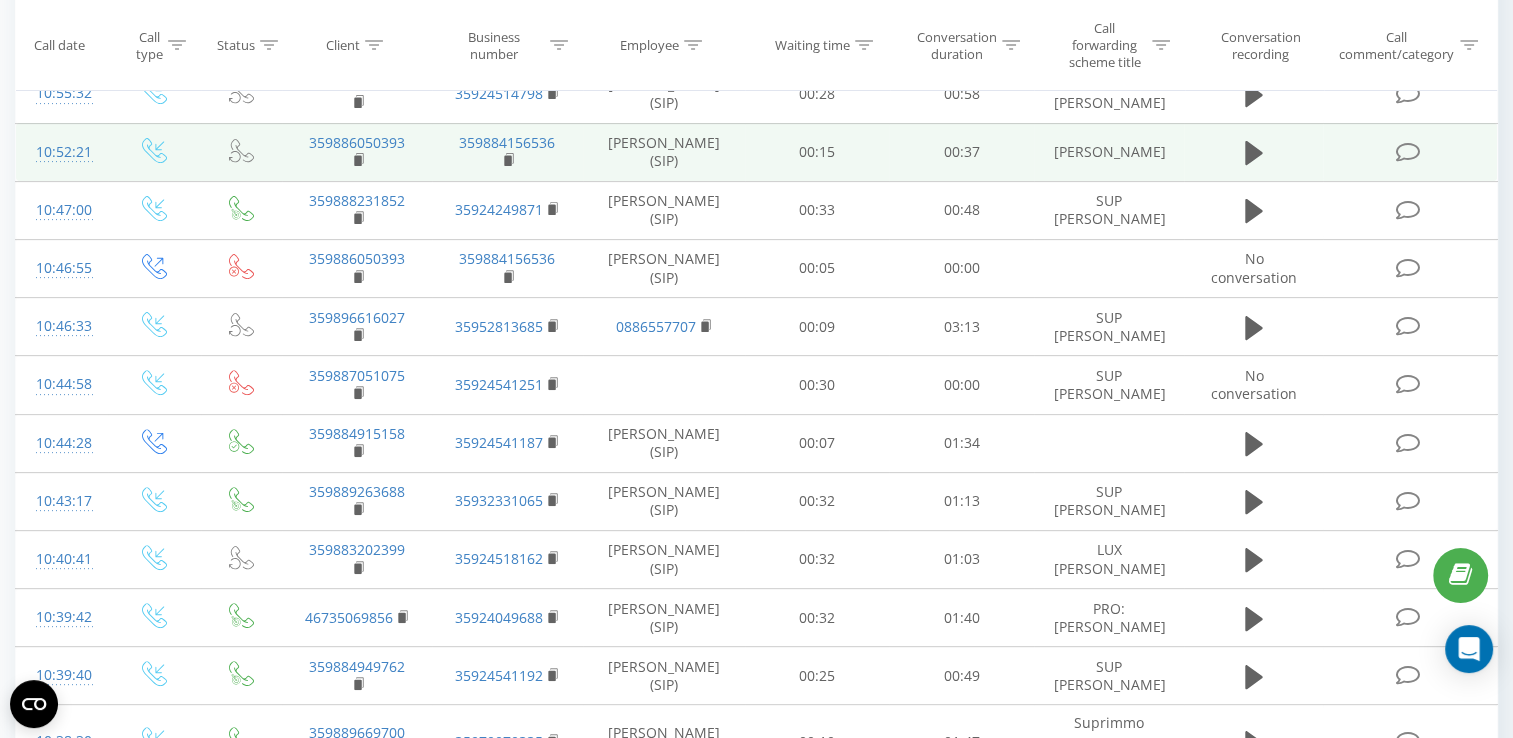 scroll, scrollTop: 700, scrollLeft: 0, axis: vertical 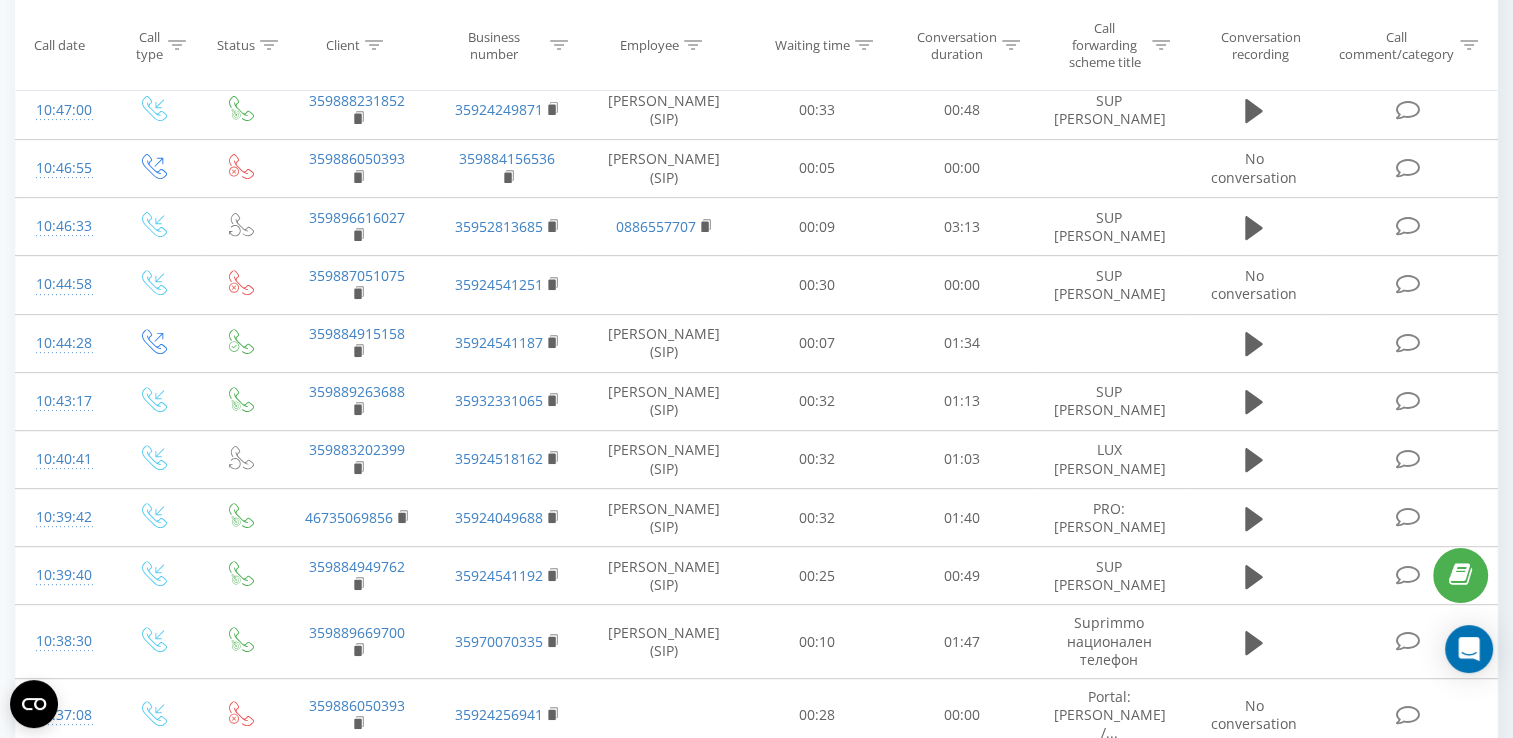 click at bounding box center [0, 0] 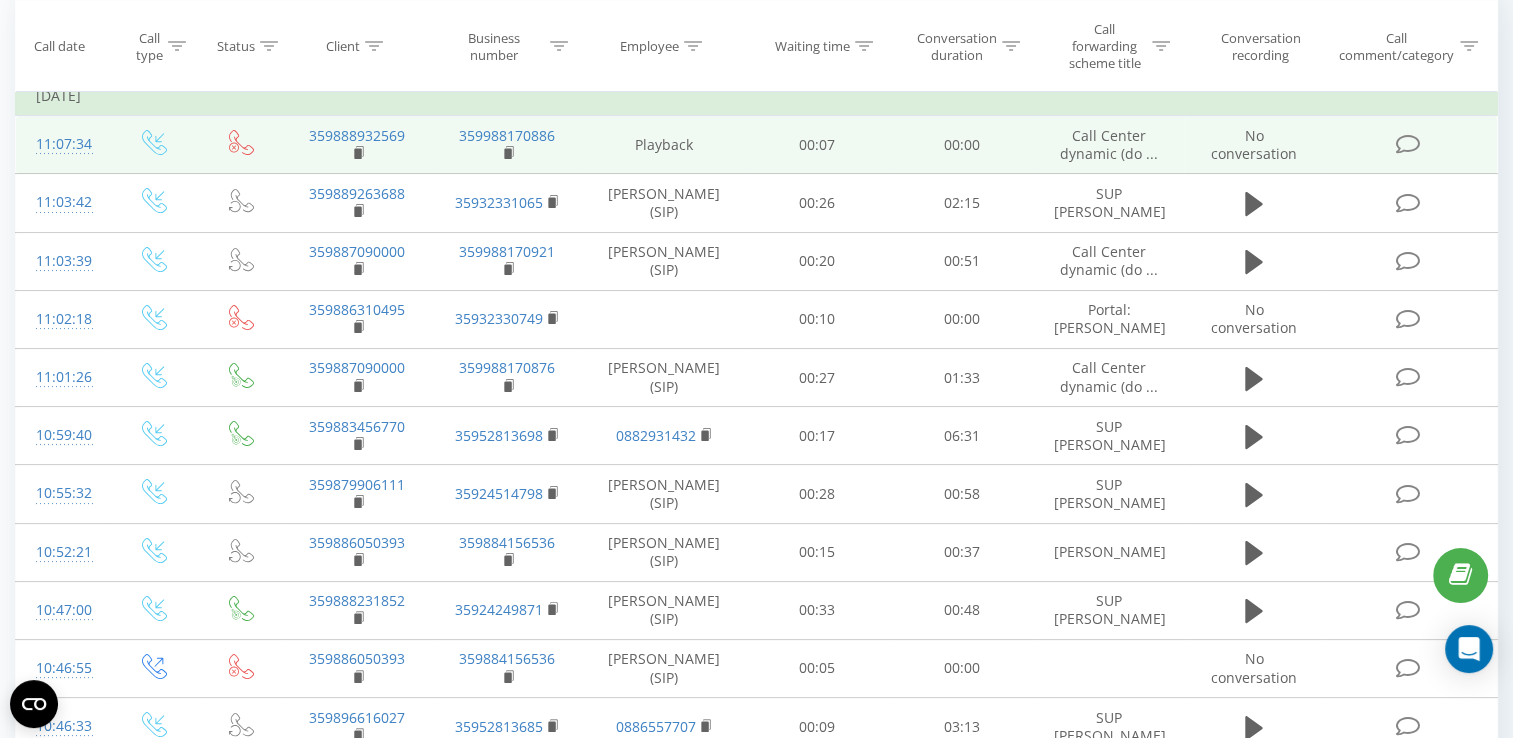 scroll, scrollTop: 0, scrollLeft: 0, axis: both 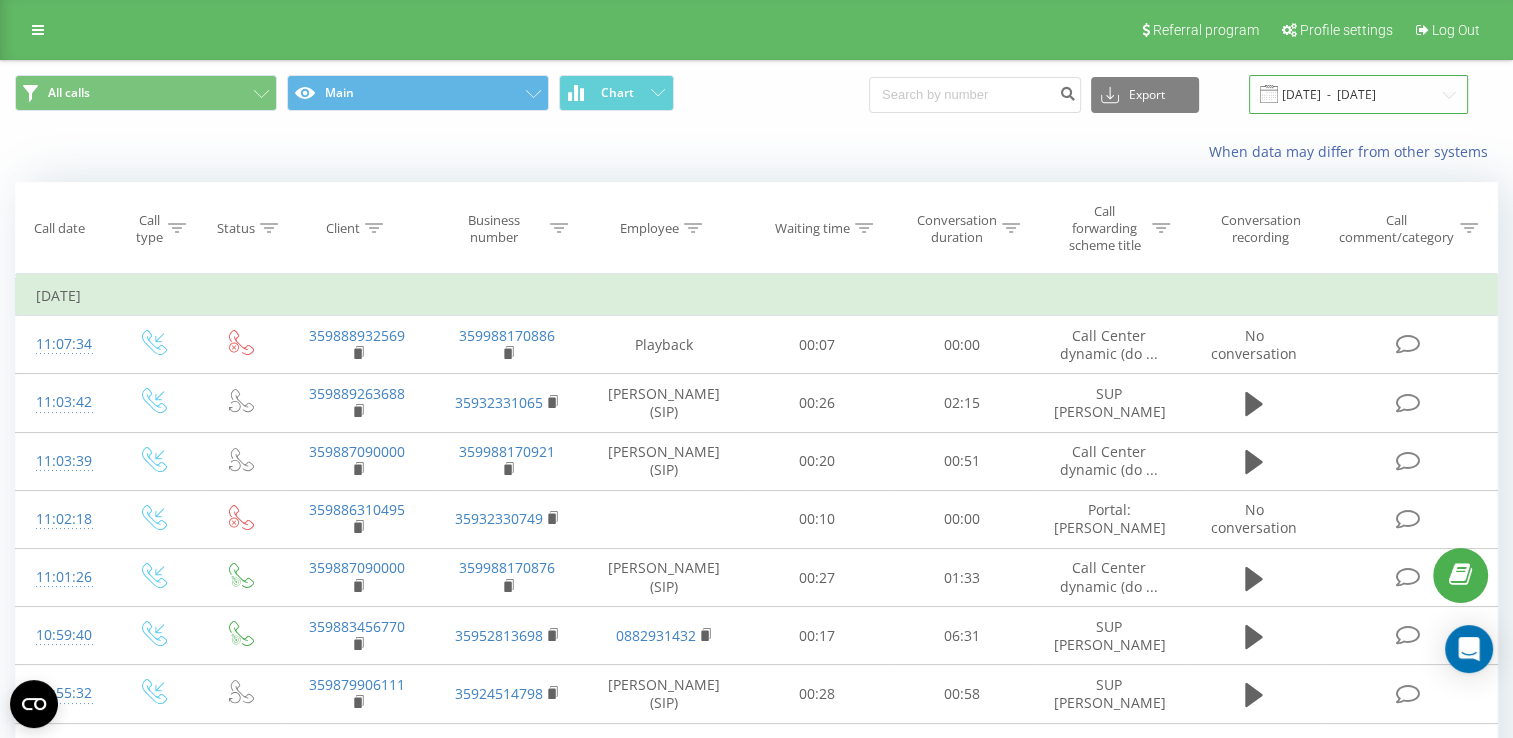 click on "[DATE]  -  [DATE]" at bounding box center (1358, 94) 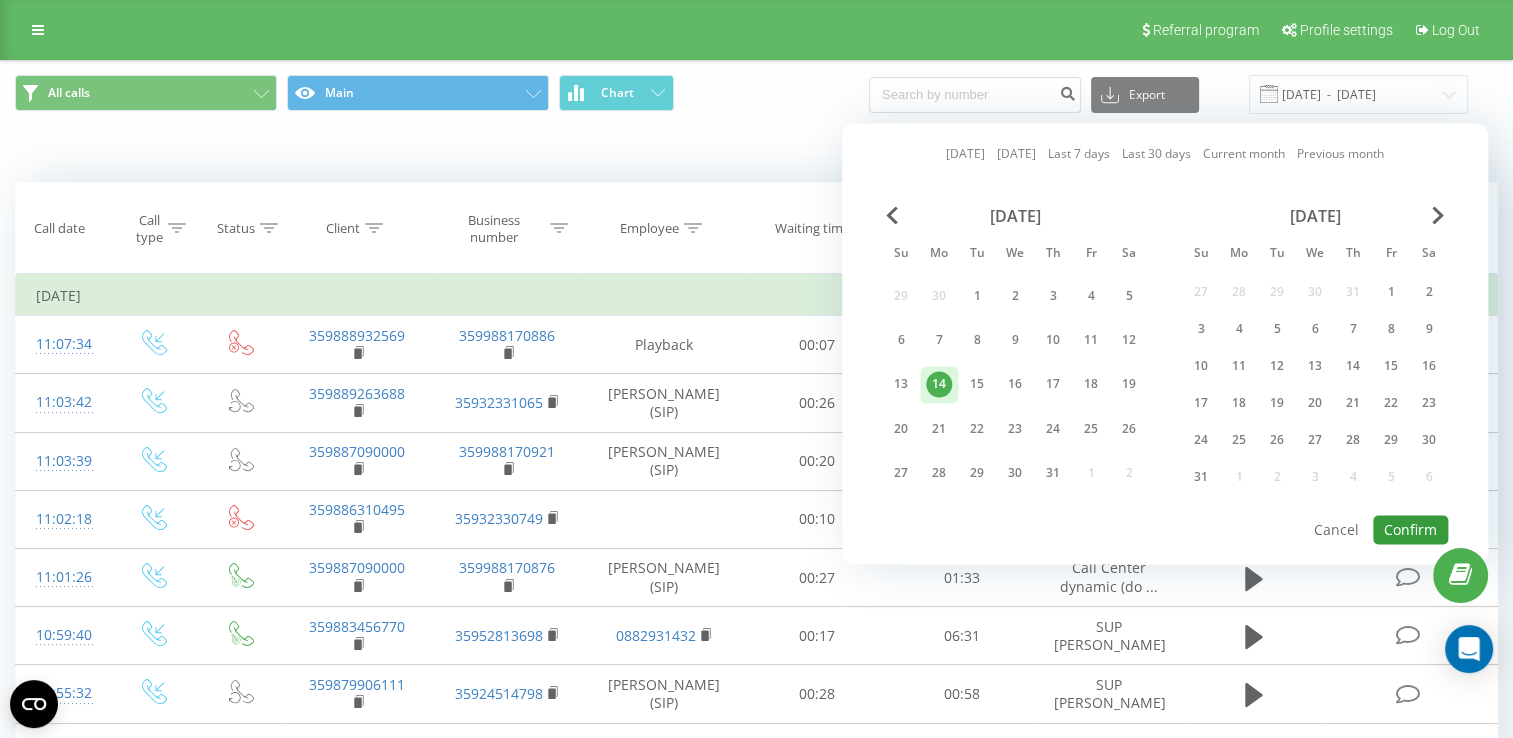 click on "Confirm" at bounding box center [1410, 529] 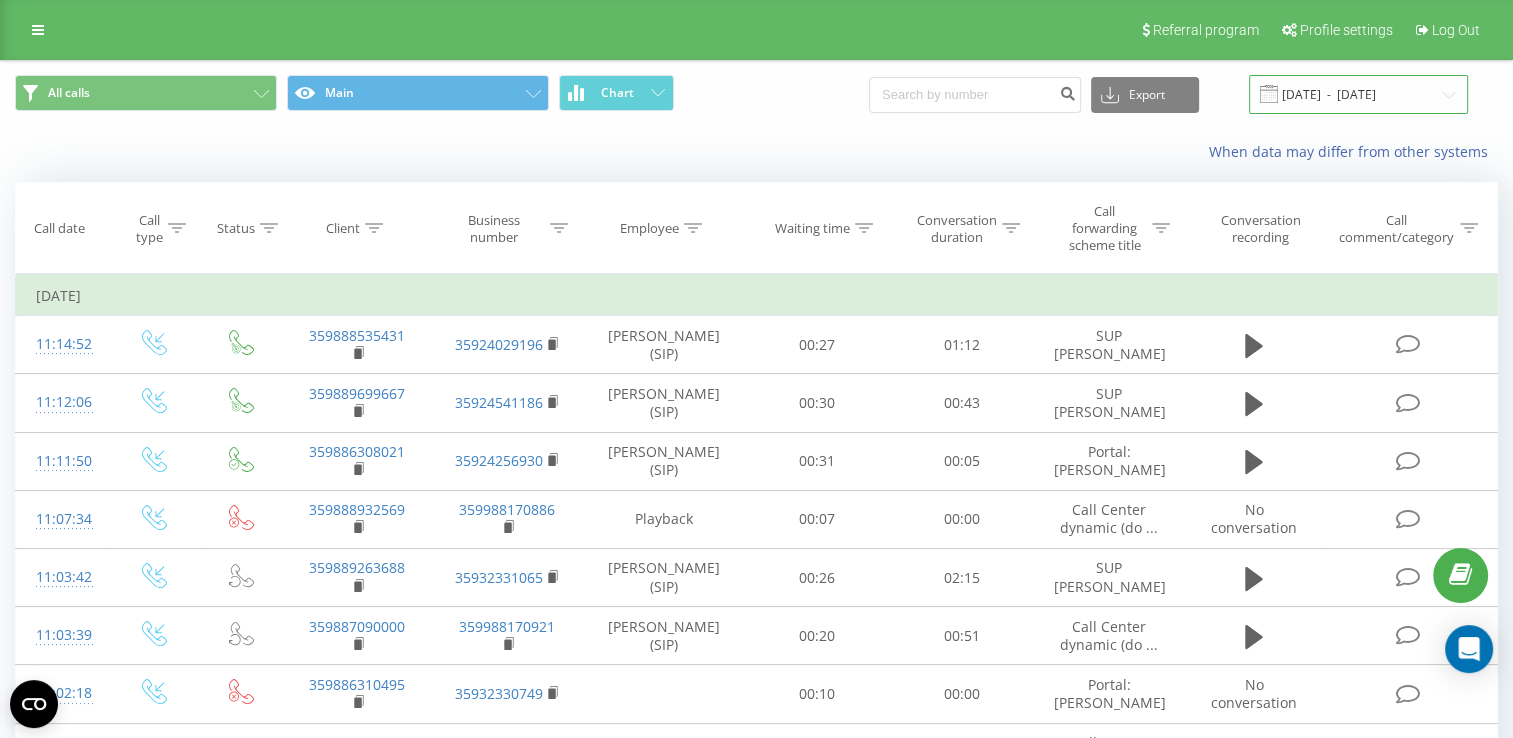 click on "[DATE]  -  [DATE]" at bounding box center [1358, 94] 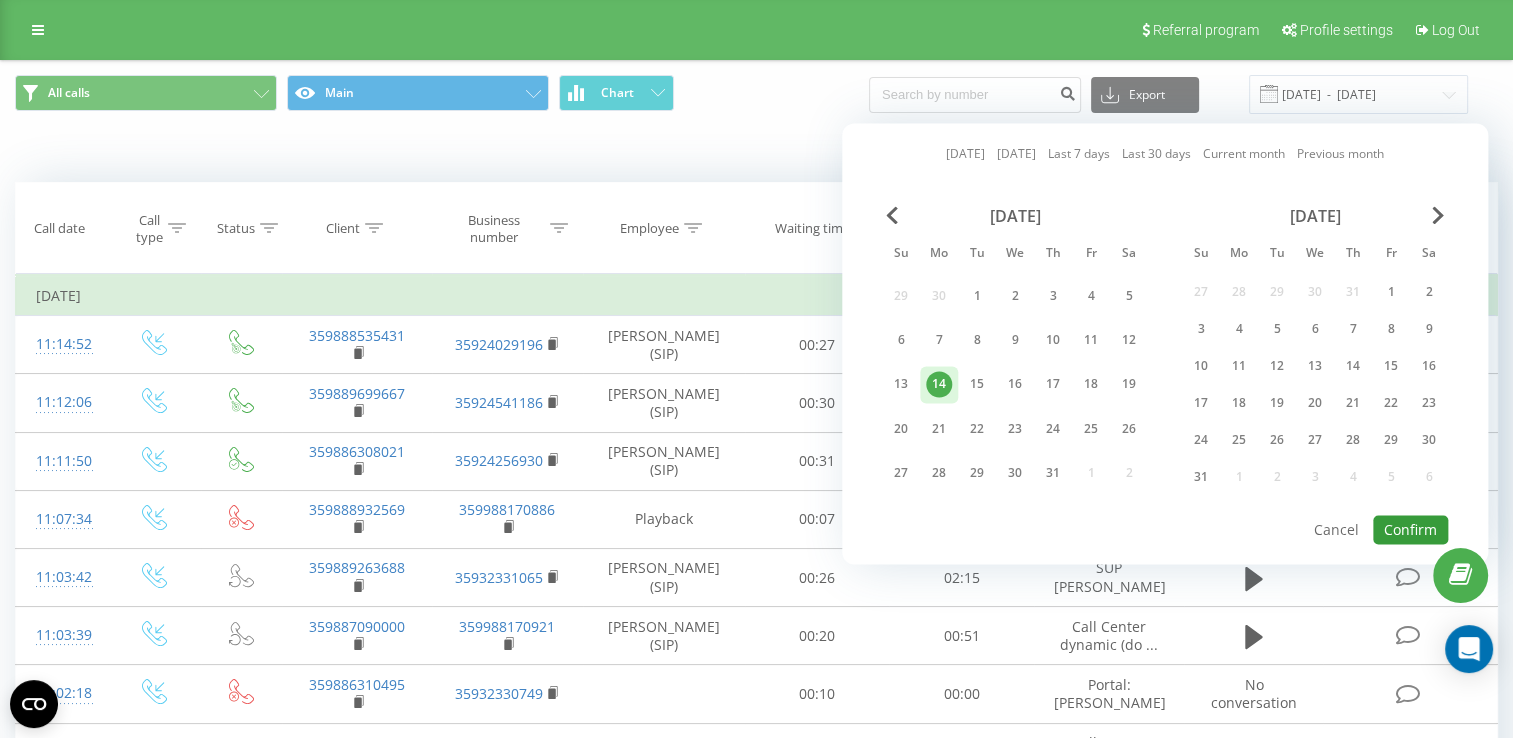 click on "Confirm" at bounding box center (1410, 529) 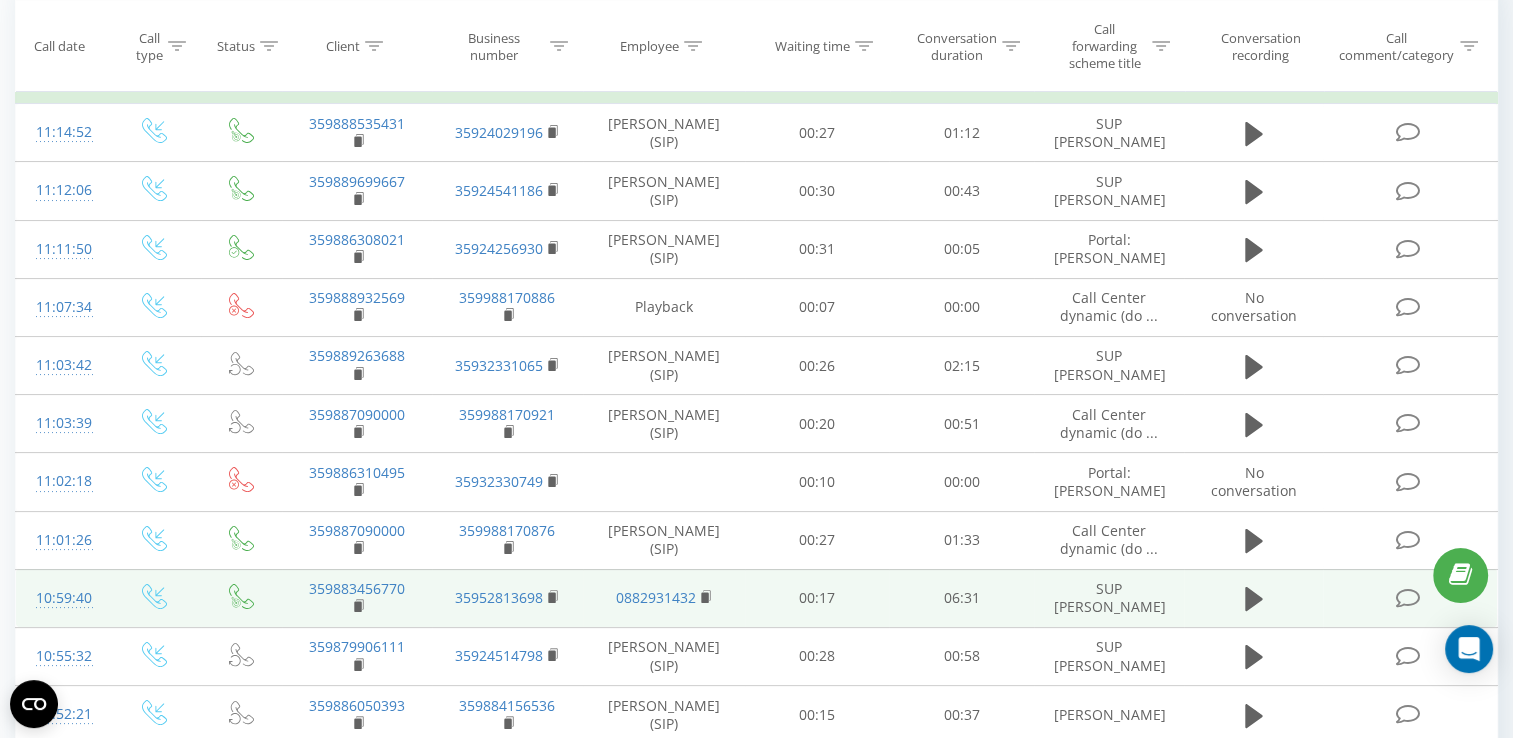 scroll, scrollTop: 0, scrollLeft: 0, axis: both 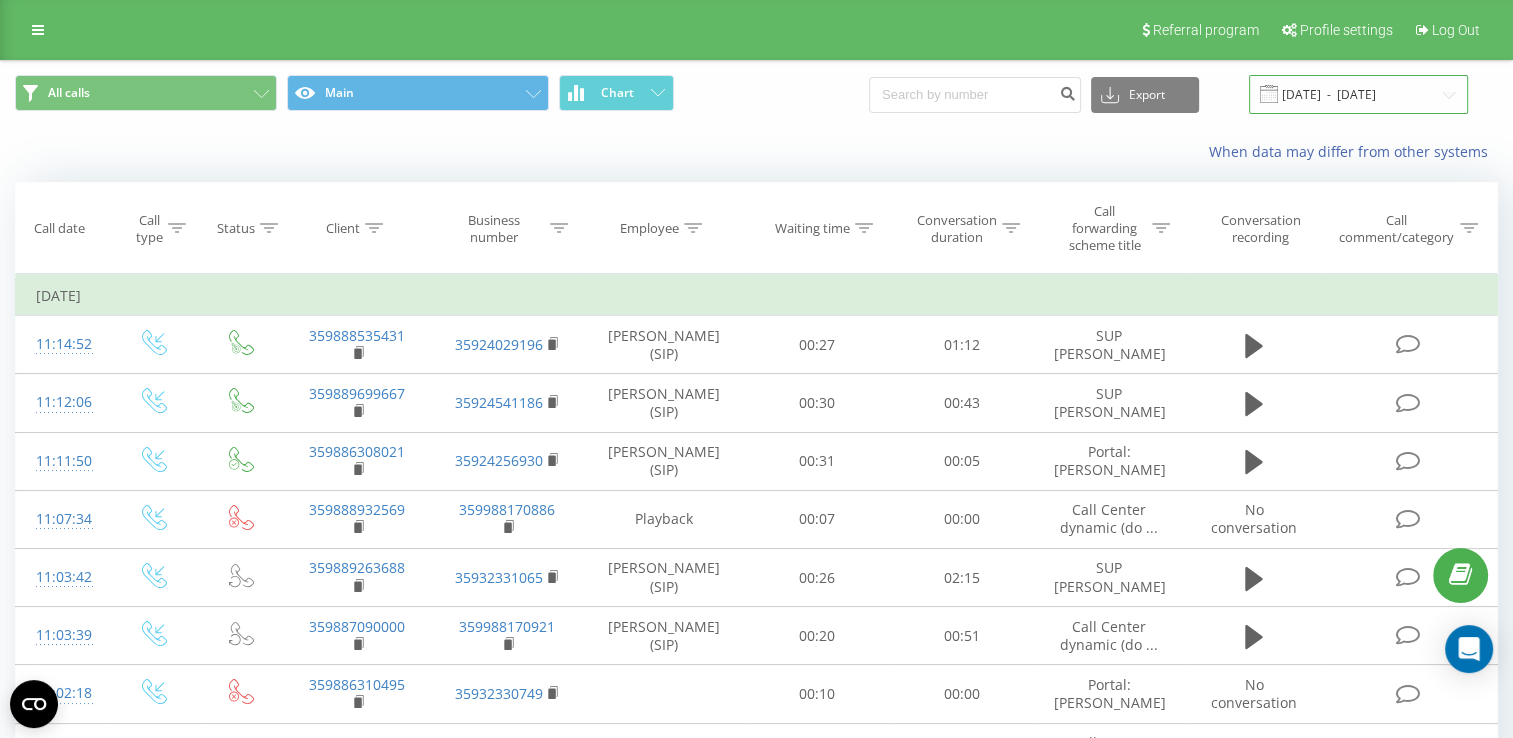 click on "[DATE]  -  [DATE]" at bounding box center (1358, 94) 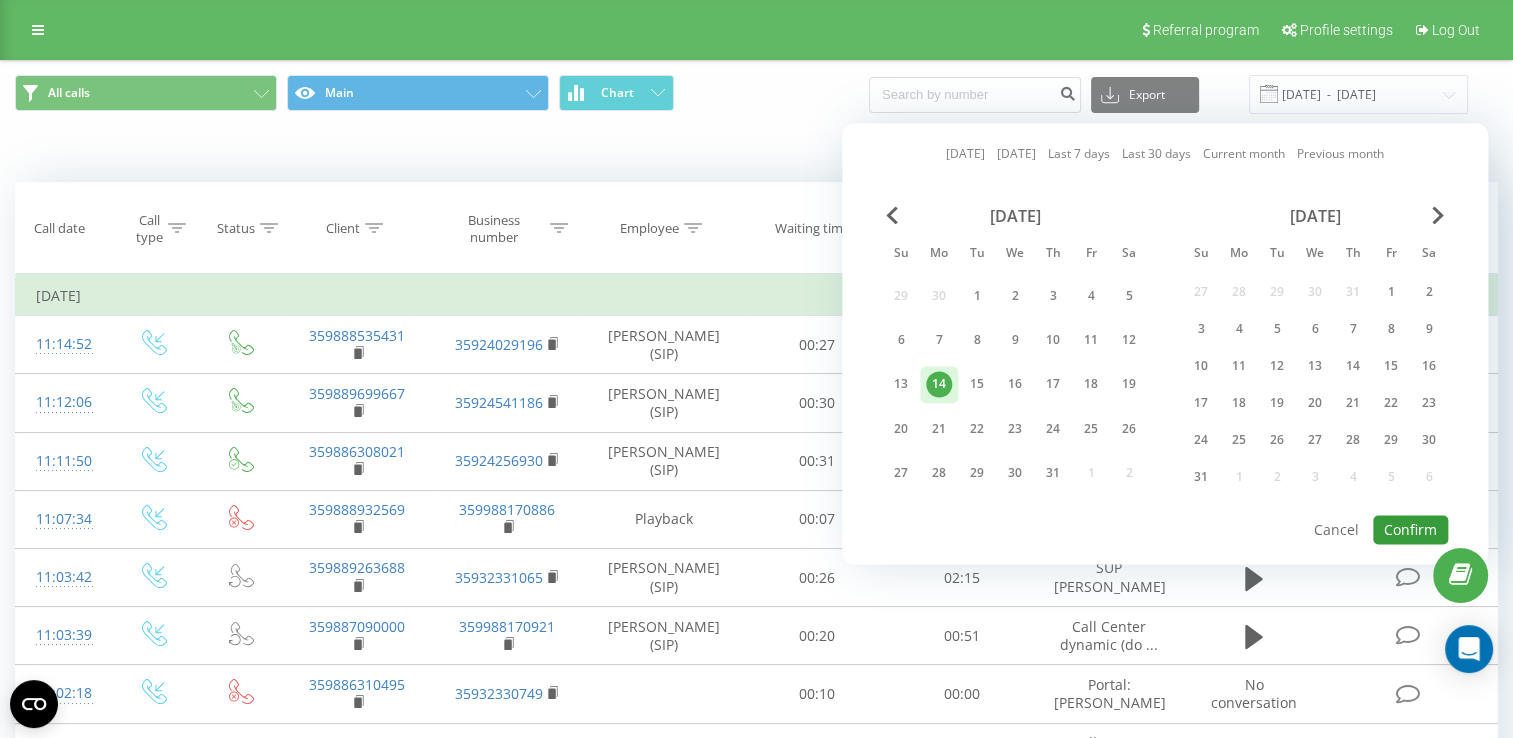 click on "Confirm" at bounding box center (1410, 529) 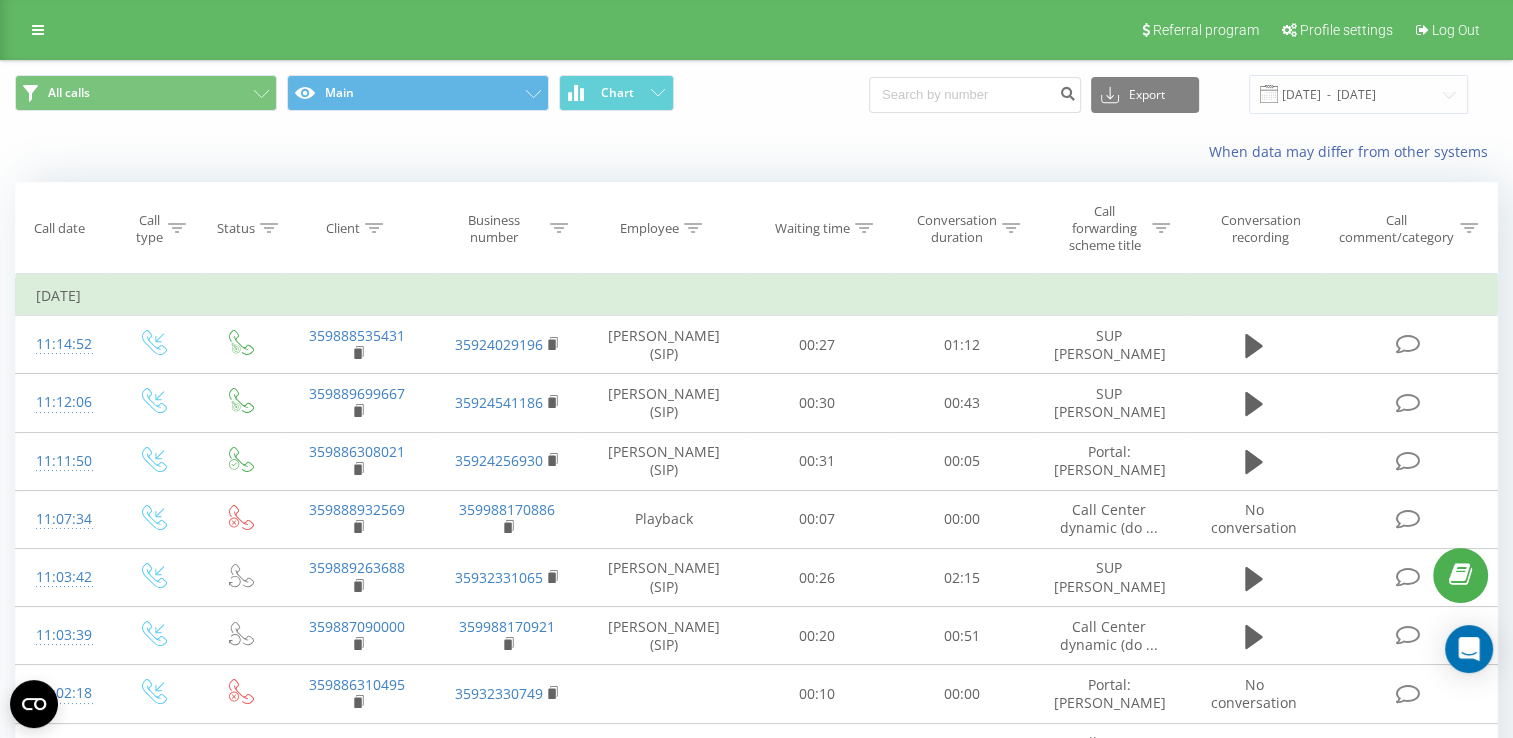 click at bounding box center (0, 0) 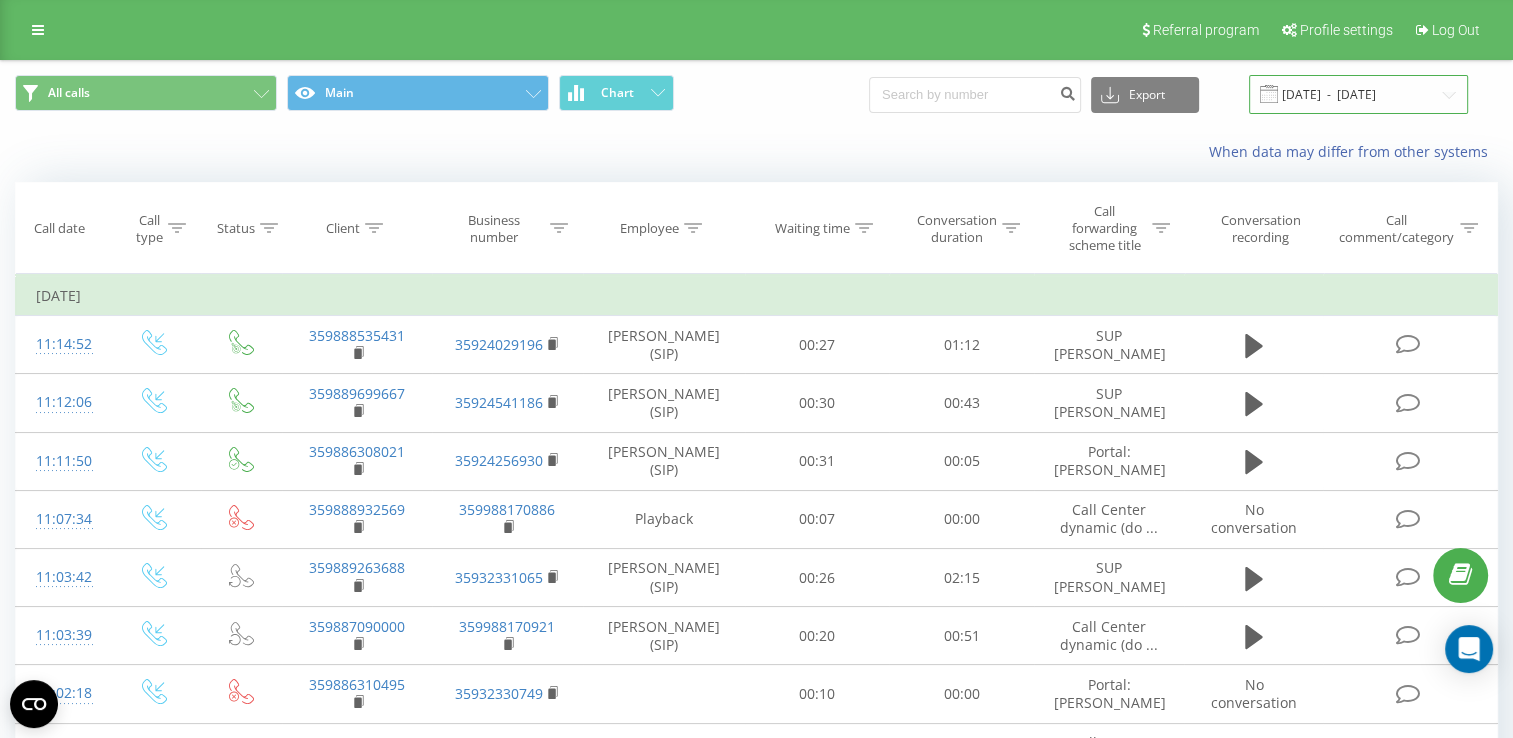 click on "[DATE]  -  [DATE]" at bounding box center (1358, 94) 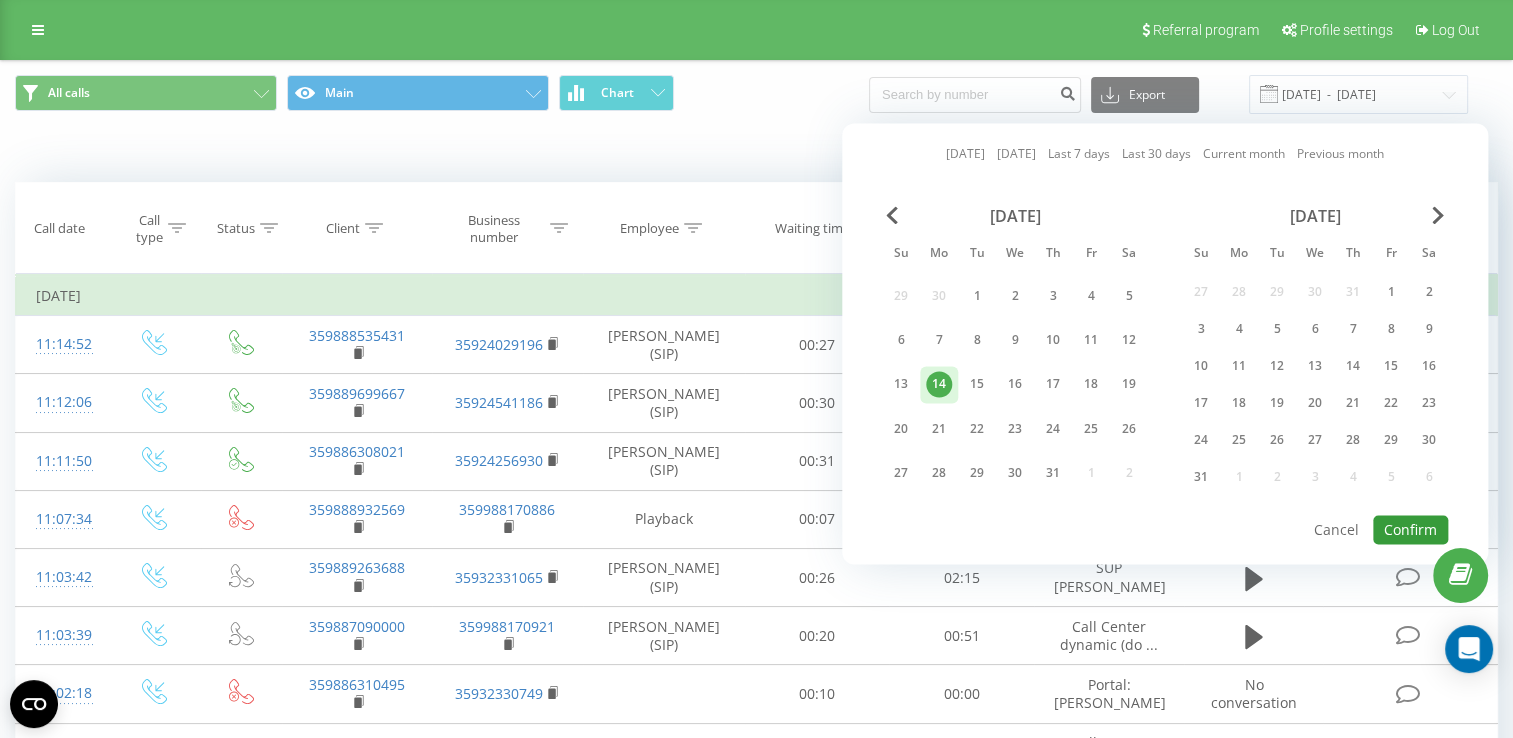 click on "Confirm" at bounding box center [1410, 529] 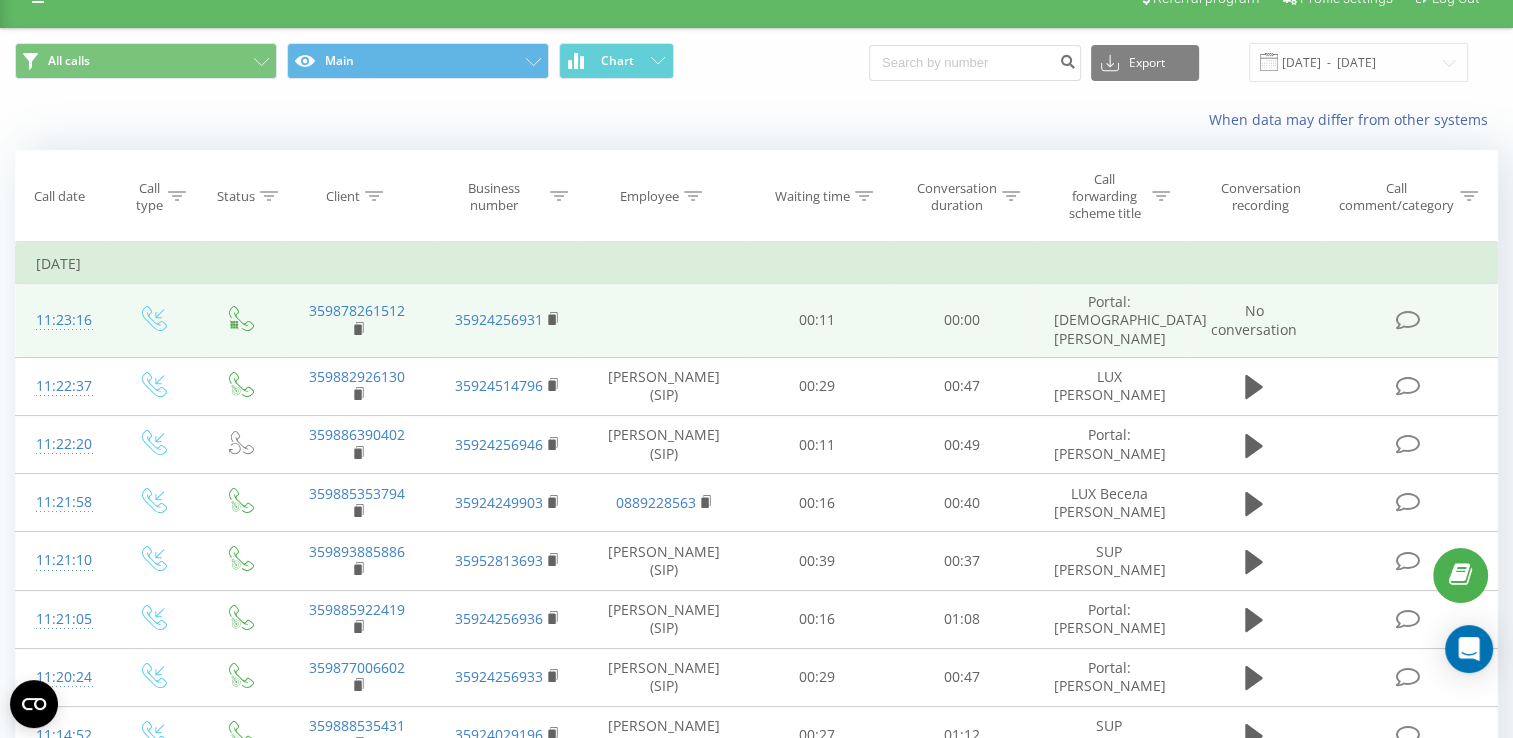 scroll, scrollTop: 0, scrollLeft: 0, axis: both 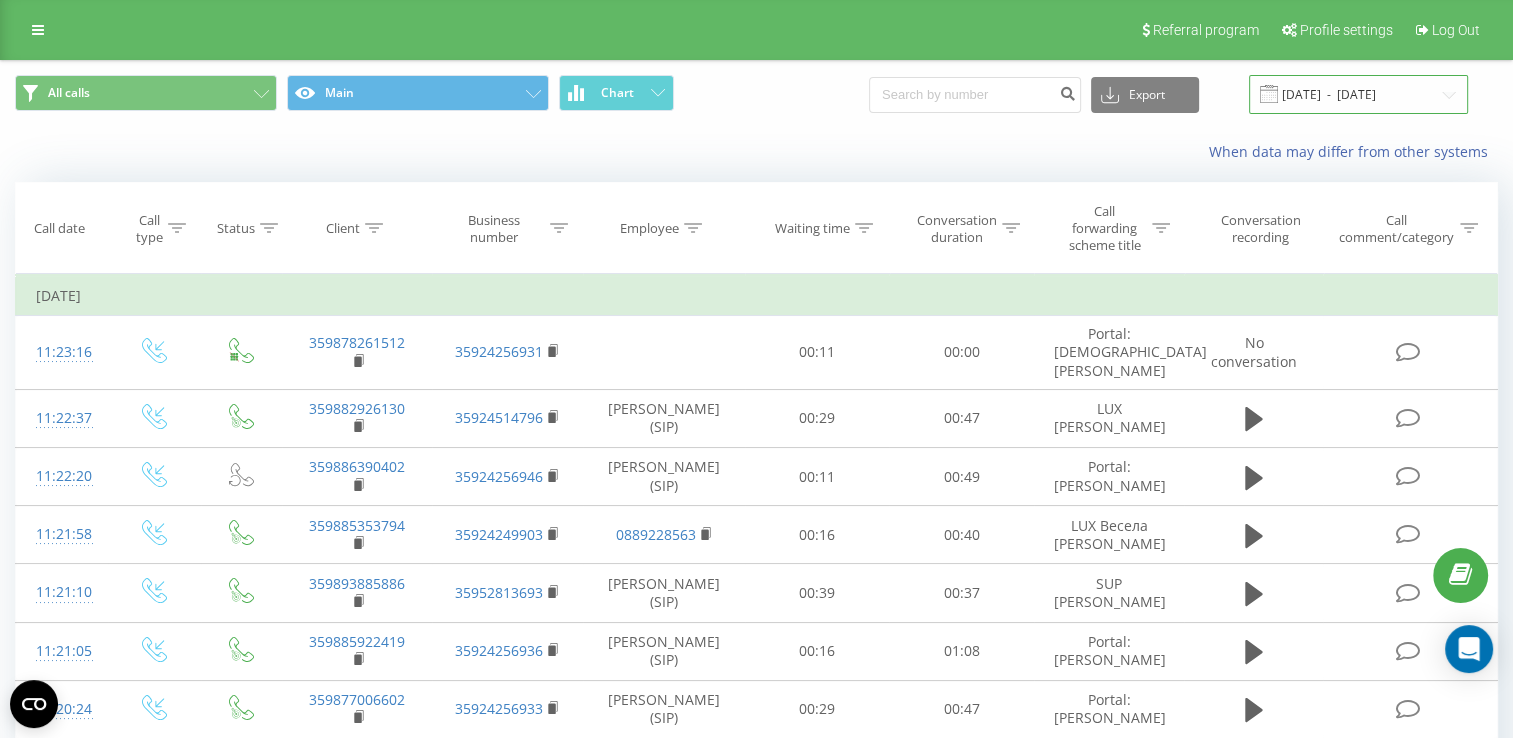 click on "[DATE]  -  [DATE]" at bounding box center (1358, 94) 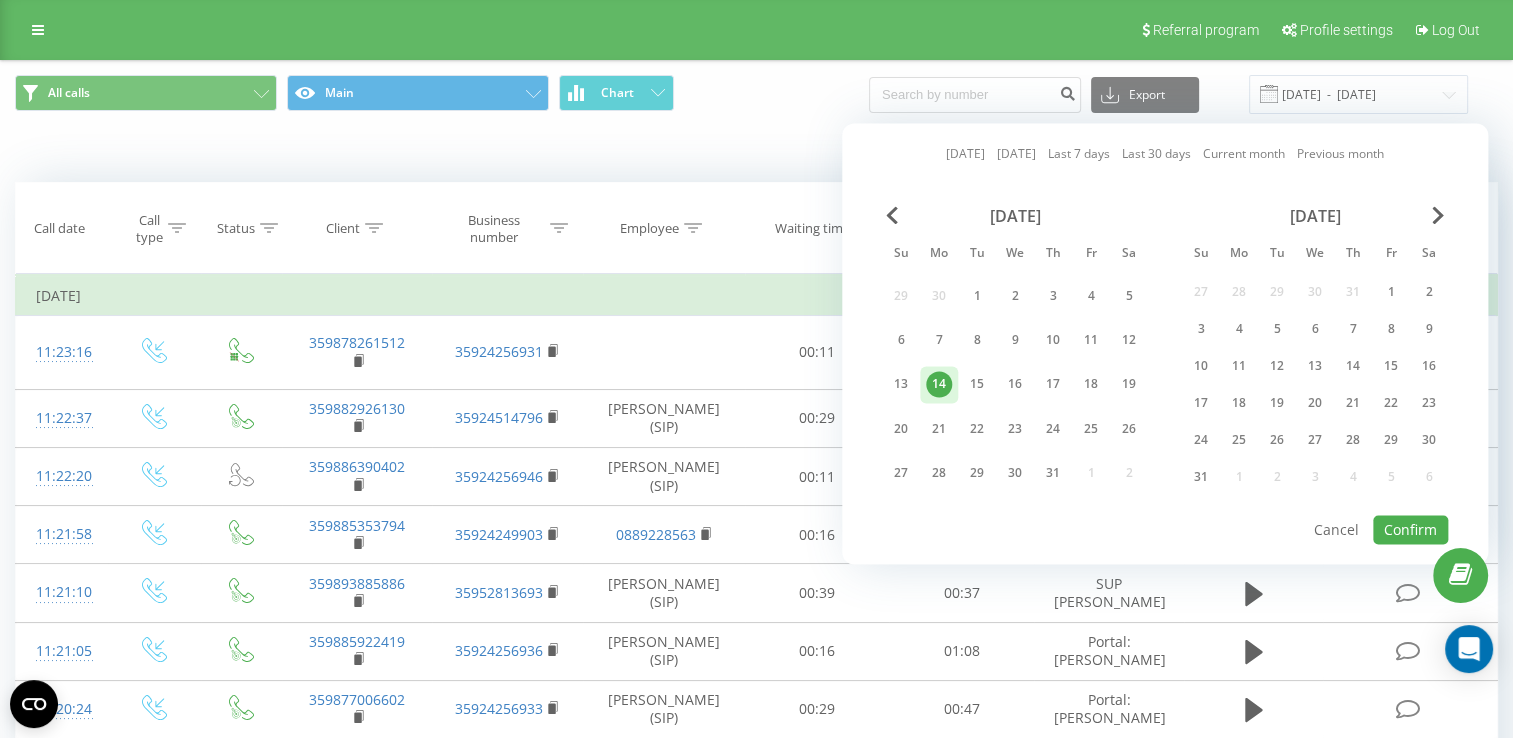 click at bounding box center [0, 0] 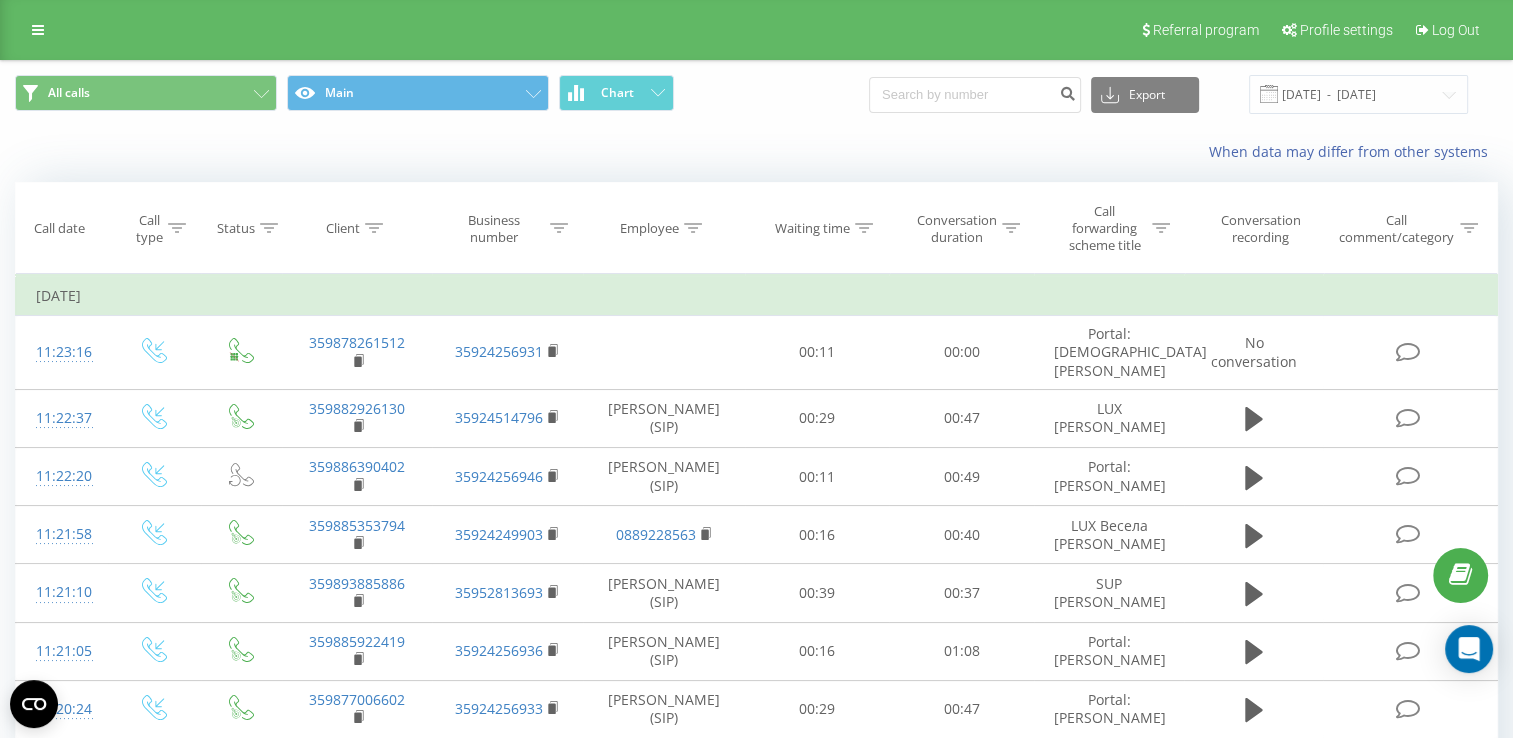 click on "359878261512" at bounding box center [0, 0] 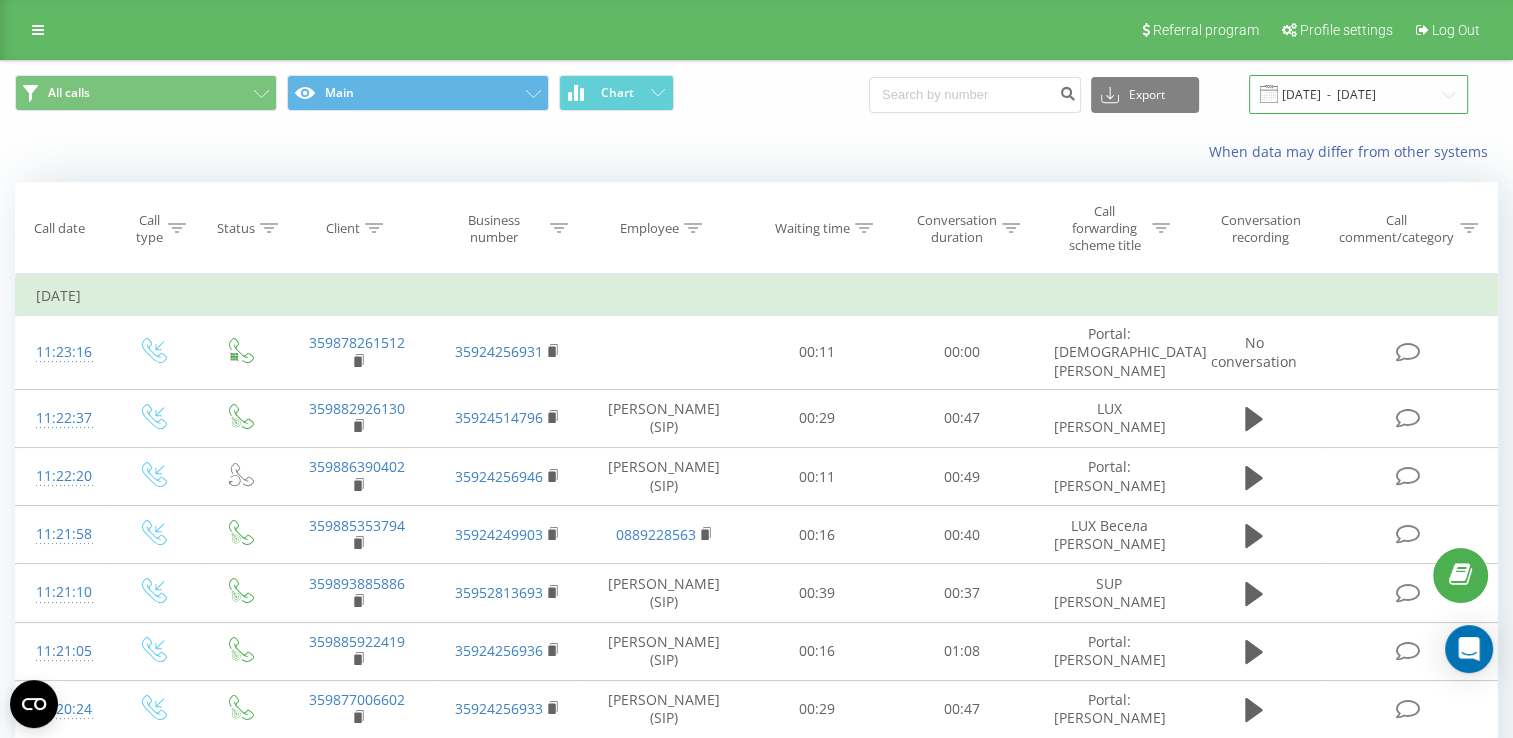 click on "[DATE]  -  [DATE]" at bounding box center [1358, 94] 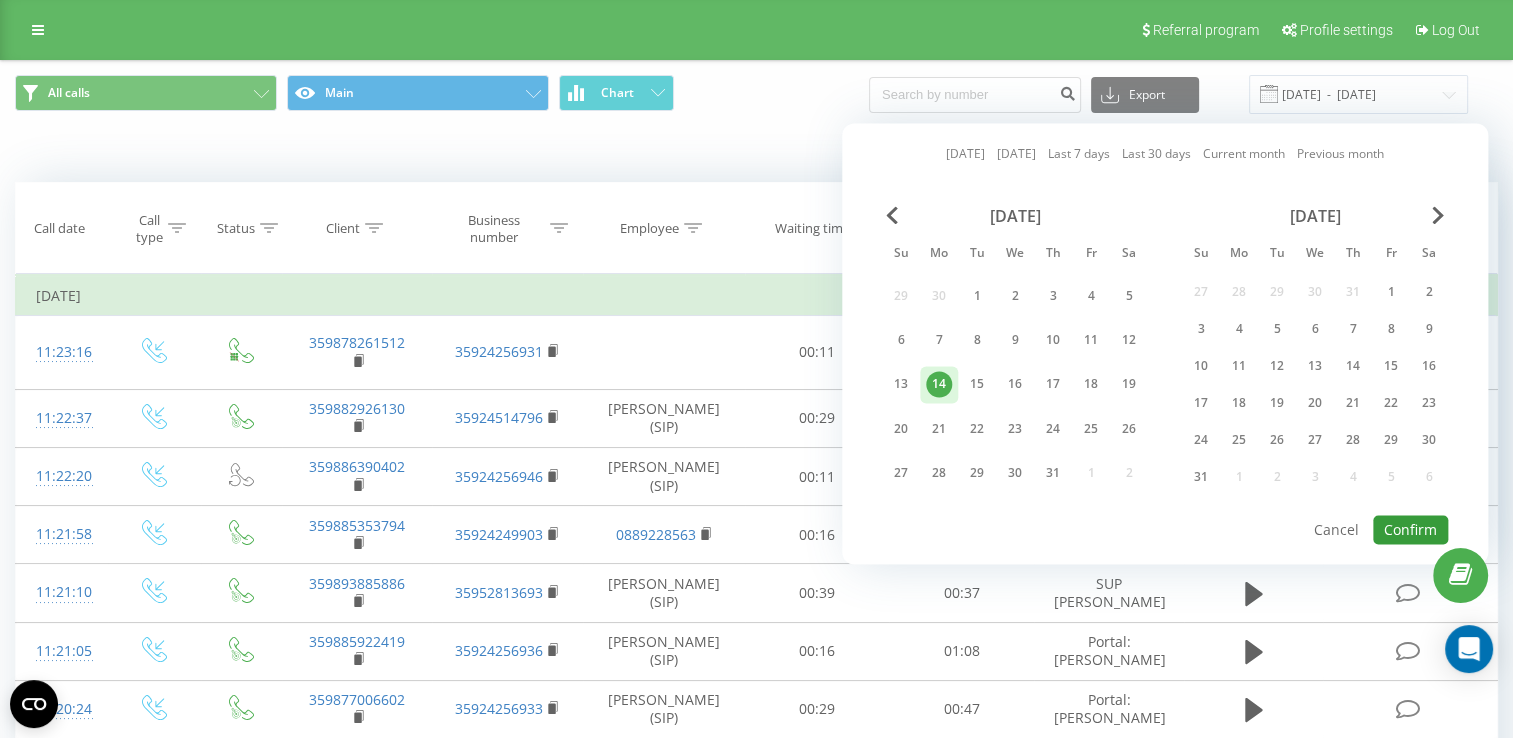 click on "Confirm" at bounding box center [1410, 529] 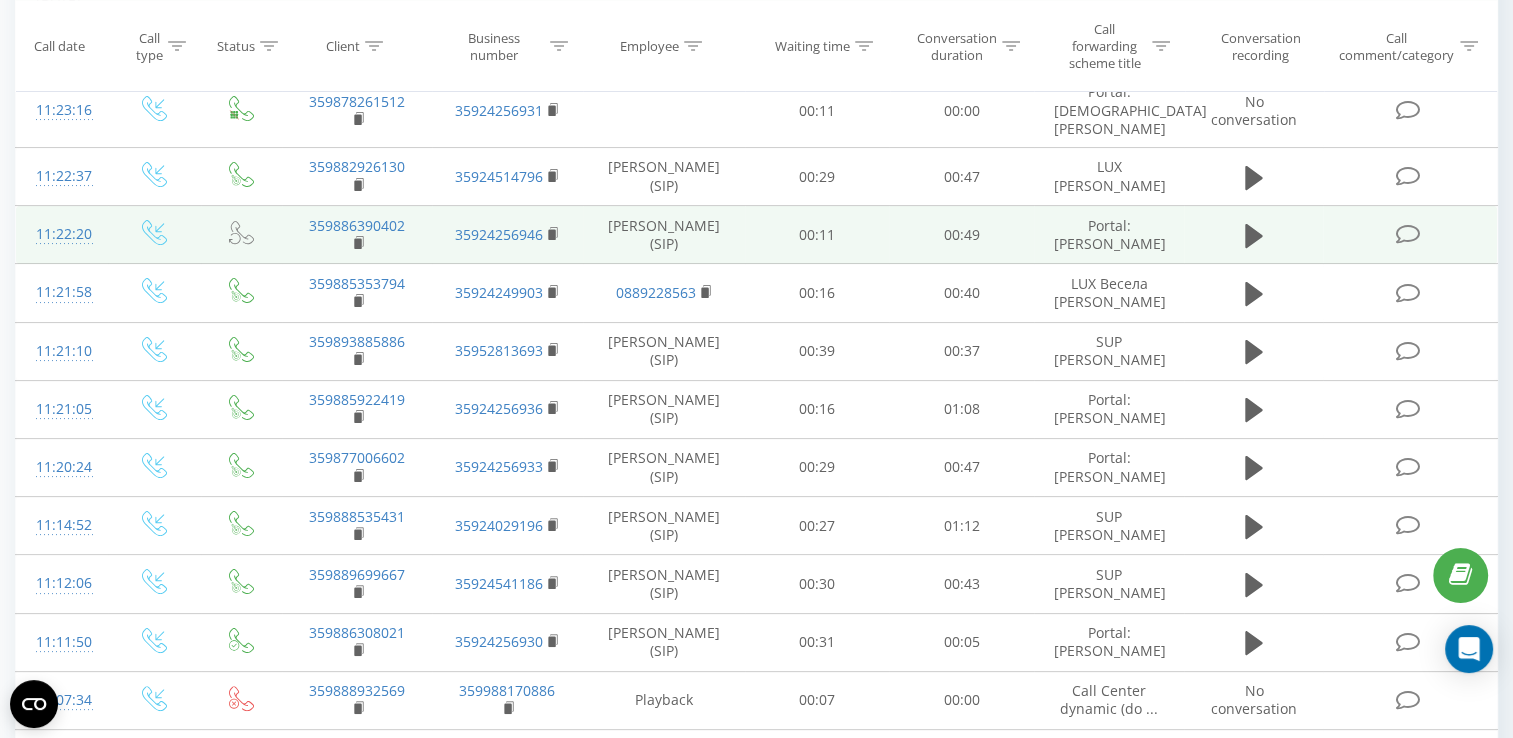 scroll, scrollTop: 0, scrollLeft: 0, axis: both 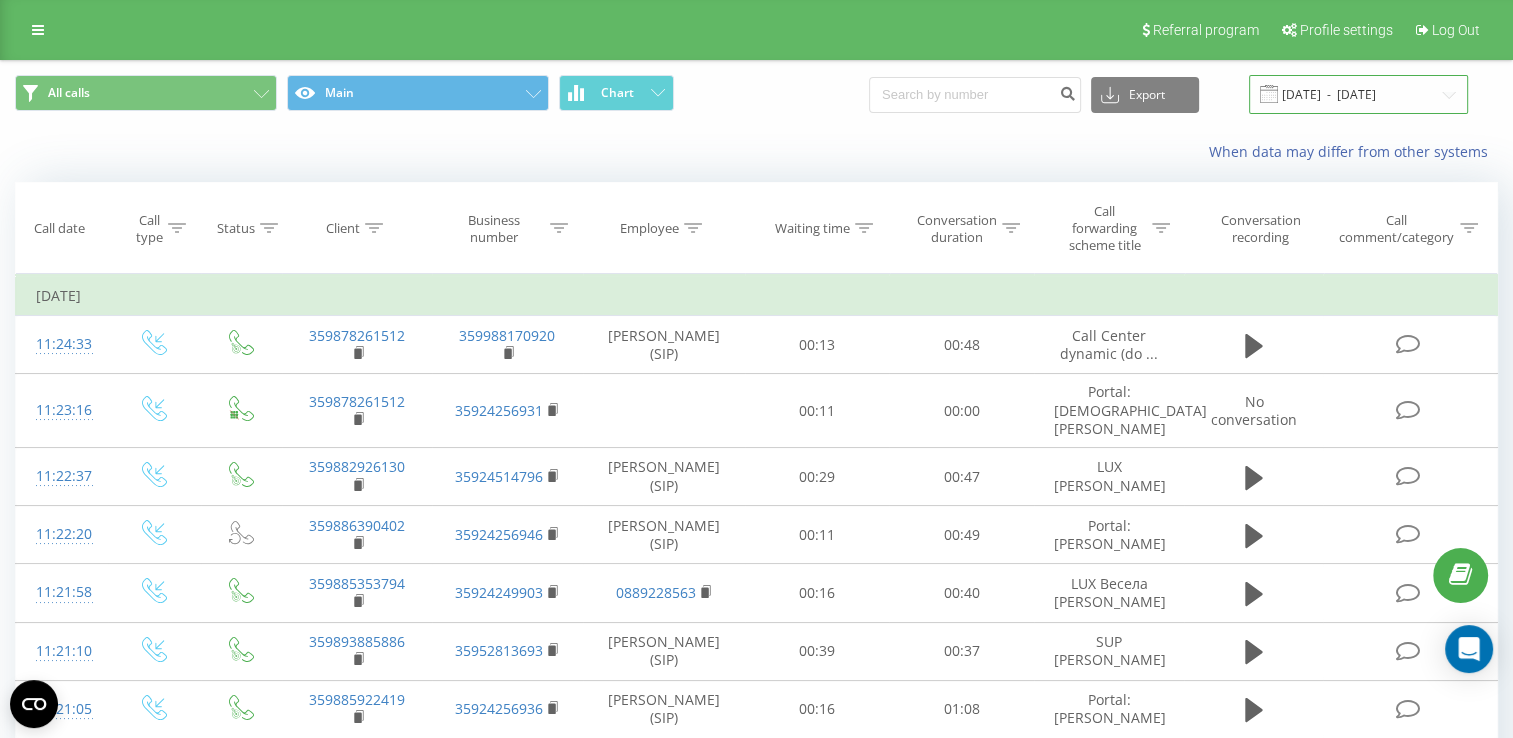 click on "[DATE]  -  [DATE]" at bounding box center [1358, 94] 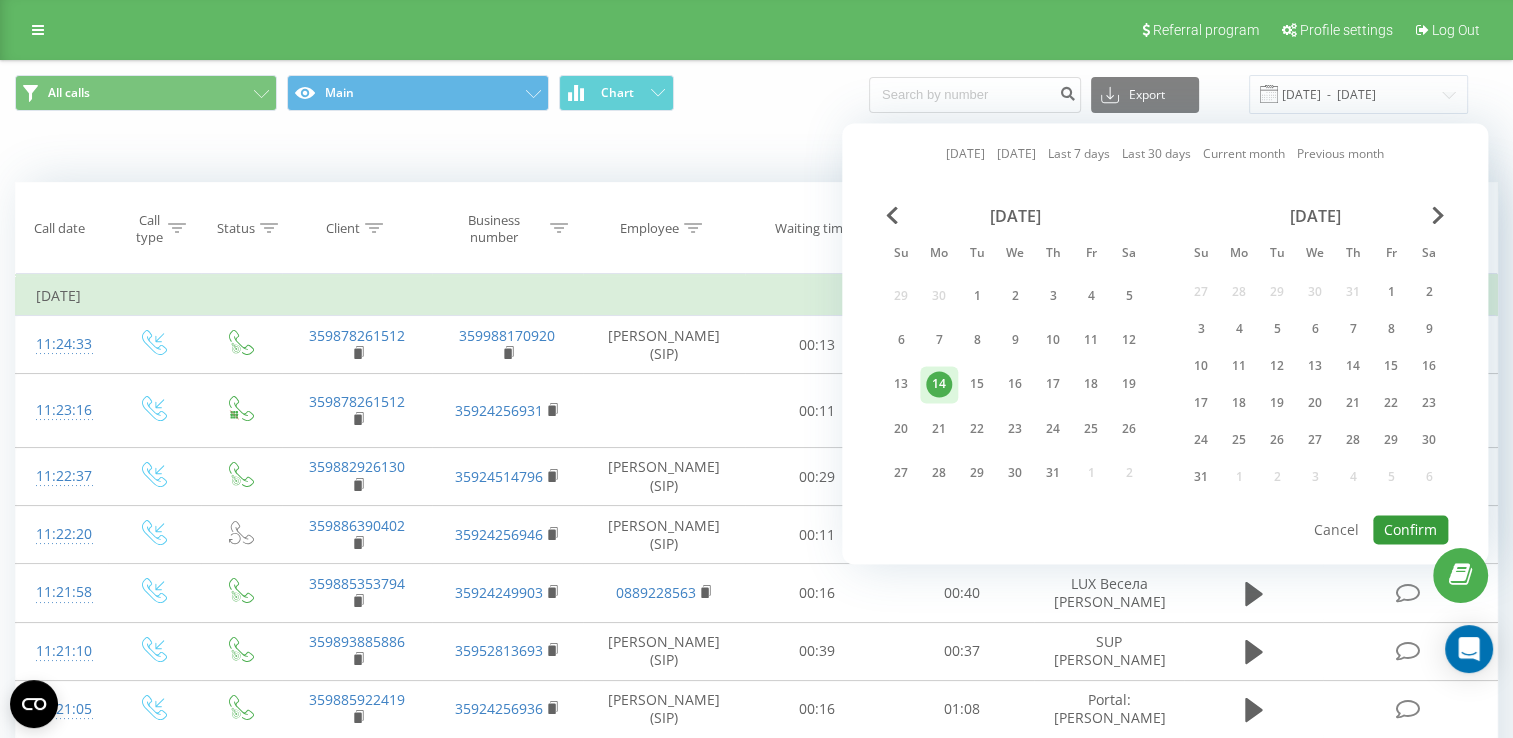 click on "Confirm" at bounding box center [1410, 529] 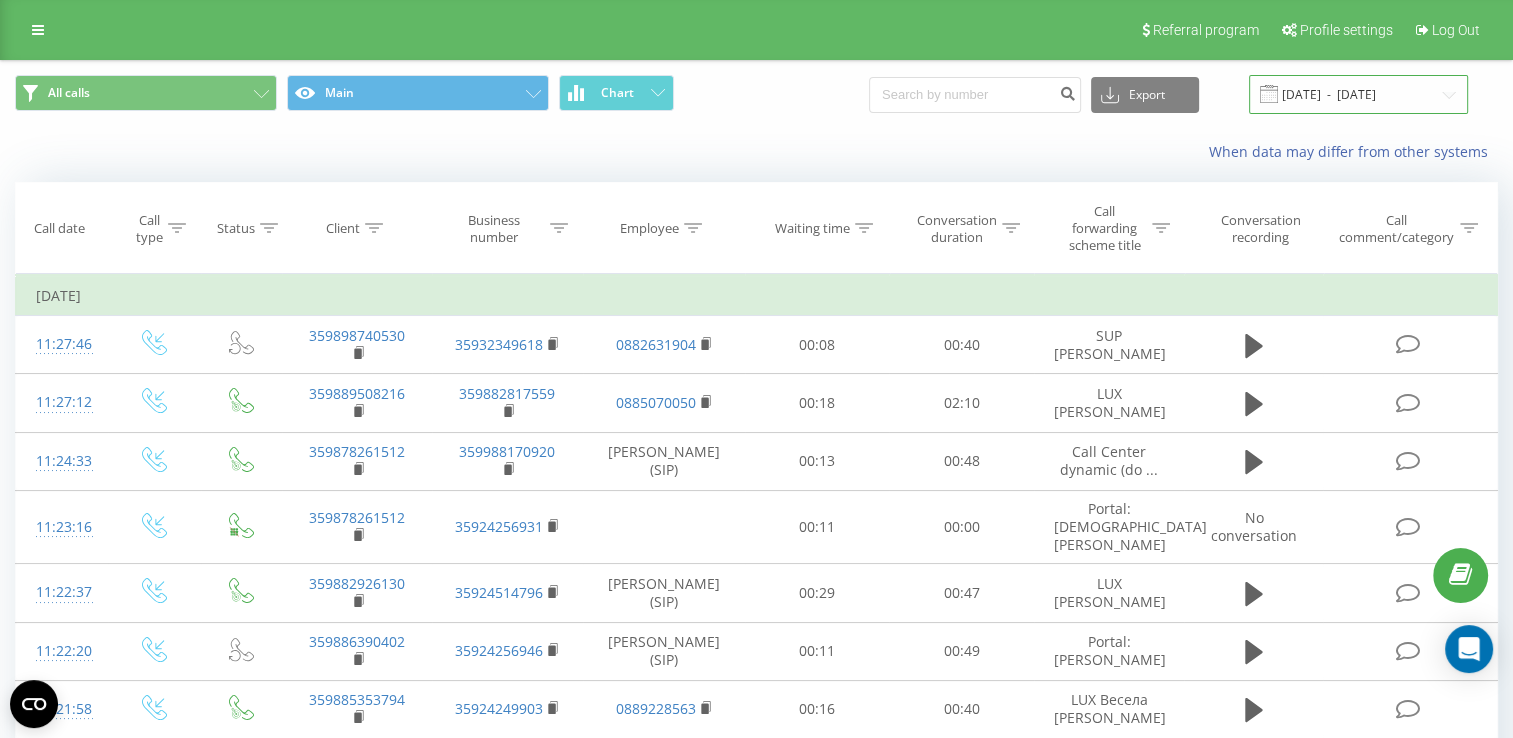 click on "[DATE]  -  [DATE]" at bounding box center [1358, 94] 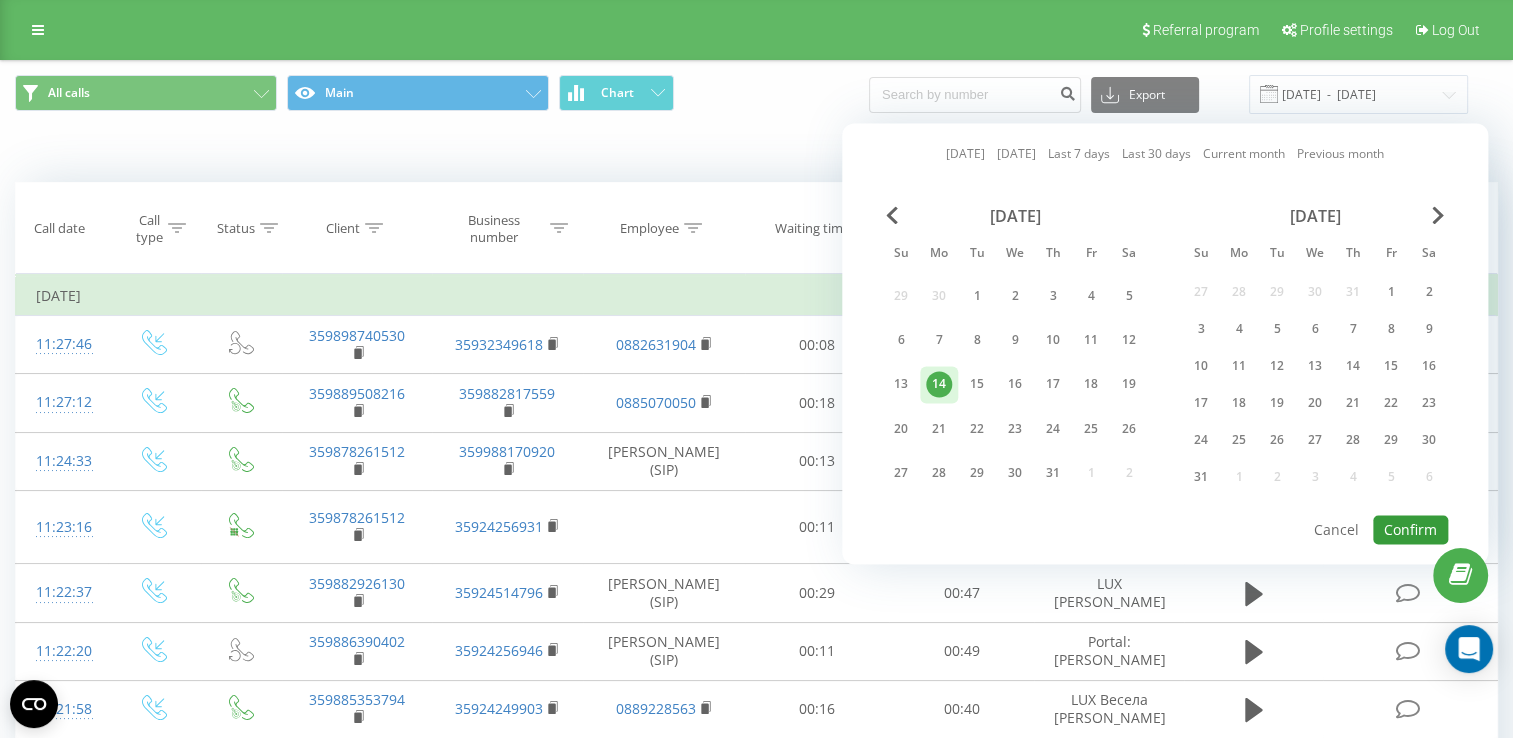 click on "Confirm" at bounding box center [1410, 529] 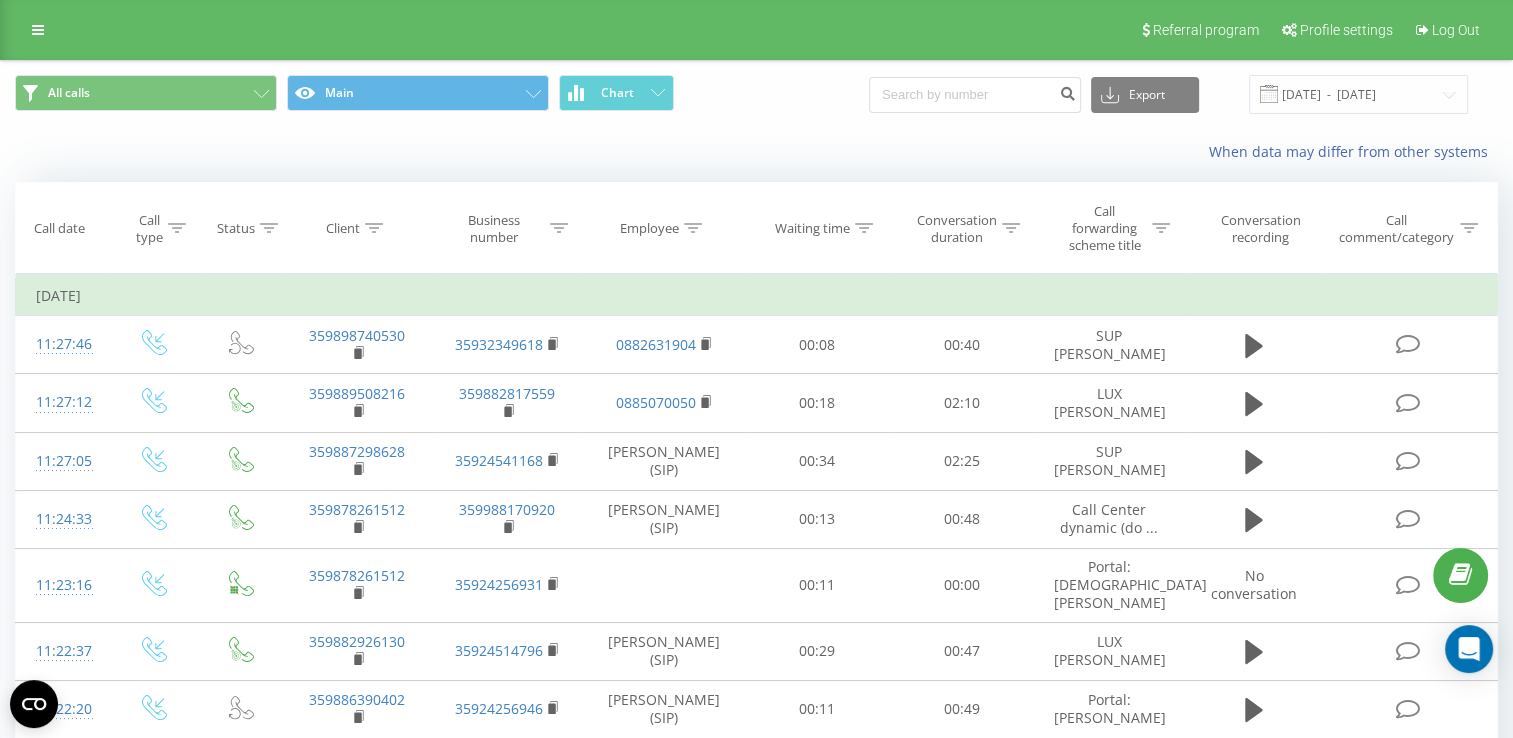 click at bounding box center (0, 0) 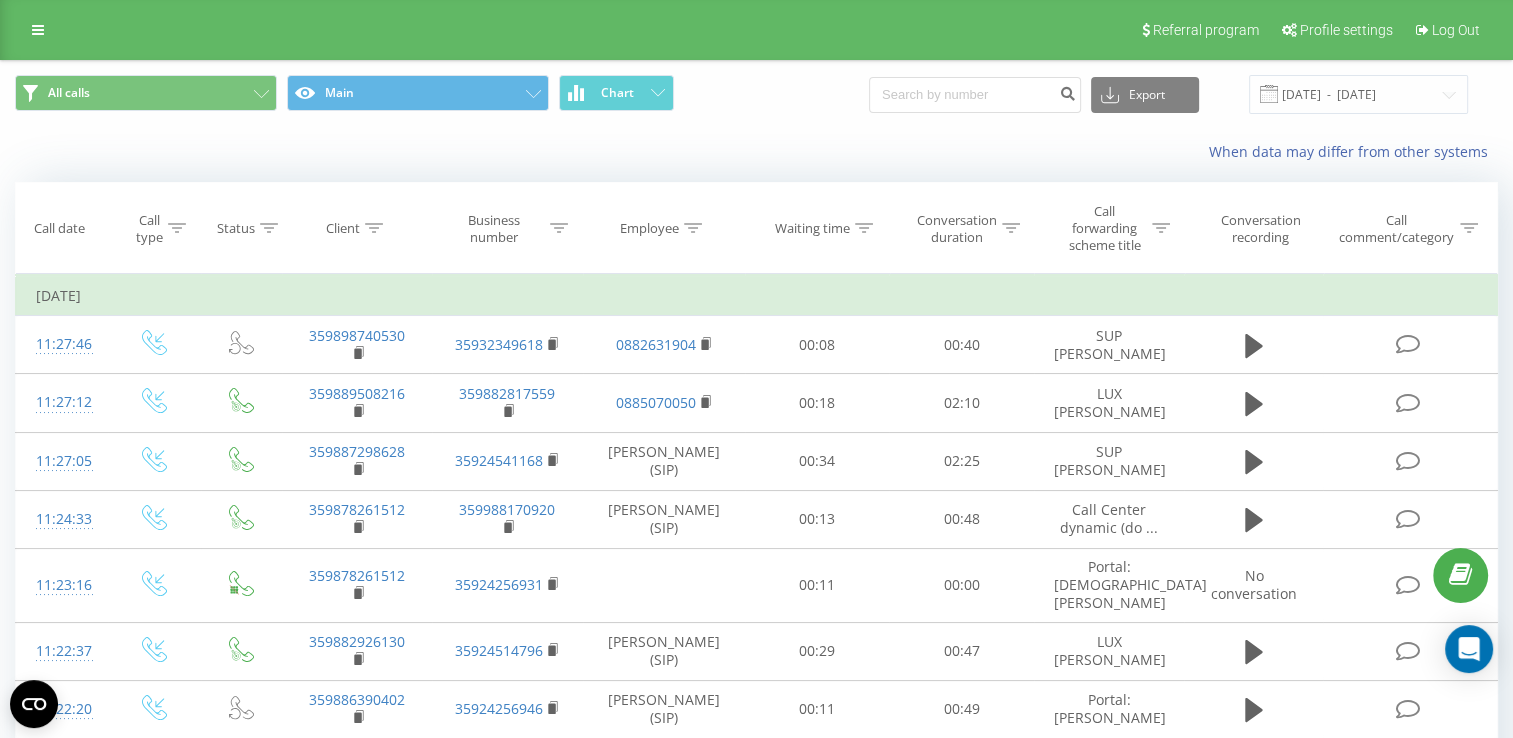 click on "359879991226" at bounding box center [0, 0] 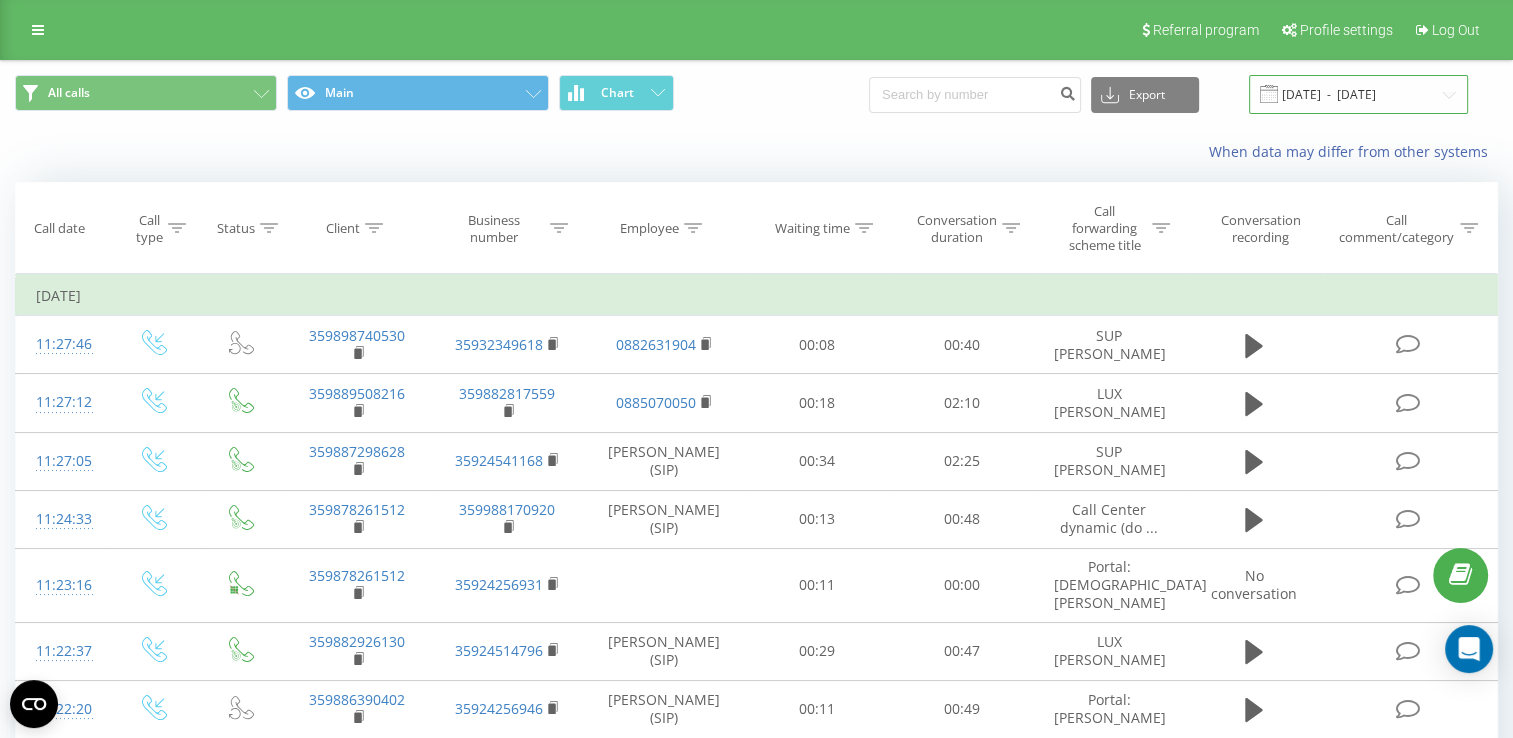 click on "[DATE]  -  [DATE]" at bounding box center [1358, 94] 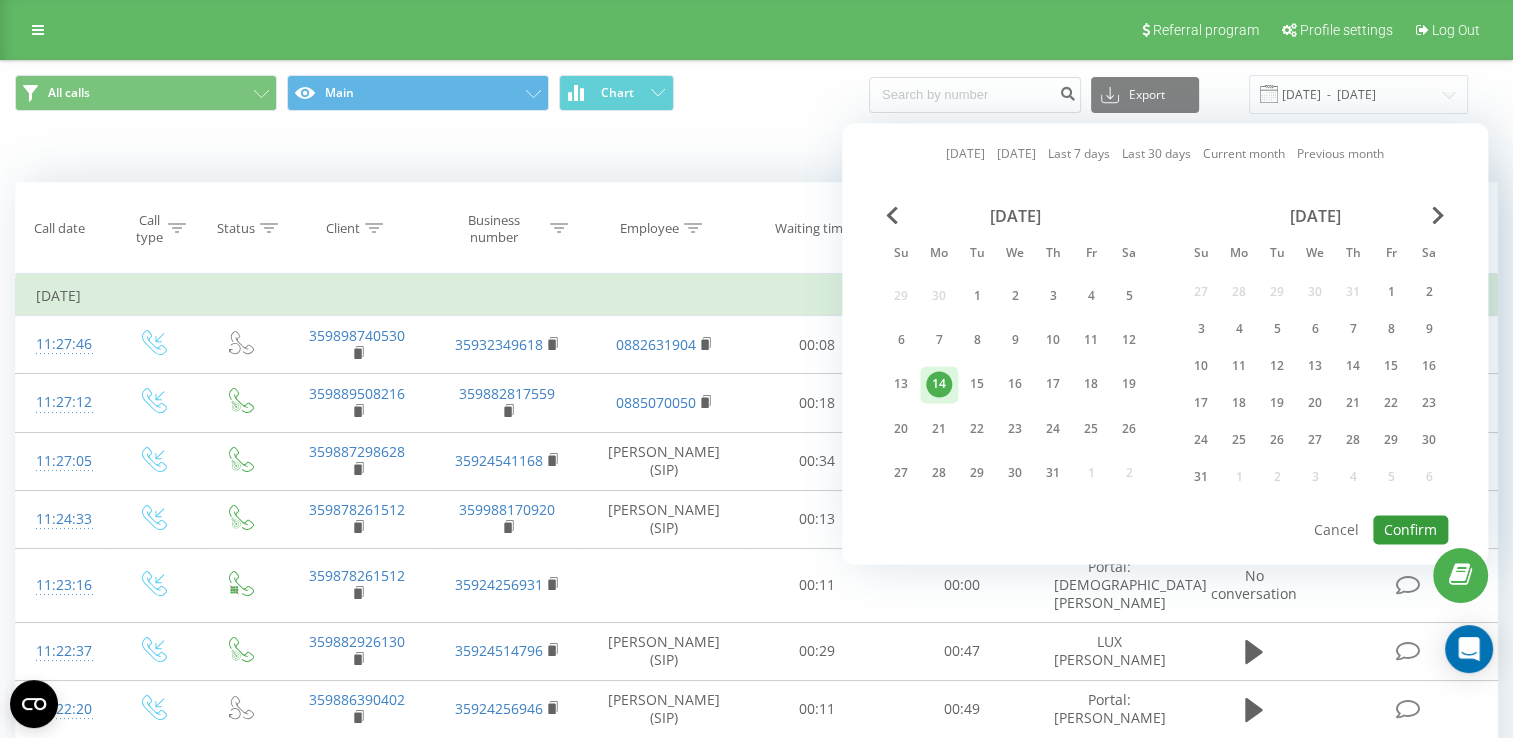 click on "Confirm" at bounding box center [1410, 529] 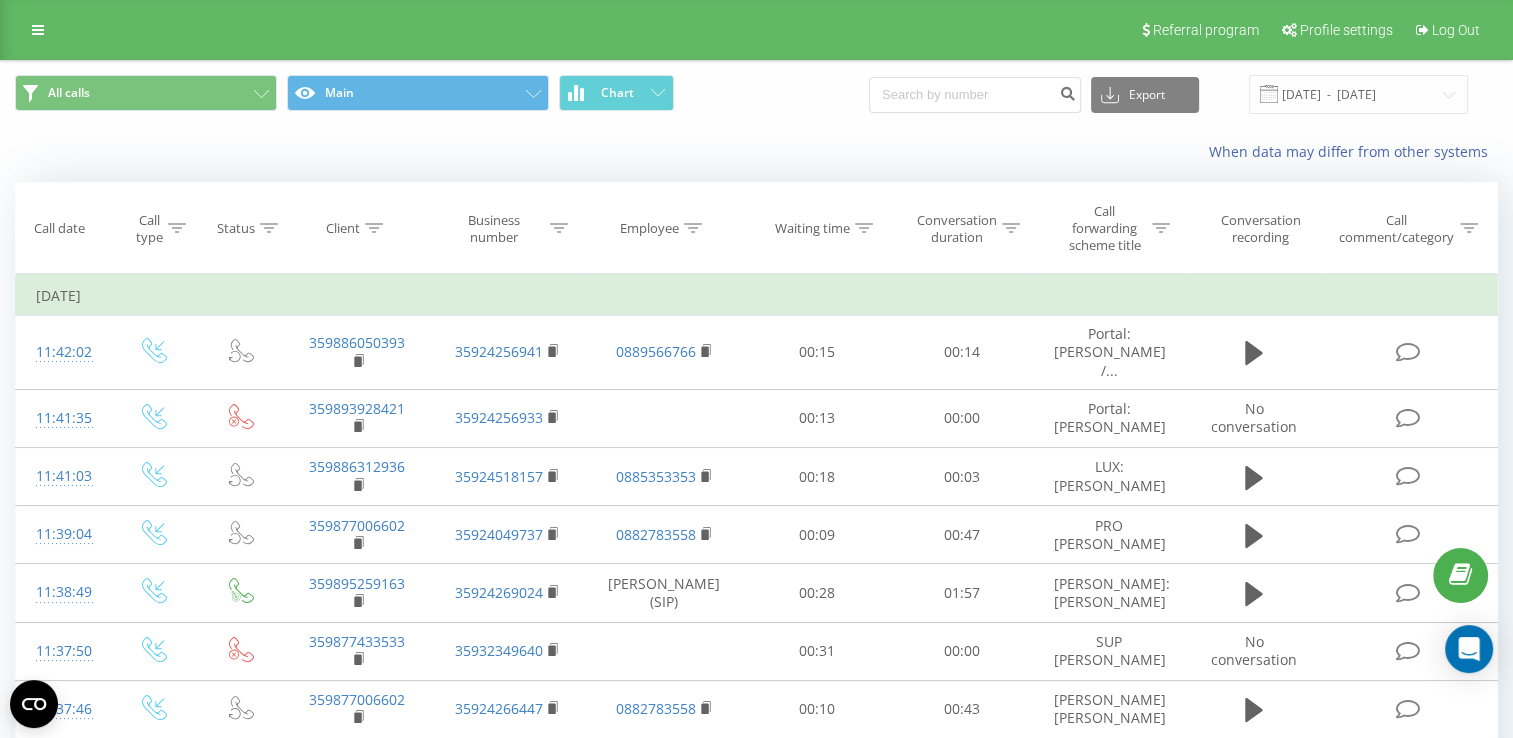 click at bounding box center [0, 0] 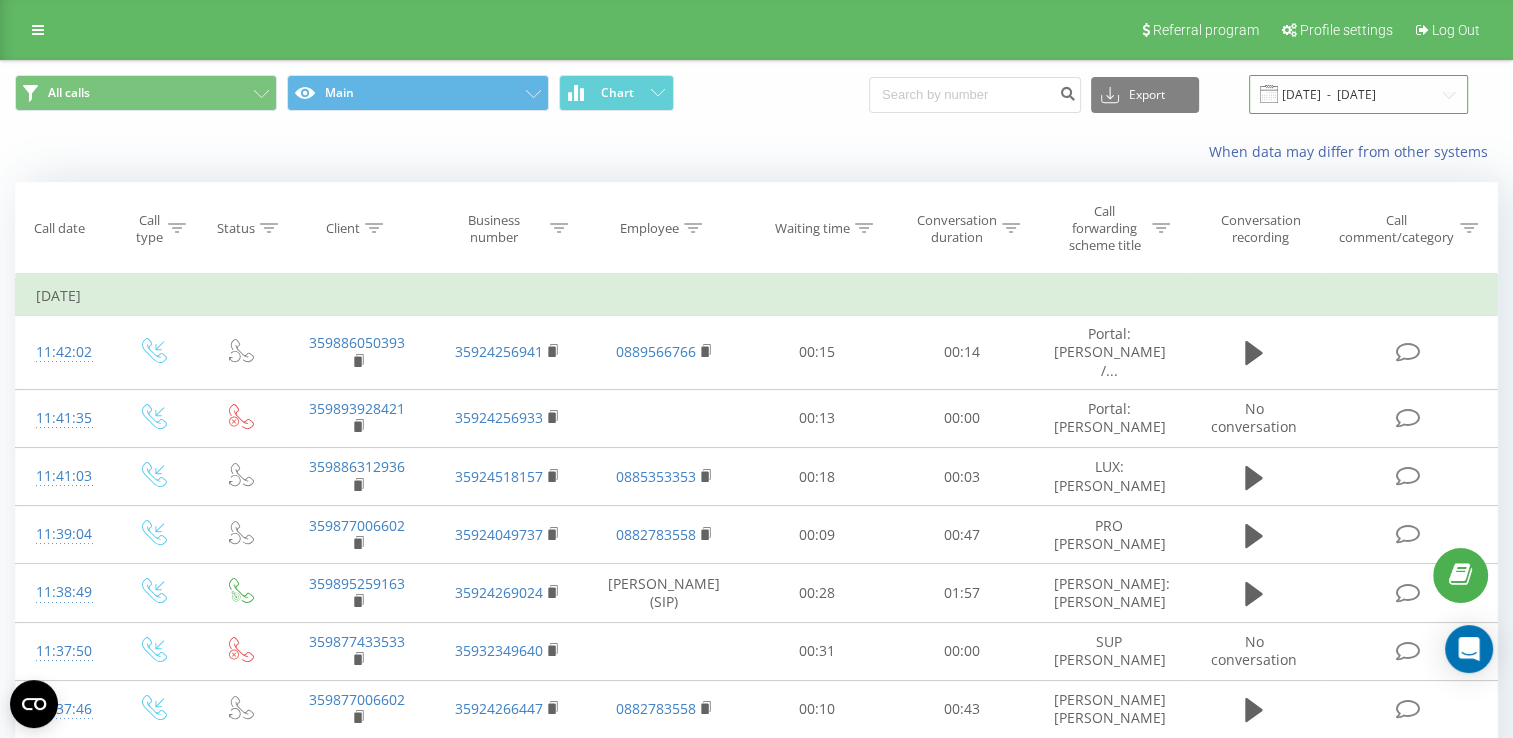 click on "[DATE]  -  [DATE]" at bounding box center [1358, 94] 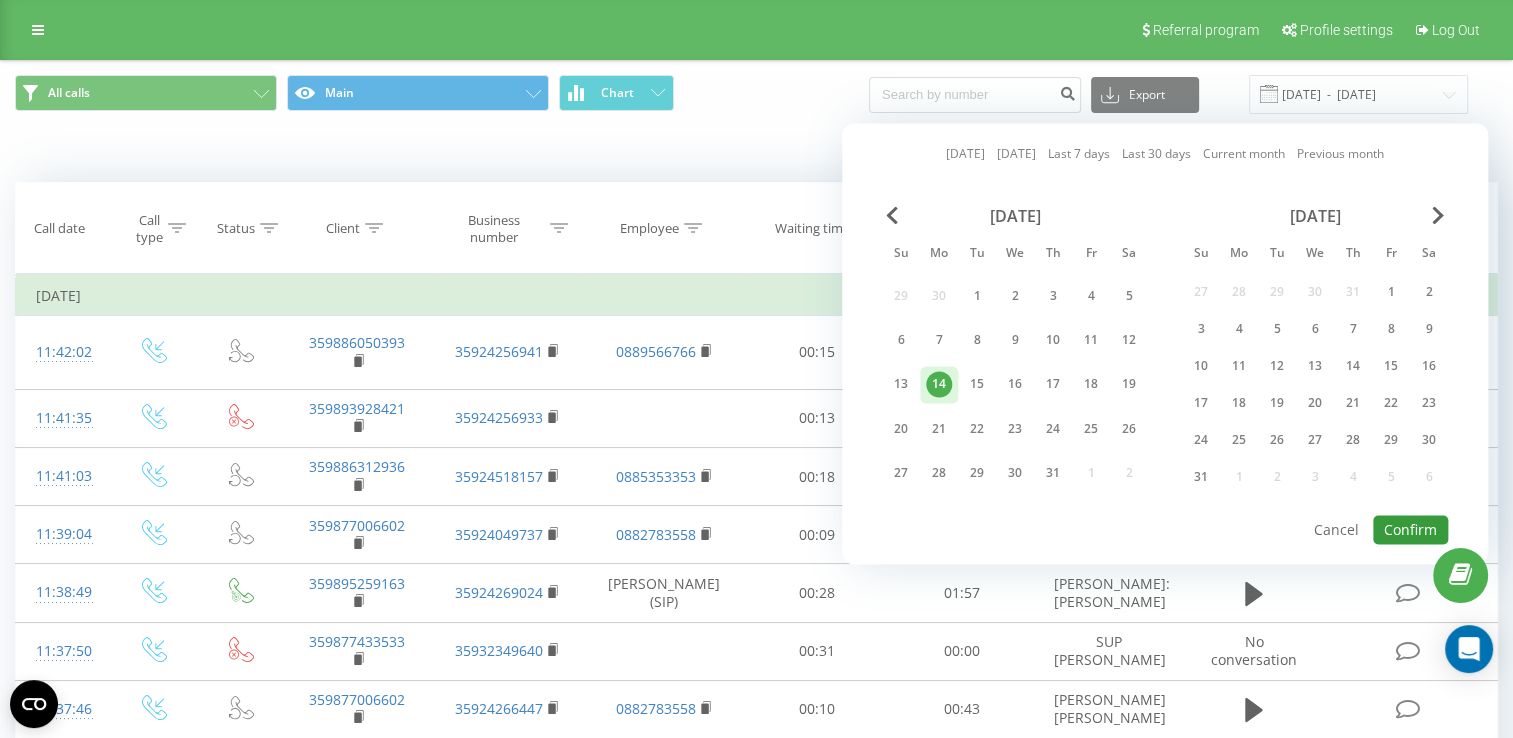 click on "Confirm" at bounding box center (1410, 529) 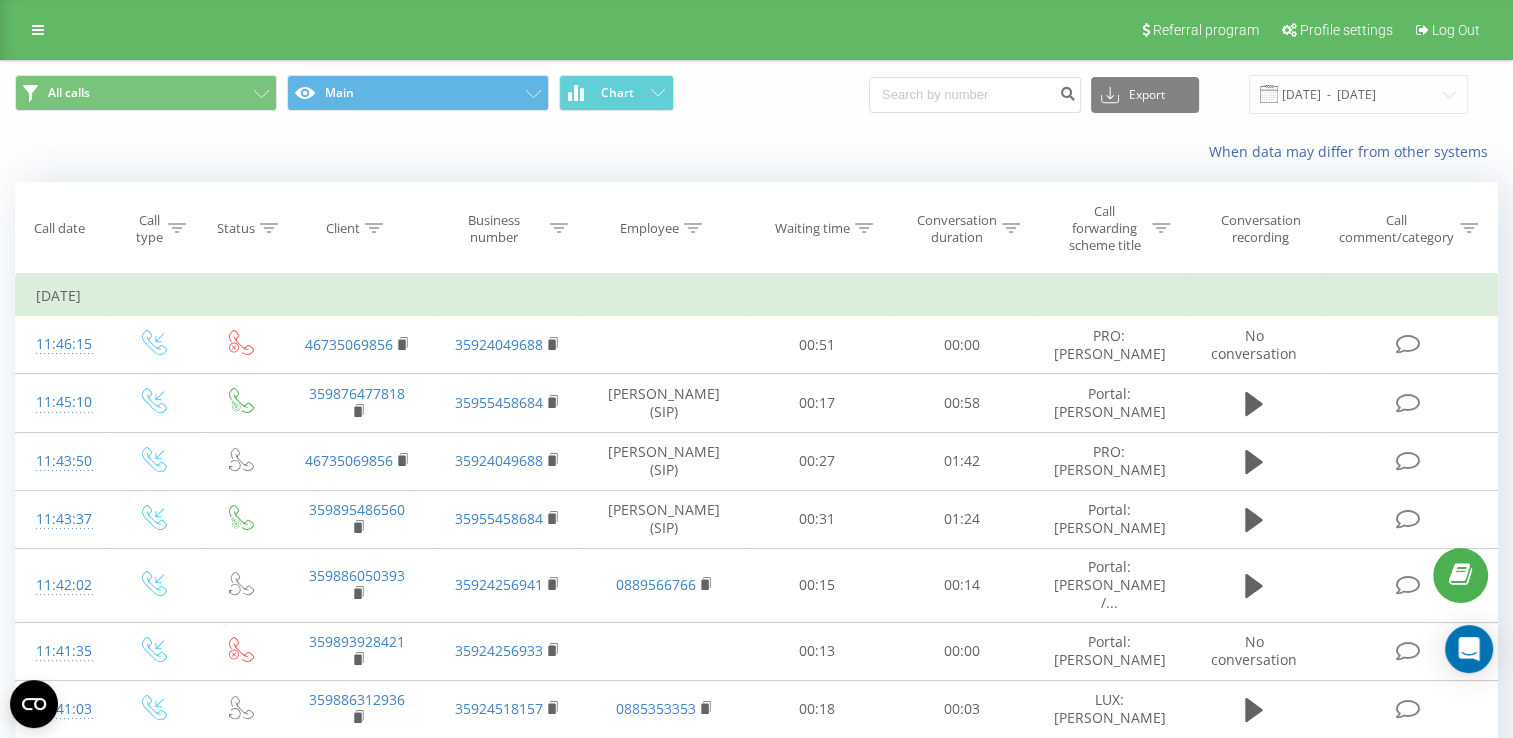 click at bounding box center (0, 0) 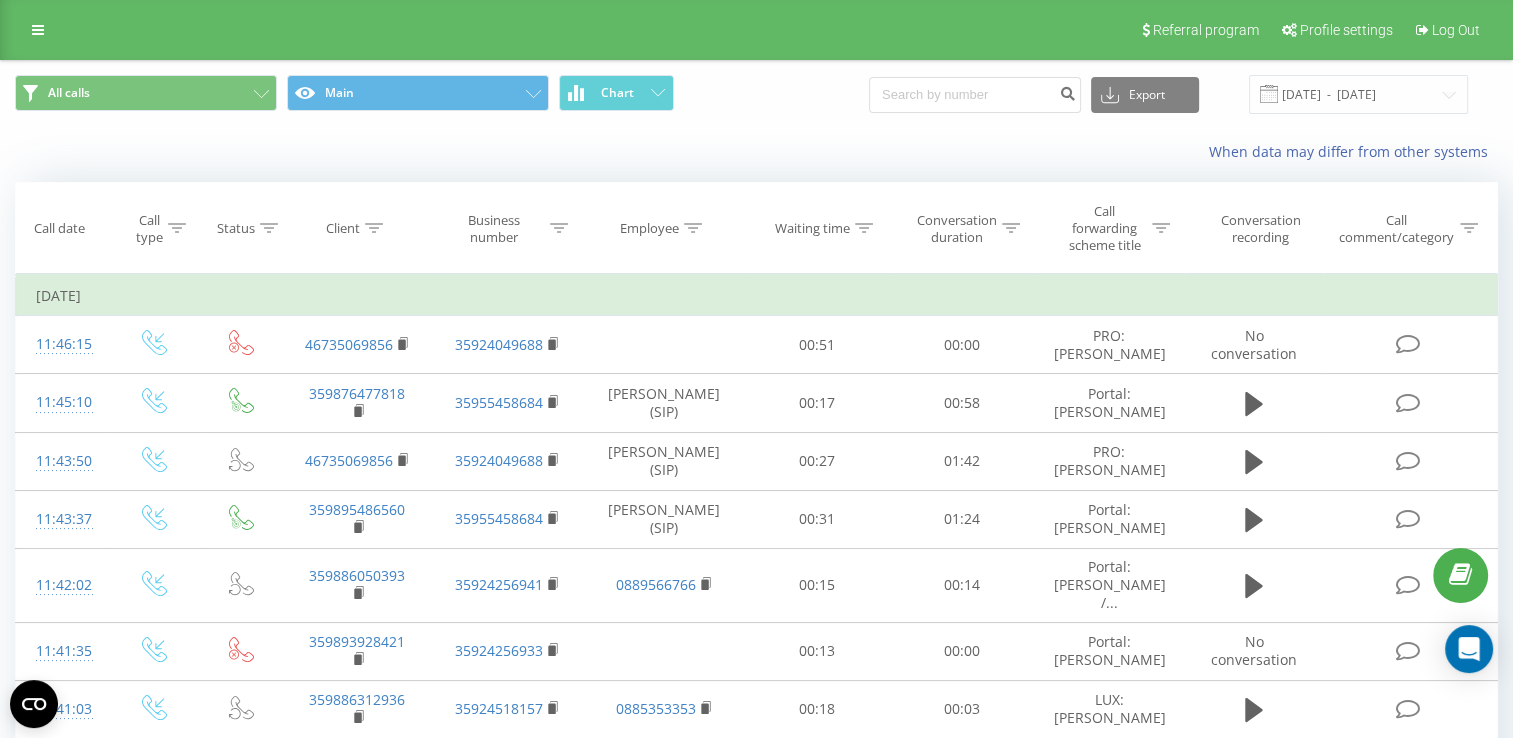 click 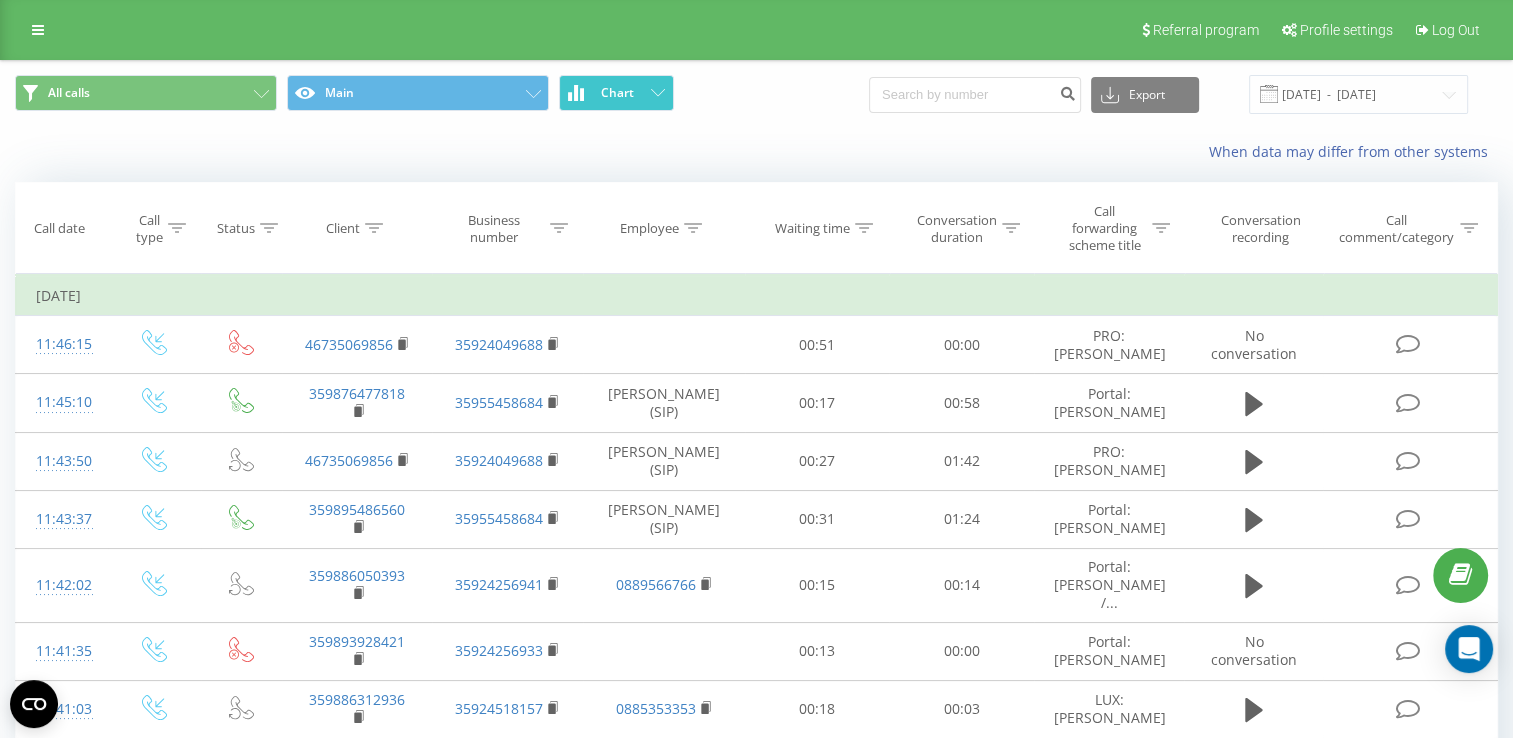 click 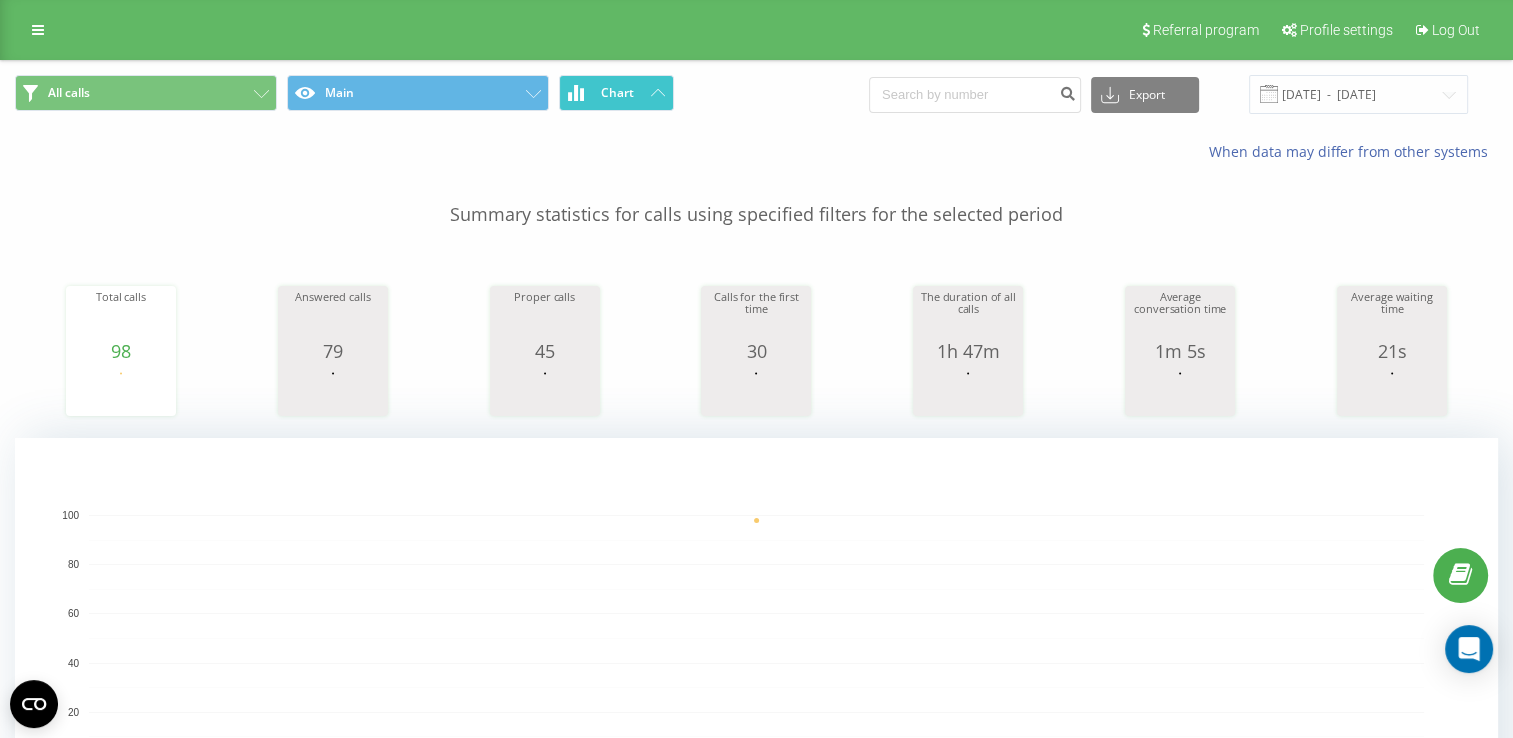 click 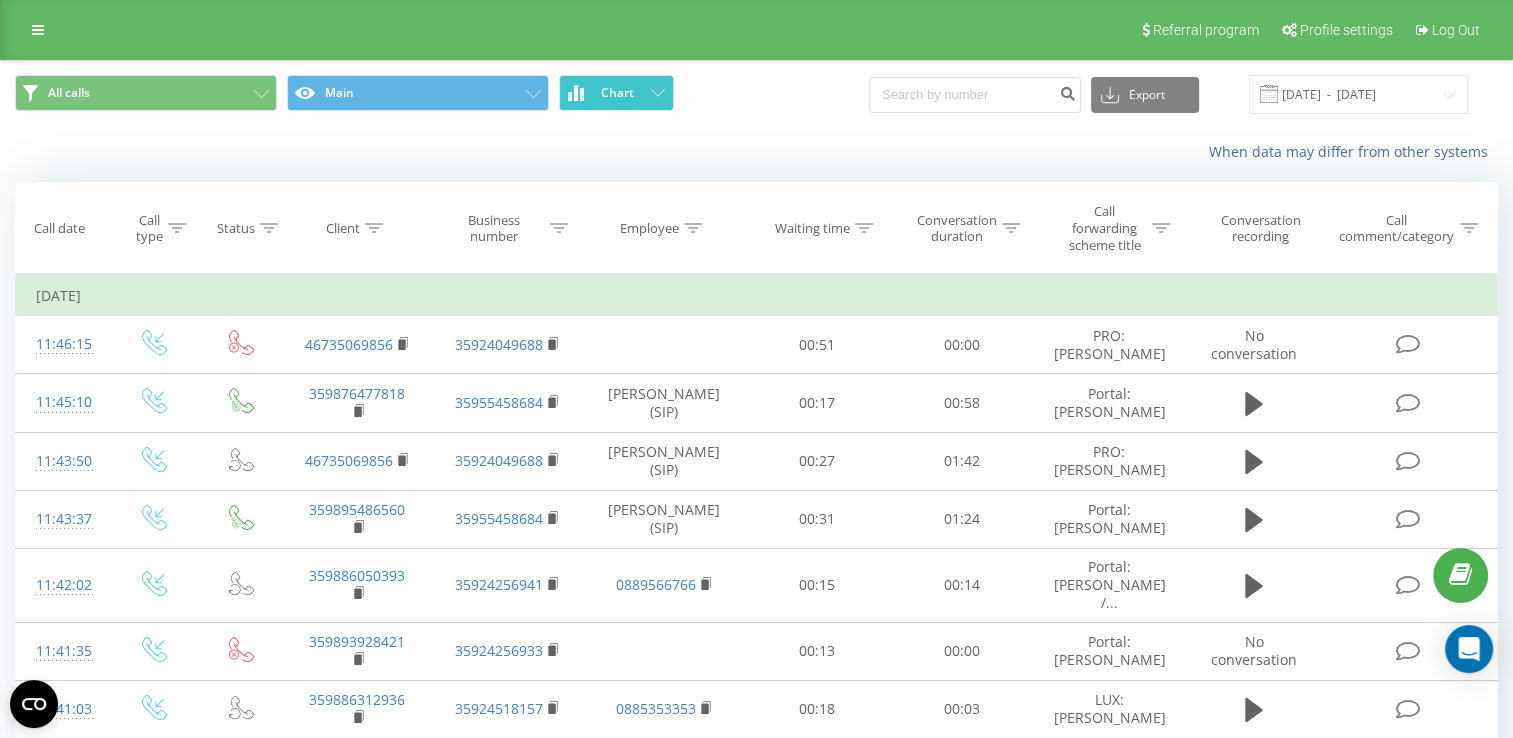 click 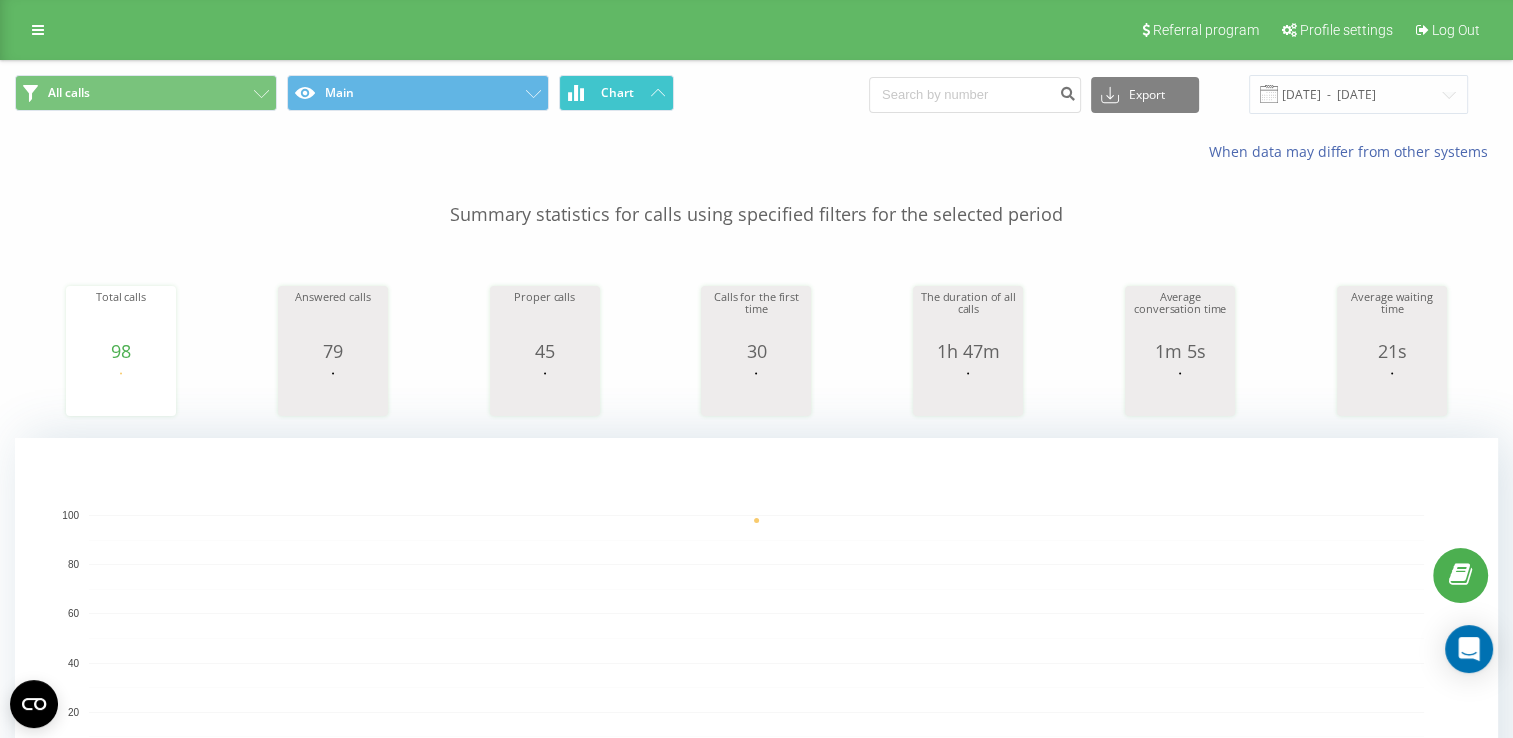 click 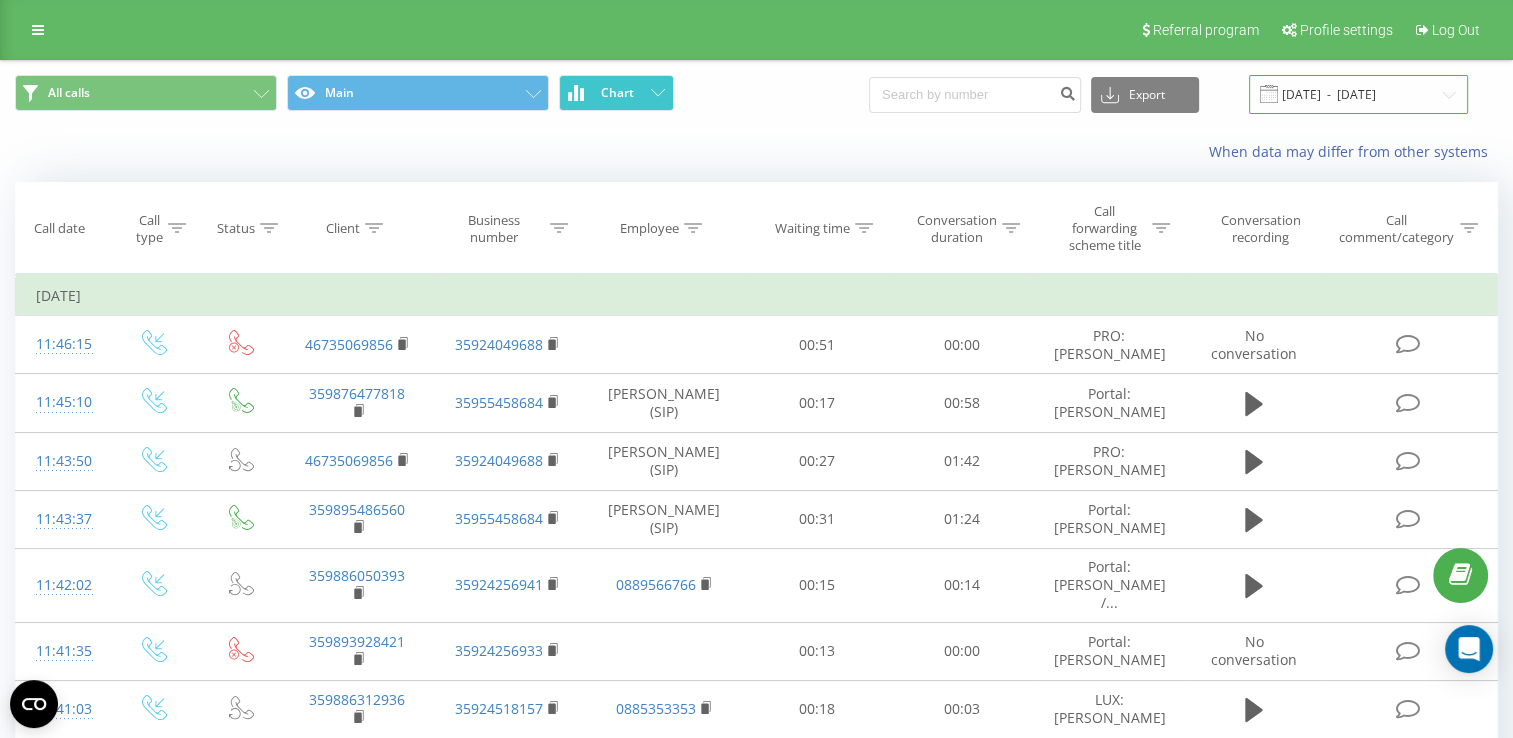 click on "[DATE]  -  [DATE]" at bounding box center [1358, 94] 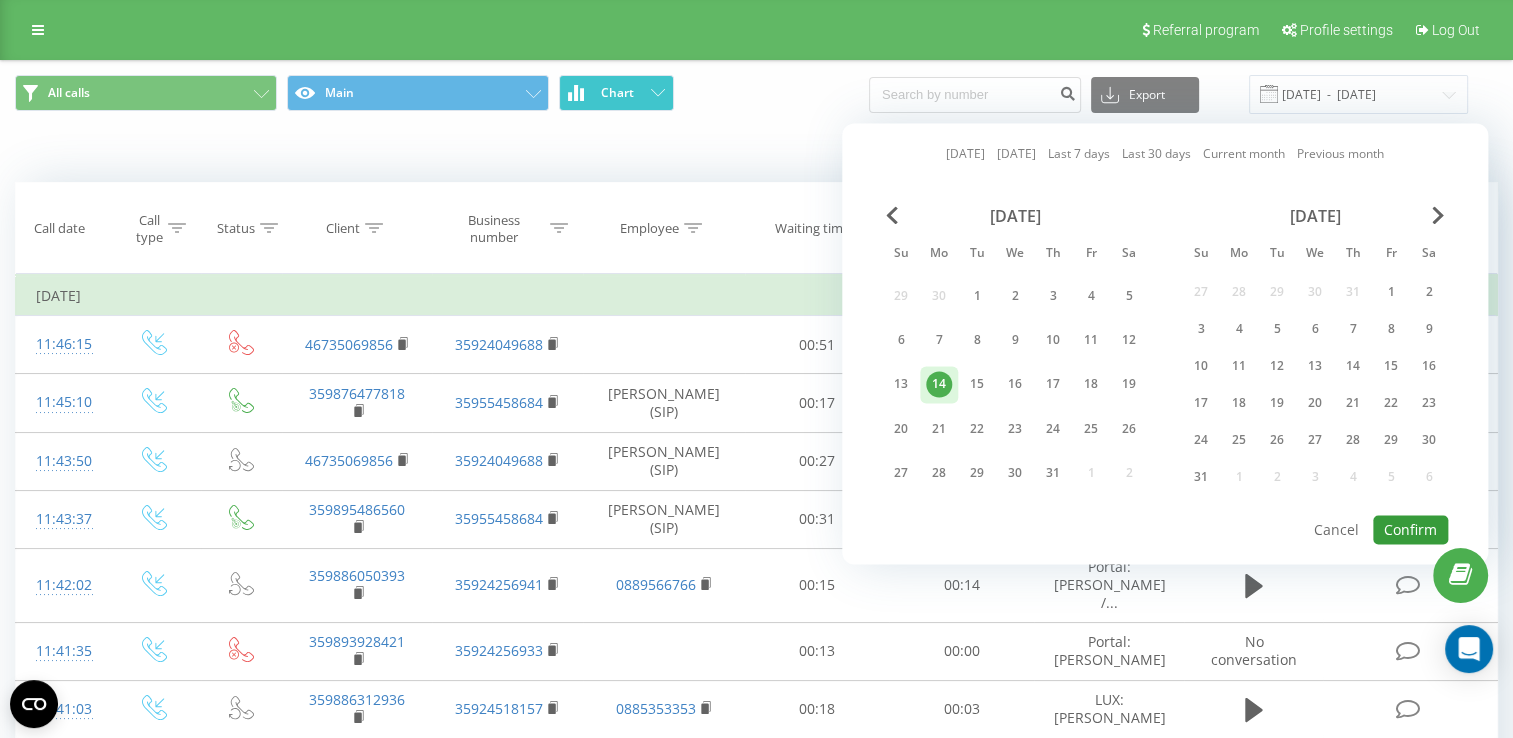 click on "Confirm" at bounding box center [1410, 529] 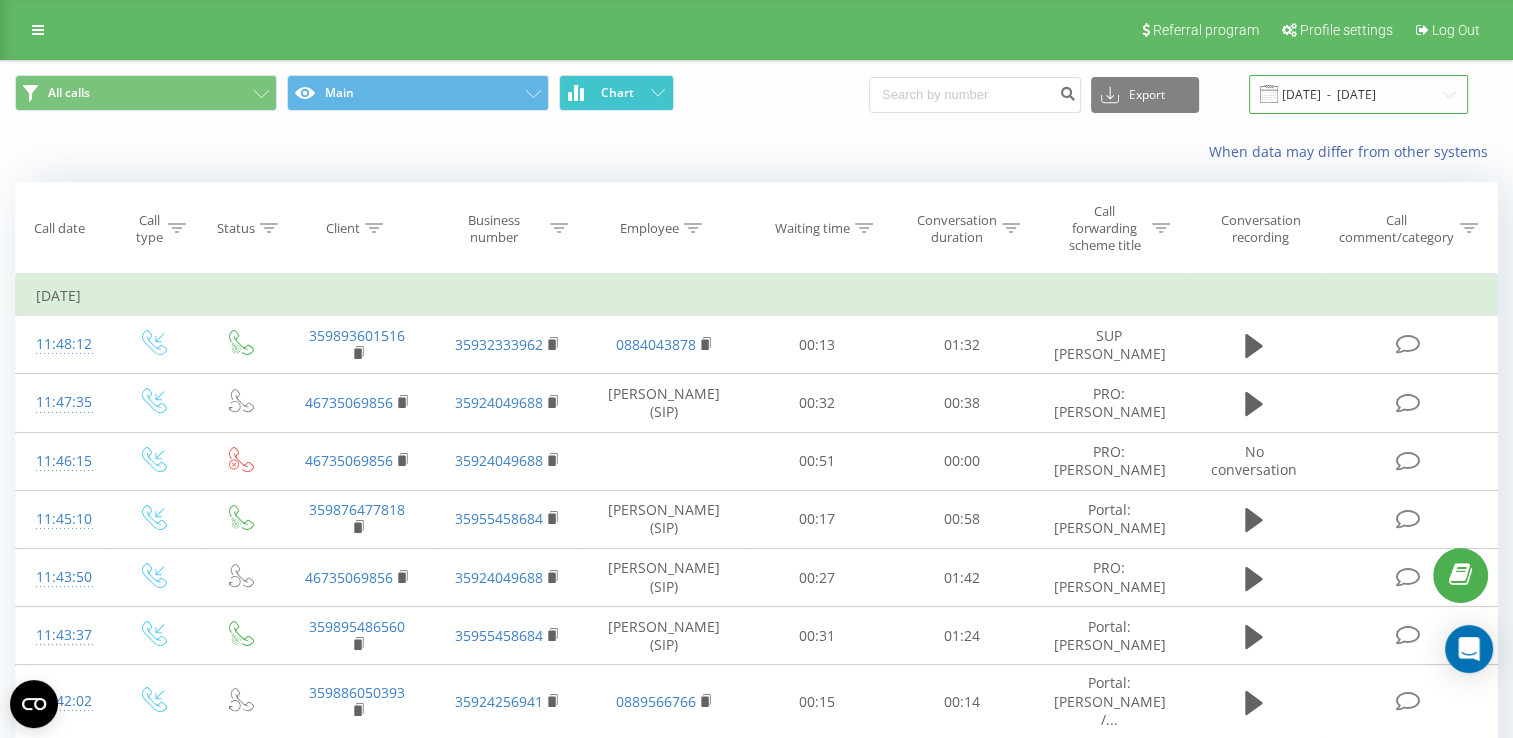 click on "[DATE]  -  [DATE]" at bounding box center [1358, 94] 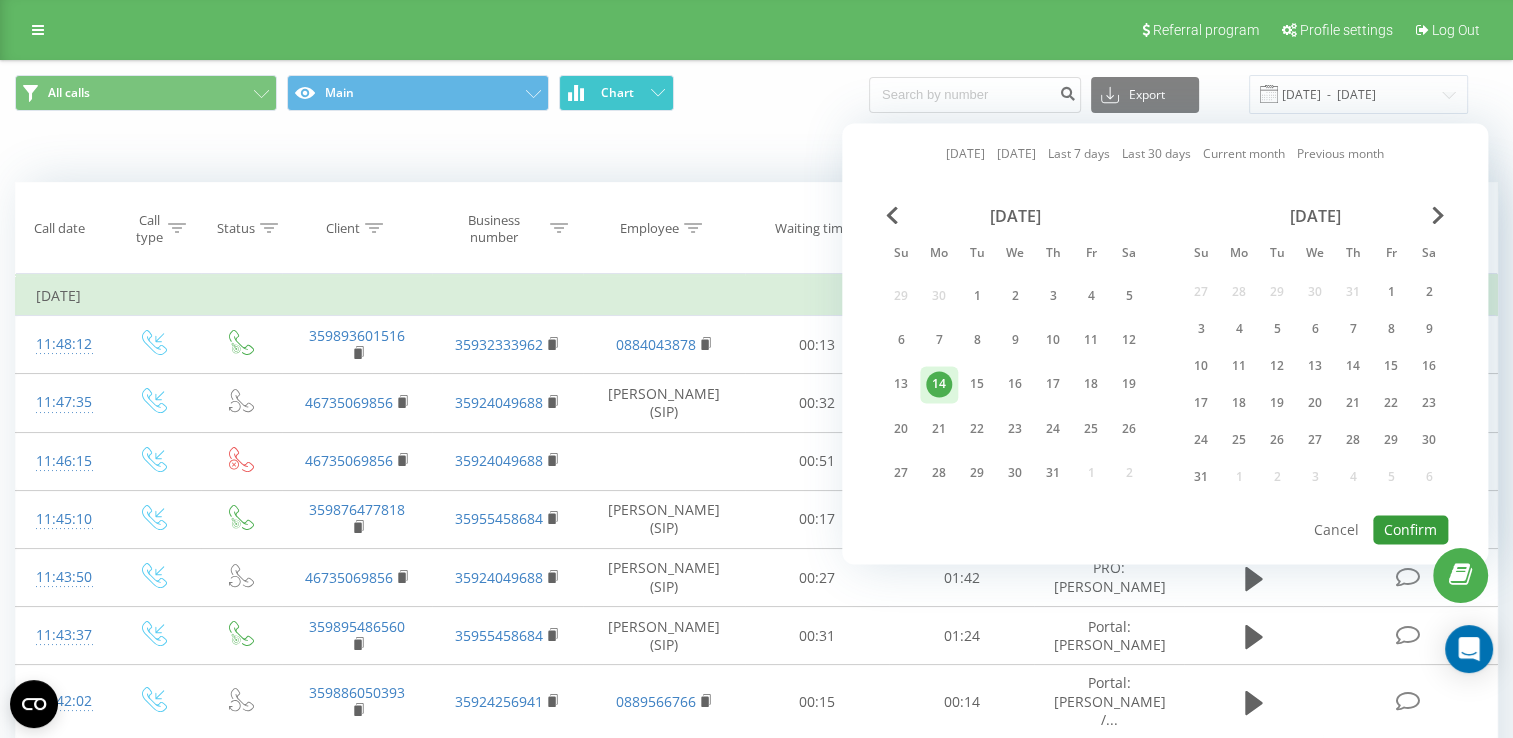 click on "Confirm" at bounding box center [1410, 529] 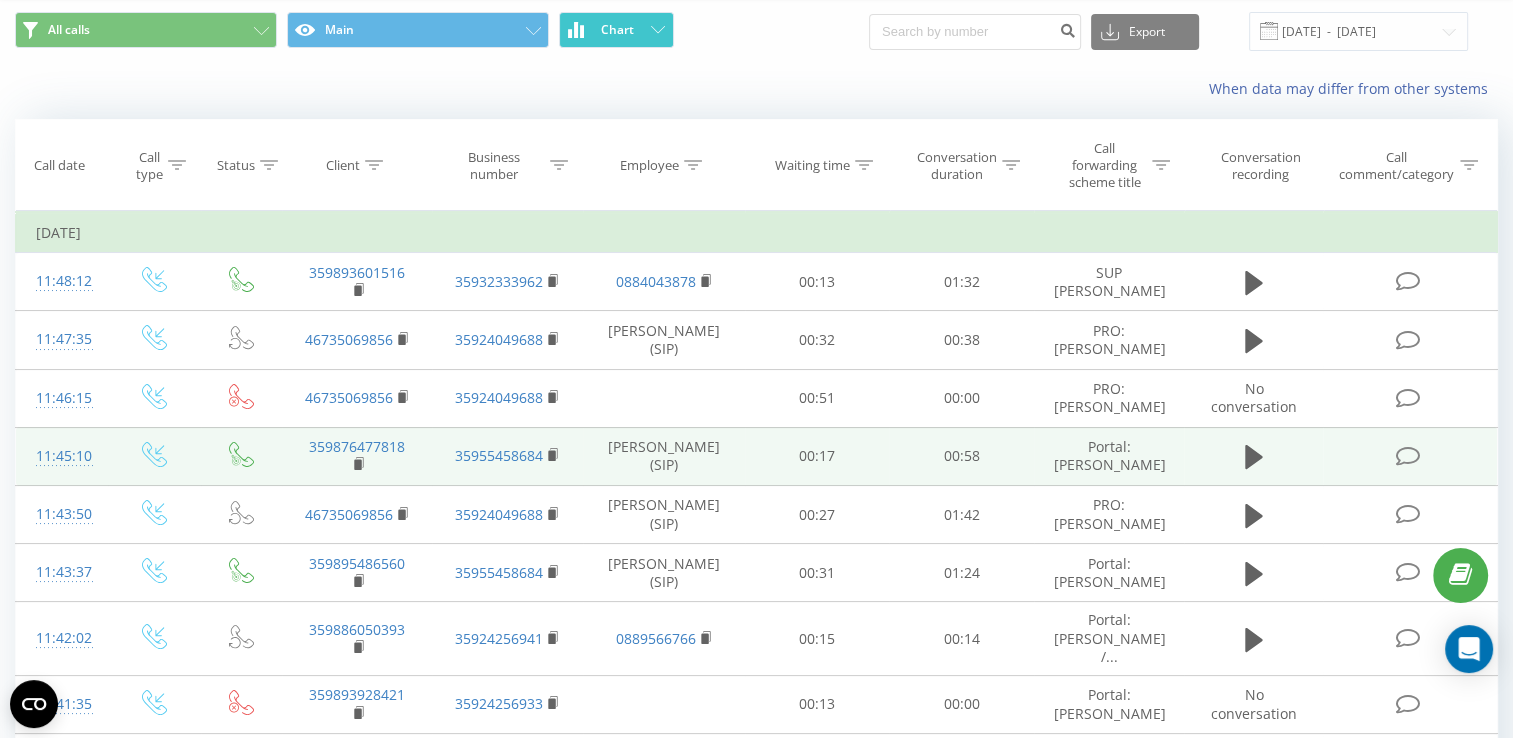 scroll, scrollTop: 0, scrollLeft: 0, axis: both 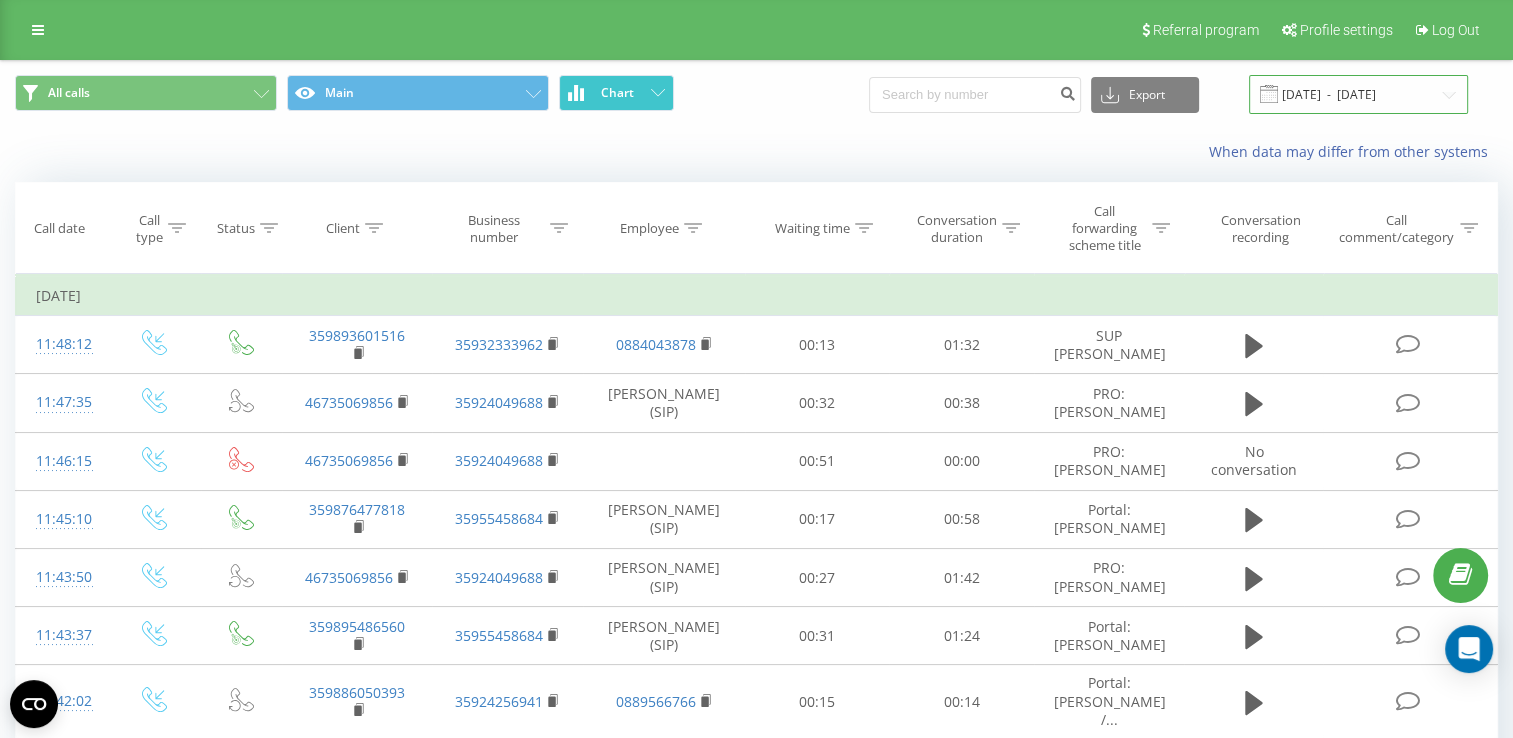 click on "[DATE]  -  [DATE]" at bounding box center (1358, 94) 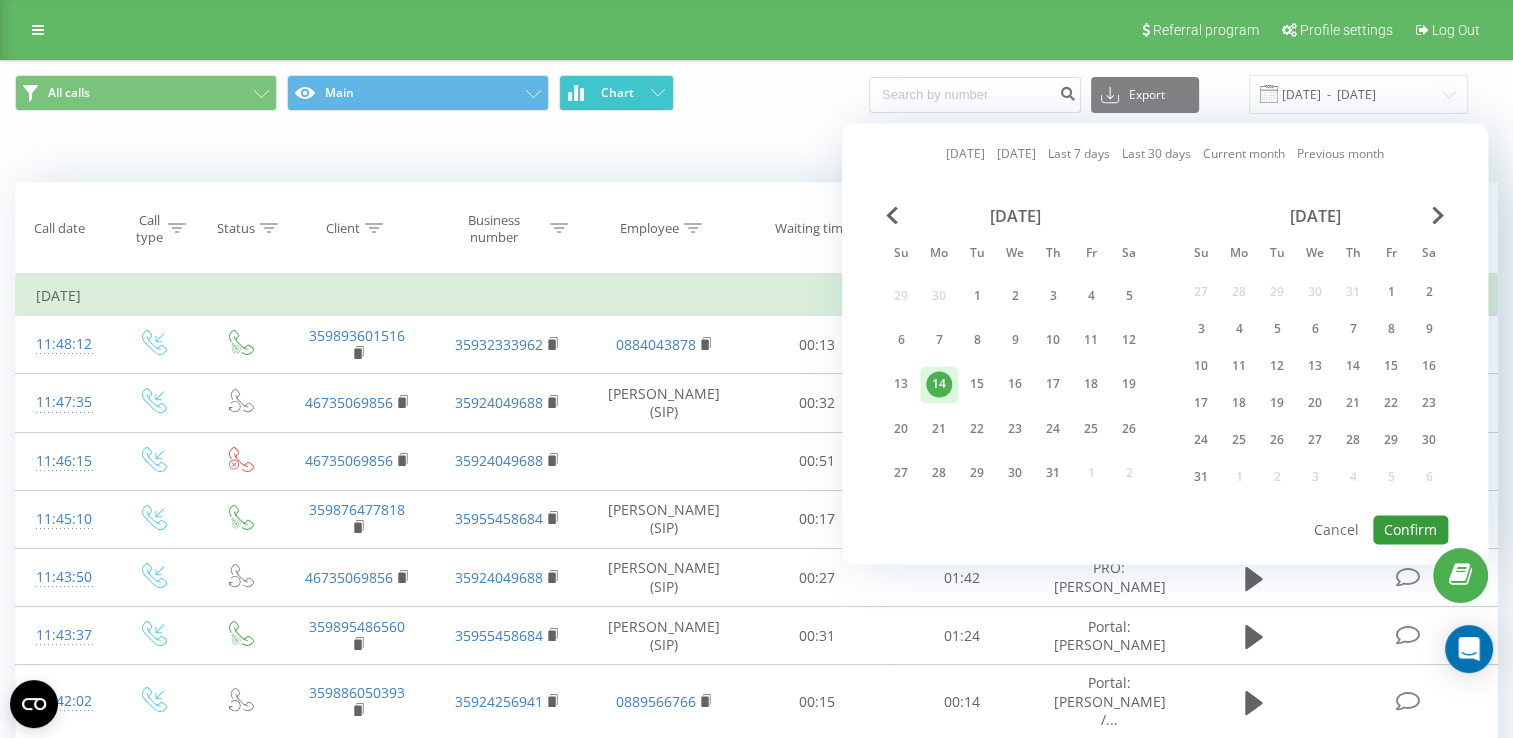 click on "Confirm" at bounding box center (1410, 529) 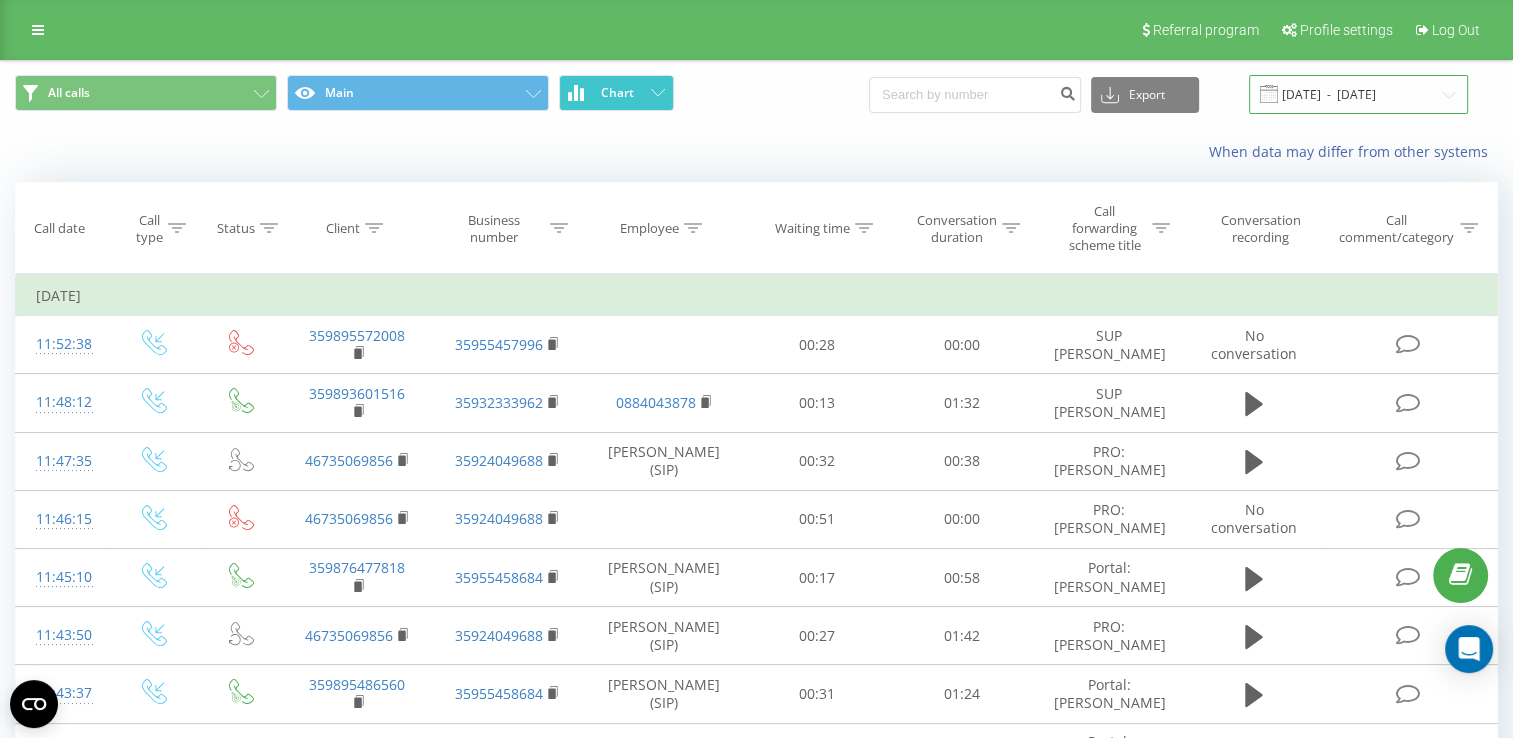 click on "[DATE]  -  [DATE]" at bounding box center (1358, 94) 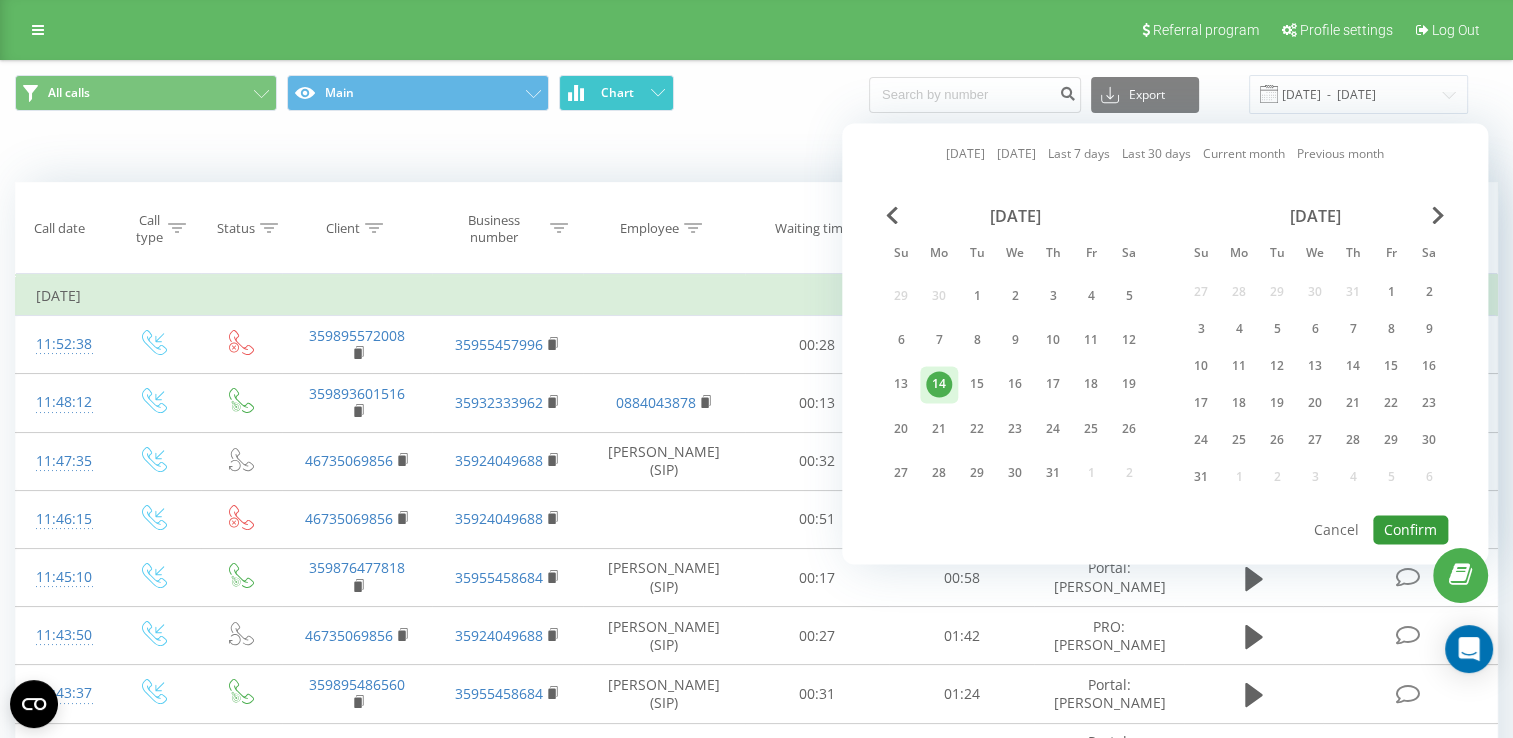 click on "Confirm" at bounding box center (1410, 529) 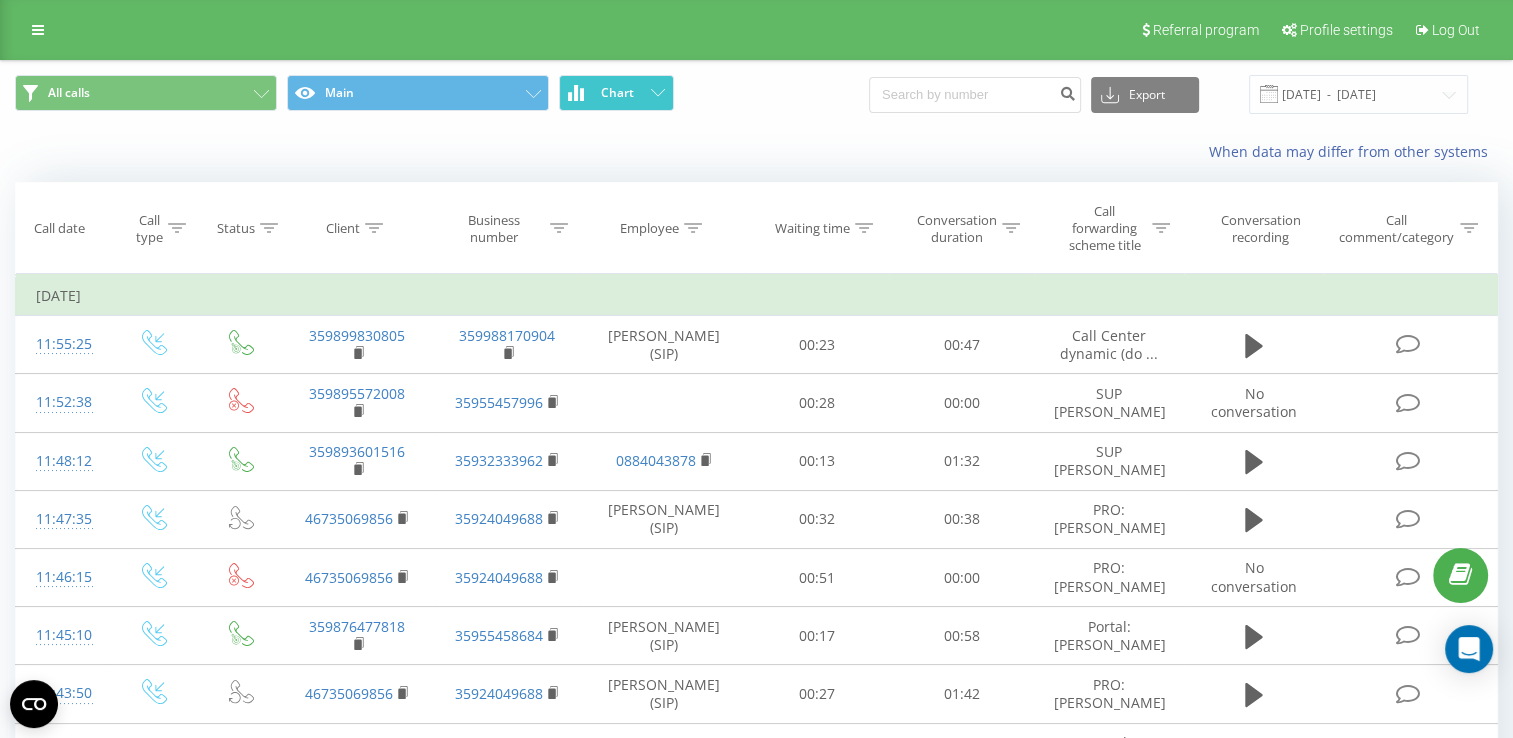 click at bounding box center (0, 0) 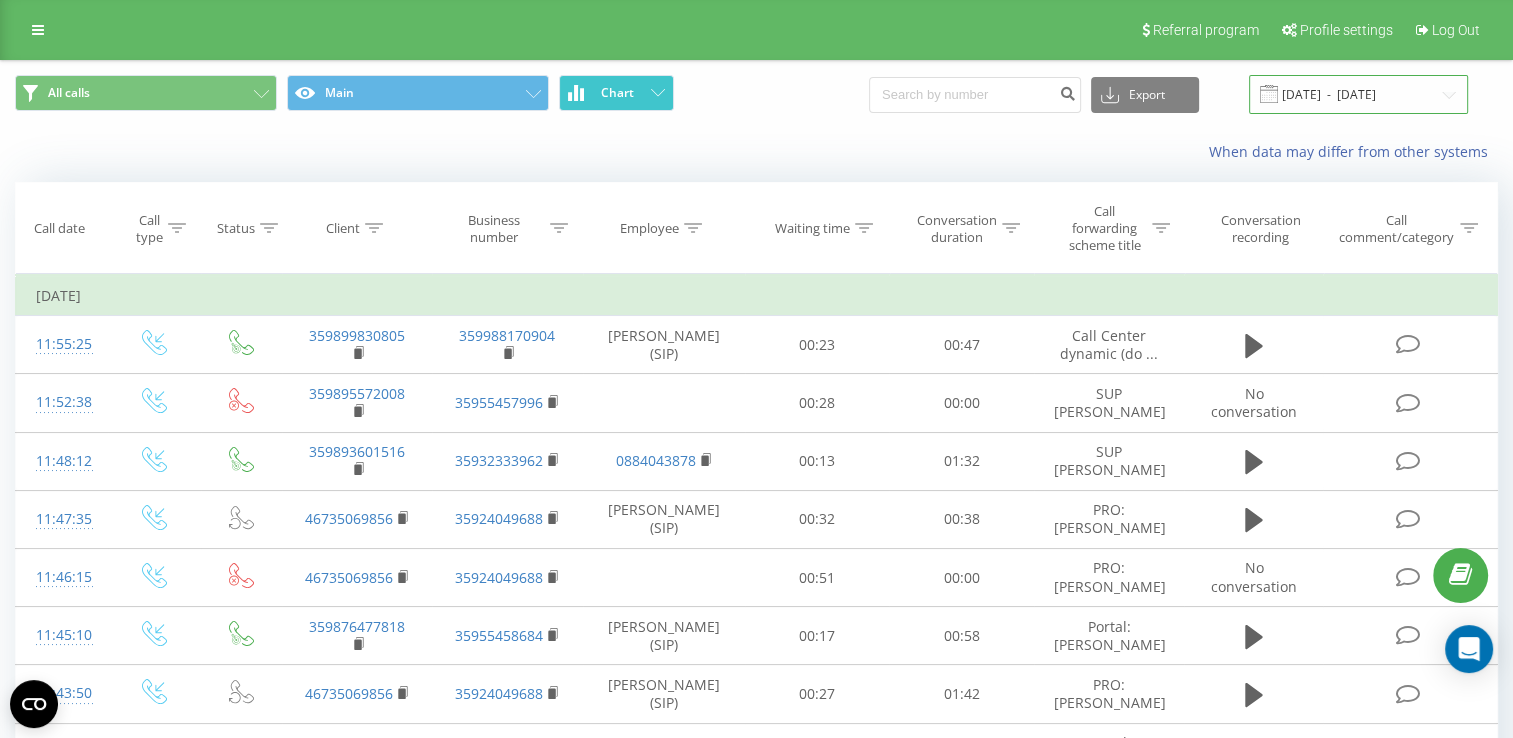 click on "[DATE]  -  [DATE]" at bounding box center [1358, 94] 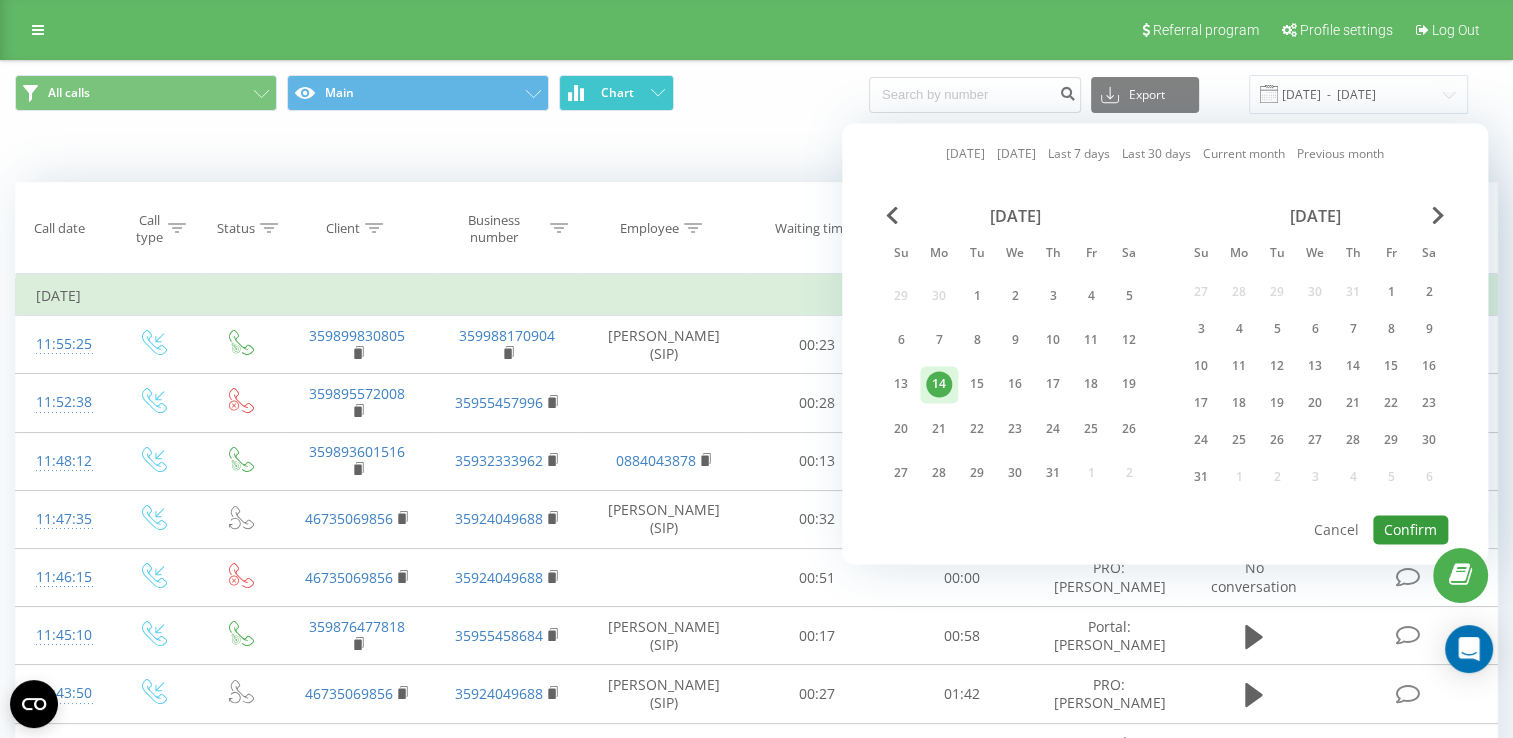 click on "Confirm" at bounding box center [1410, 529] 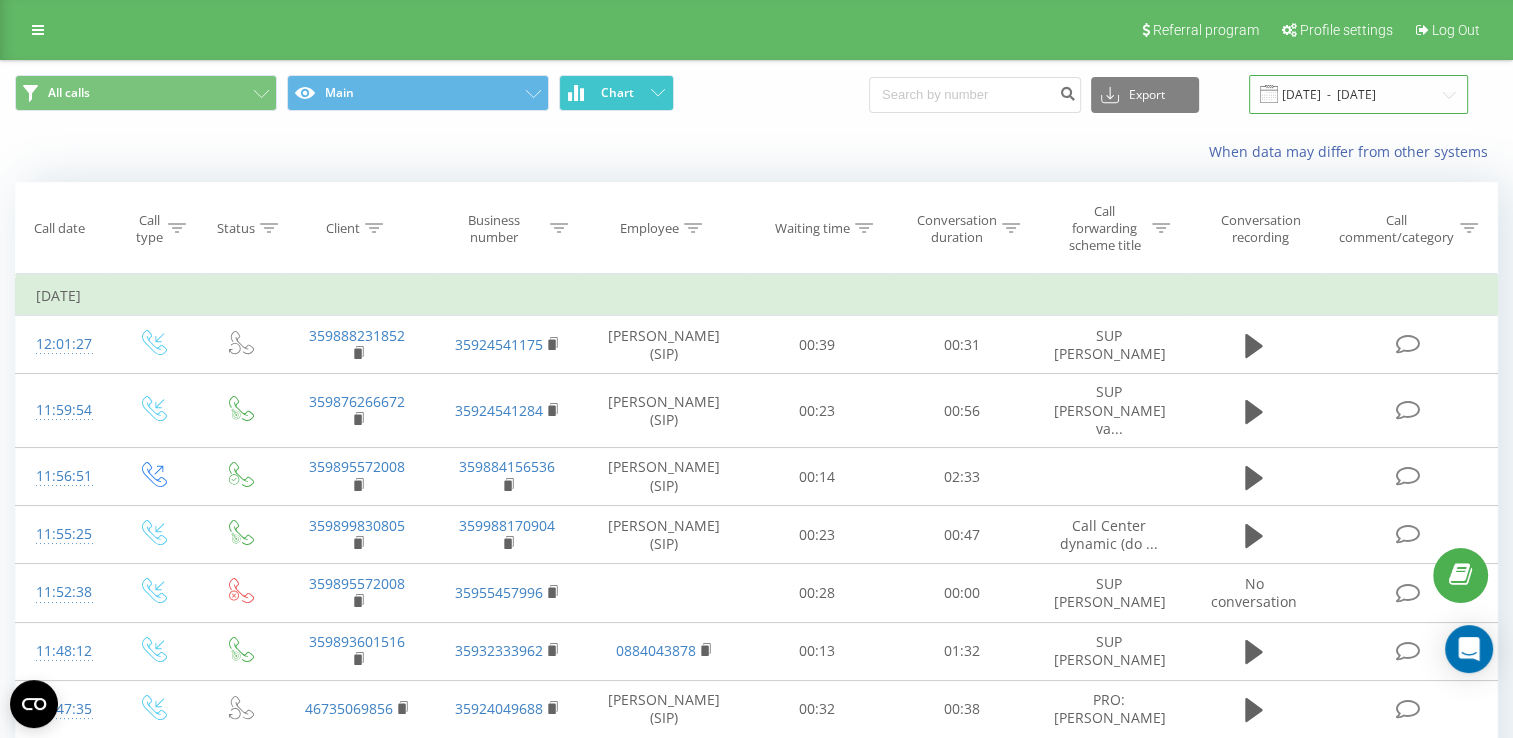 click on "[DATE]  -  [DATE]" at bounding box center (1358, 94) 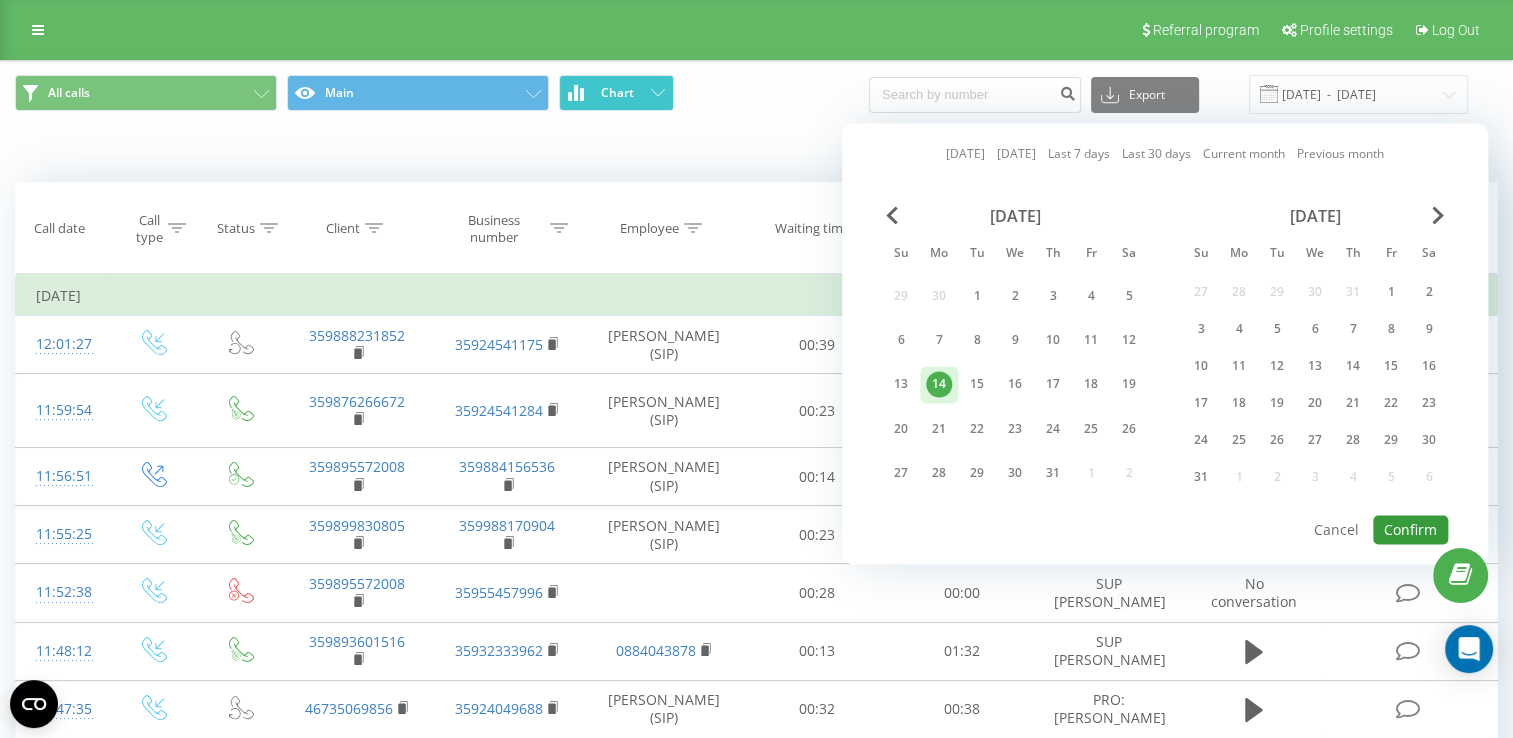 click on "Confirm" at bounding box center [1410, 529] 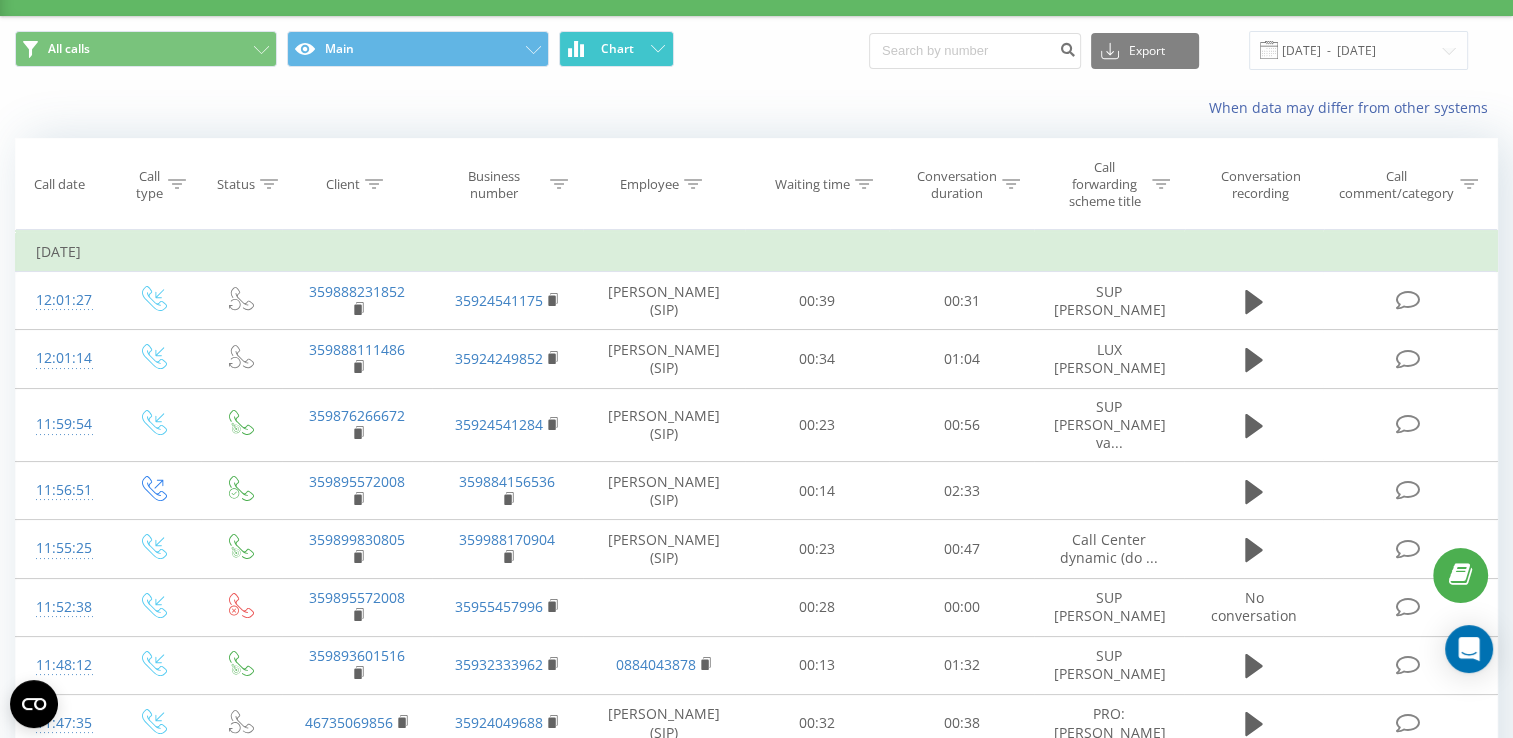 scroll, scrollTop: 0, scrollLeft: 0, axis: both 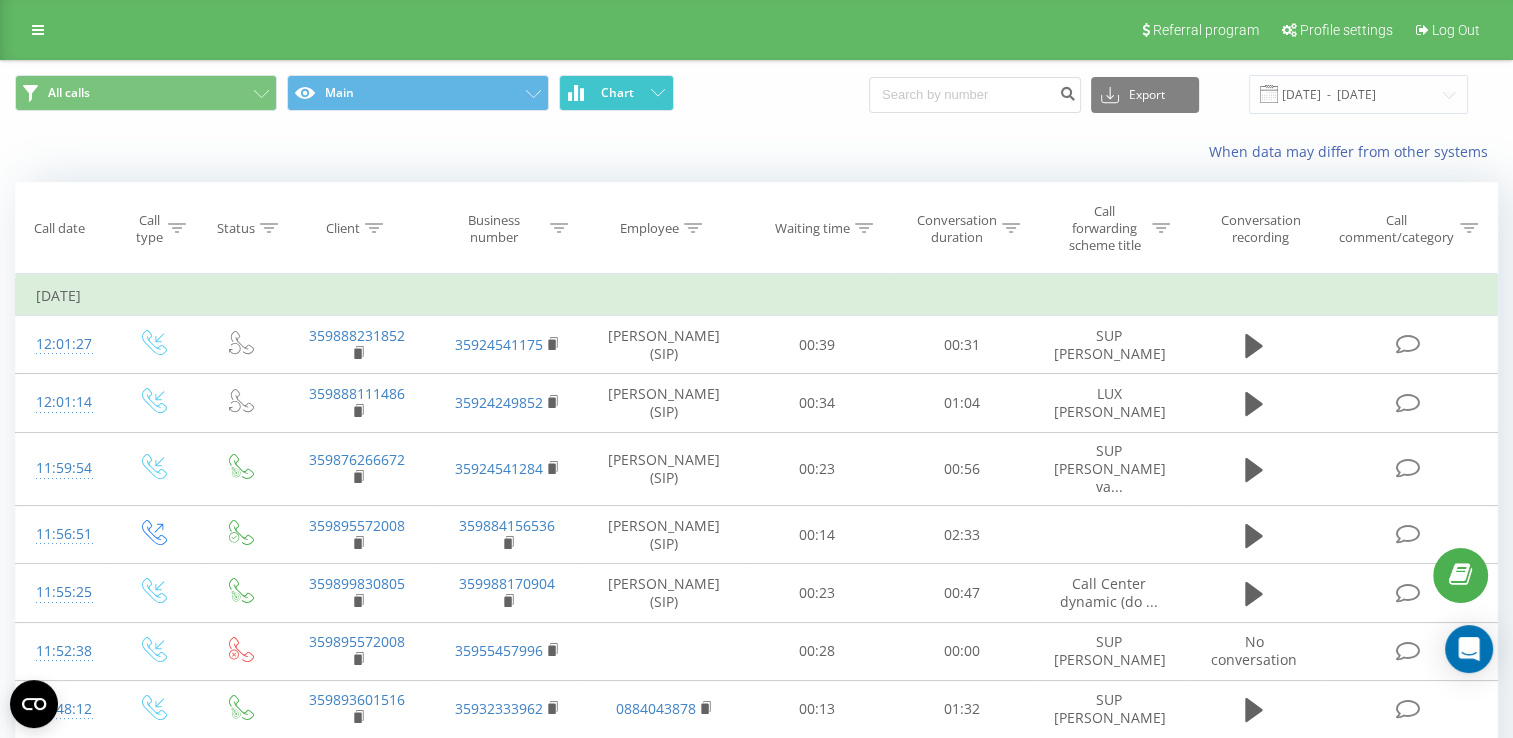 click at bounding box center (0, 0) 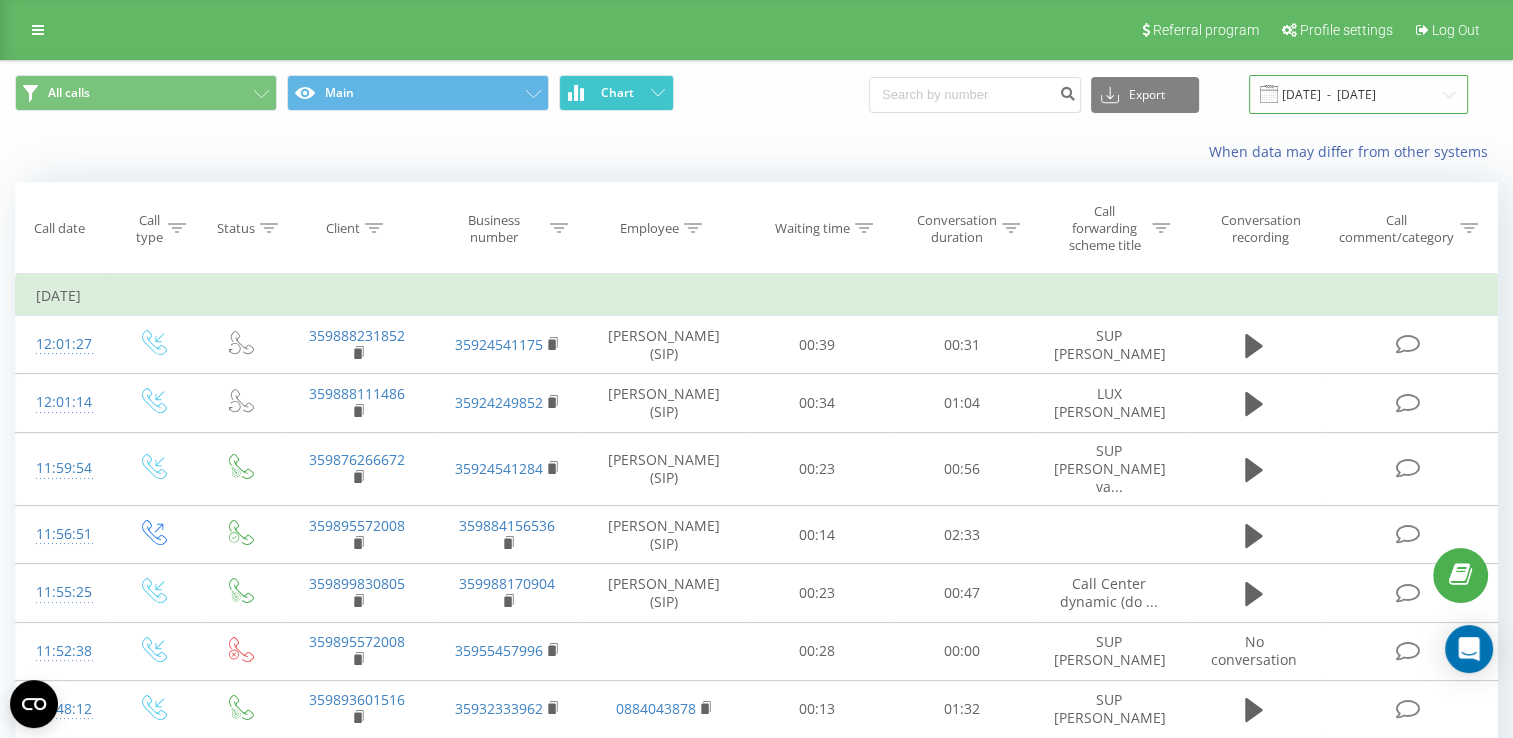 click on "[DATE]  -  [DATE]" at bounding box center (1358, 94) 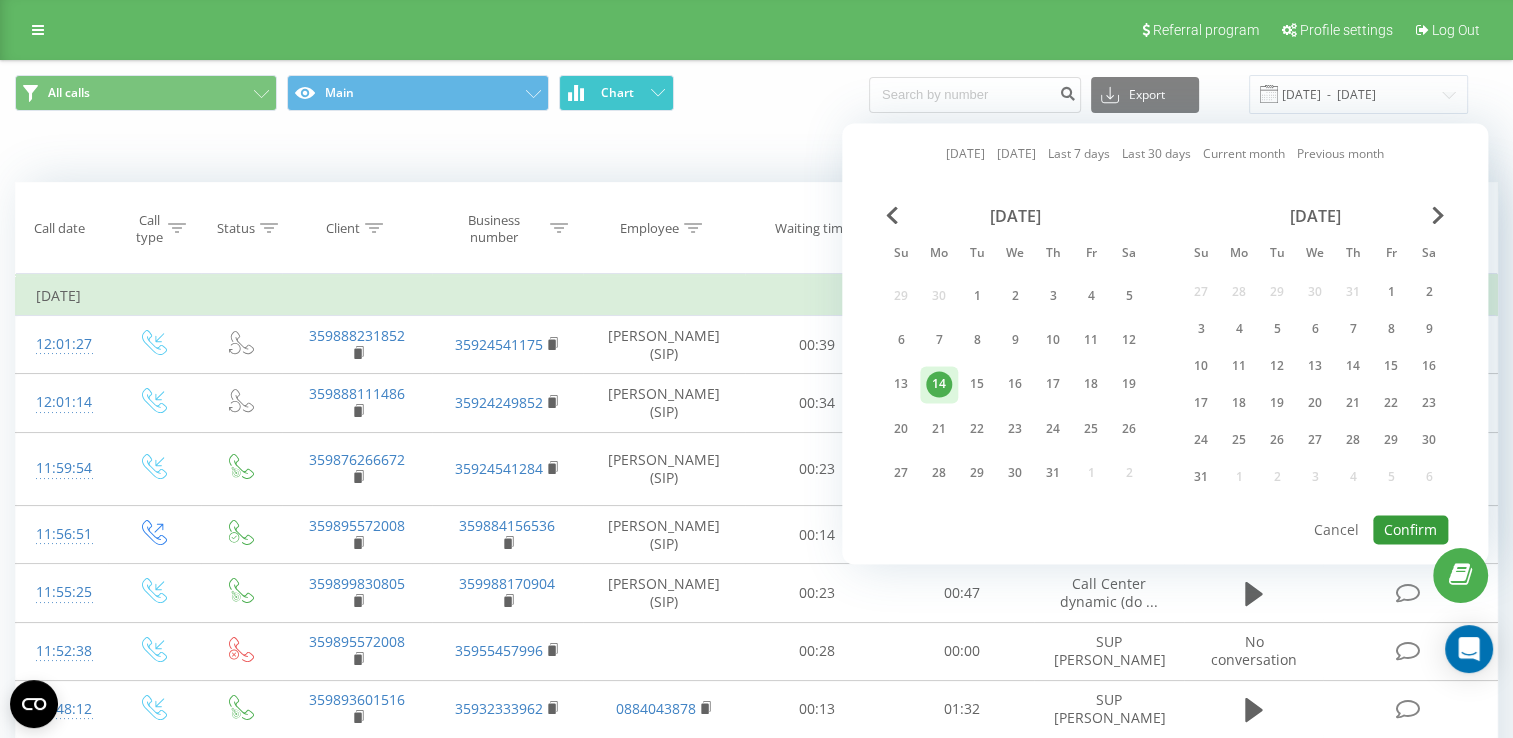click on "Confirm" at bounding box center [1410, 529] 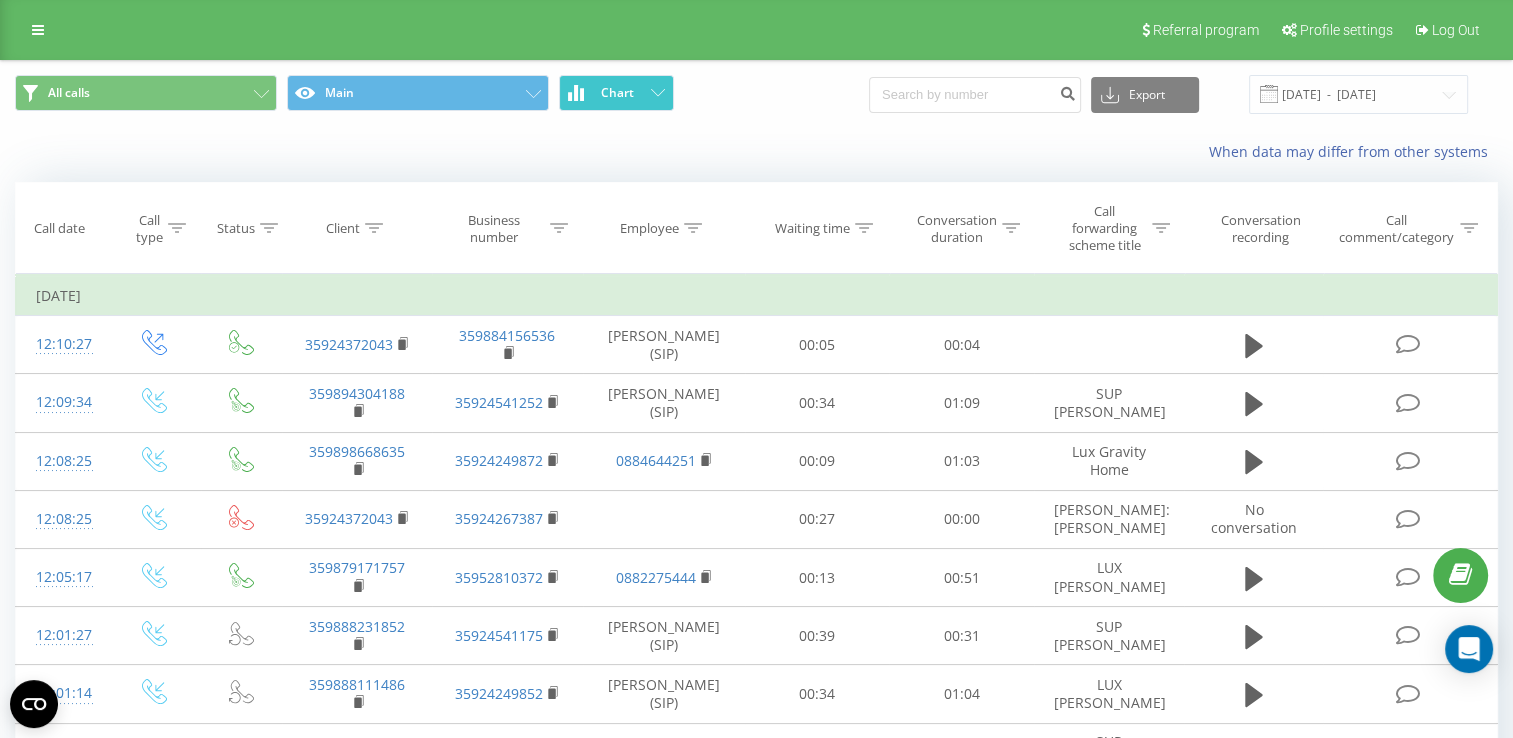 click at bounding box center [0, 0] 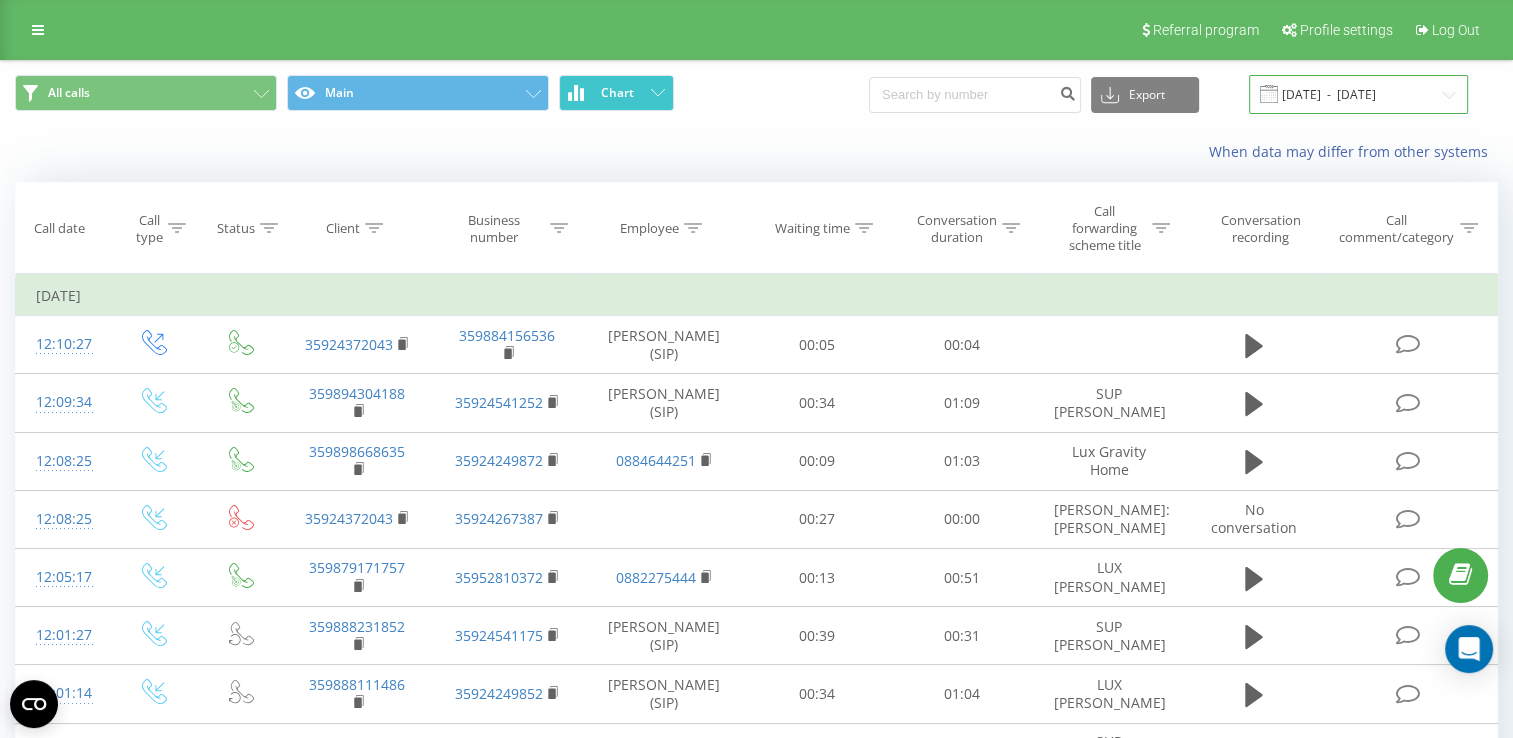 click on "[DATE]  -  [DATE]" at bounding box center (1358, 94) 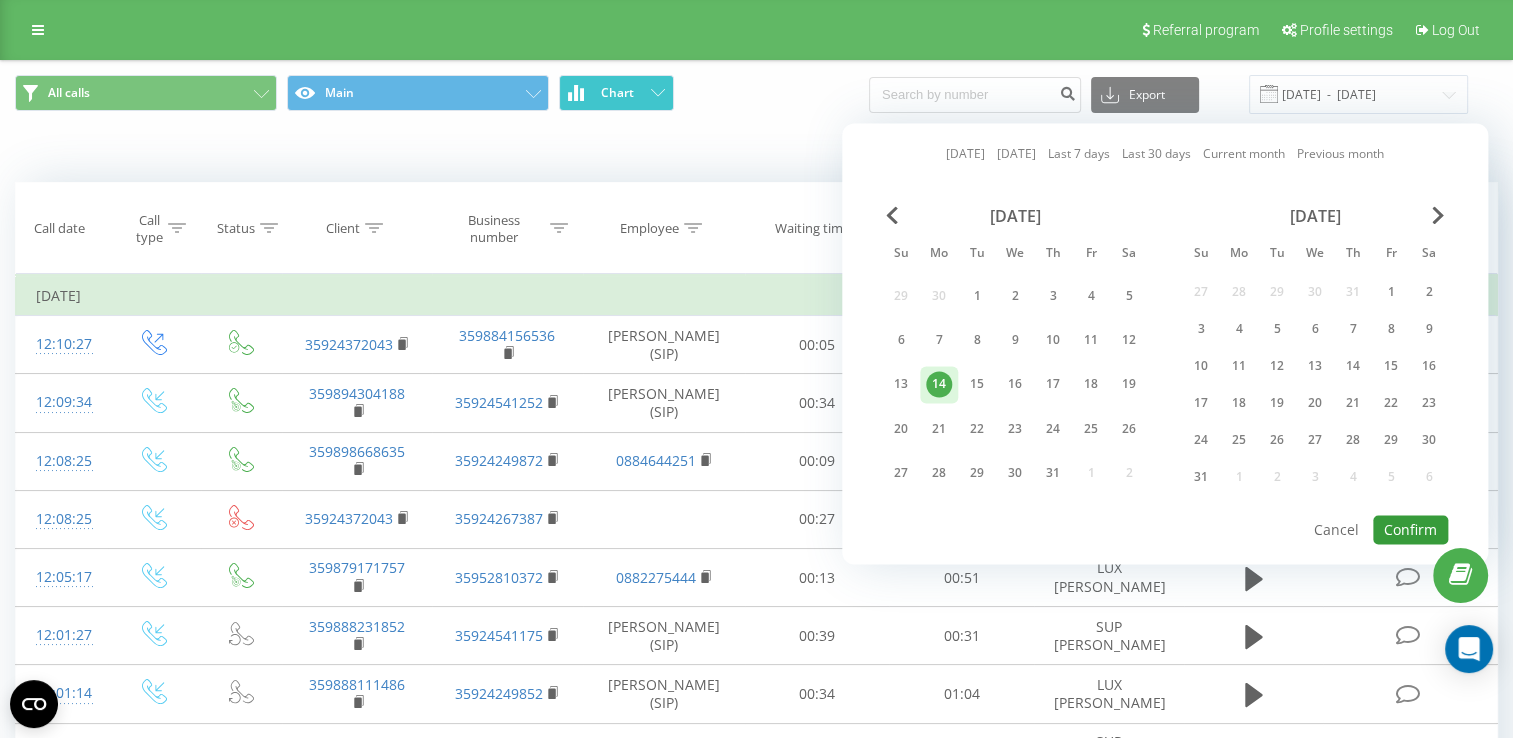 click on "Confirm" at bounding box center [1410, 529] 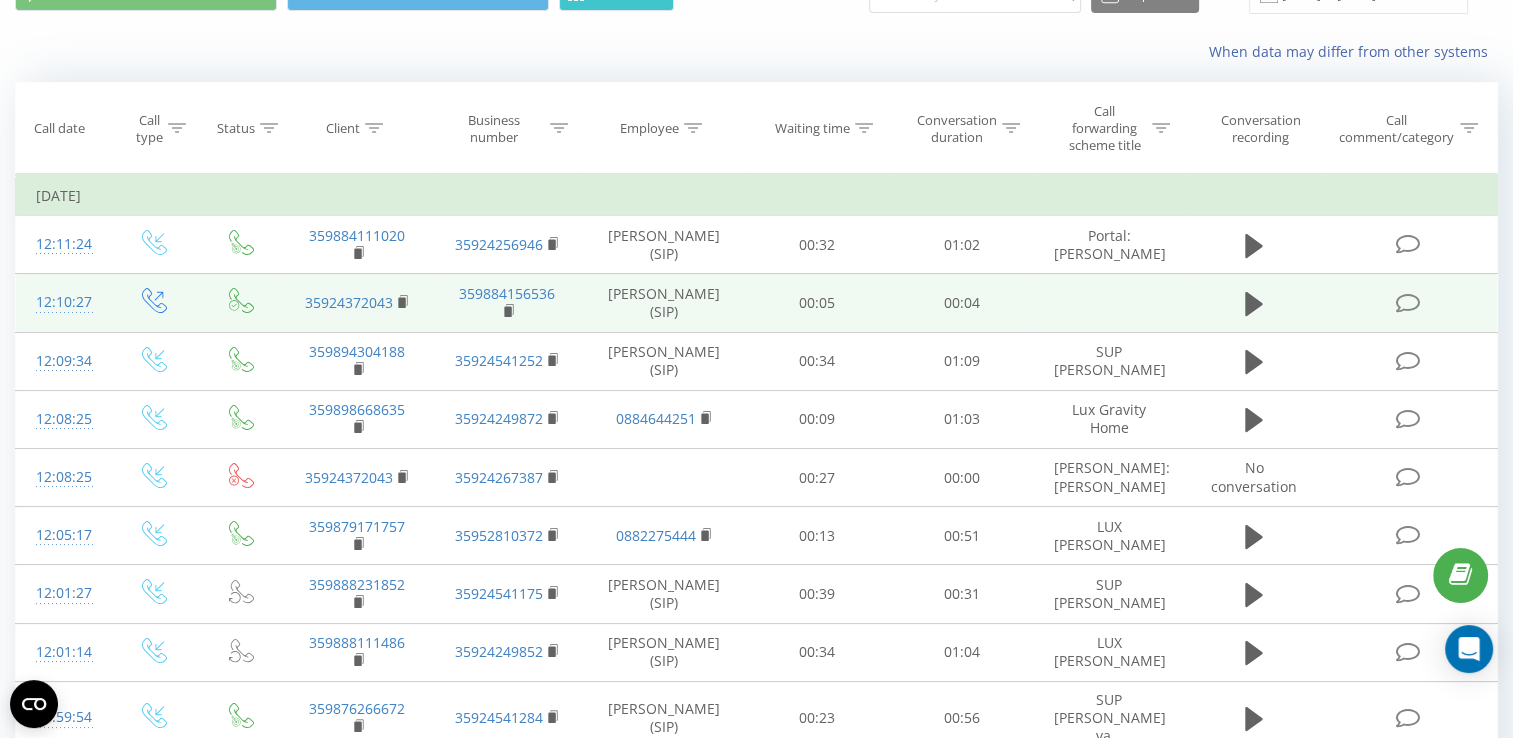 scroll, scrollTop: 0, scrollLeft: 0, axis: both 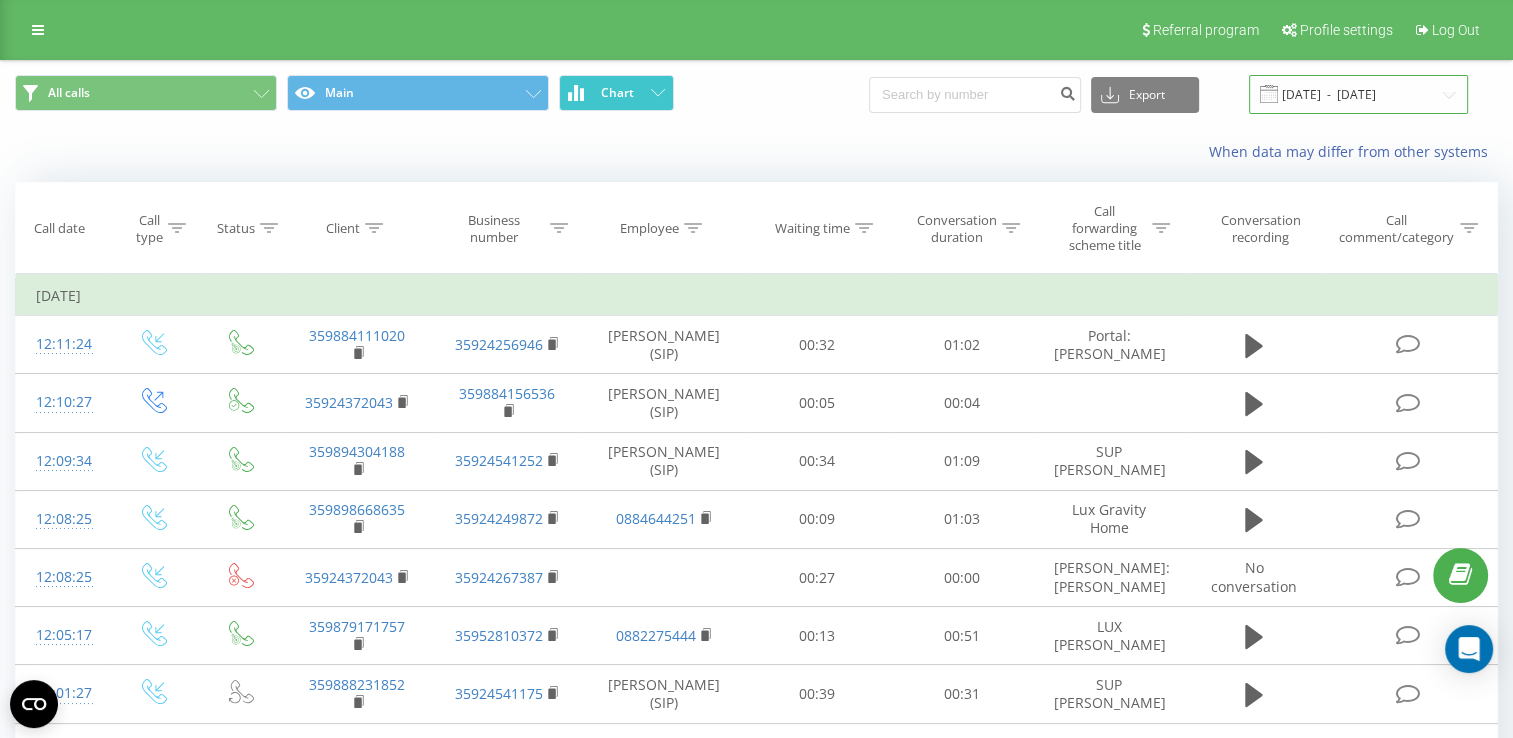 click on "[DATE]  -  [DATE]" at bounding box center [1358, 94] 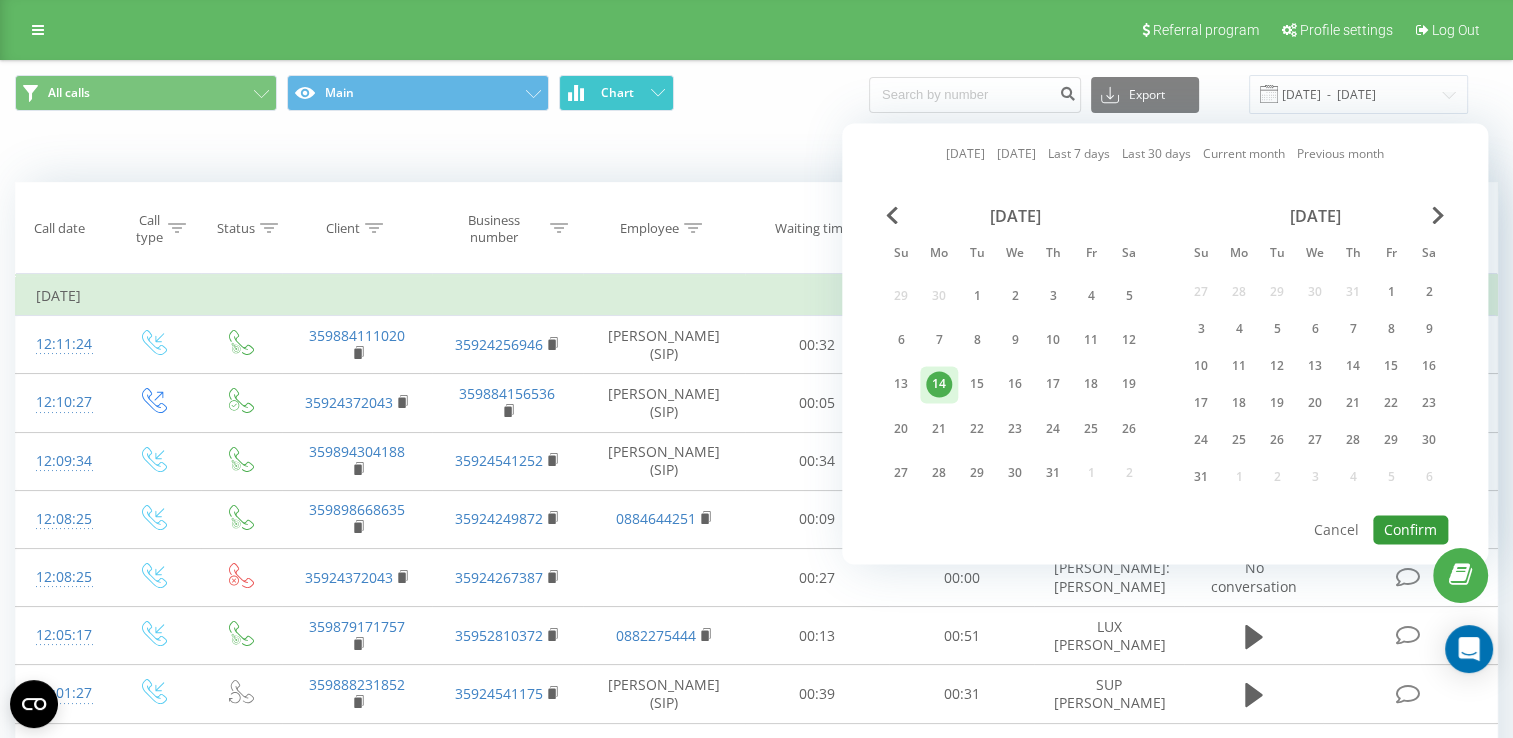click on "Confirm" at bounding box center [1410, 529] 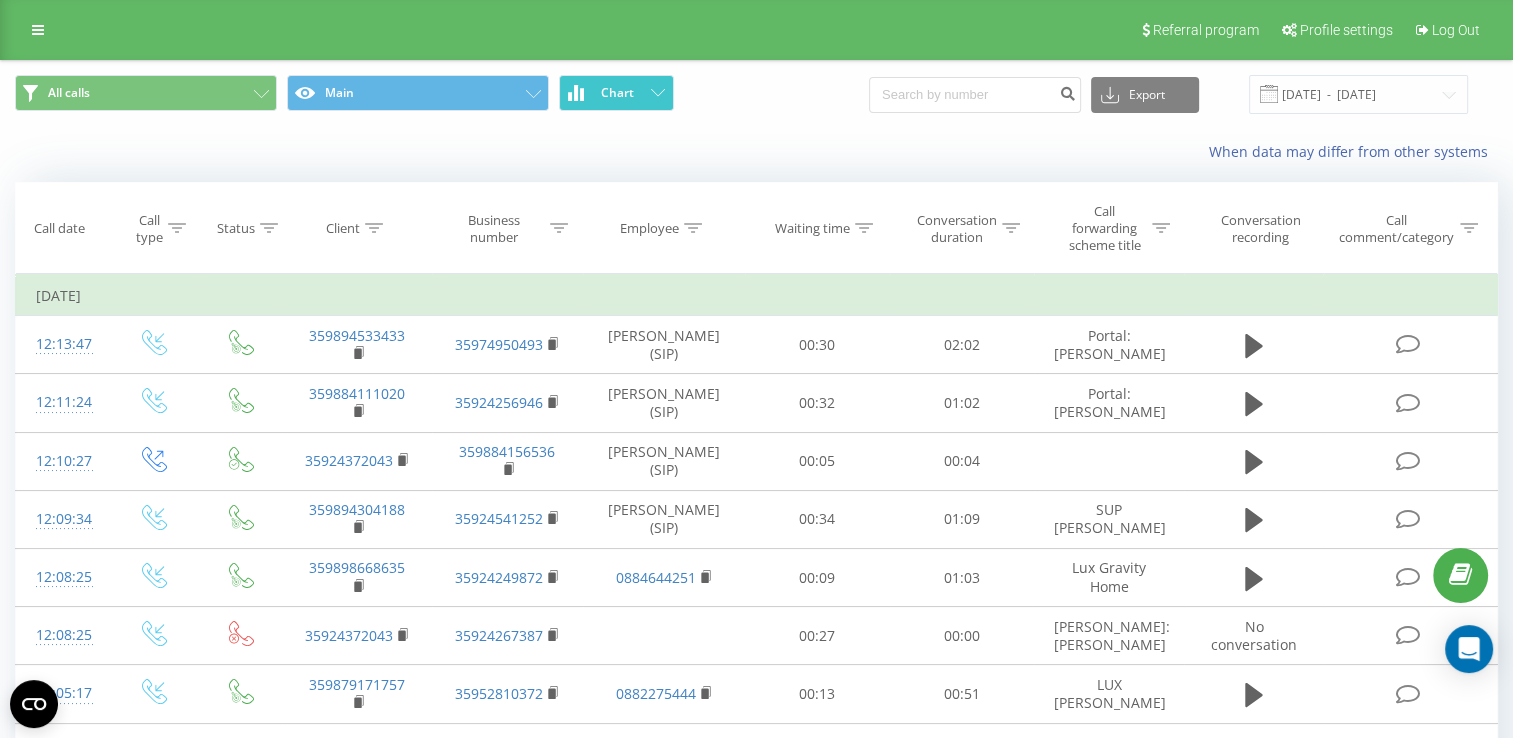 click 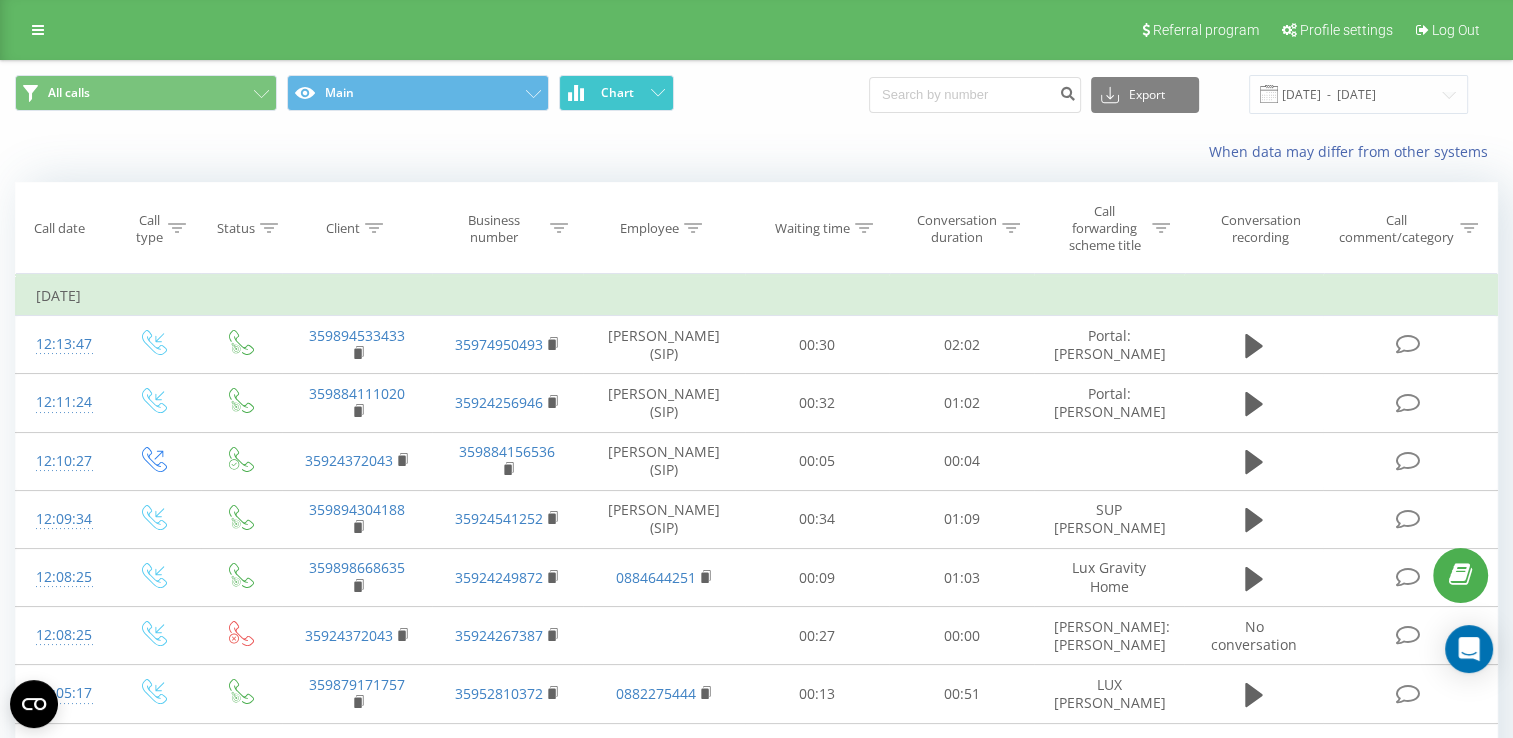 click 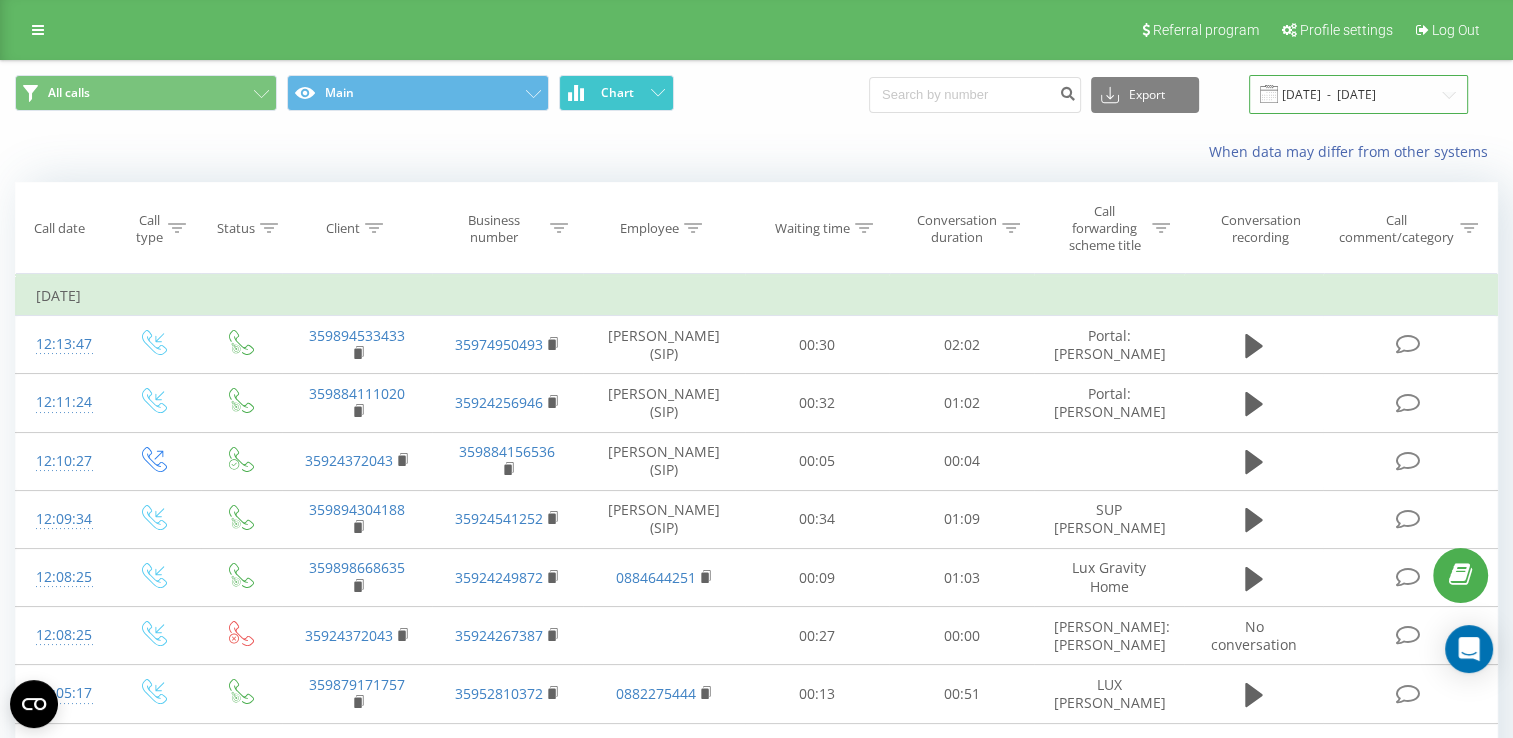click on "[DATE]  -  [DATE]" at bounding box center (1358, 94) 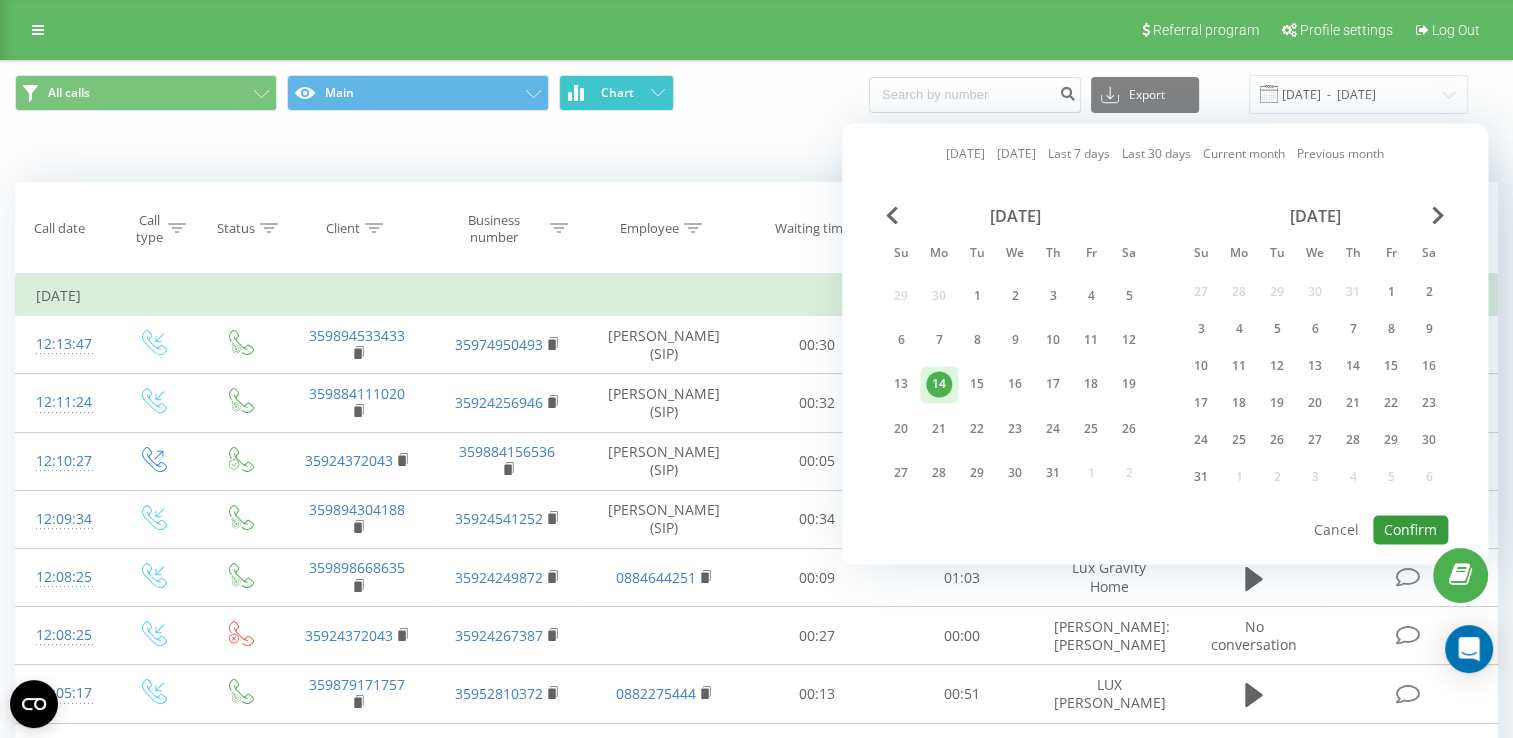 click on "Confirm" at bounding box center [1410, 529] 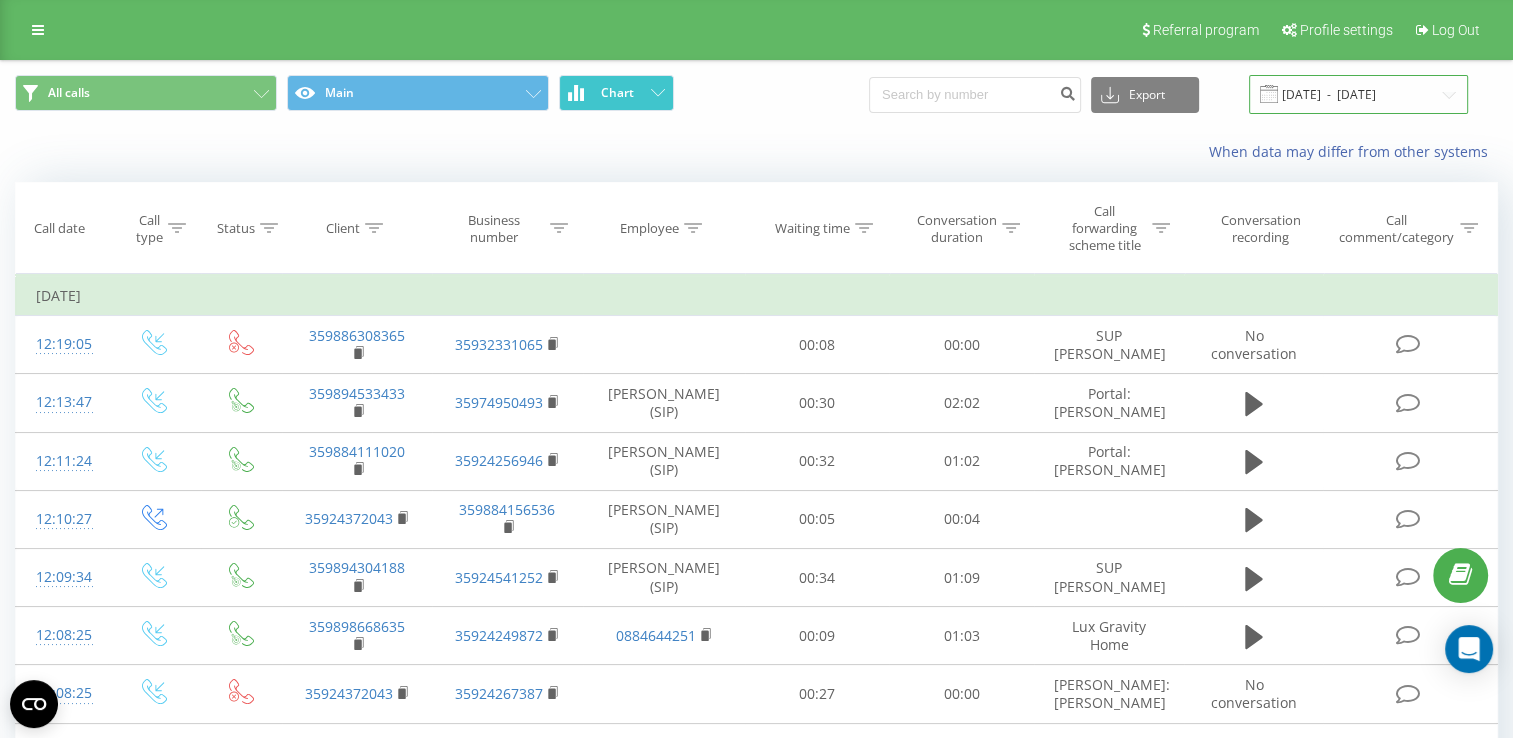 click on "[DATE]  -  [DATE]" at bounding box center (1358, 94) 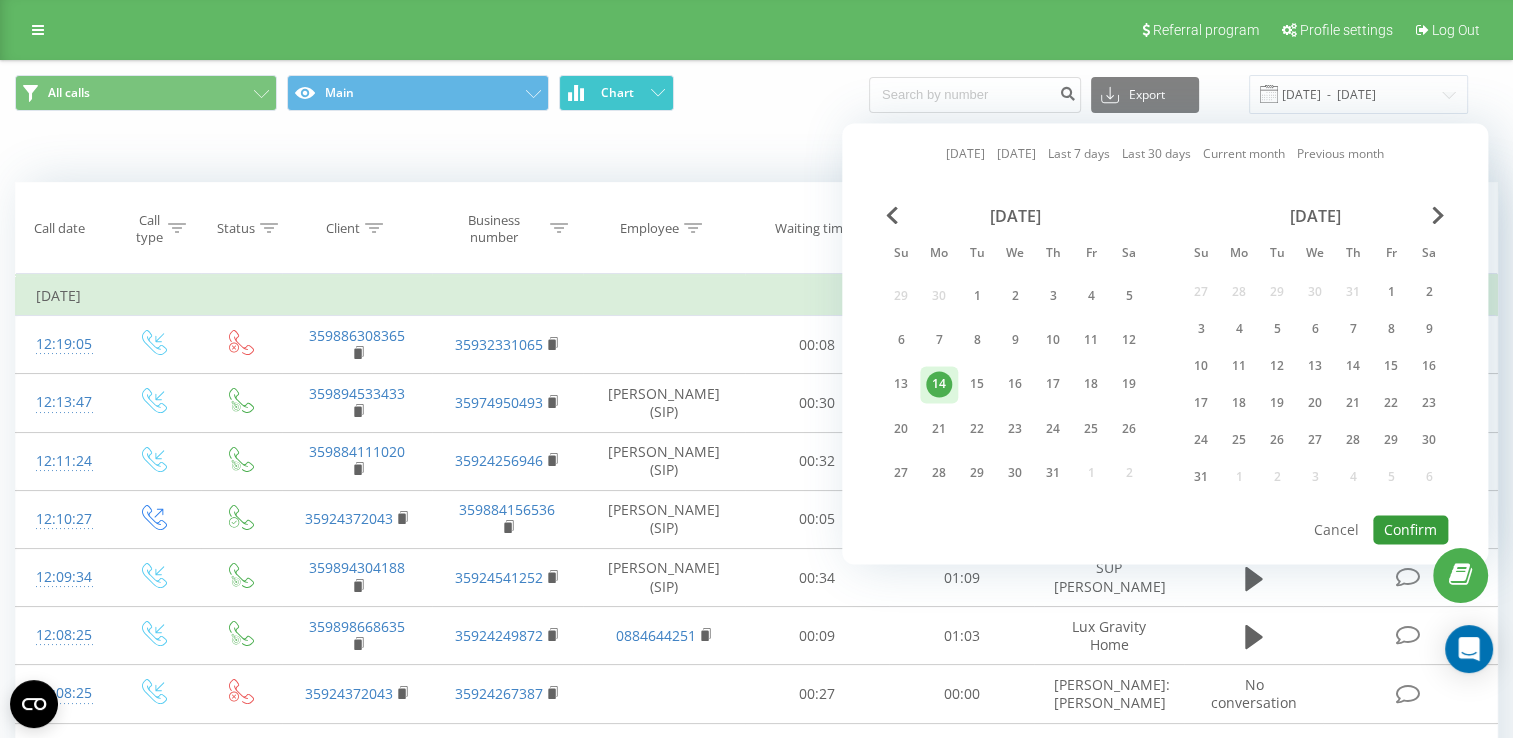 click on "Confirm" at bounding box center (1410, 529) 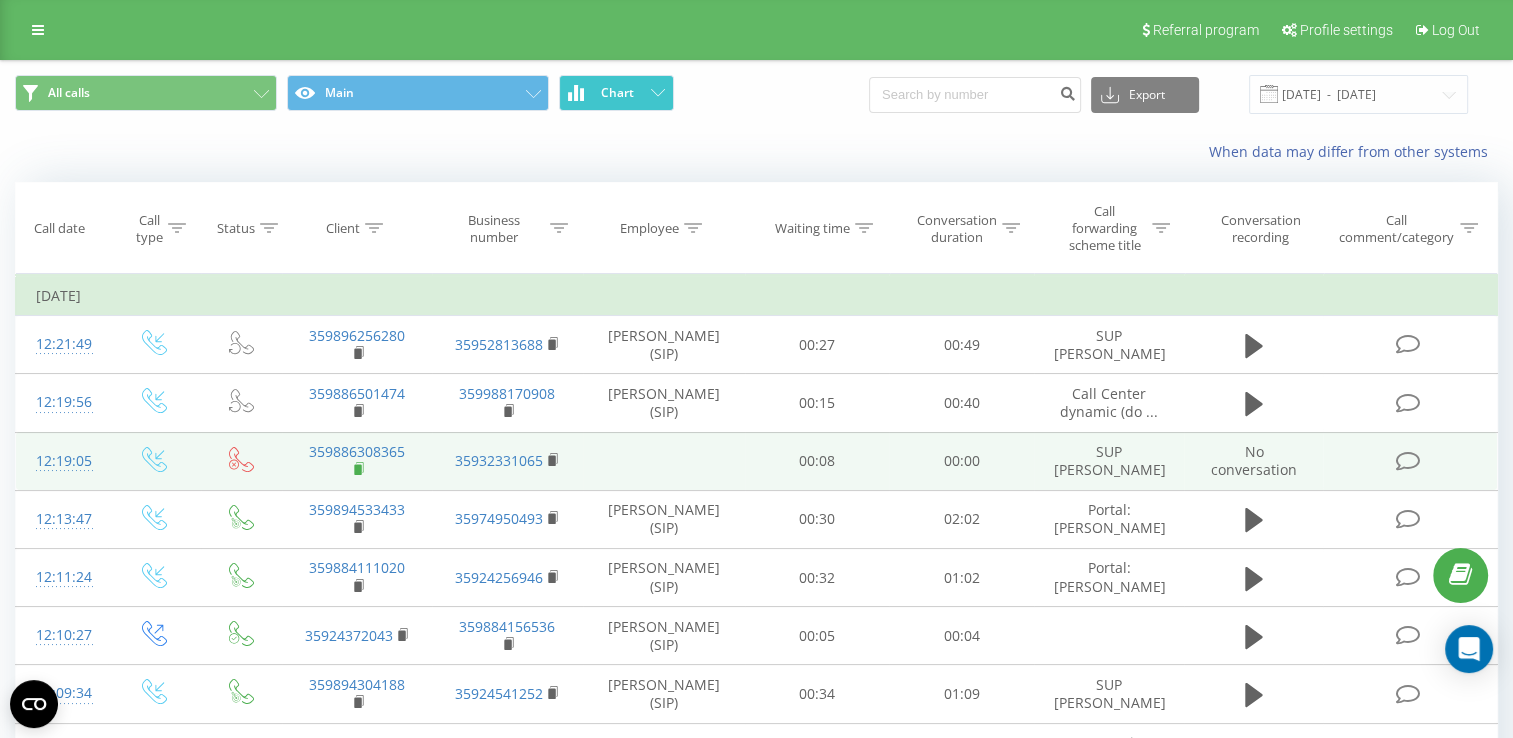click 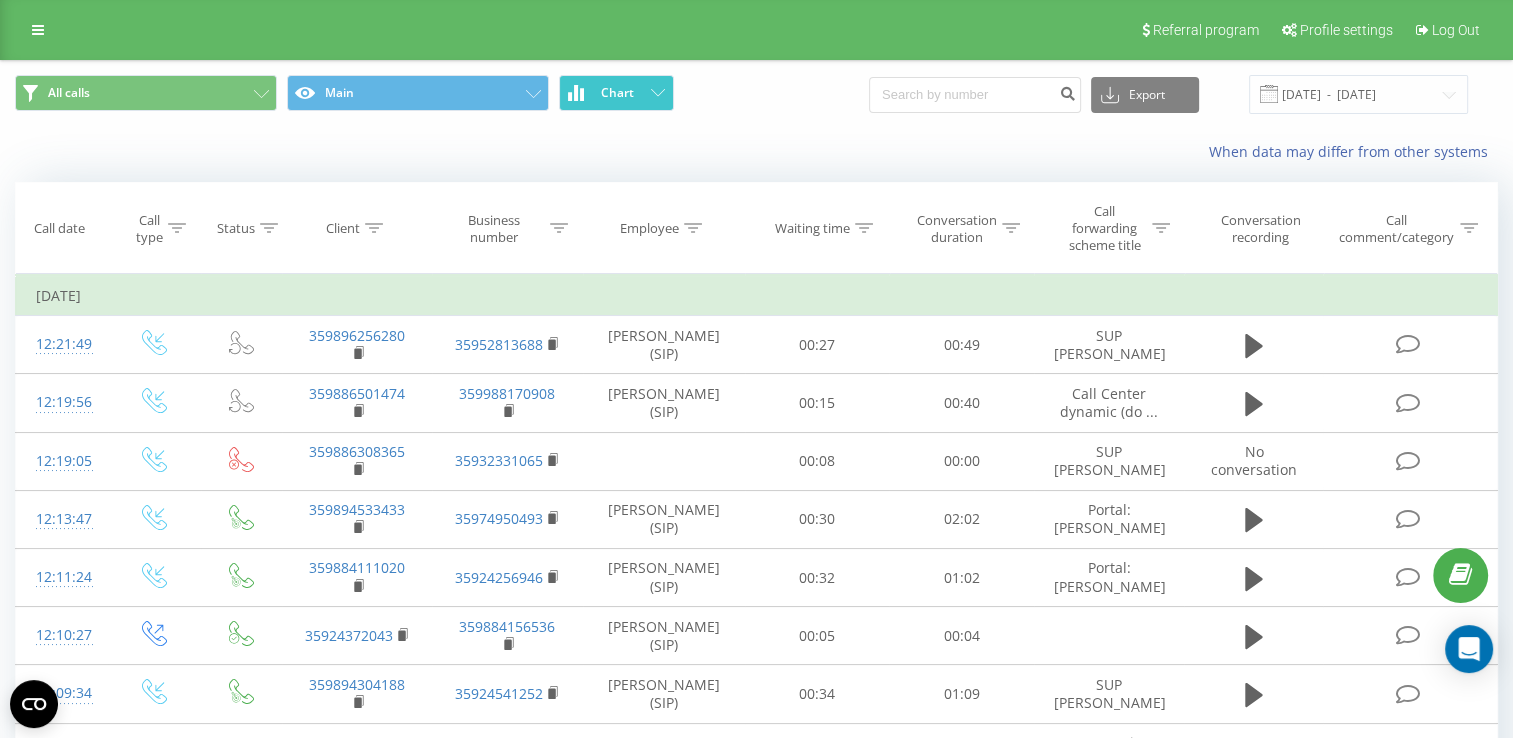 click 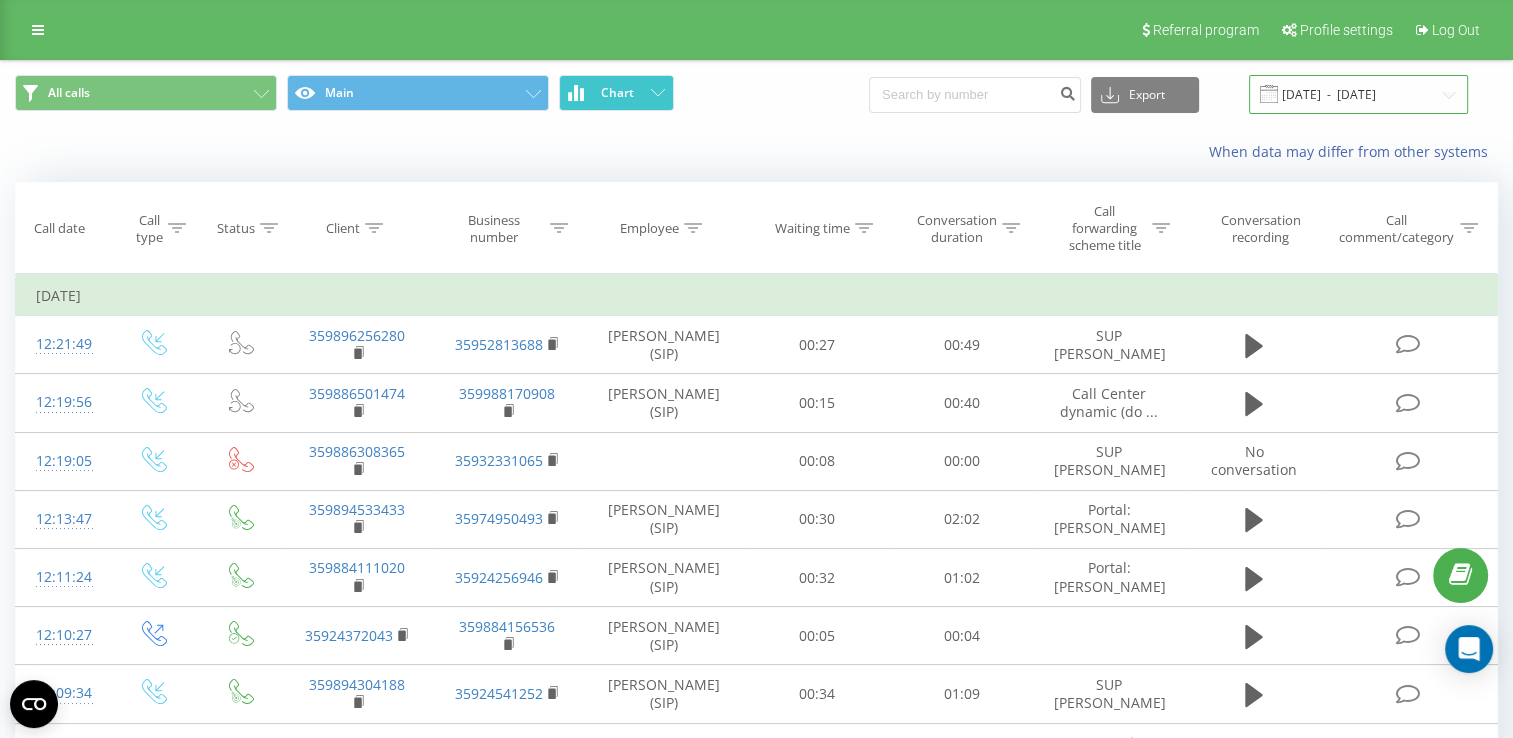 click on "[DATE]  -  [DATE]" at bounding box center [1358, 94] 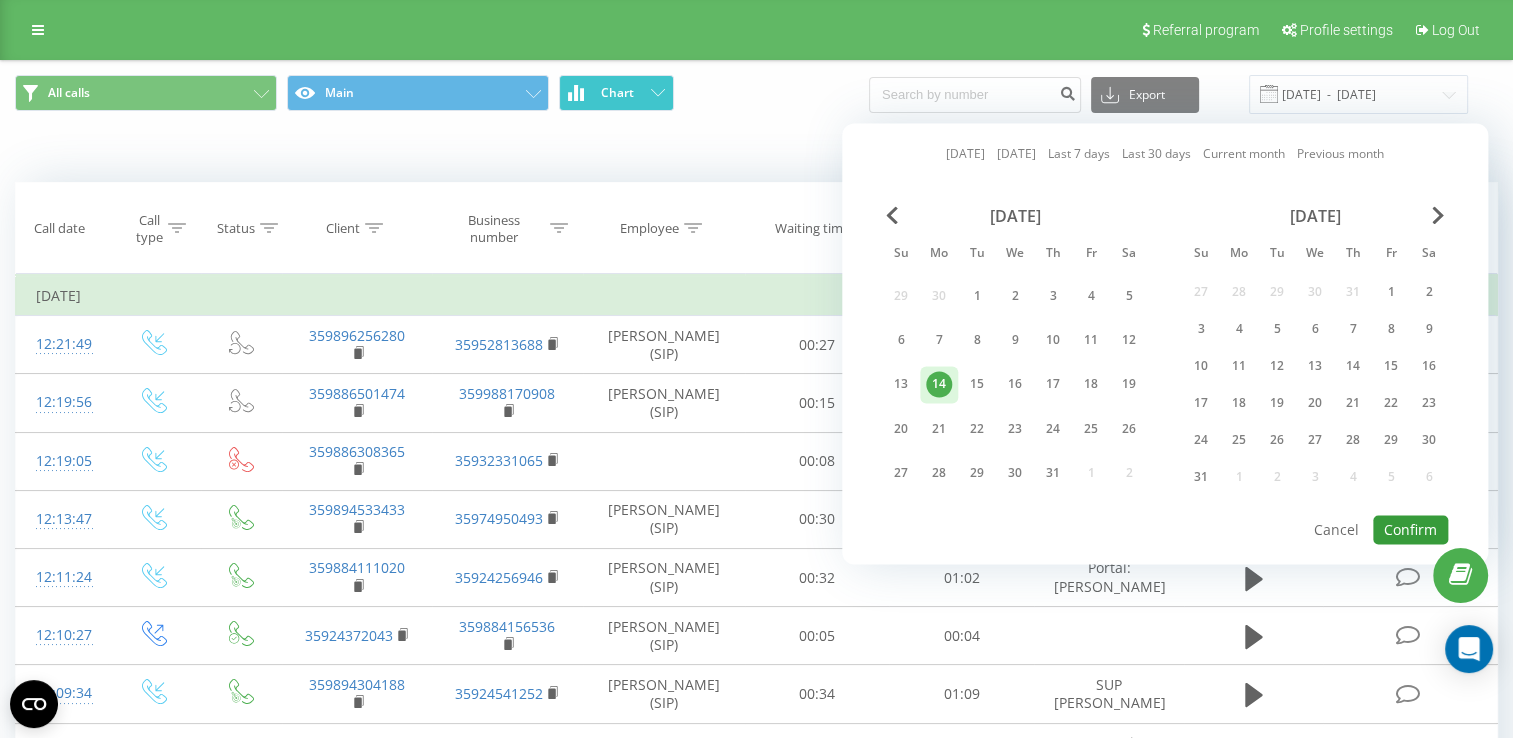 click on "Confirm" at bounding box center (1410, 529) 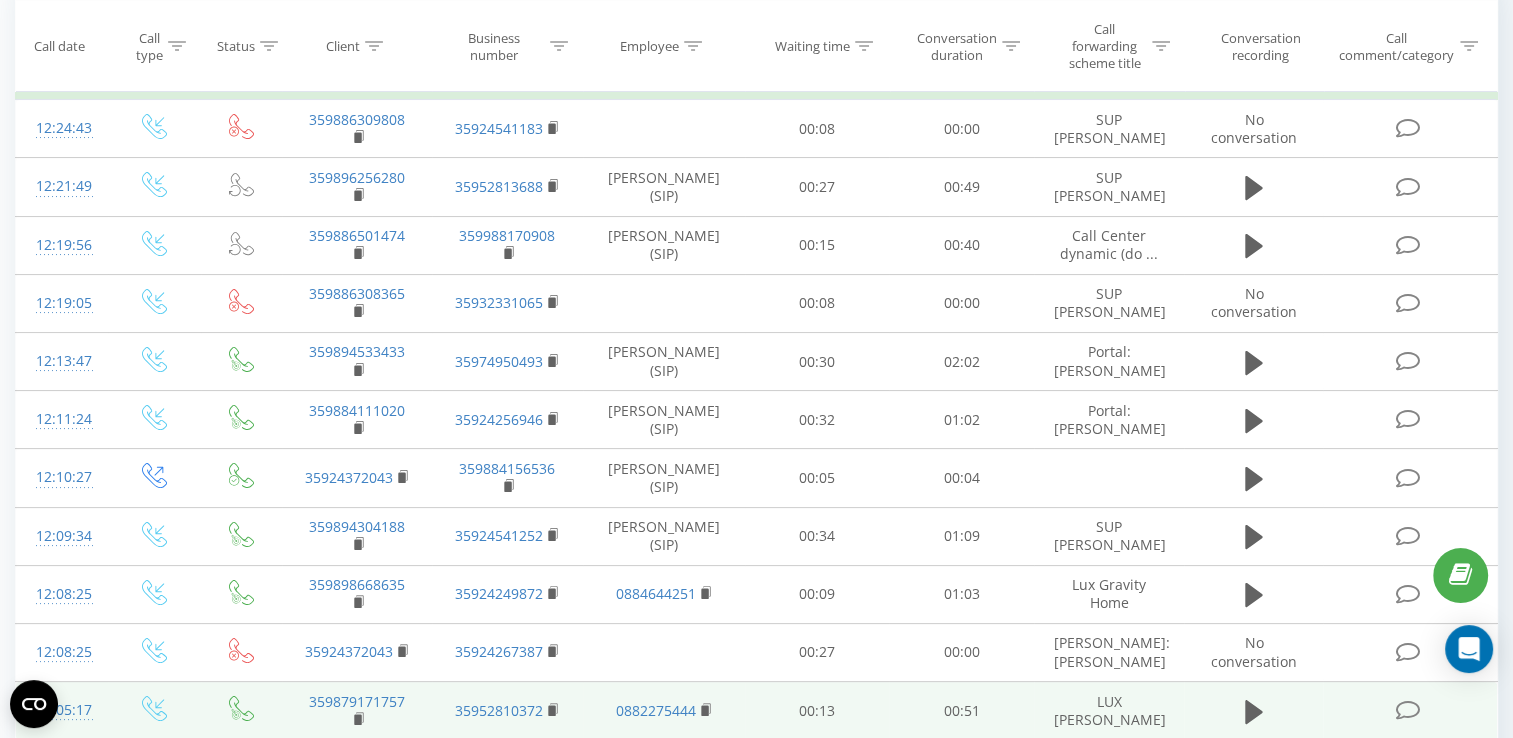 scroll, scrollTop: 0, scrollLeft: 0, axis: both 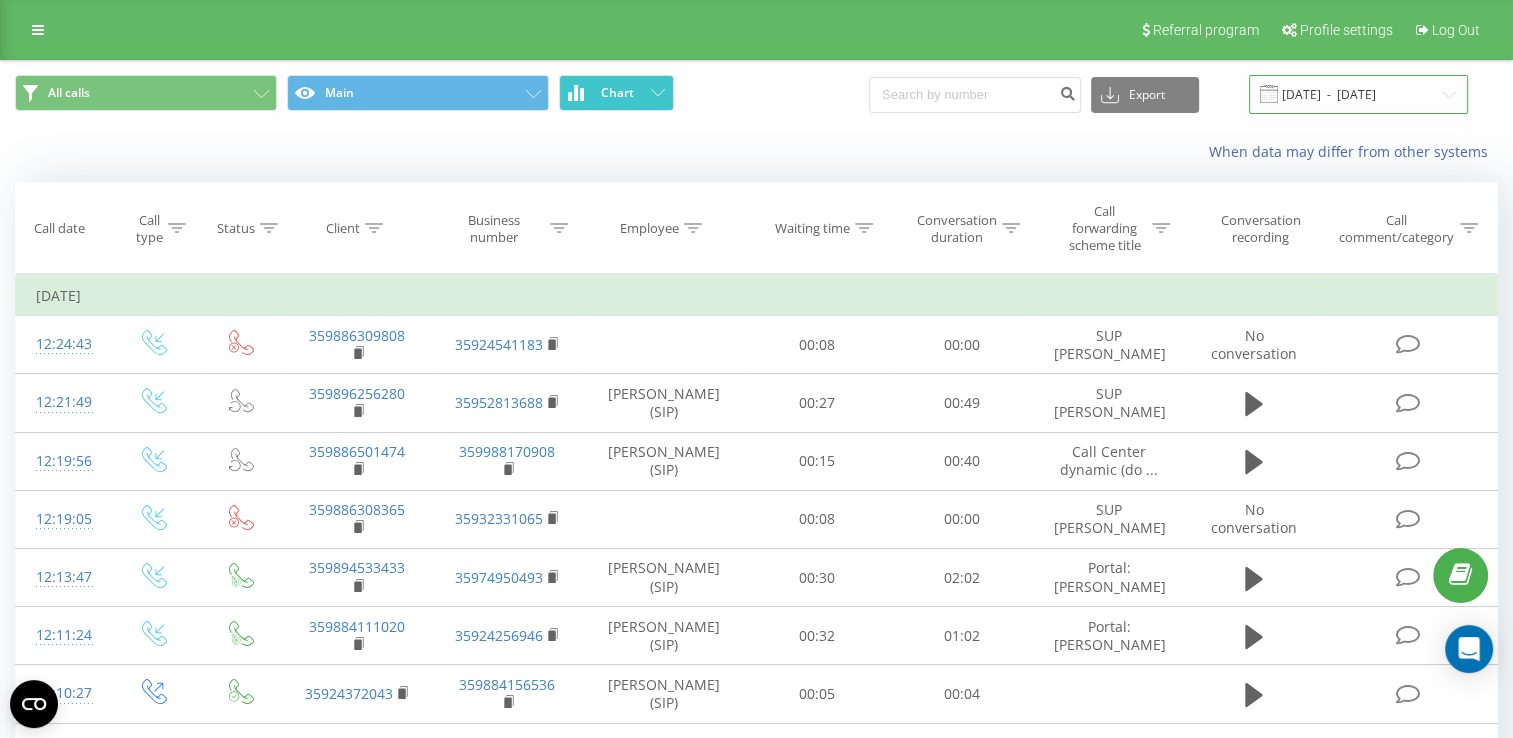 click on "[DATE]  -  [DATE]" at bounding box center (1358, 94) 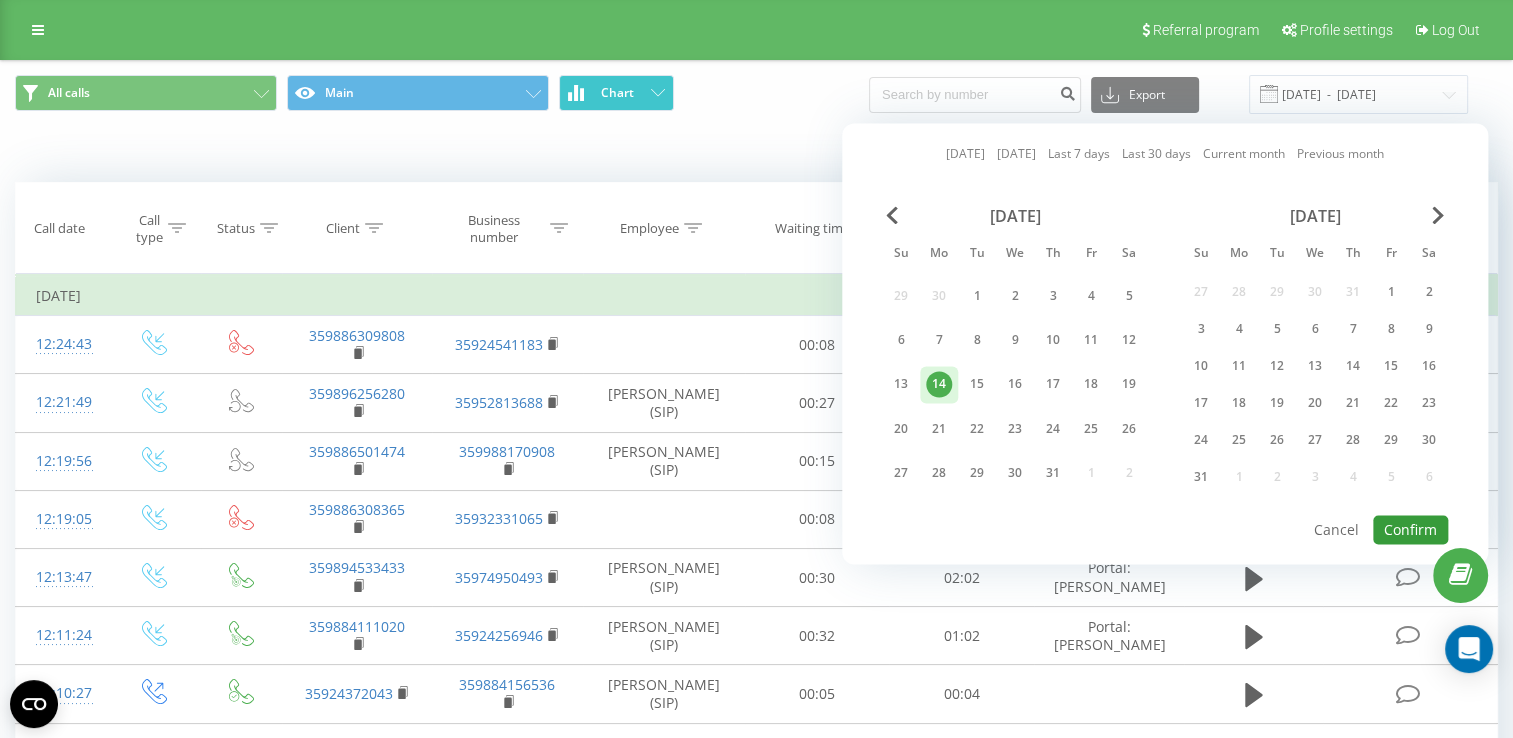 click on "Confirm" at bounding box center (1410, 529) 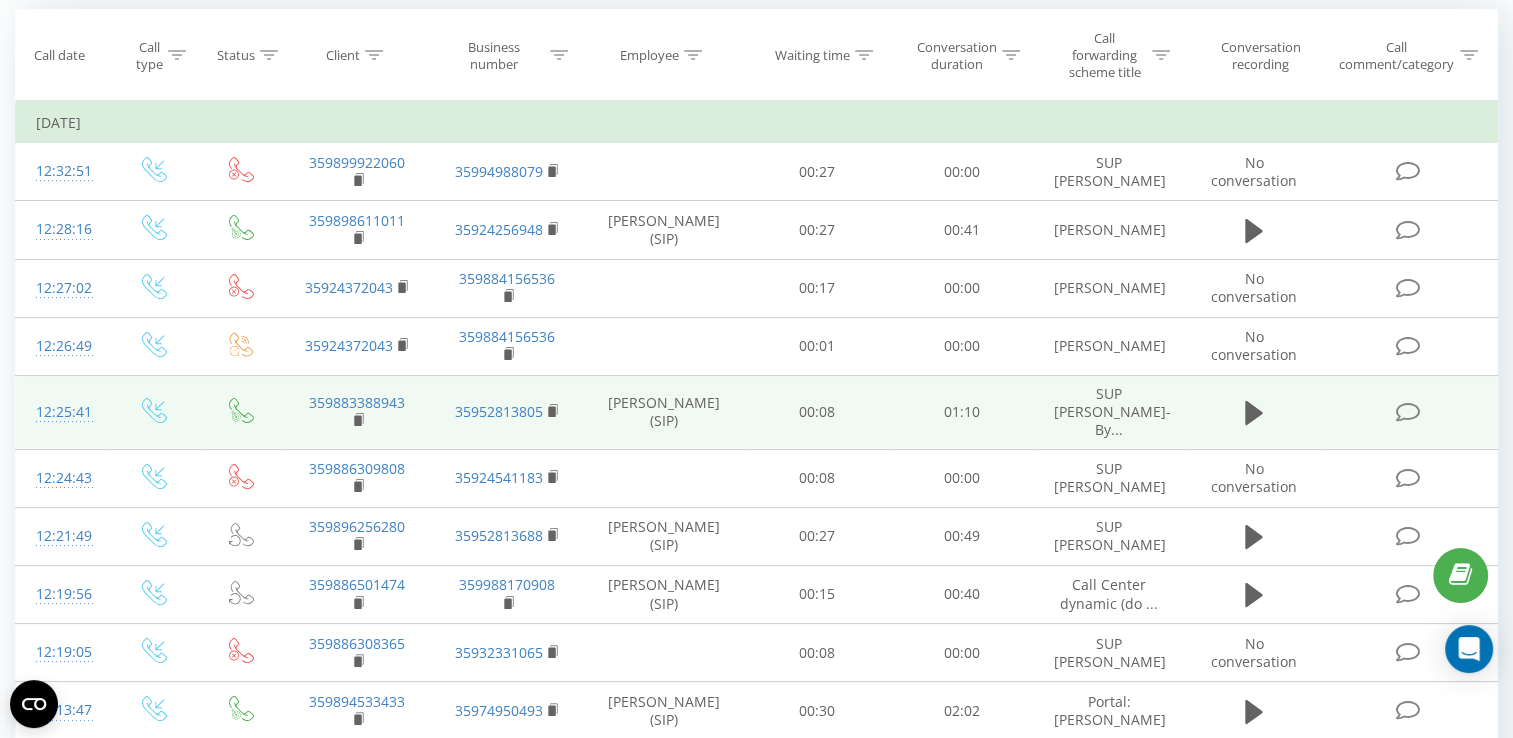 scroll, scrollTop: 200, scrollLeft: 0, axis: vertical 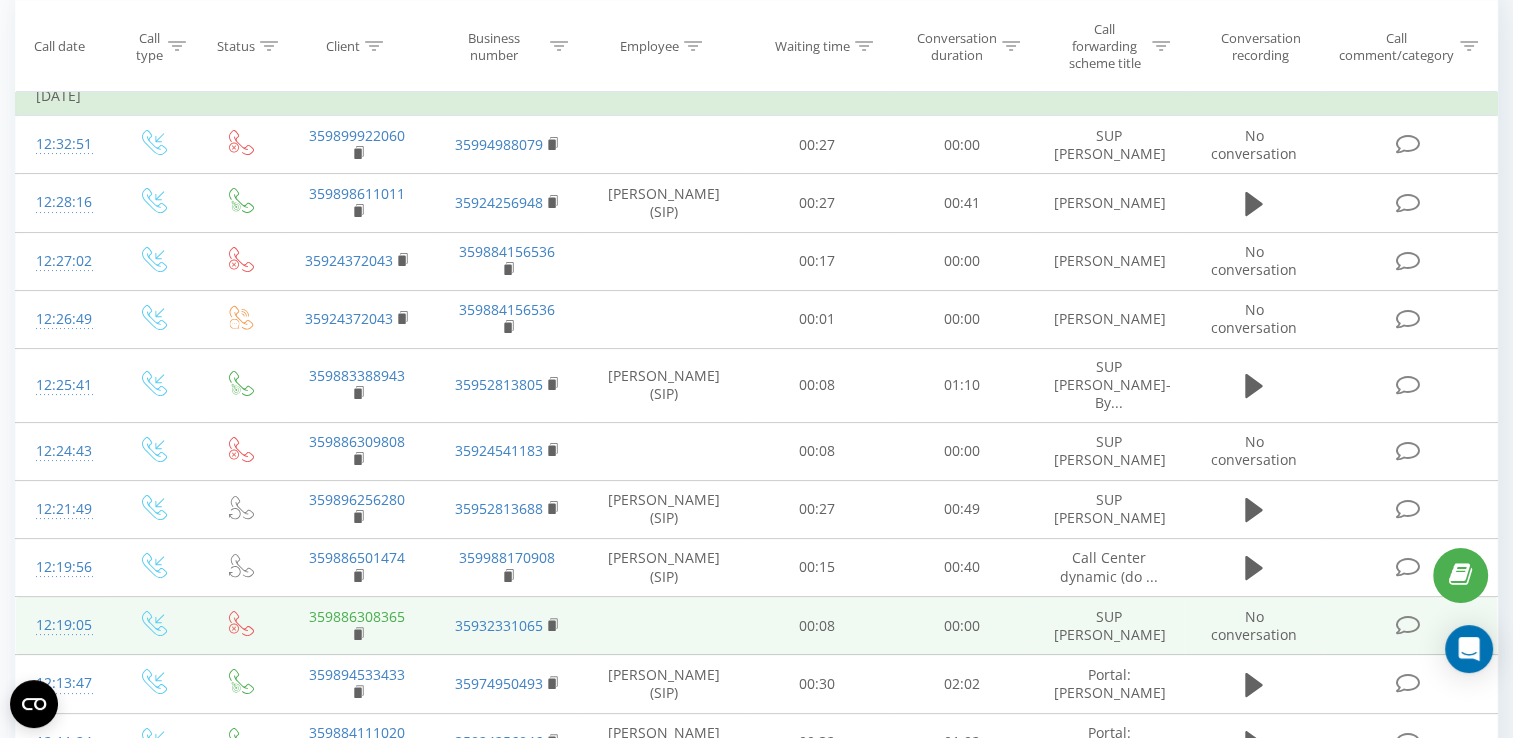 click on "359886308365" at bounding box center (357, 616) 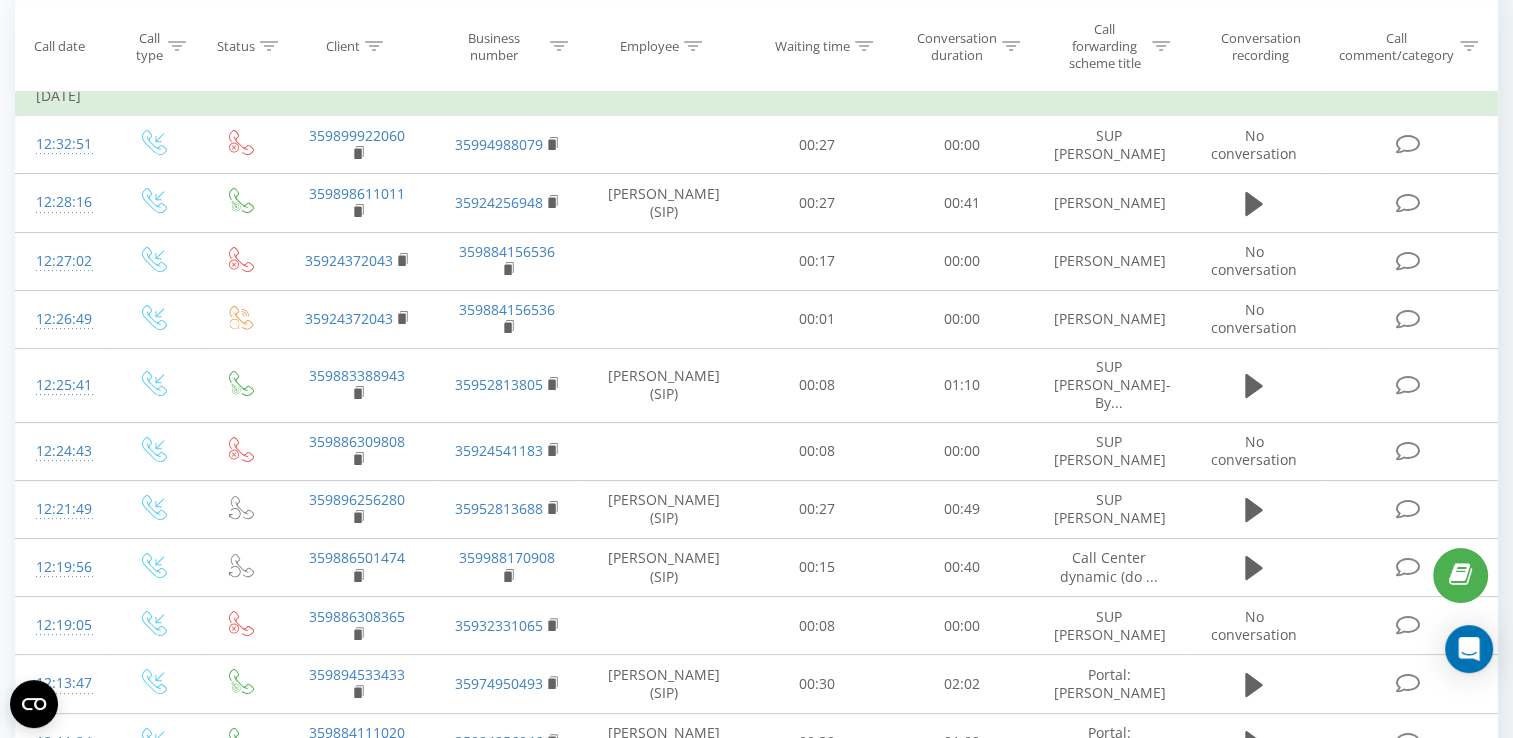 click 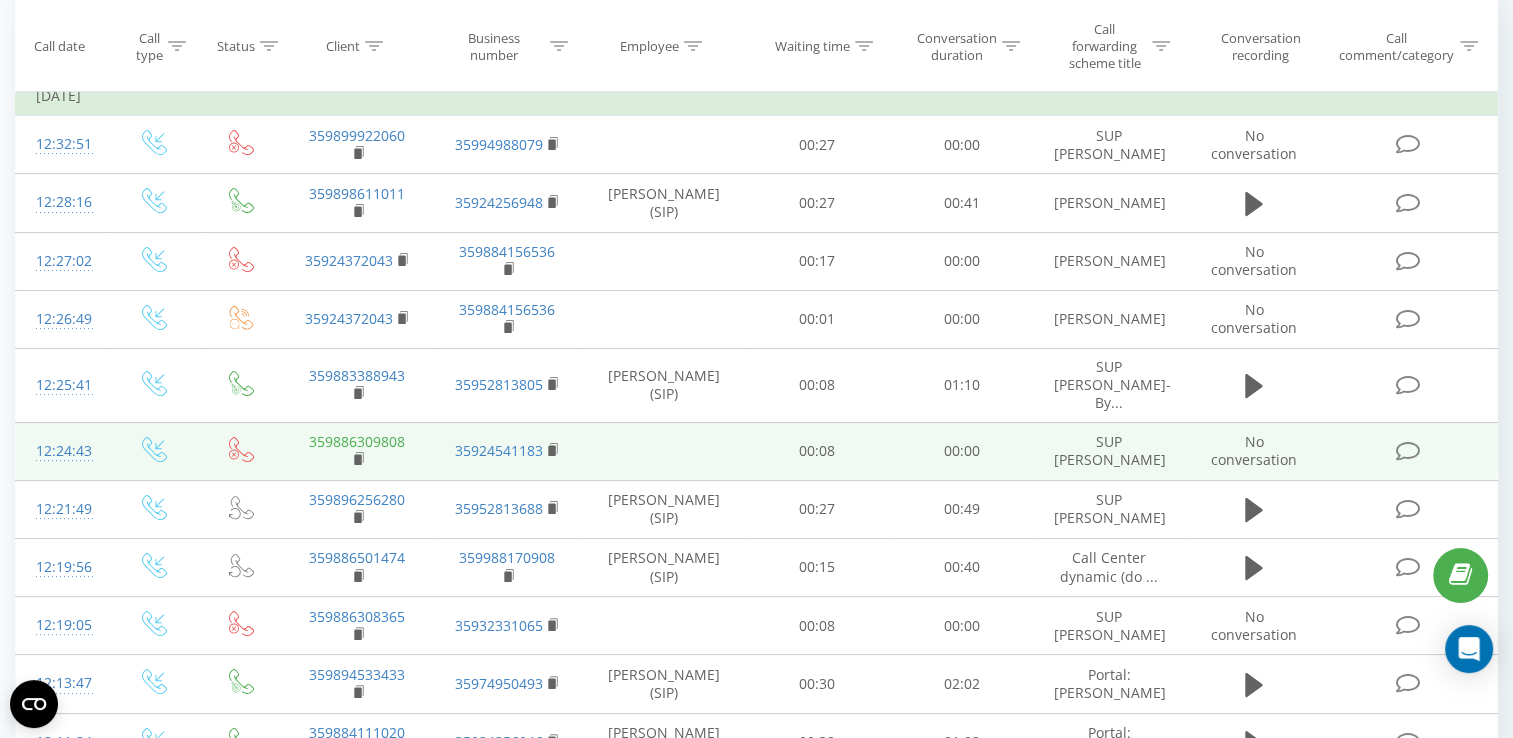 click on "359886309808" at bounding box center [357, 441] 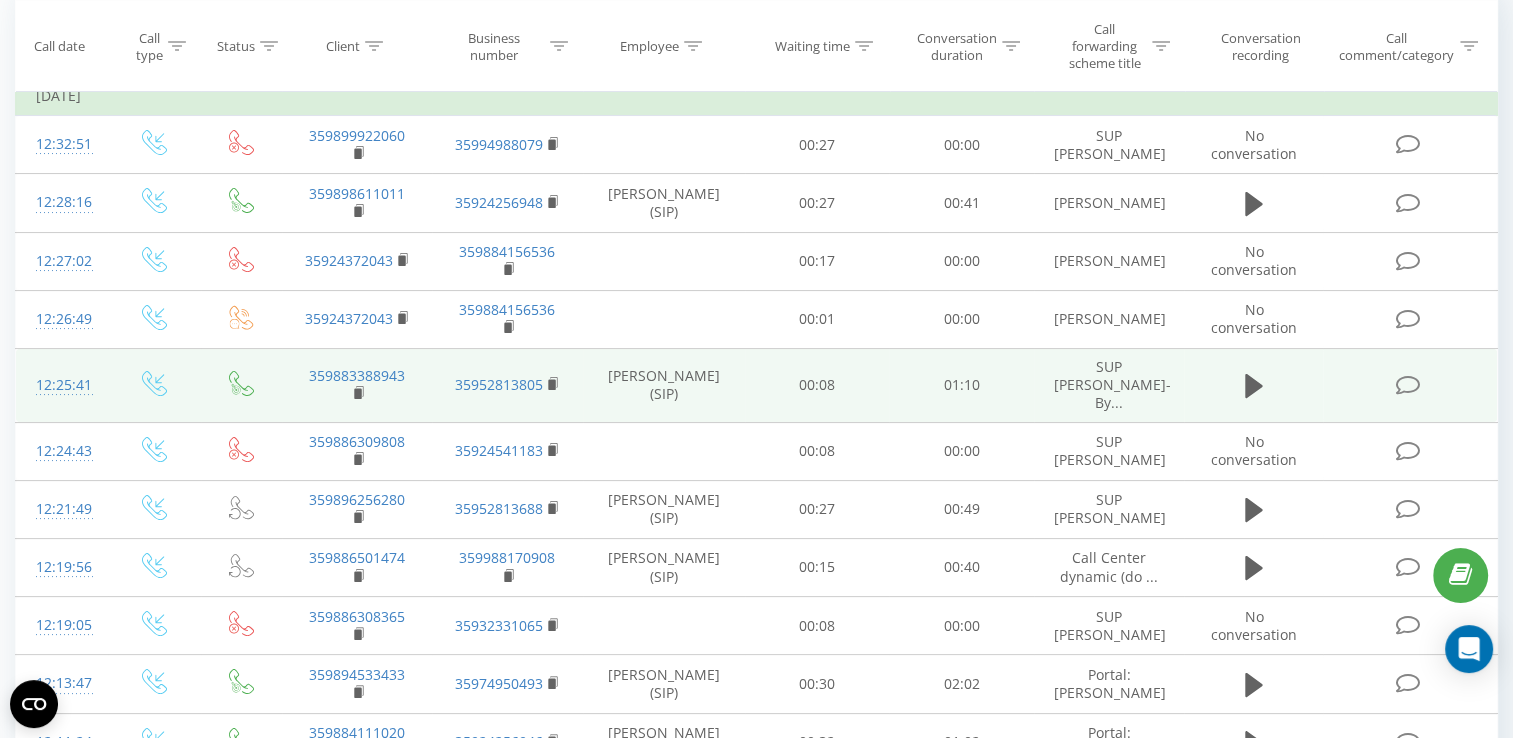 type on "35988630980" 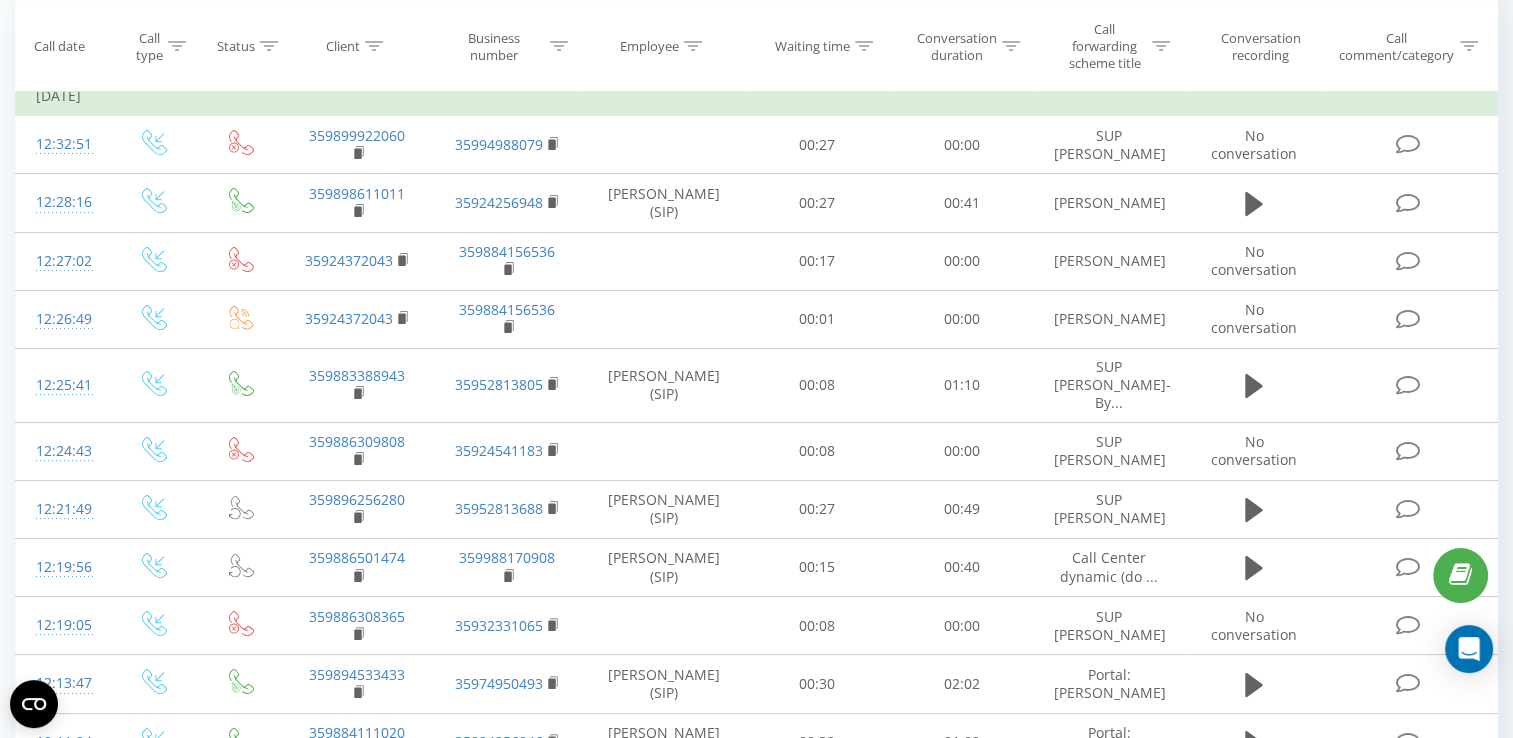click 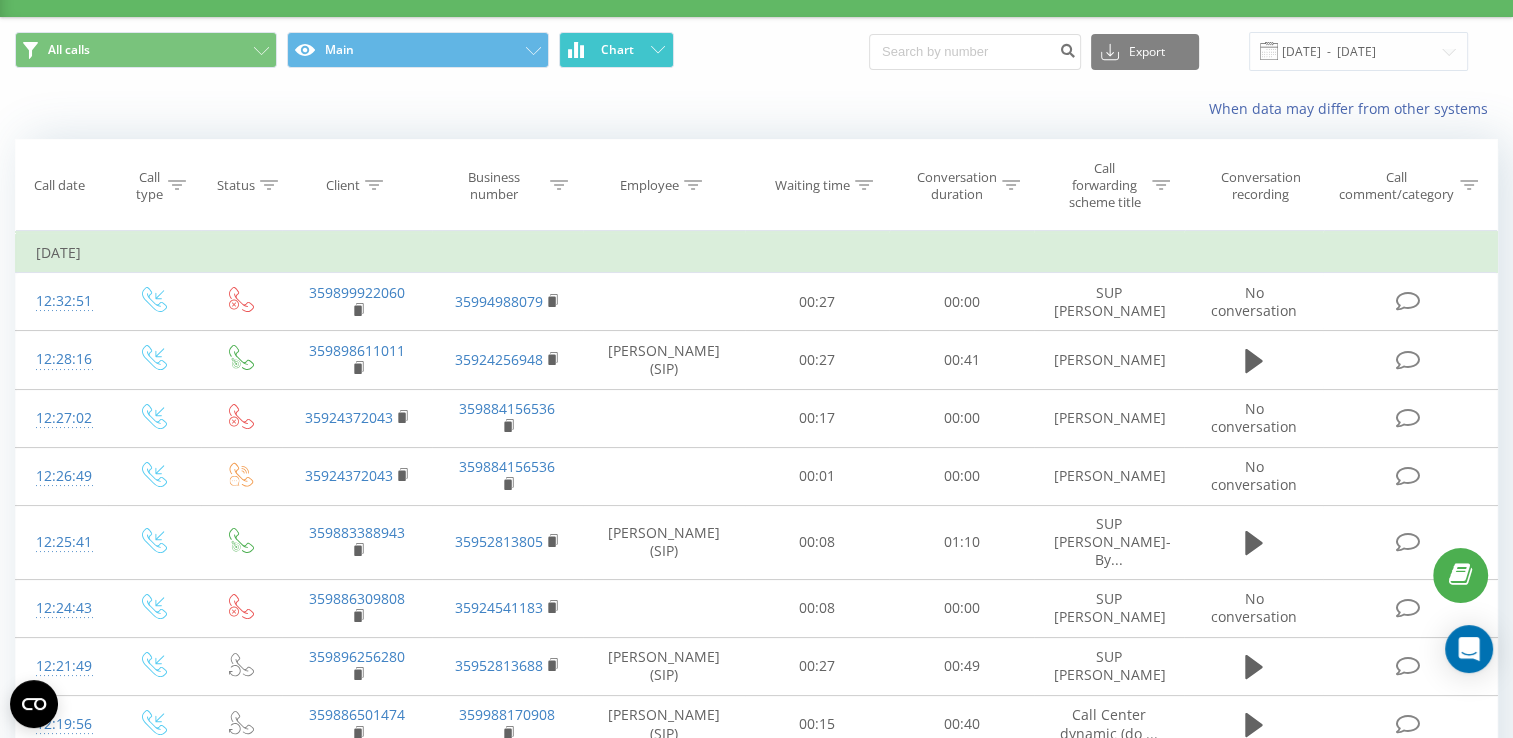 scroll, scrollTop: 0, scrollLeft: 0, axis: both 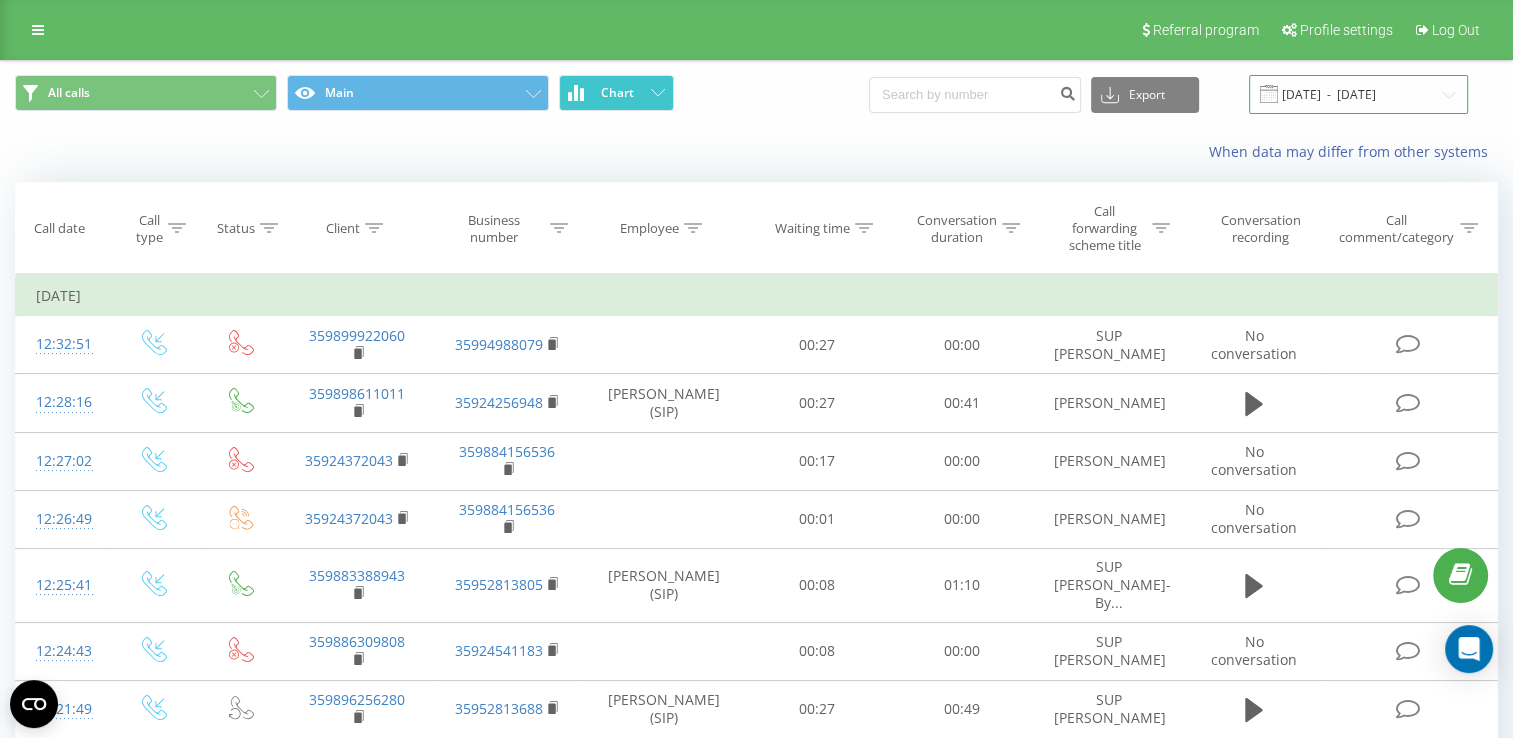 click on "[DATE]  -  [DATE]" at bounding box center [1358, 94] 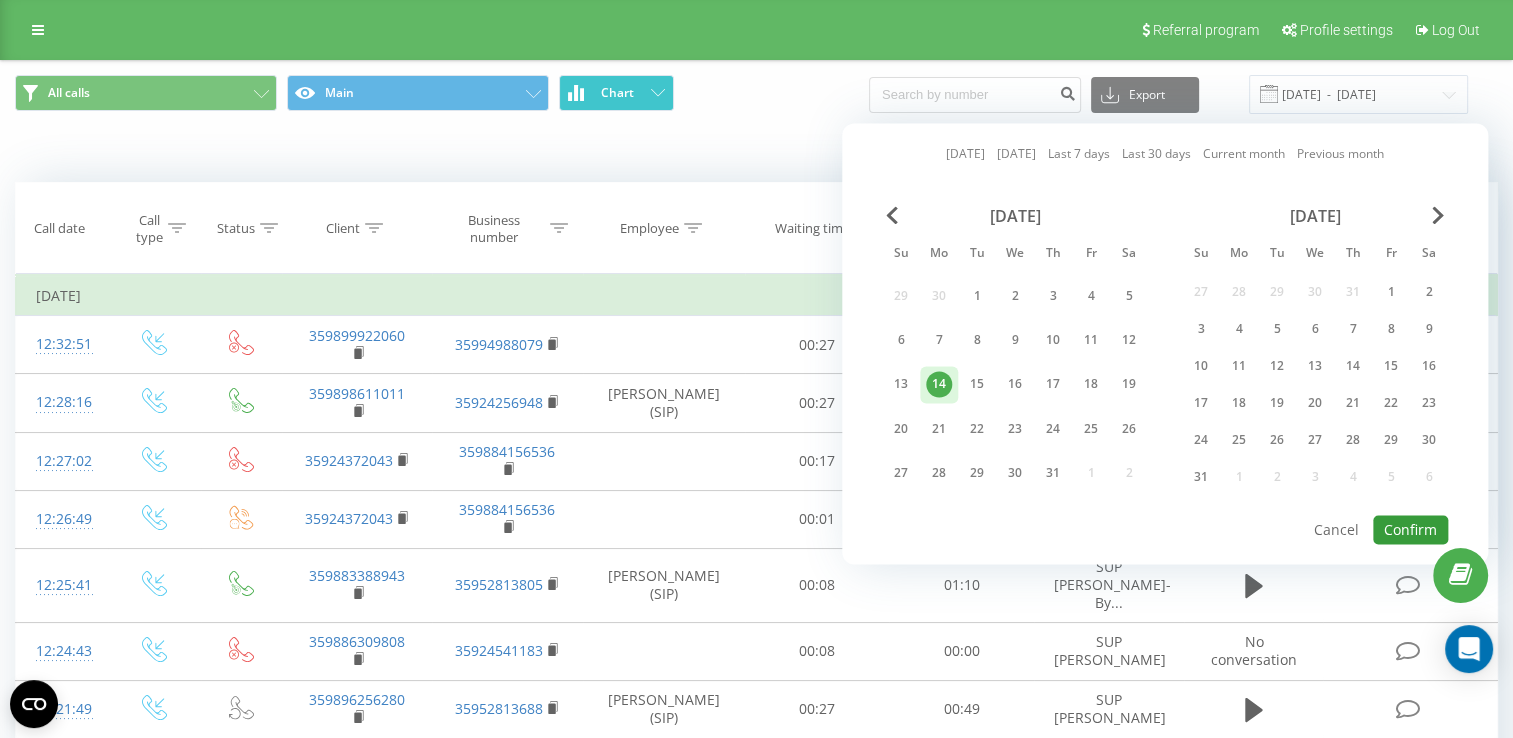 click on "Confirm" at bounding box center [1410, 529] 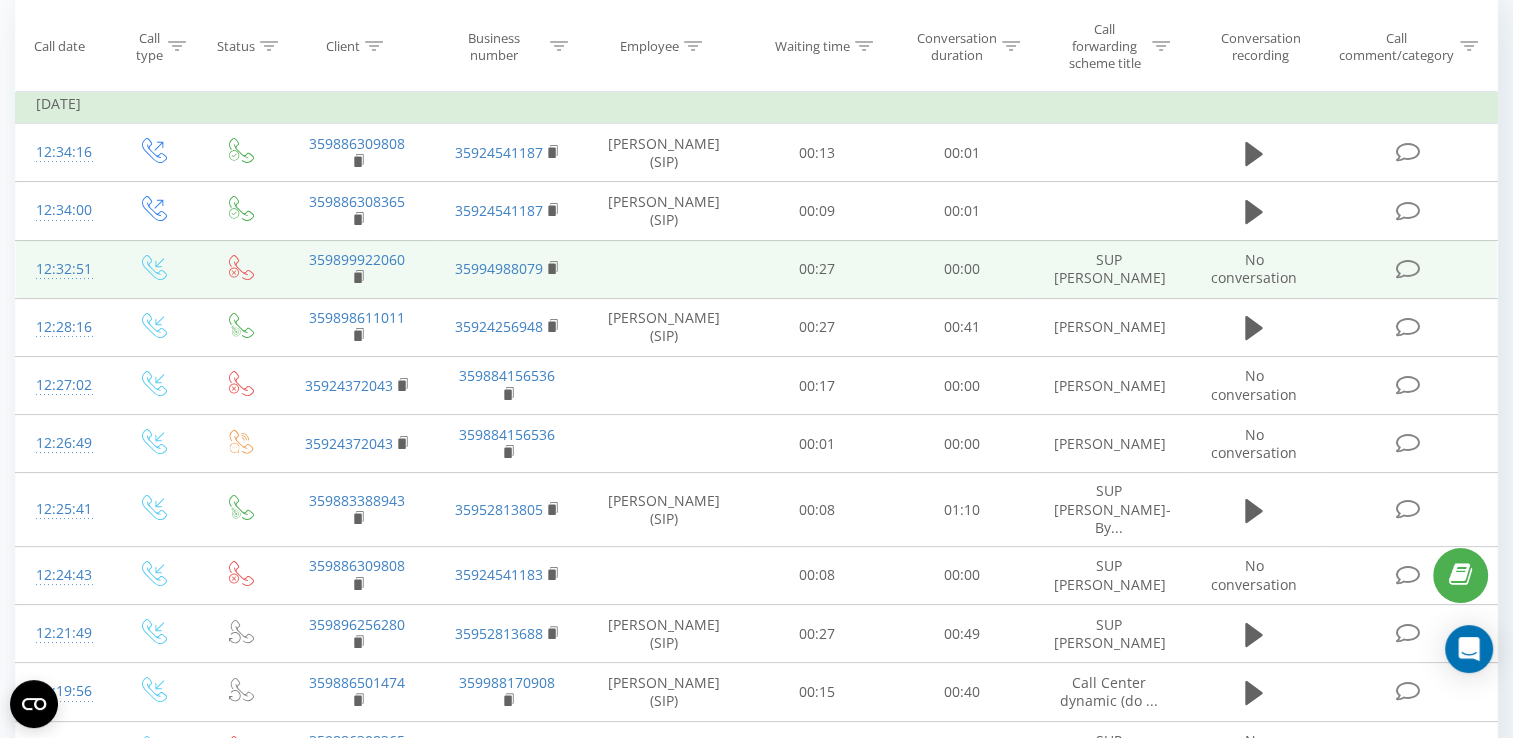scroll, scrollTop: 32, scrollLeft: 0, axis: vertical 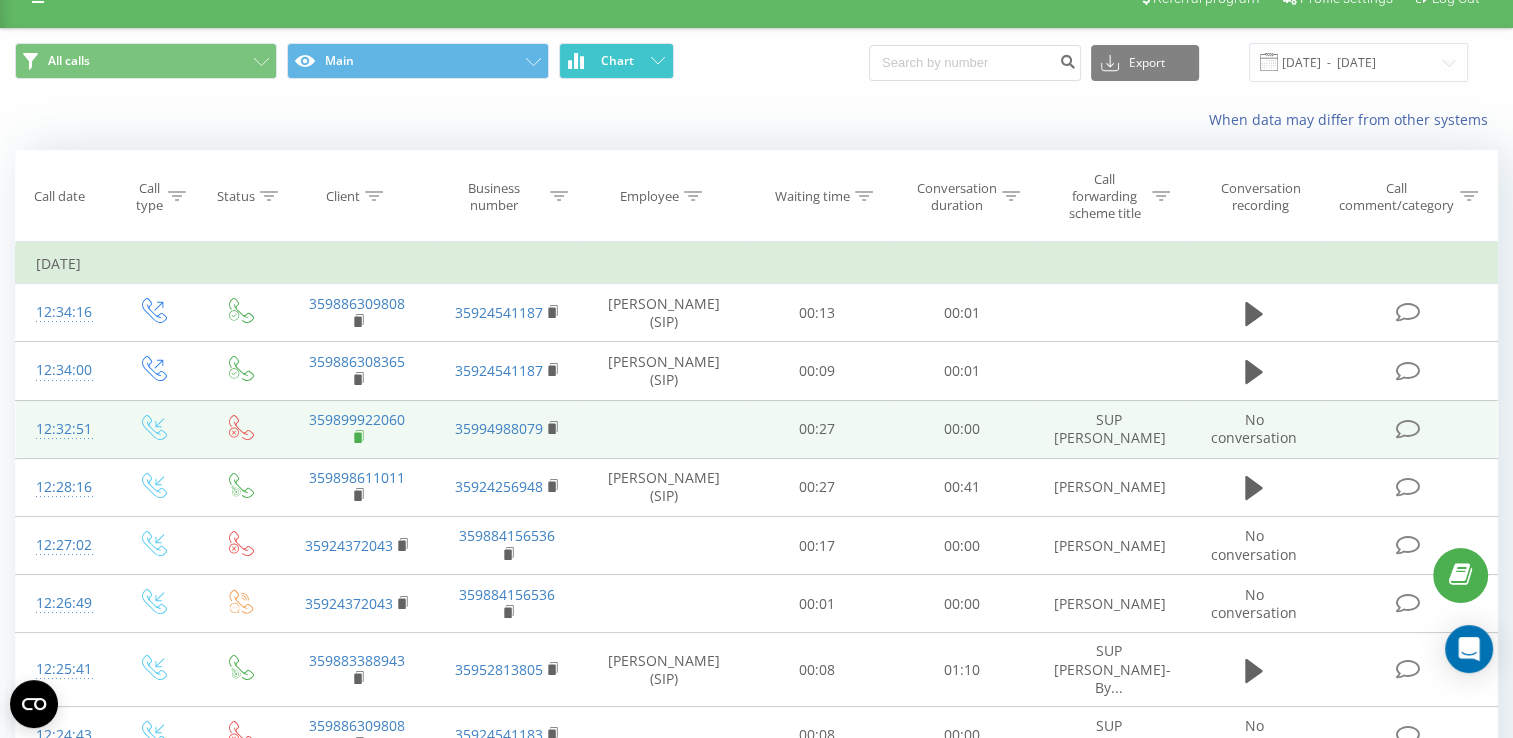 click 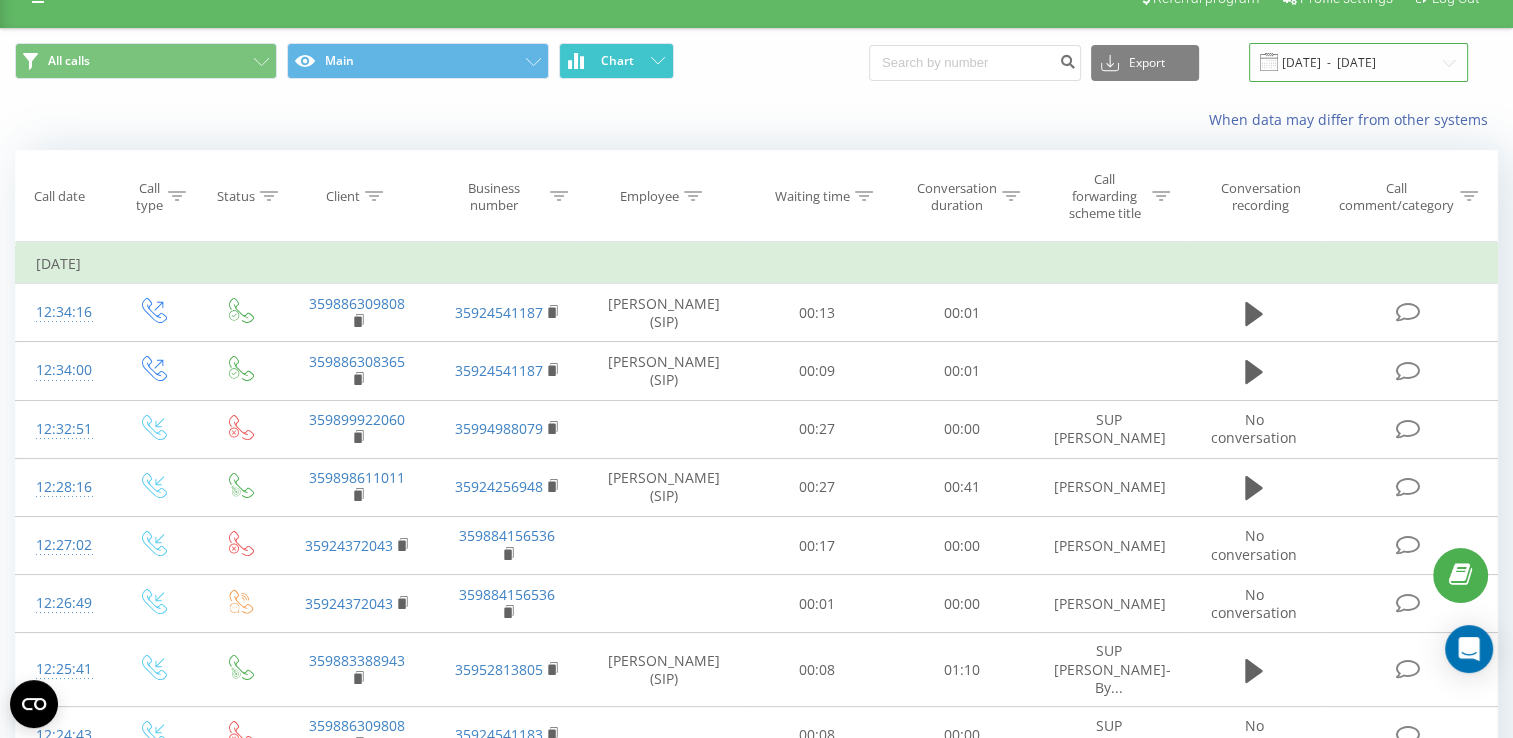 click on "[DATE]  -  [DATE]" at bounding box center [1358, 62] 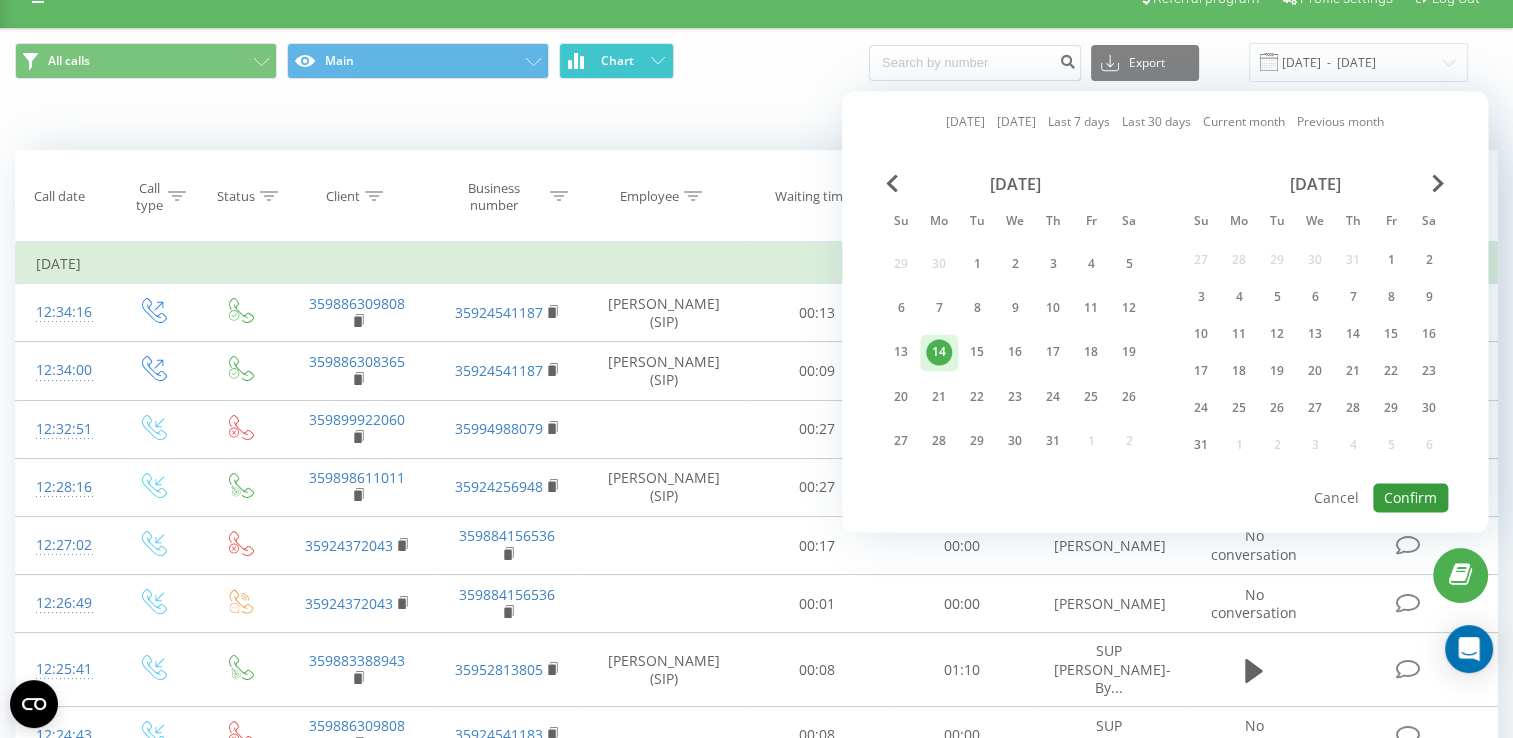 click on "Confirm" at bounding box center (1410, 497) 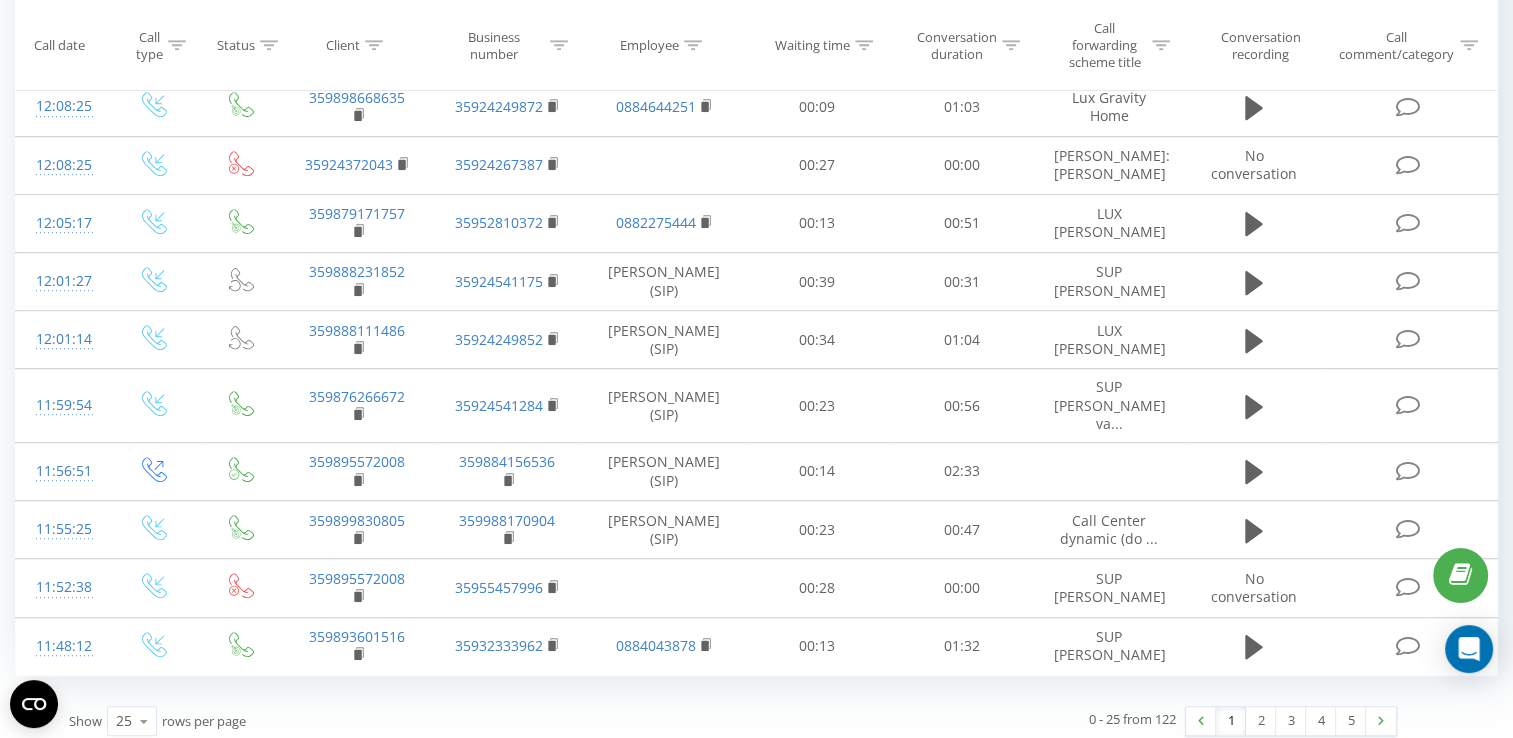 scroll, scrollTop: 1132, scrollLeft: 0, axis: vertical 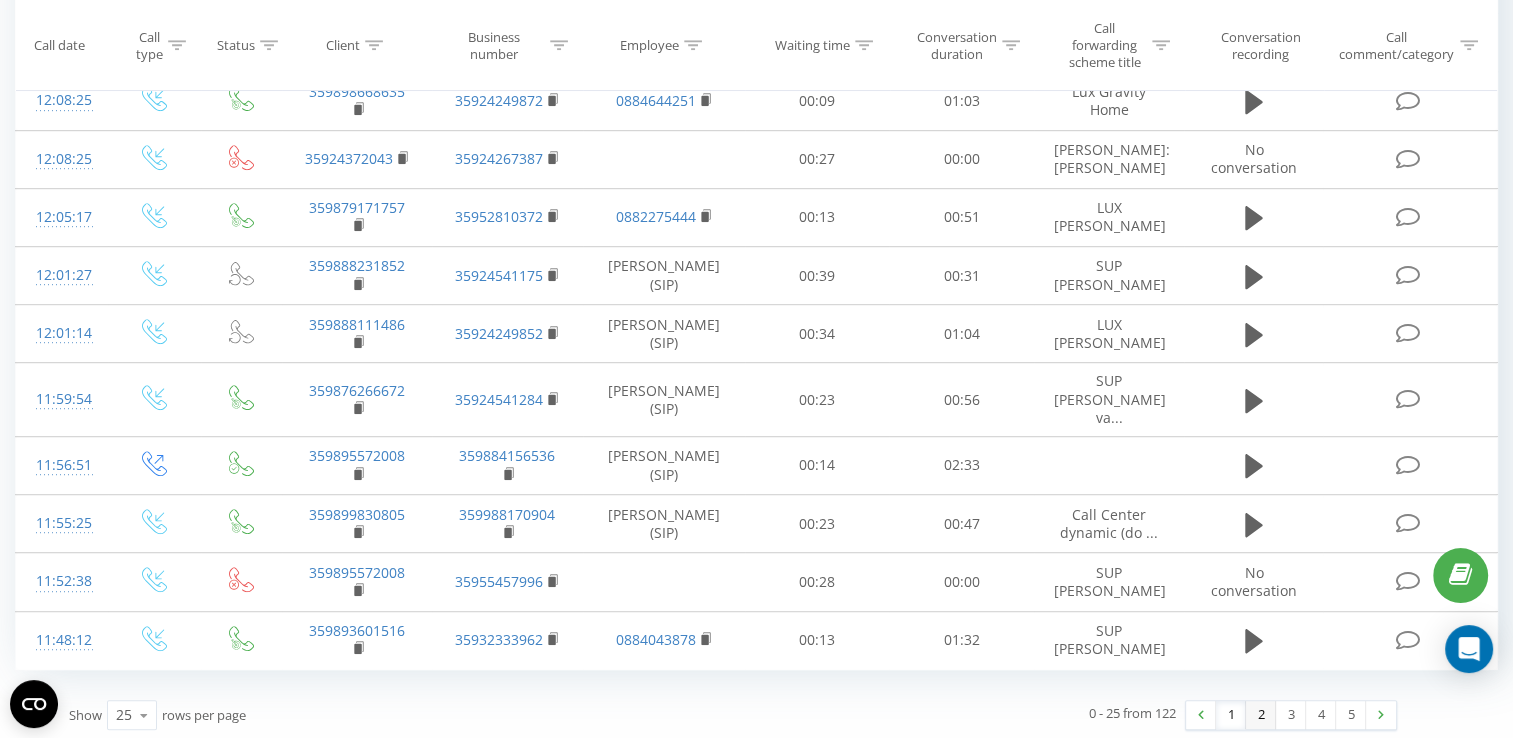 click on "2" at bounding box center (1261, 715) 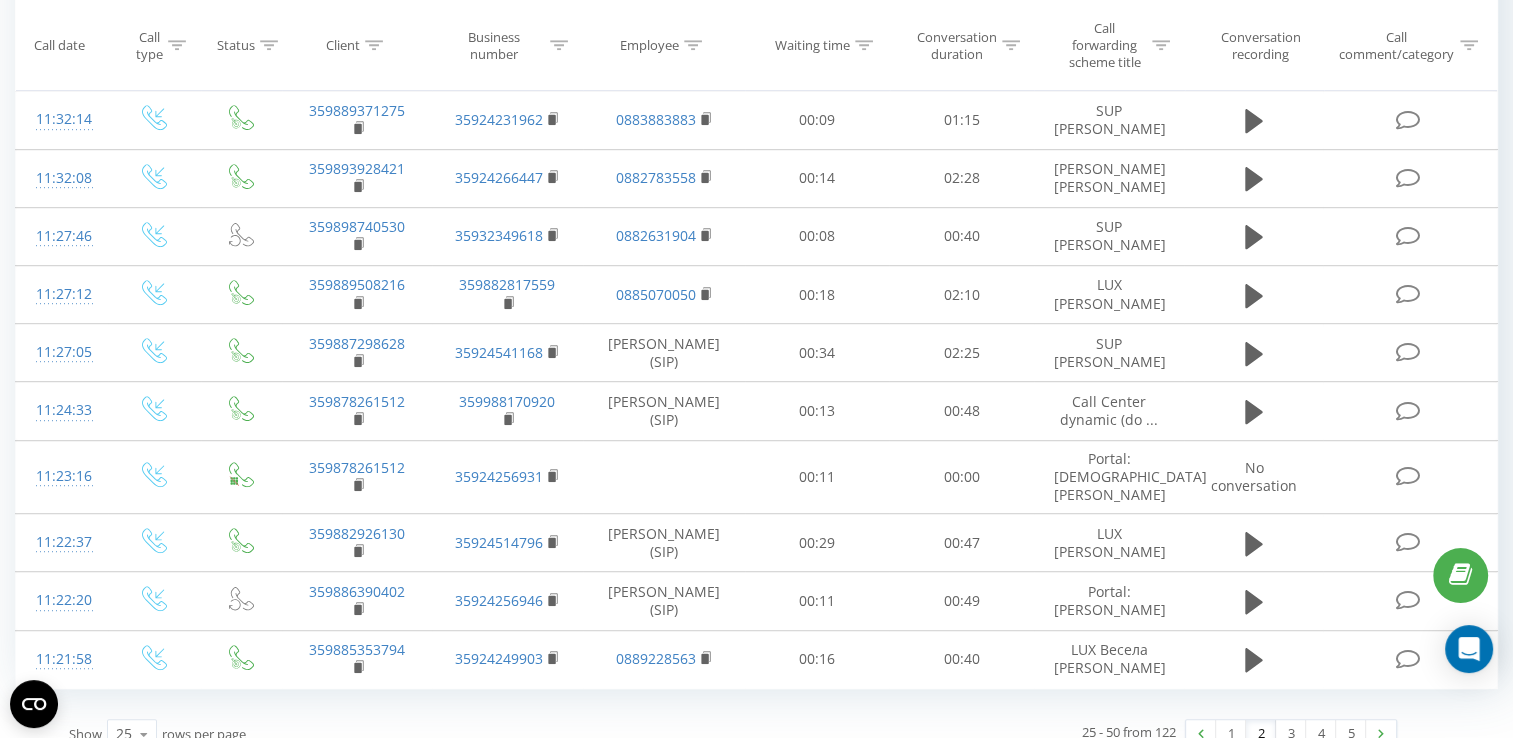 scroll, scrollTop: 1148, scrollLeft: 0, axis: vertical 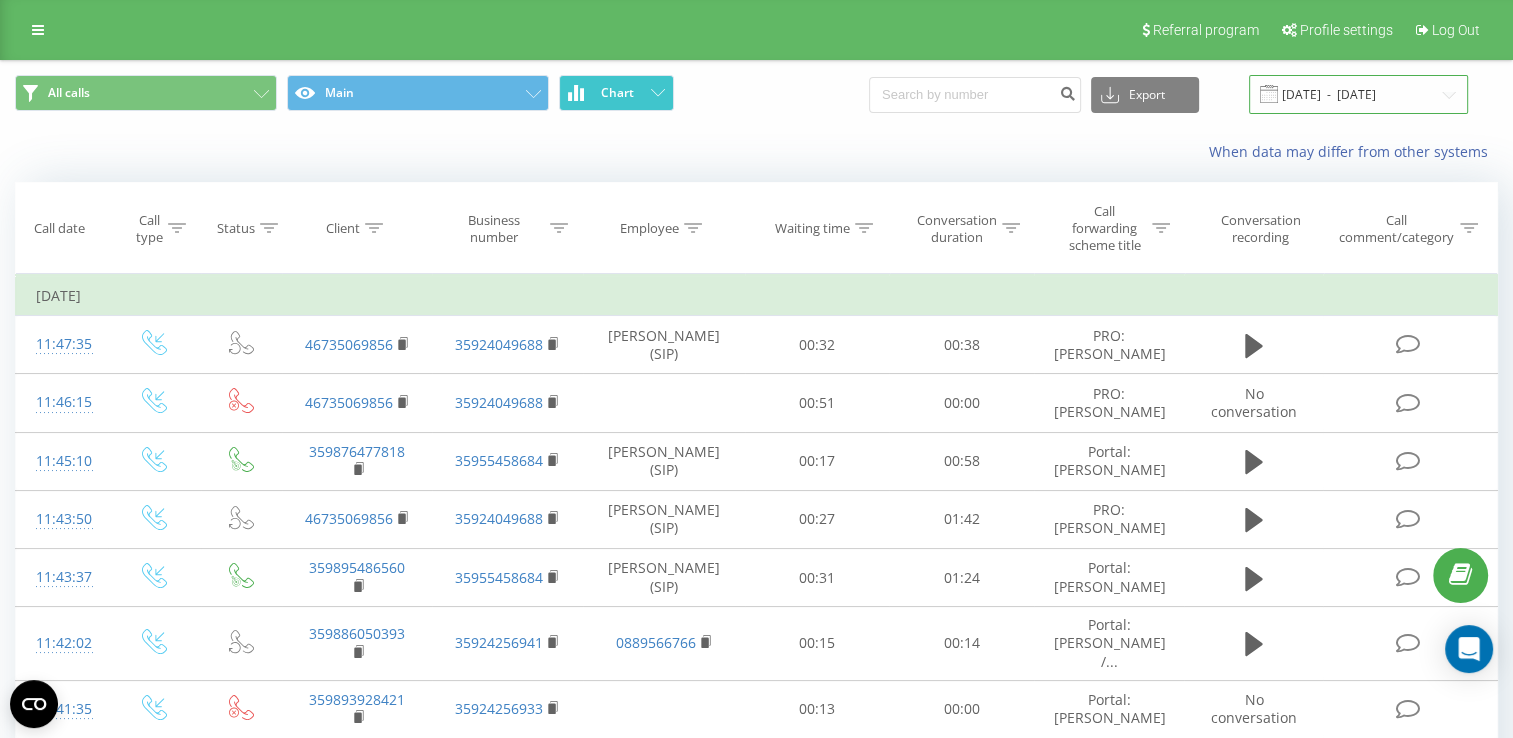 click on "[DATE]  -  [DATE]" at bounding box center (1358, 94) 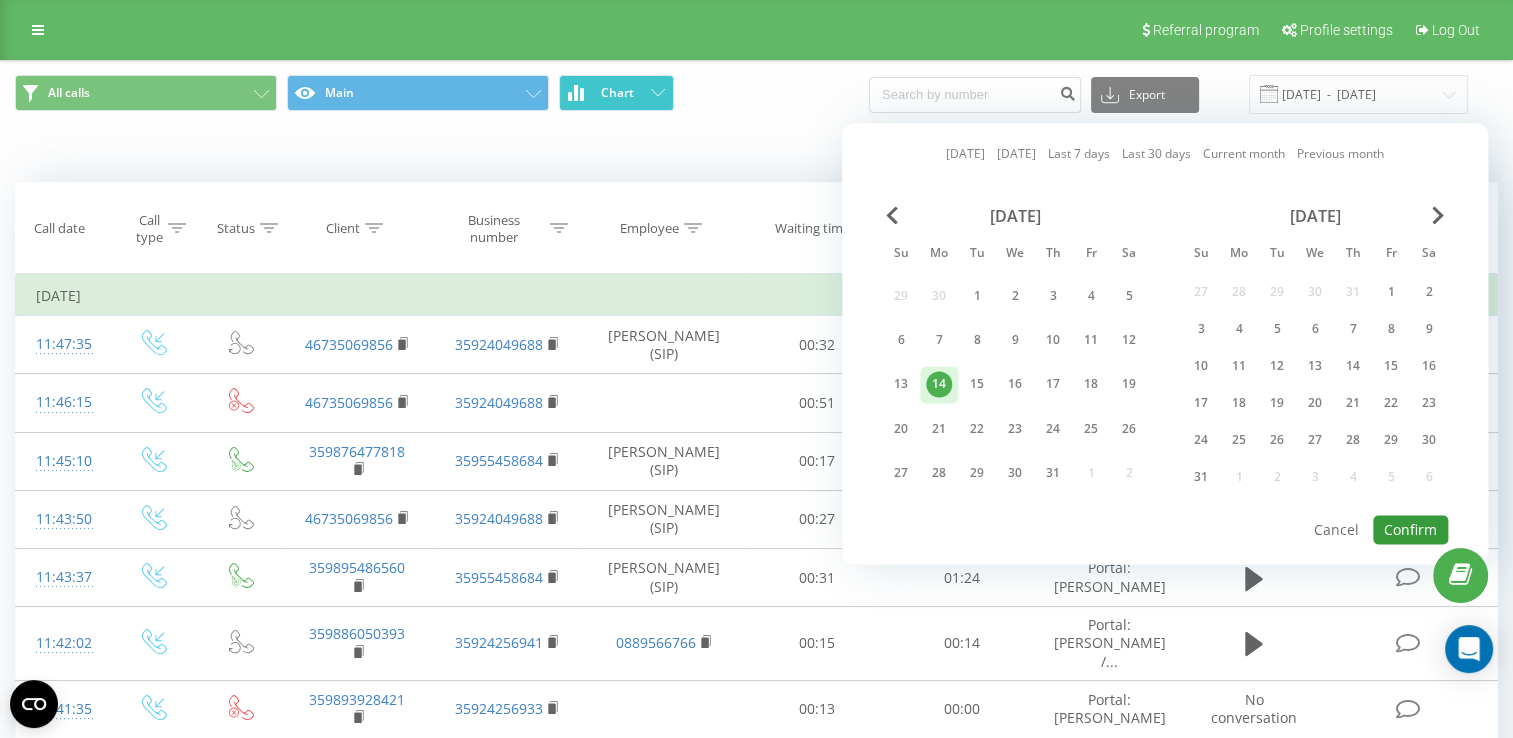 click on "Confirm" at bounding box center [1410, 529] 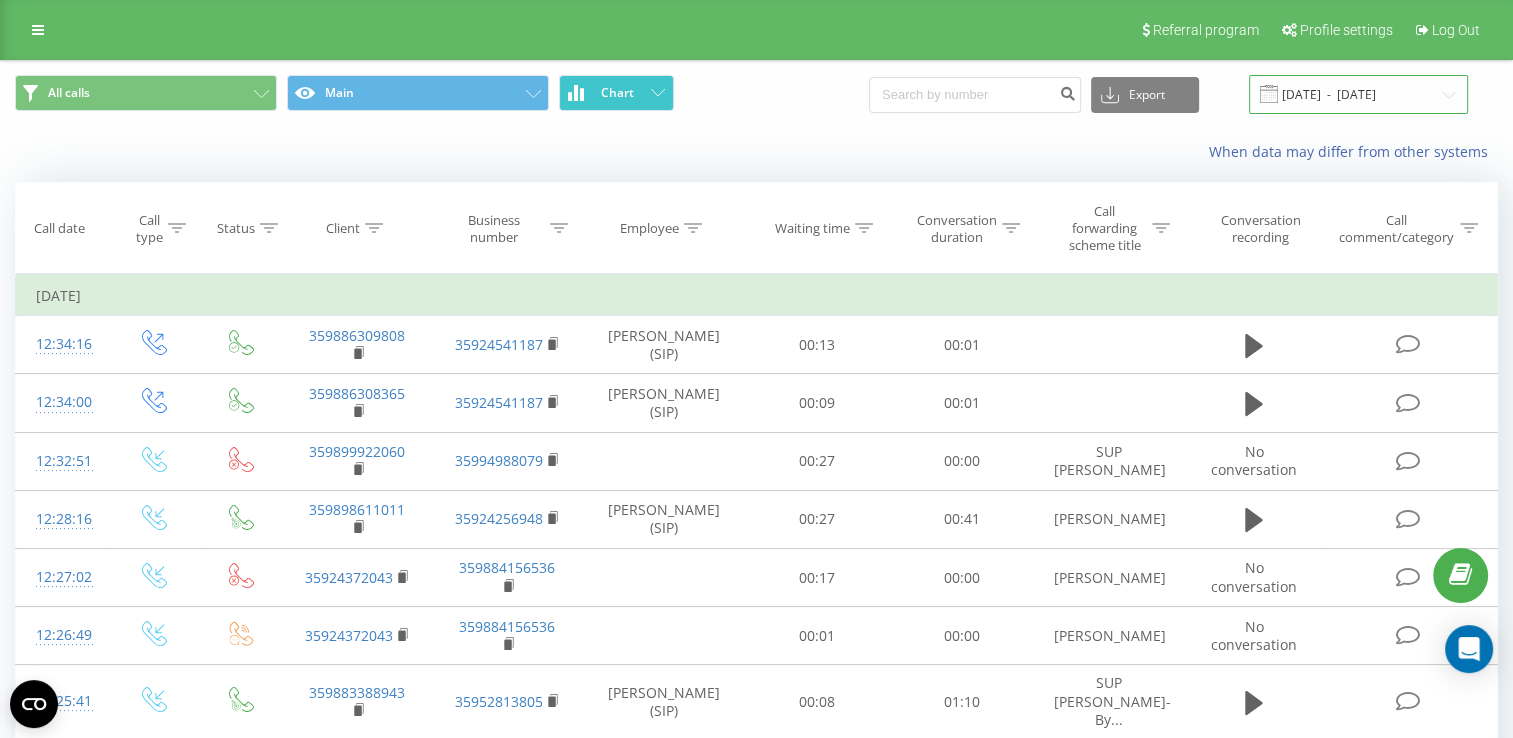 click on "[DATE]  -  [DATE]" at bounding box center [1358, 94] 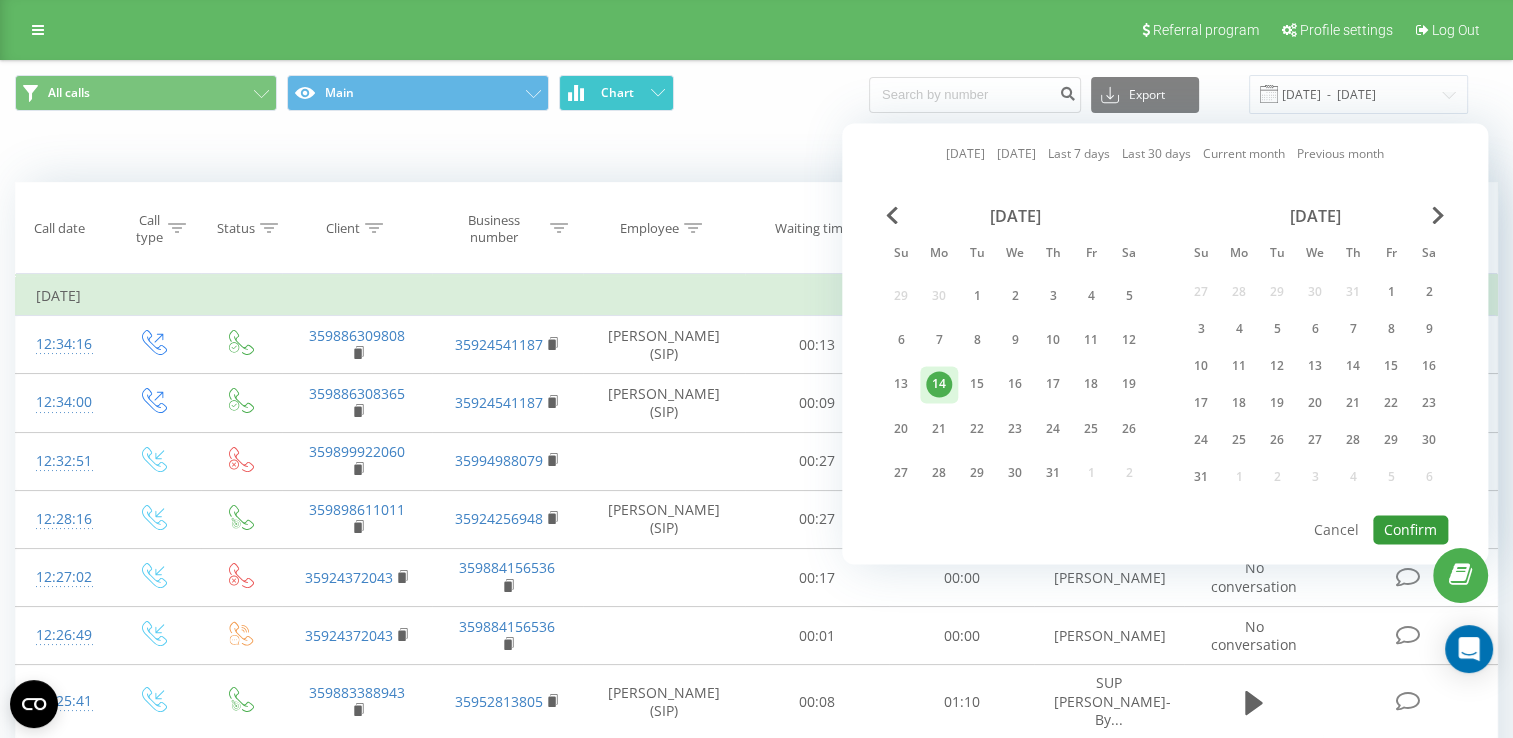 click on "Confirm" at bounding box center [1410, 529] 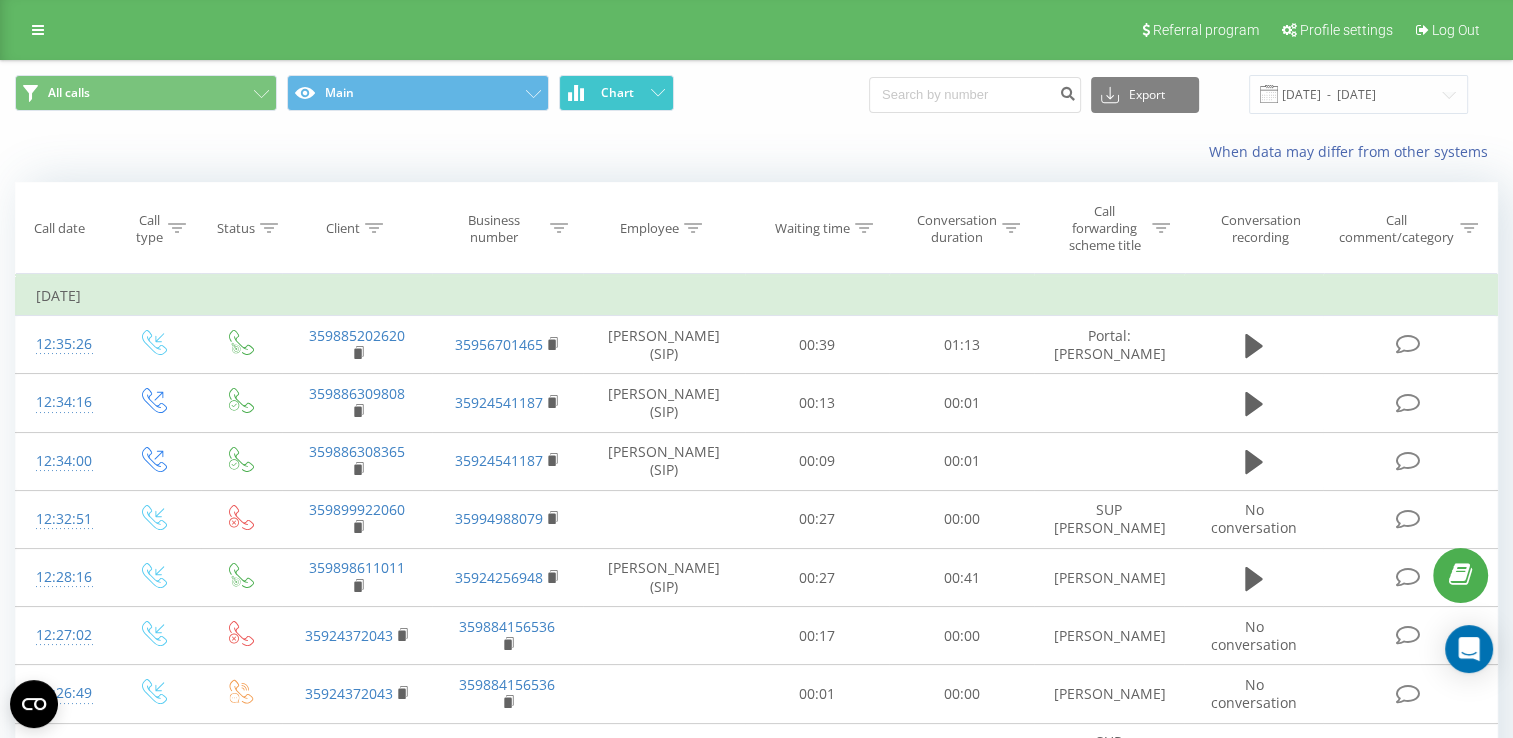 click at bounding box center [0, 0] 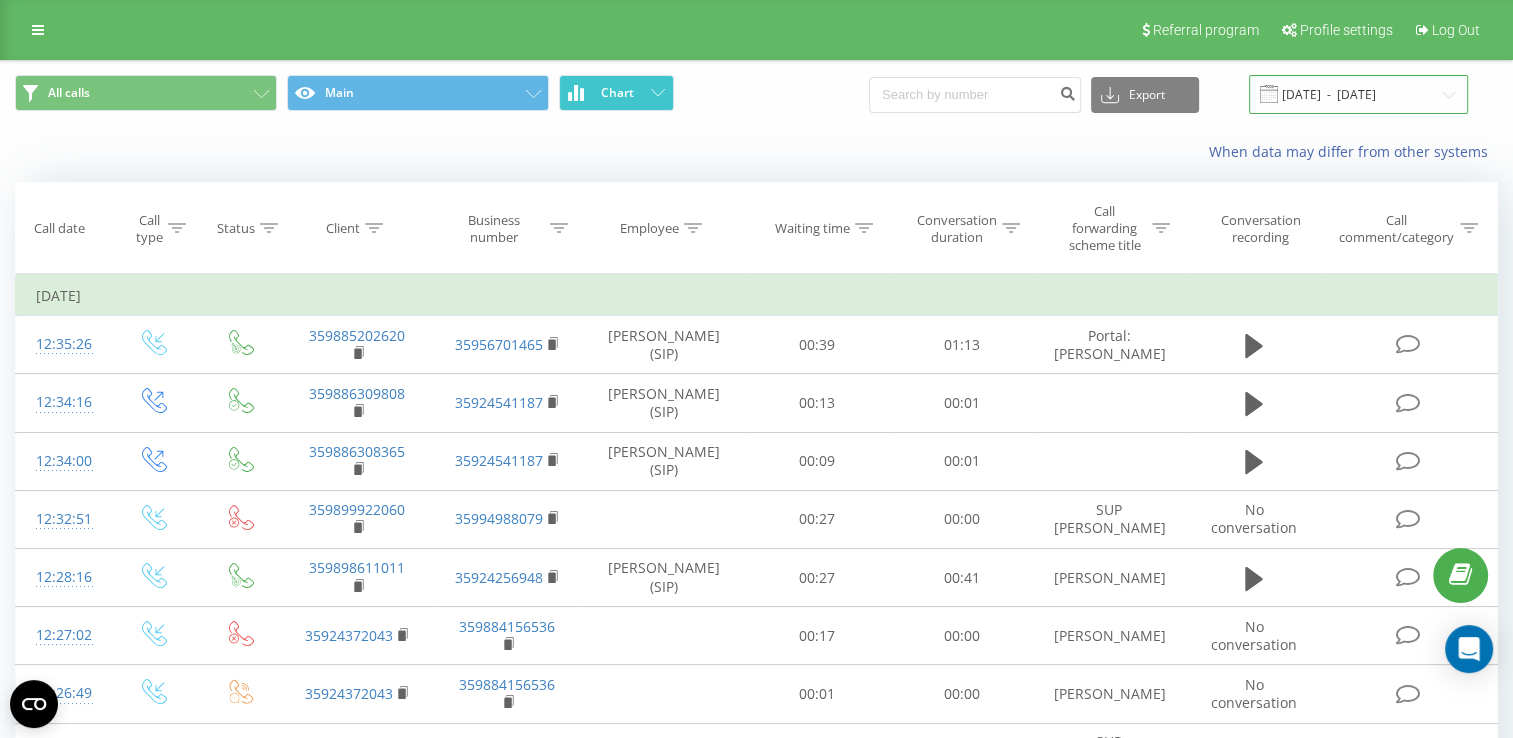 click on "[DATE]  -  [DATE]" at bounding box center (1358, 94) 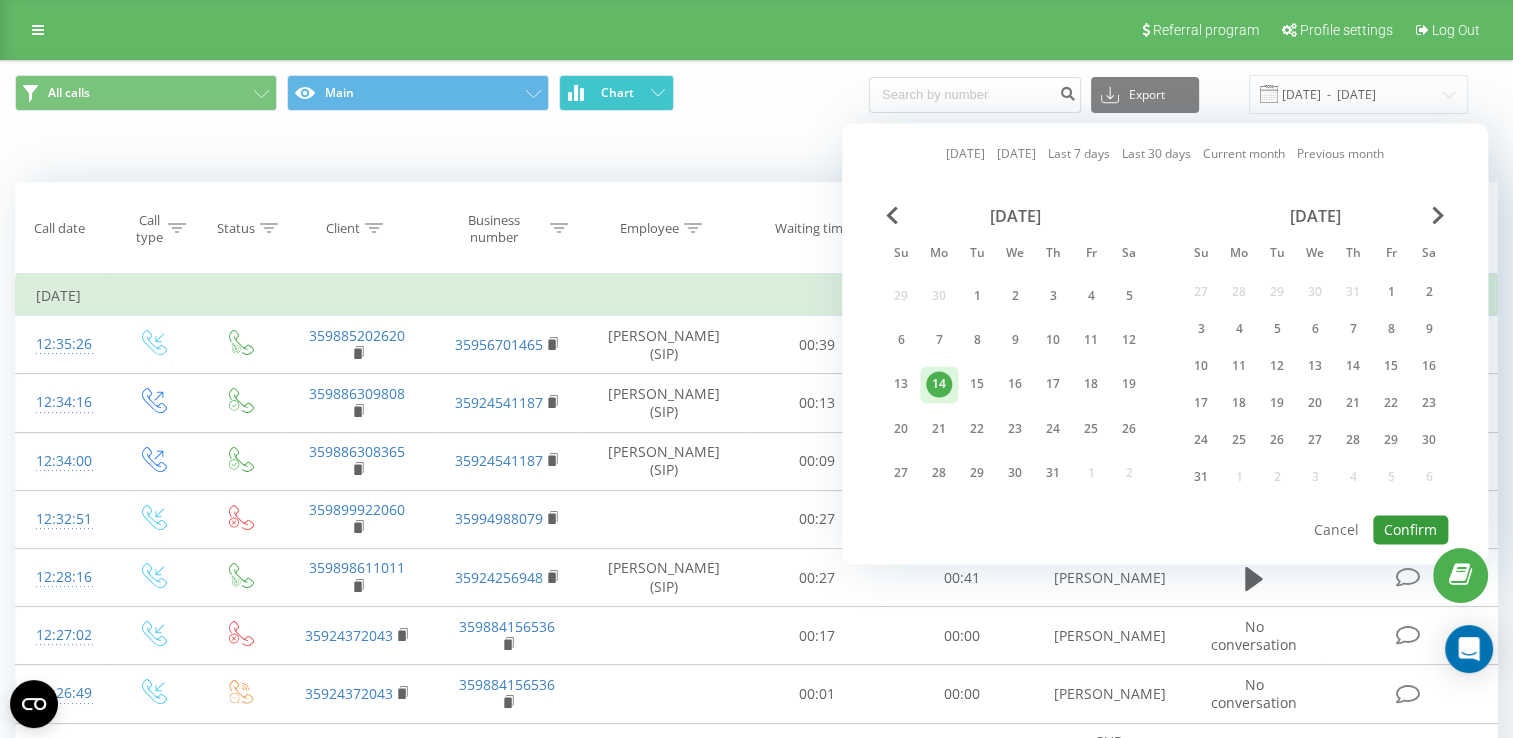click on "Confirm" at bounding box center (1410, 529) 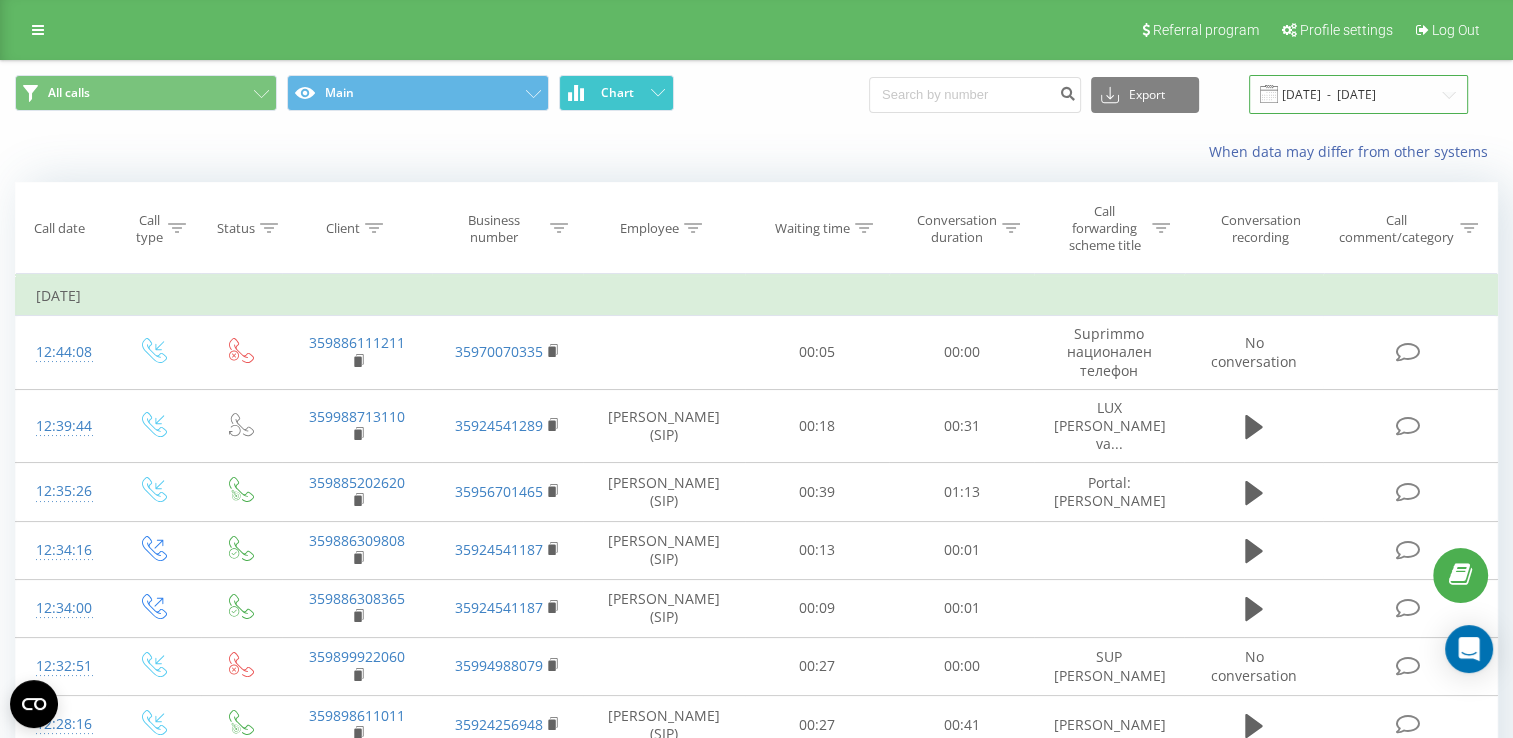 click on "[DATE]  -  [DATE]" at bounding box center [1358, 94] 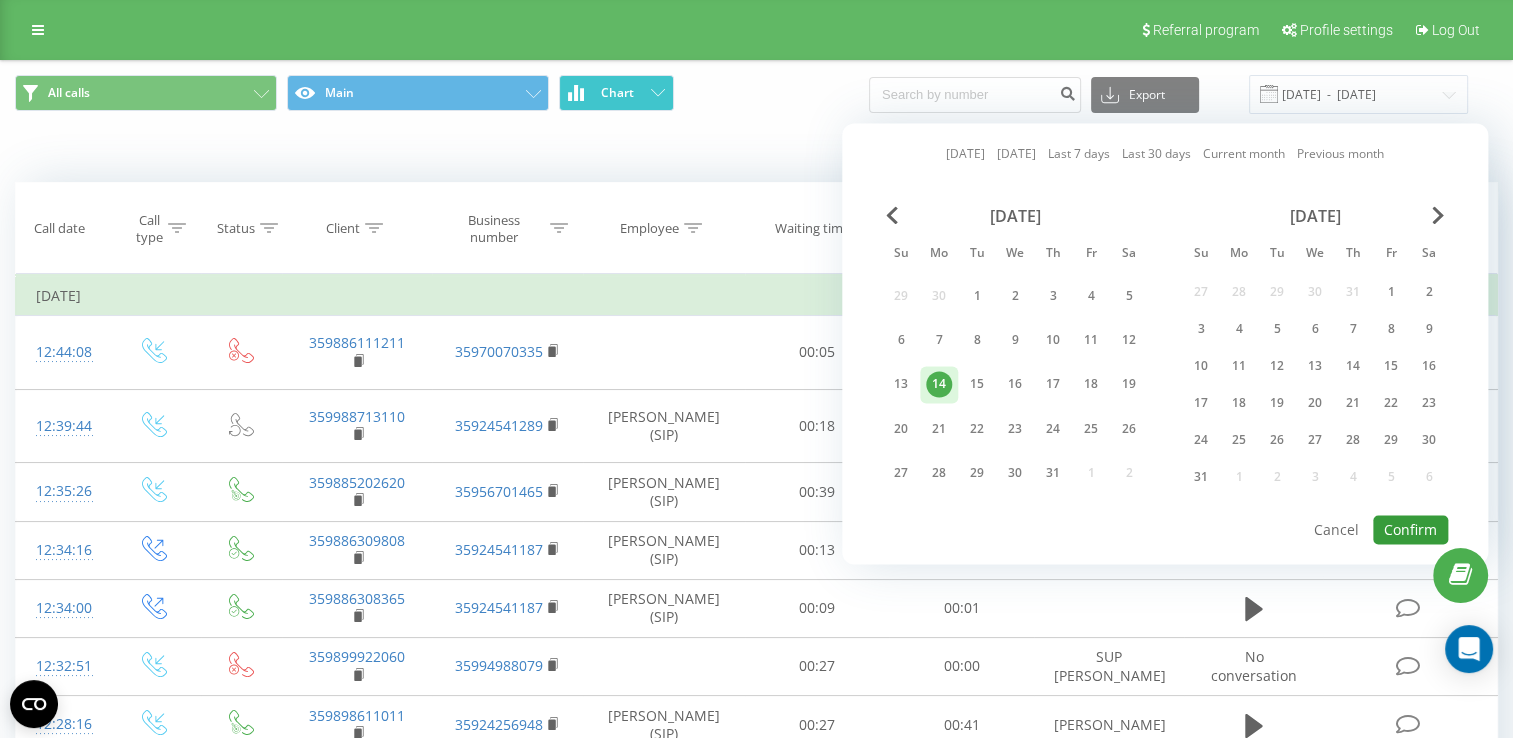 click on "Confirm" at bounding box center [1410, 529] 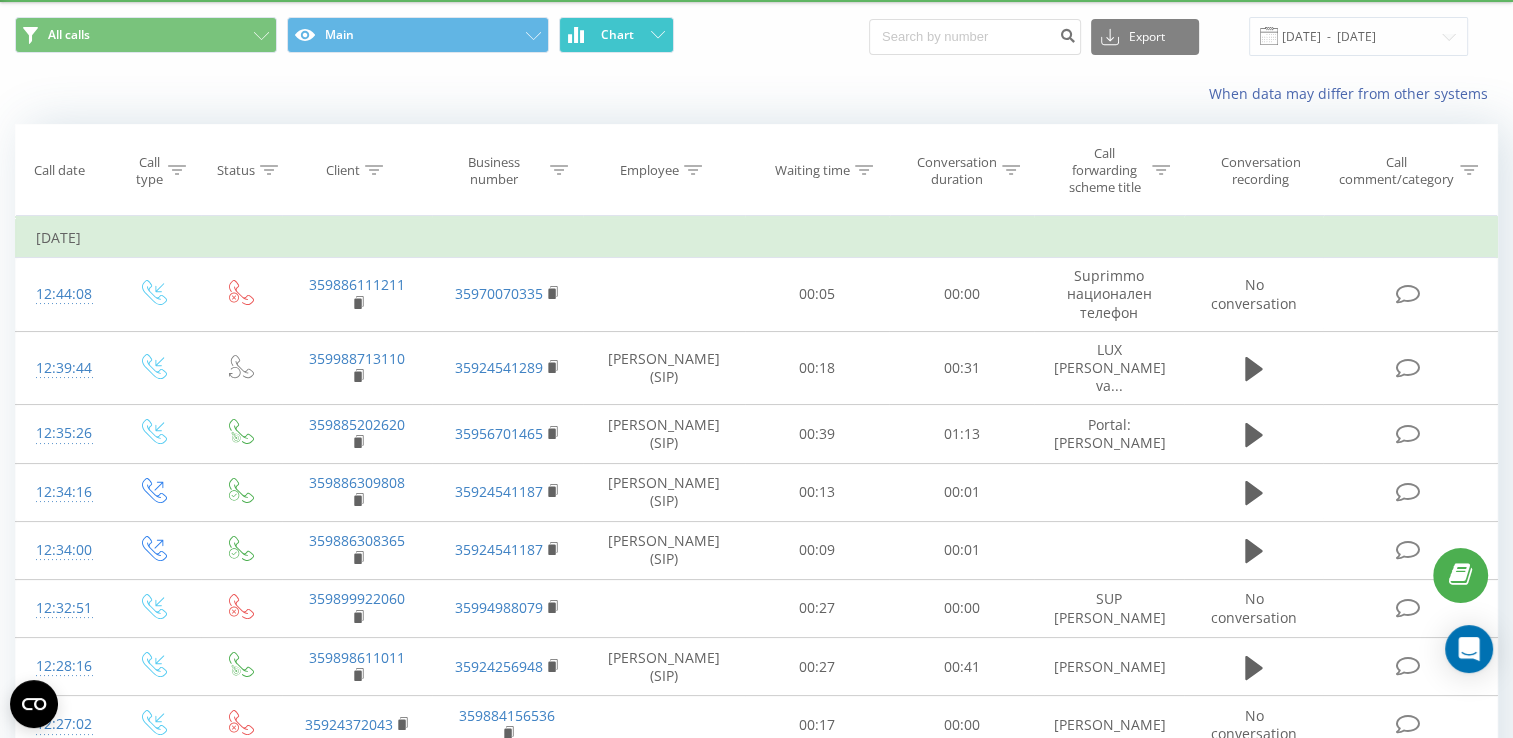 scroll, scrollTop: 0, scrollLeft: 0, axis: both 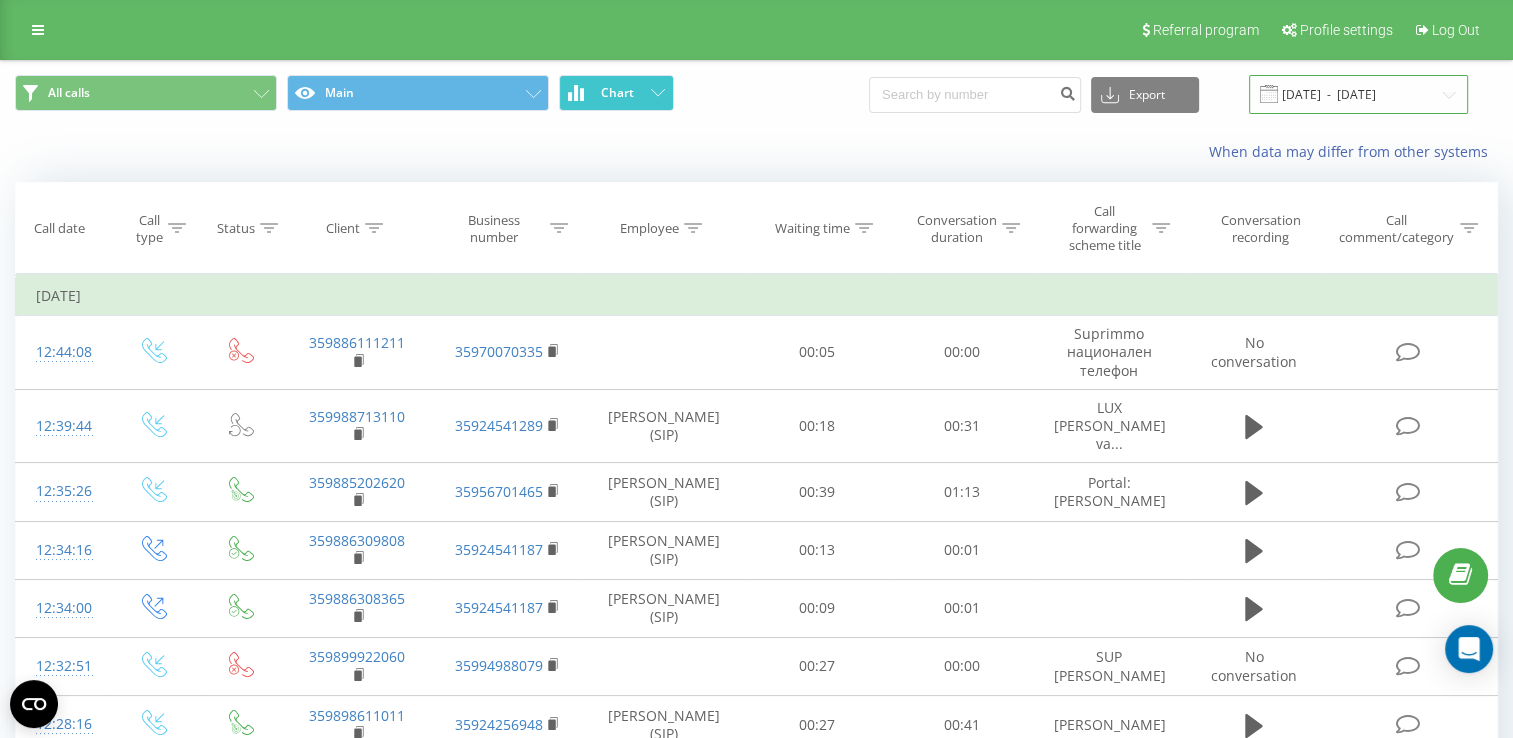 click on "[DATE]  -  [DATE]" at bounding box center (1358, 94) 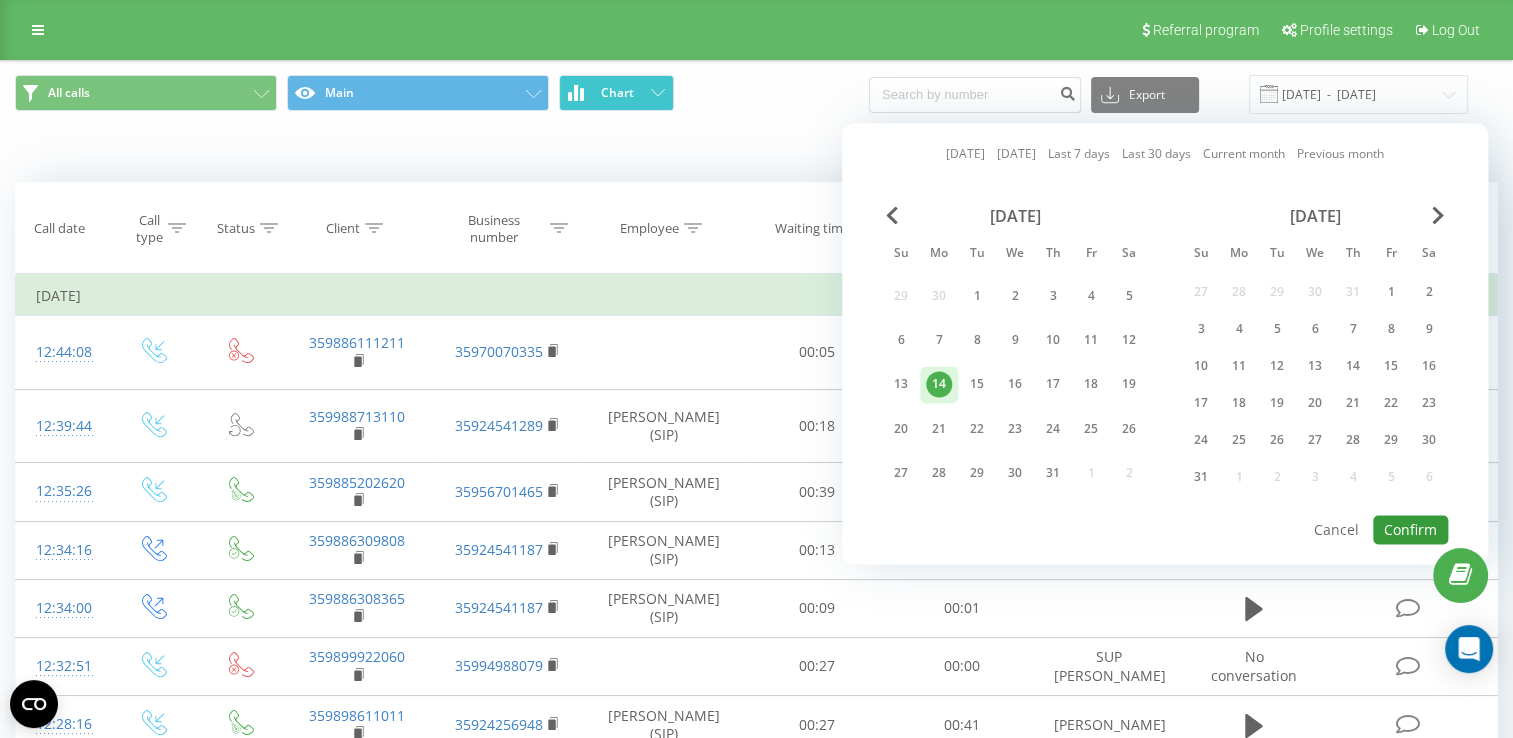 click on "Confirm" at bounding box center (1410, 529) 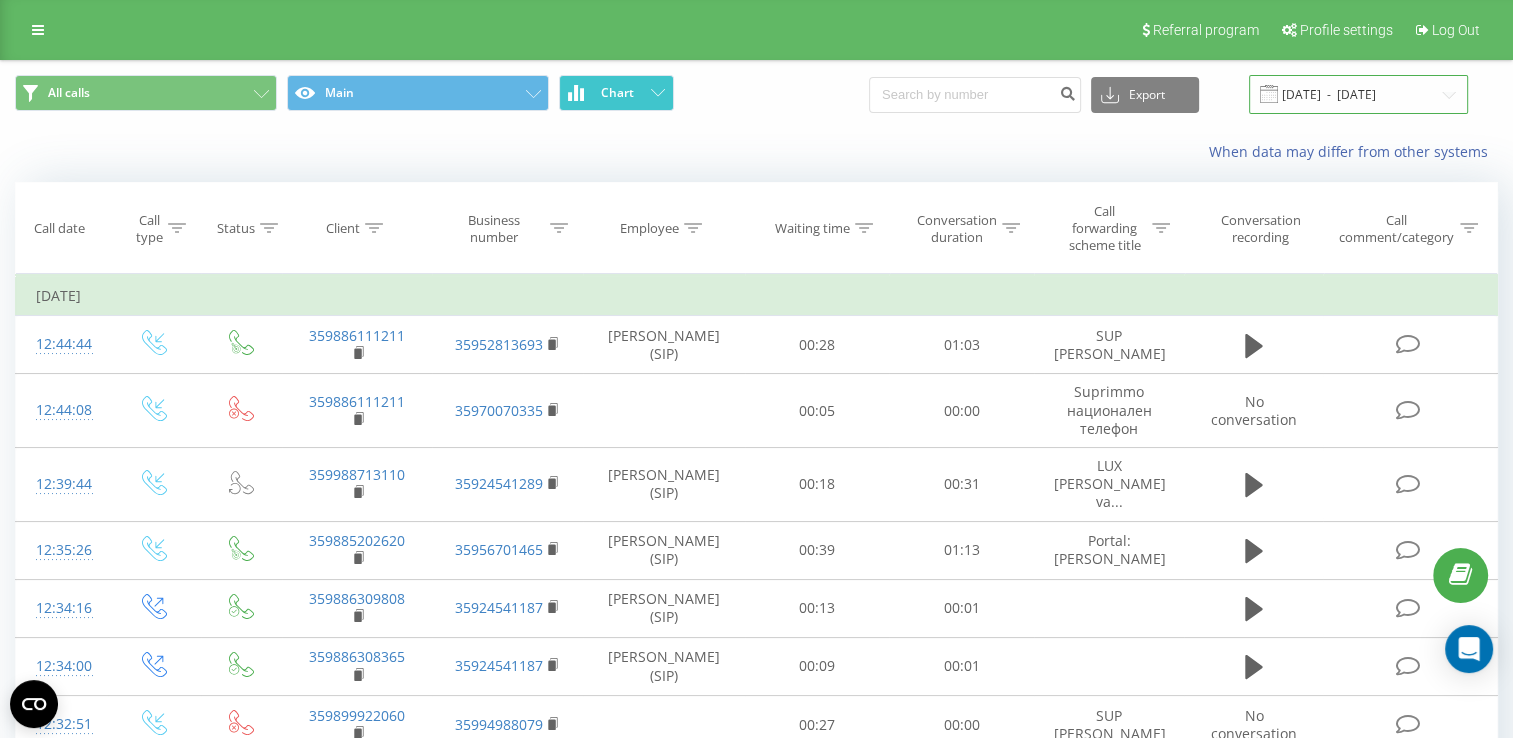 click on "[DATE]  -  [DATE]" at bounding box center (1358, 94) 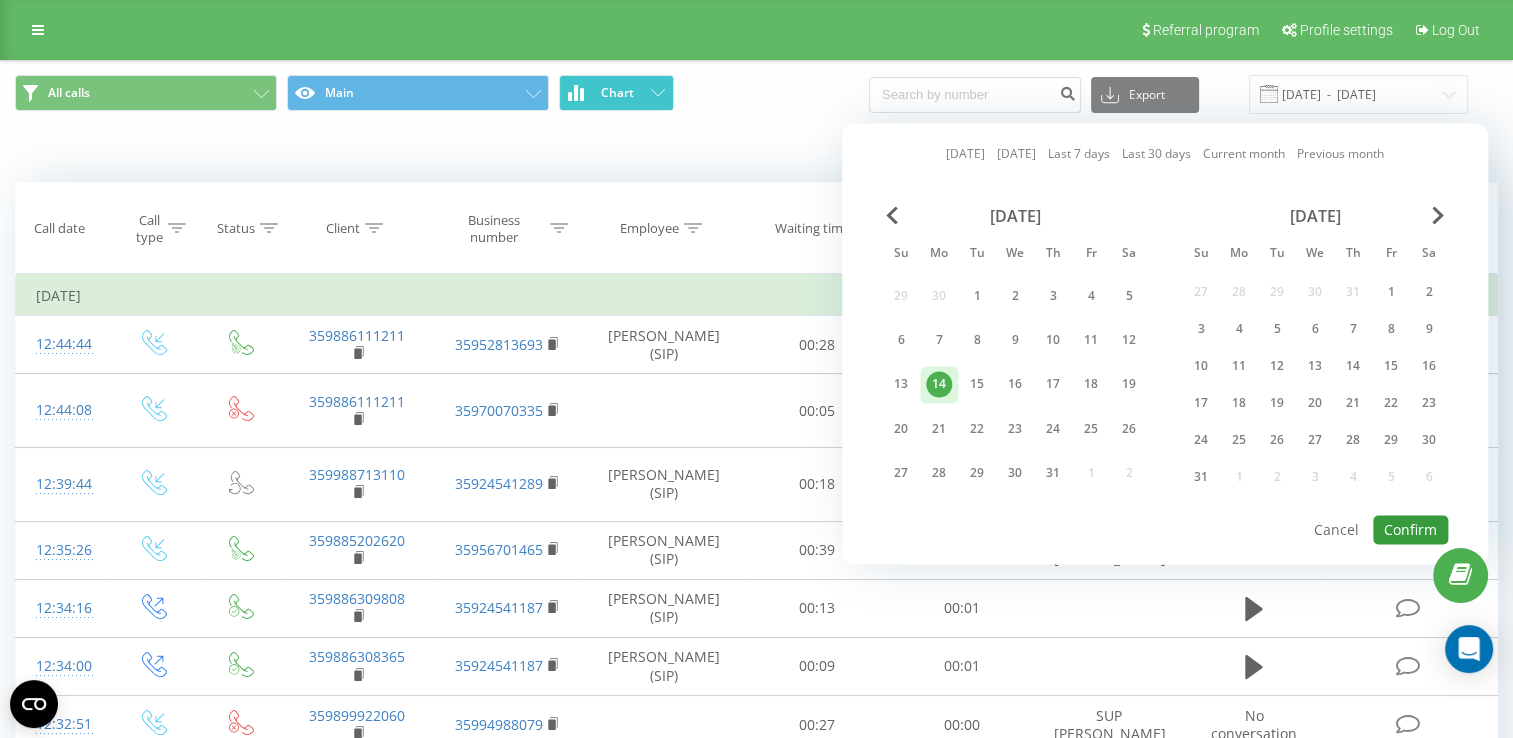 click on "Confirm" at bounding box center [1410, 529] 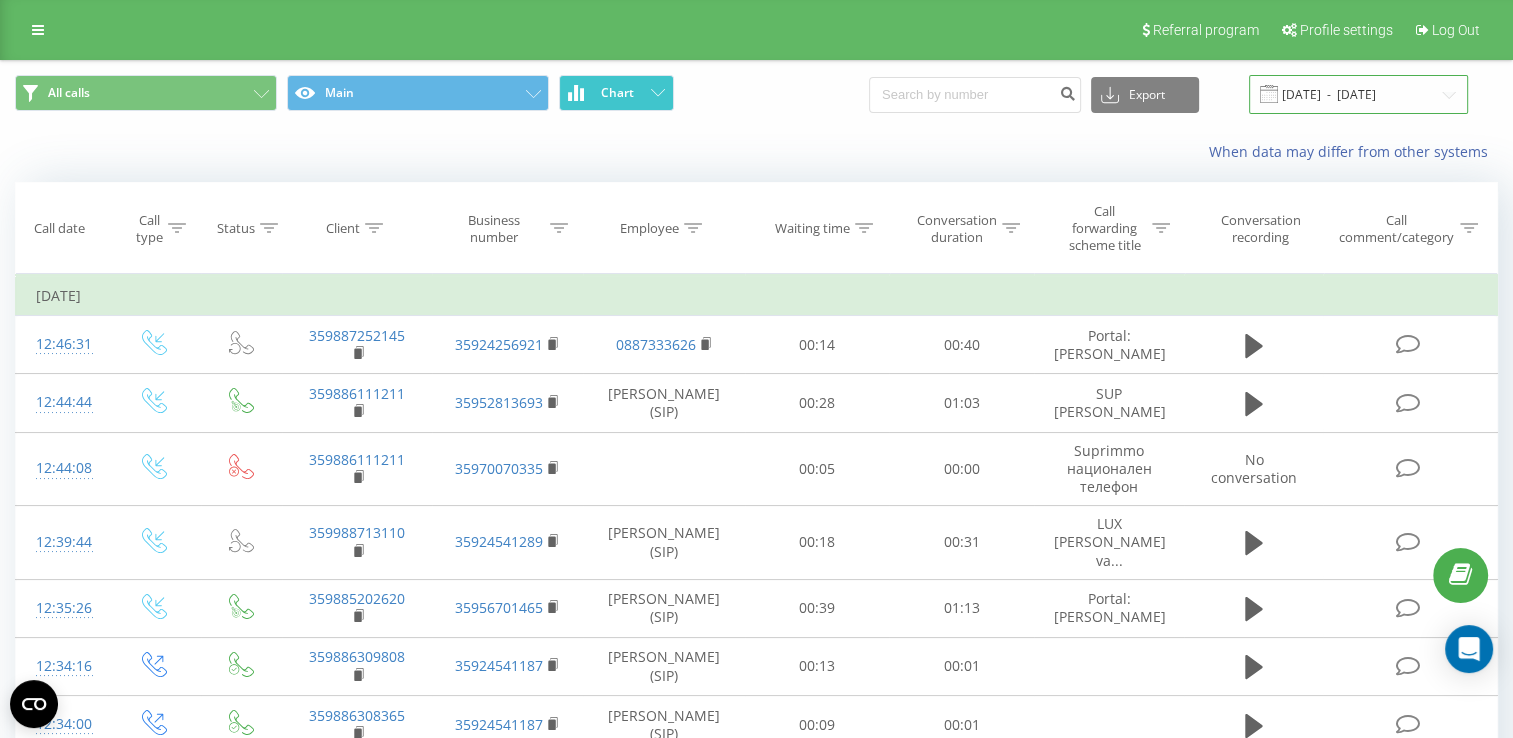click on "[DATE]  -  [DATE]" at bounding box center (1358, 94) 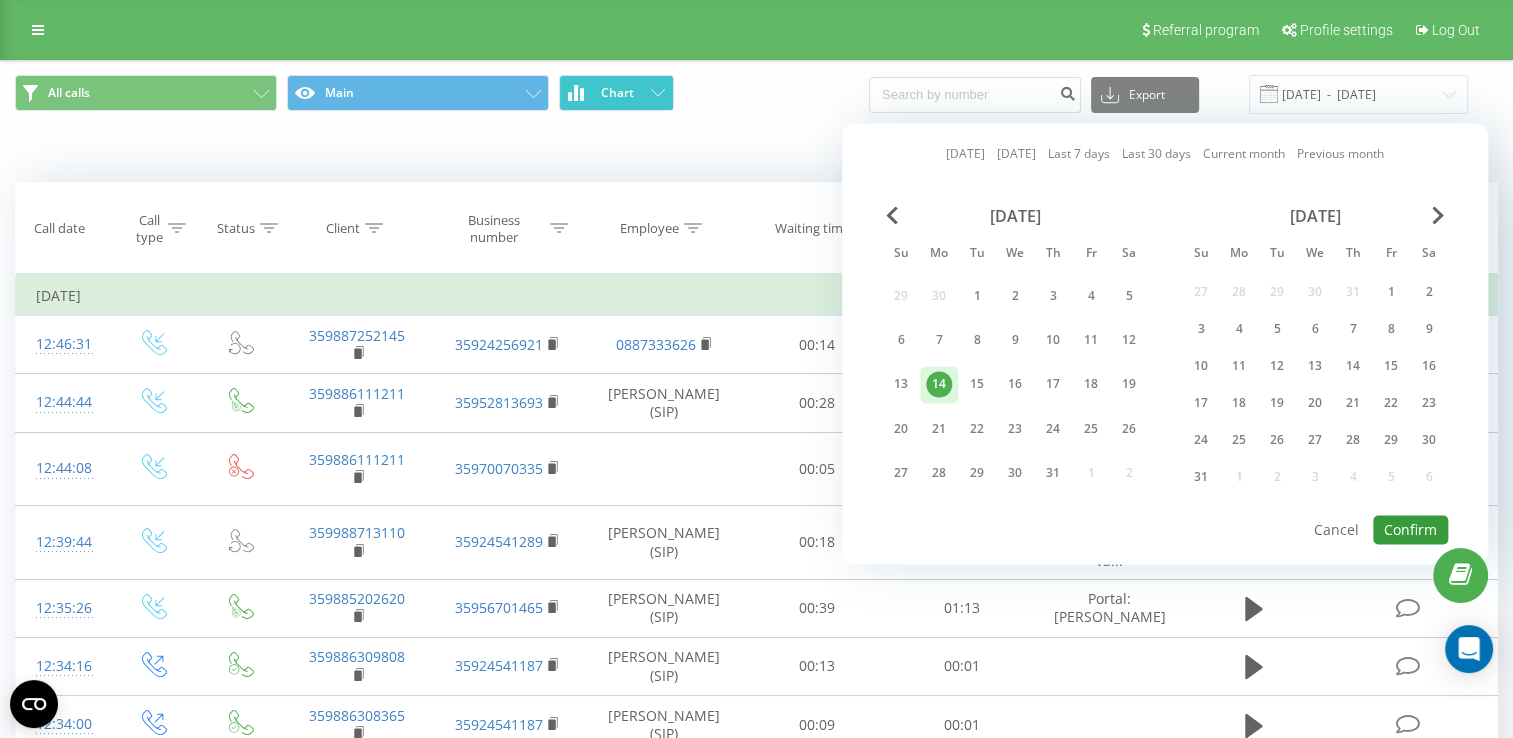 click on "Confirm" at bounding box center [1410, 529] 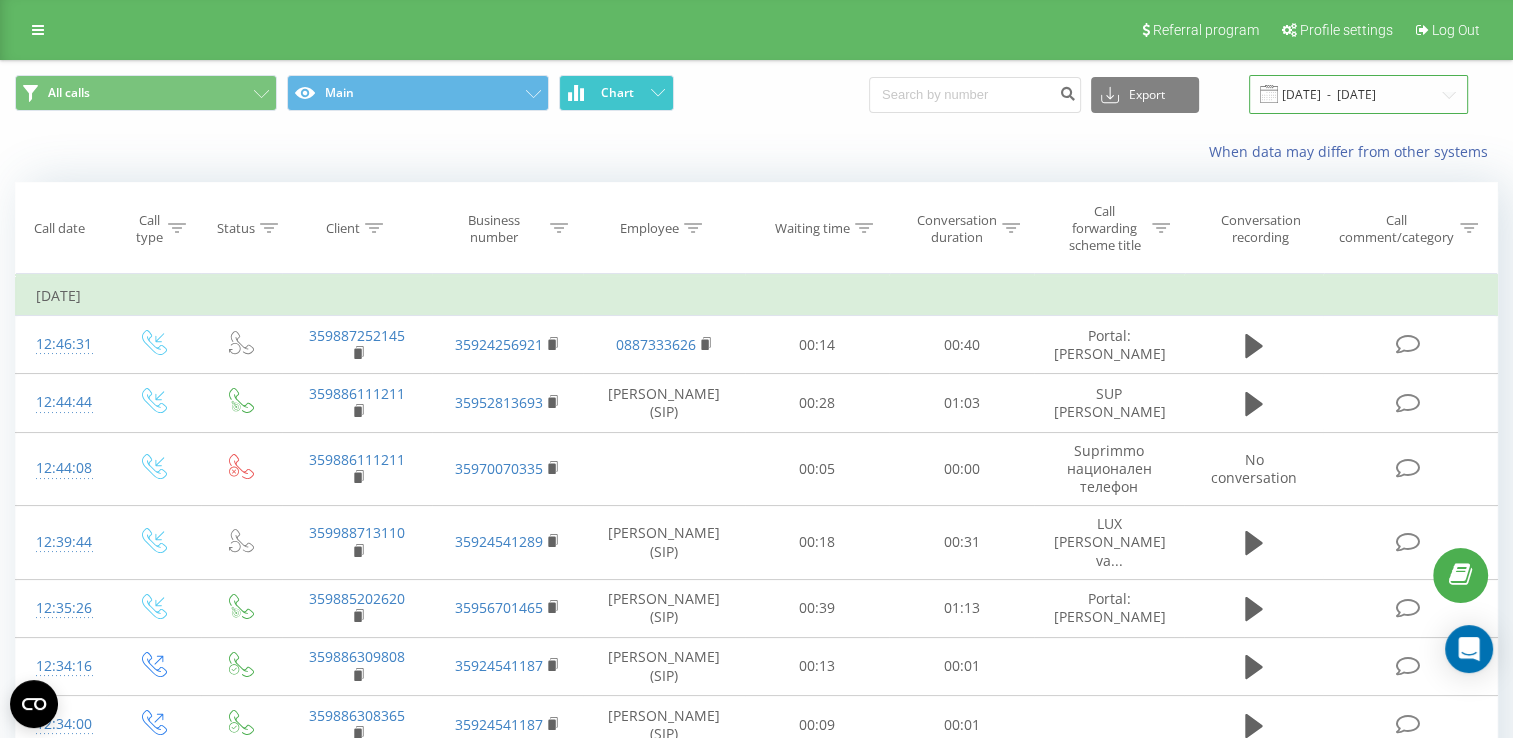 click on "[DATE]  -  [DATE]" at bounding box center [1358, 94] 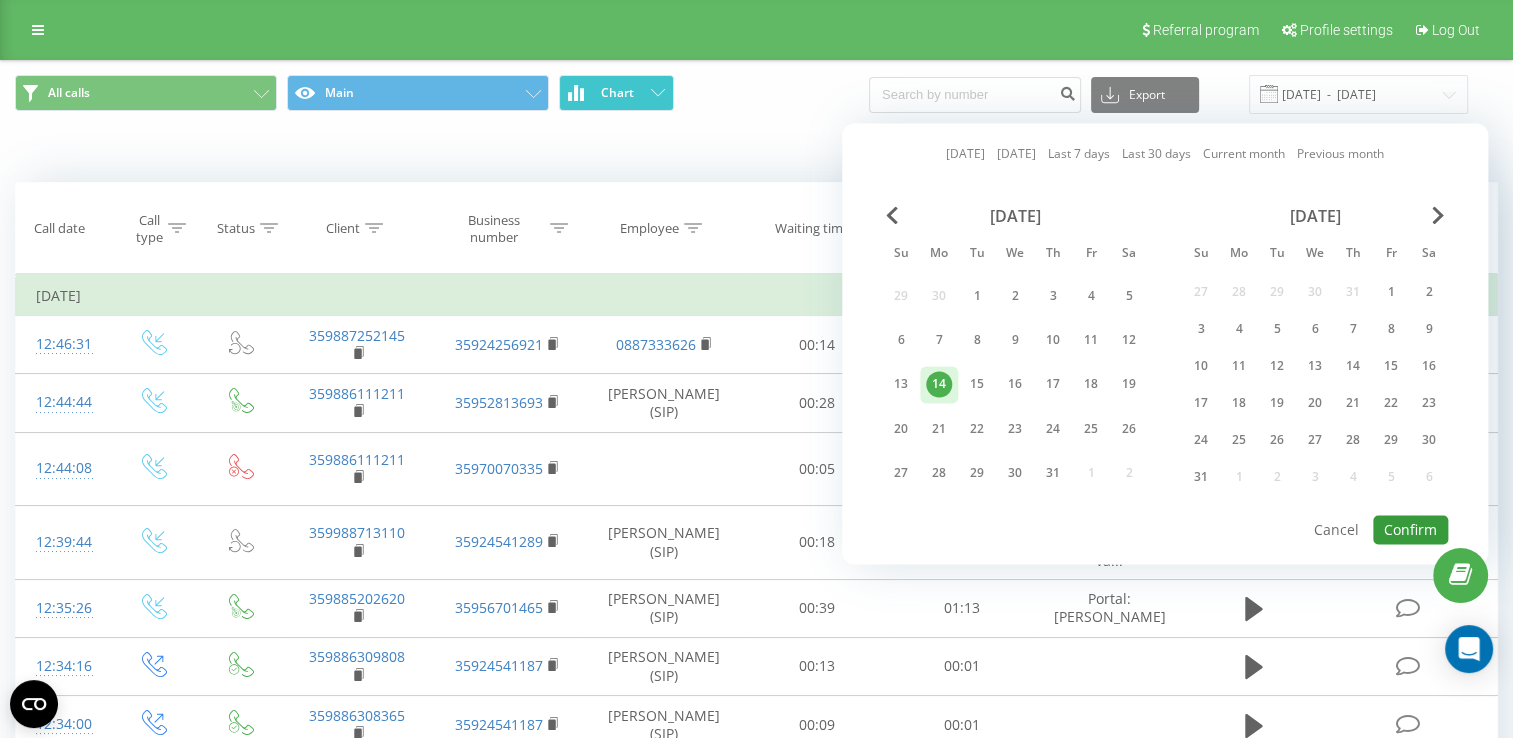click on "Confirm" at bounding box center [1410, 529] 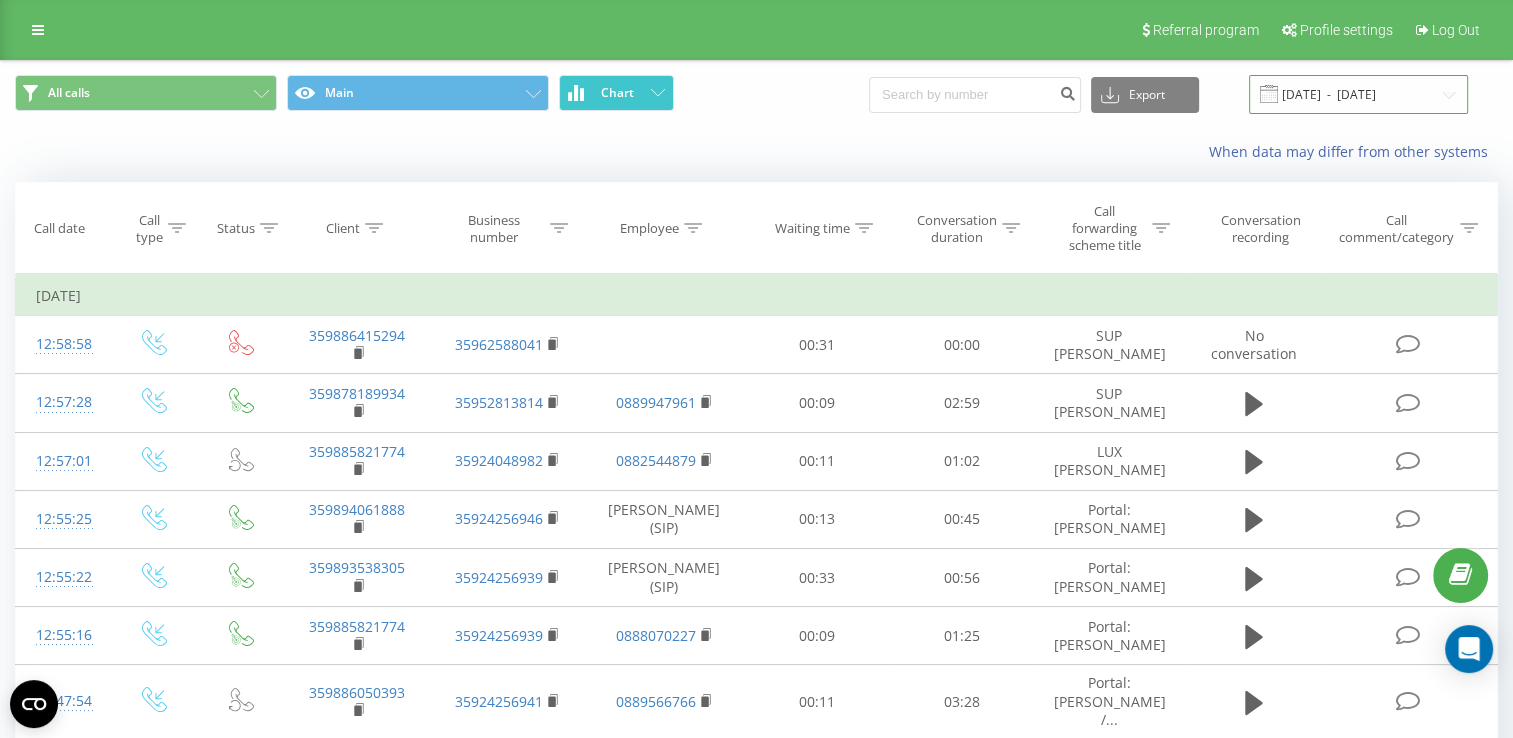 click on "[DATE]  -  [DATE]" at bounding box center (1358, 94) 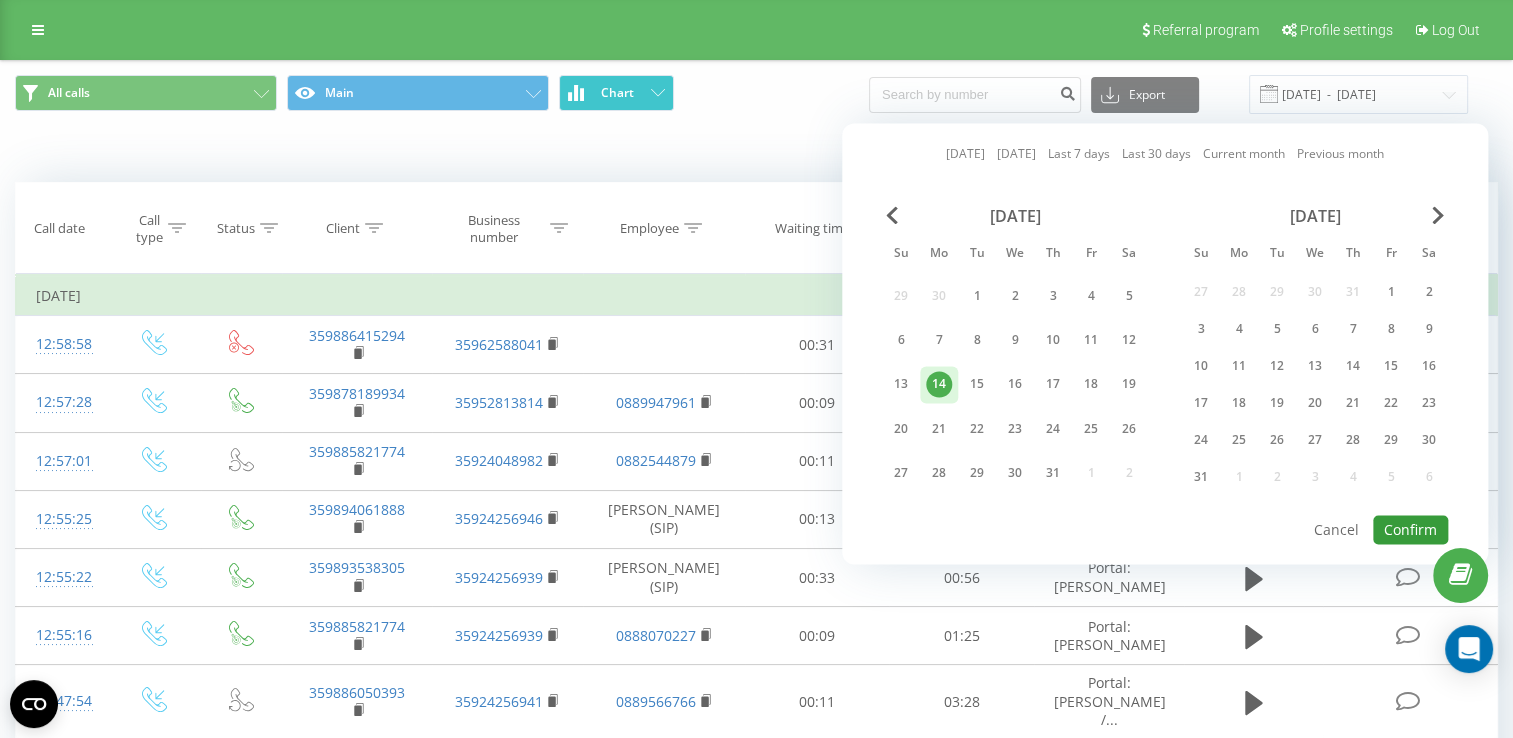 click on "Confirm" at bounding box center (1410, 529) 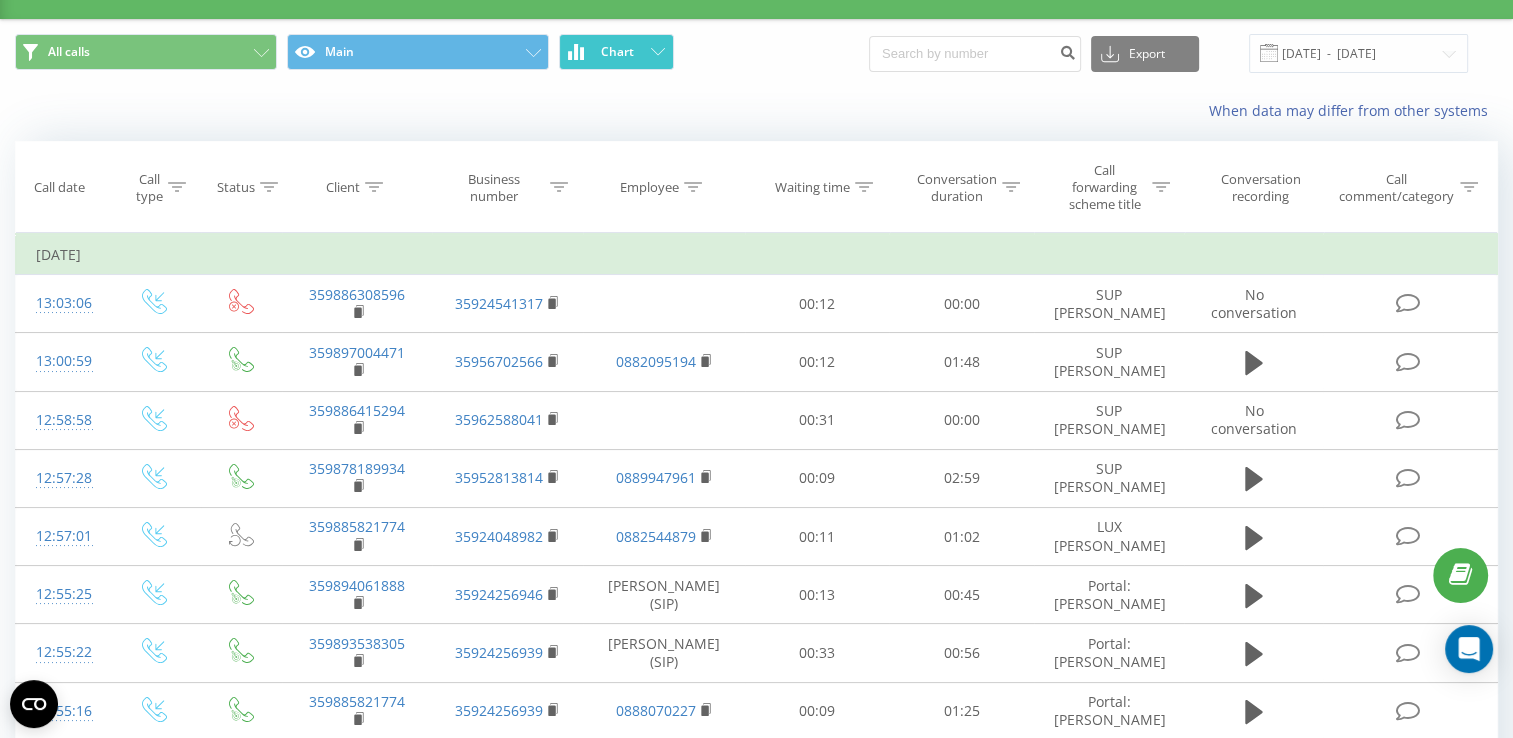 scroll, scrollTop: 0, scrollLeft: 0, axis: both 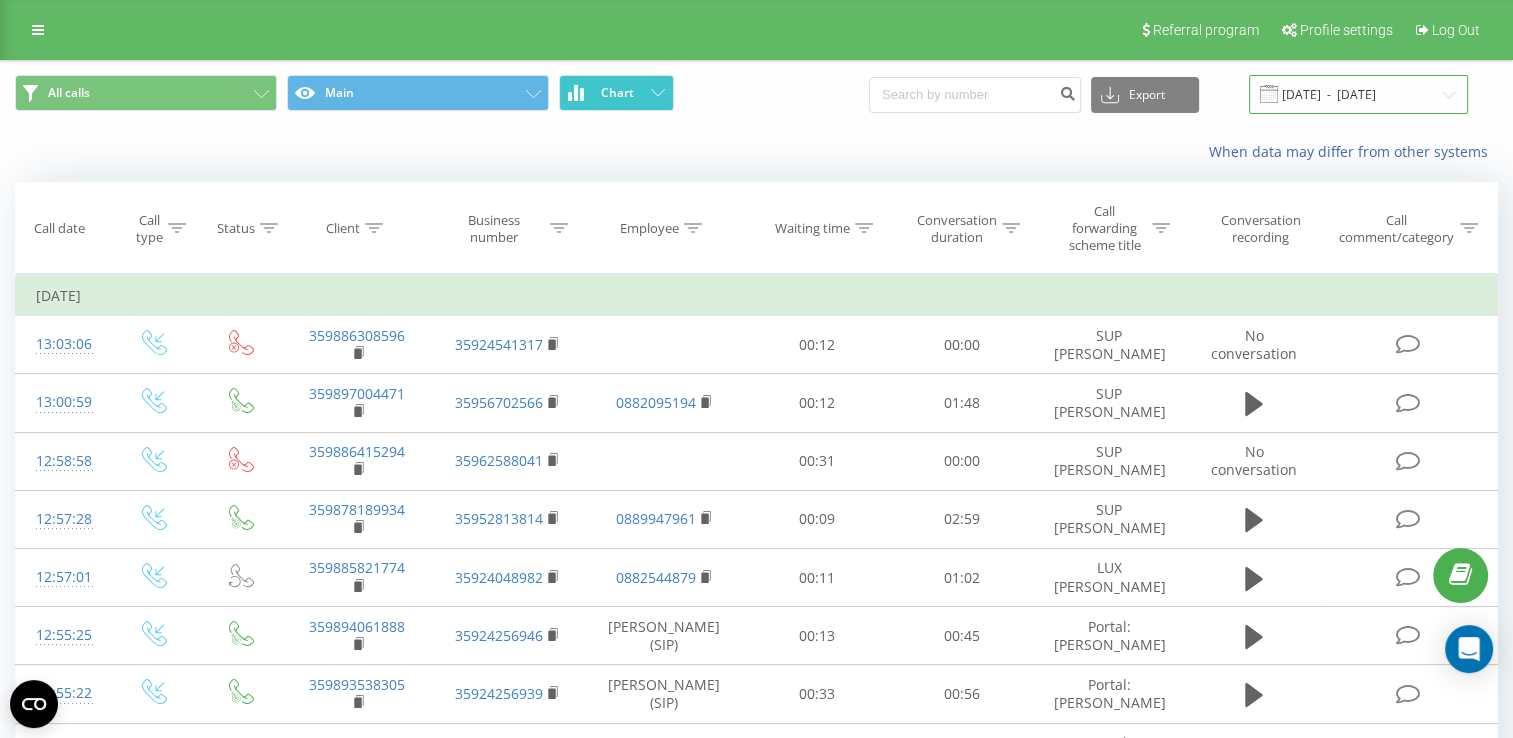 click on "[DATE]  -  [DATE]" at bounding box center (1358, 94) 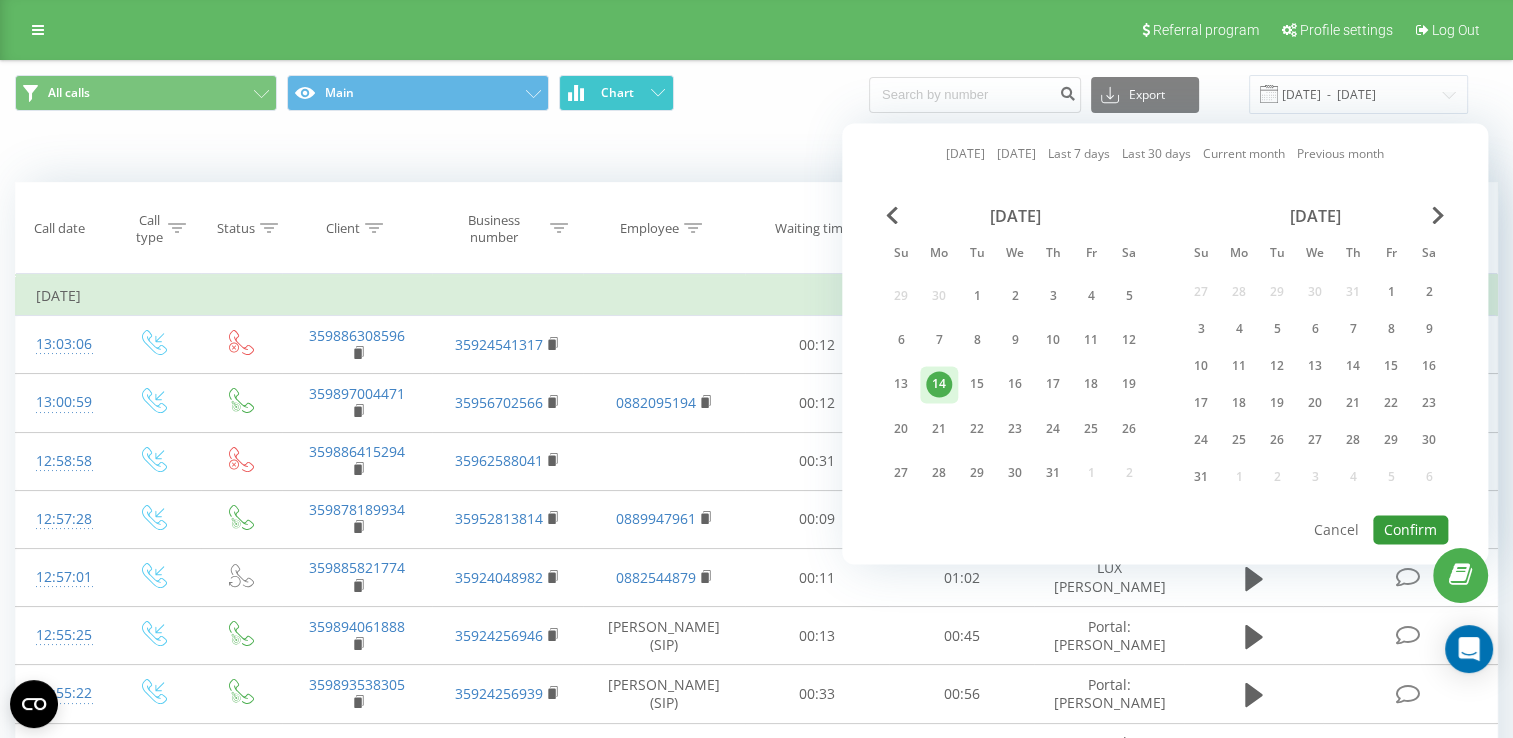 click on "Confirm" at bounding box center [1410, 529] 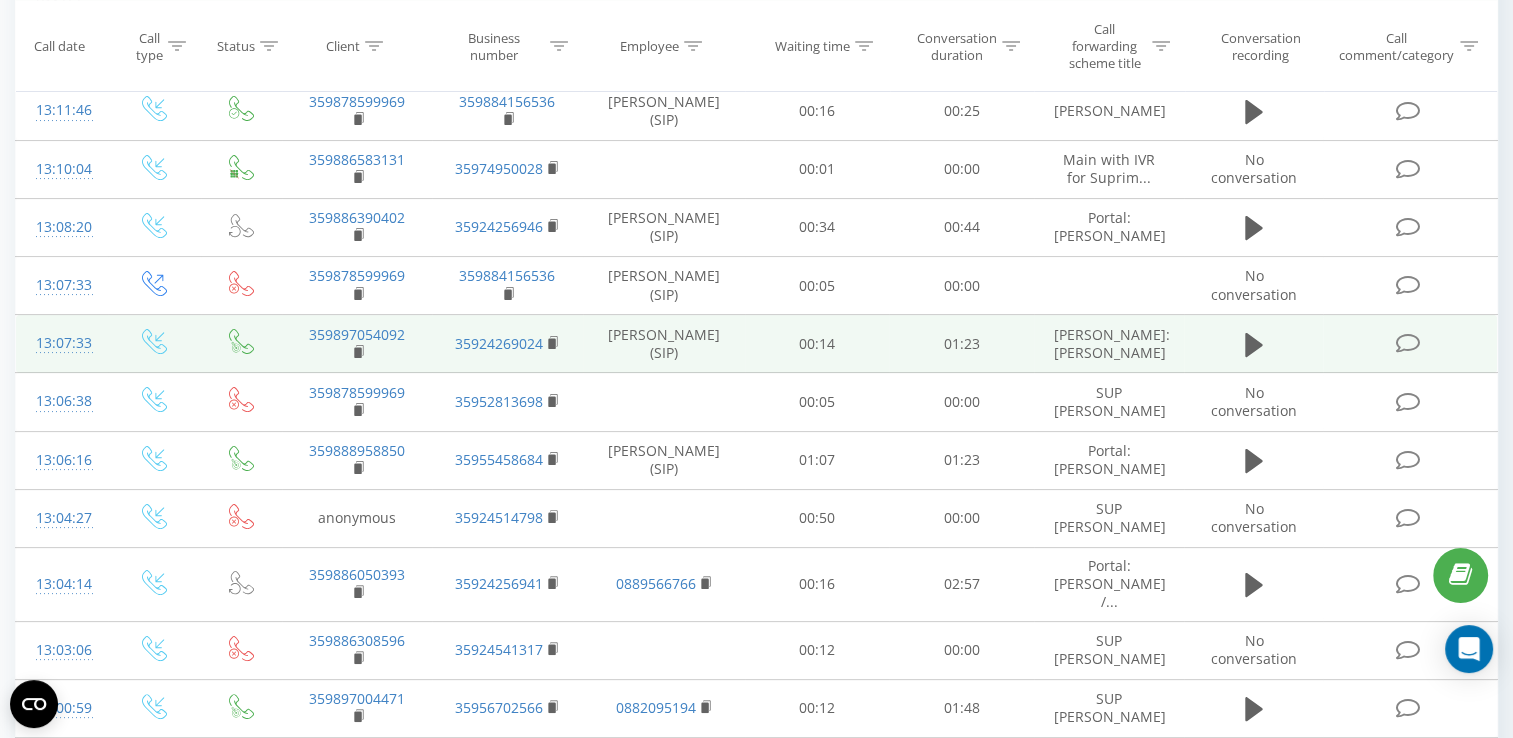 scroll, scrollTop: 400, scrollLeft: 0, axis: vertical 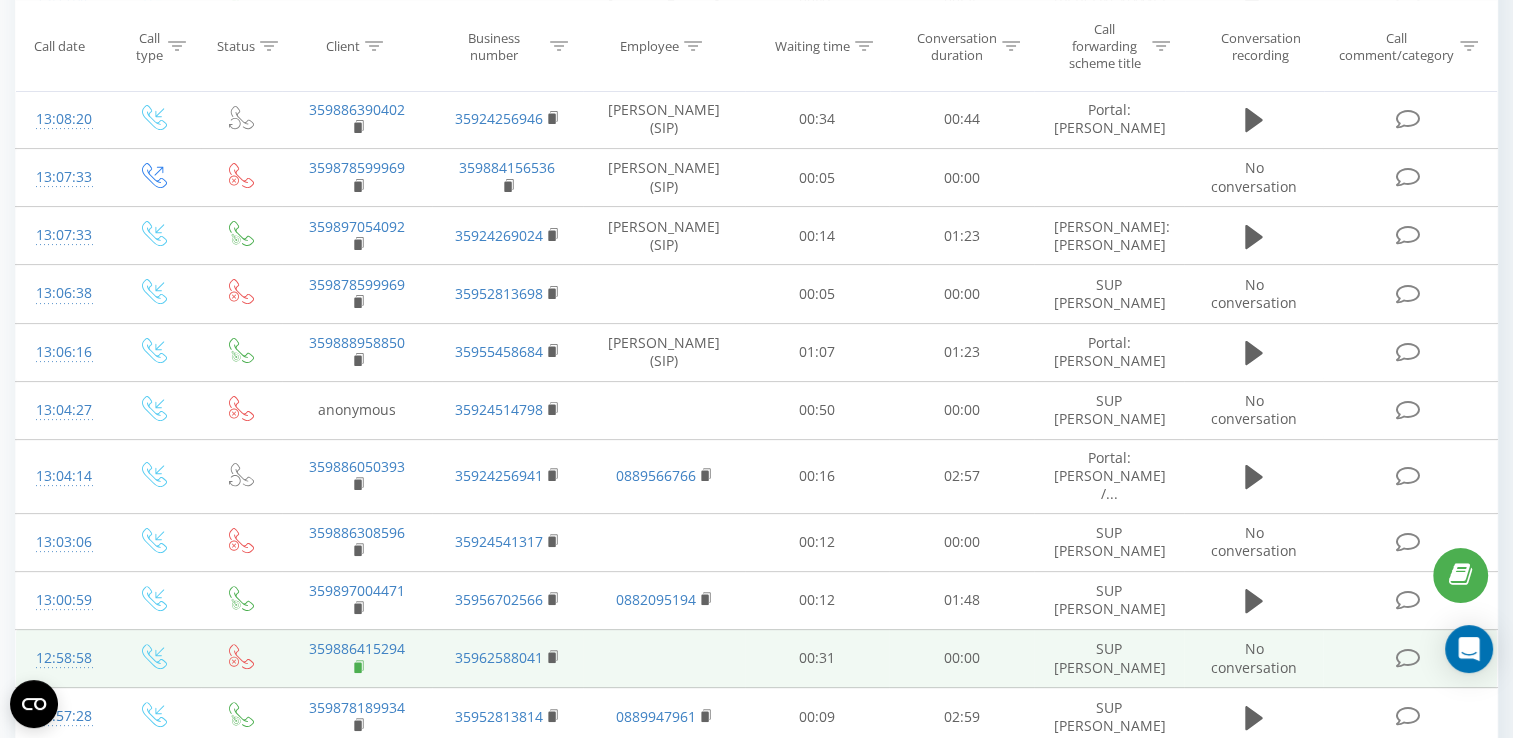 click 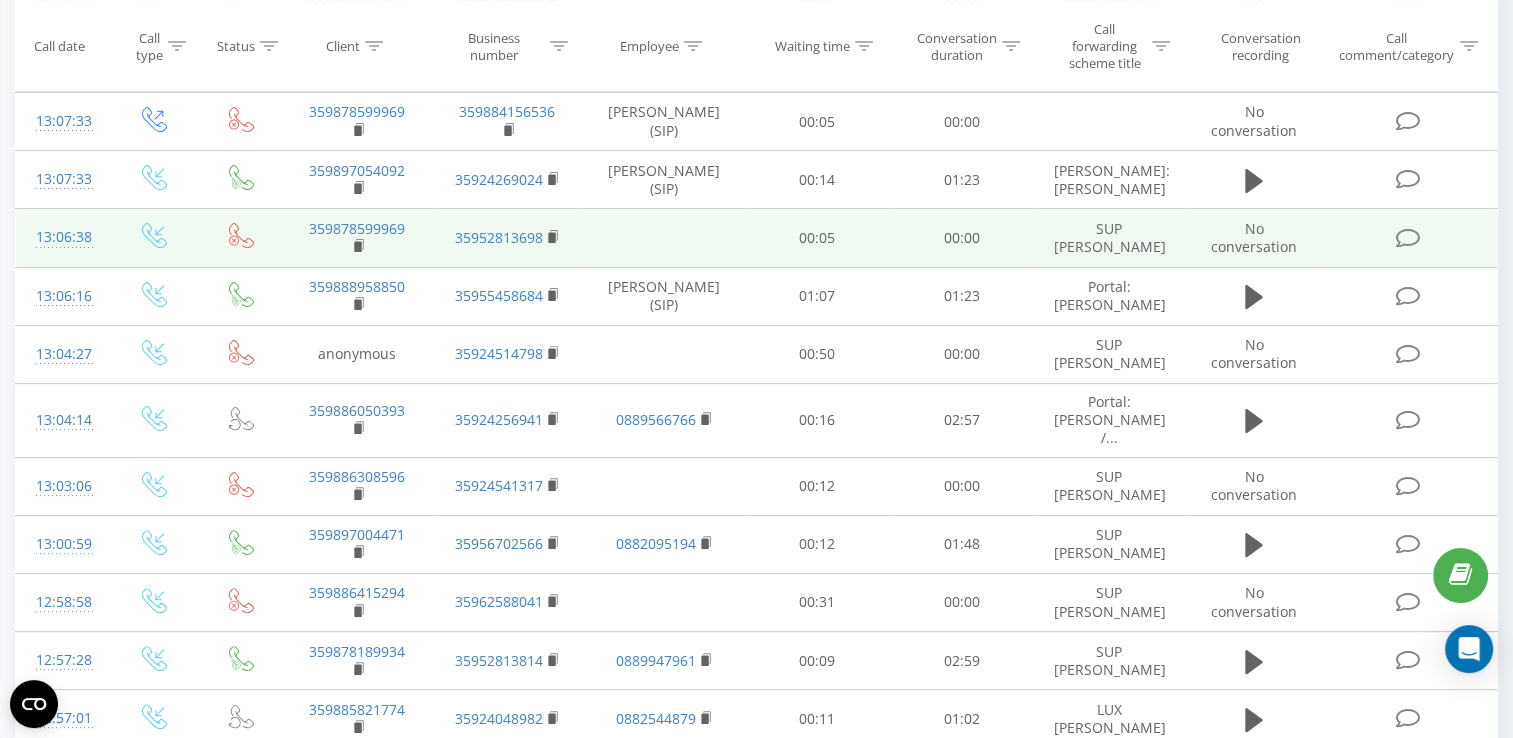 scroll, scrollTop: 0, scrollLeft: 0, axis: both 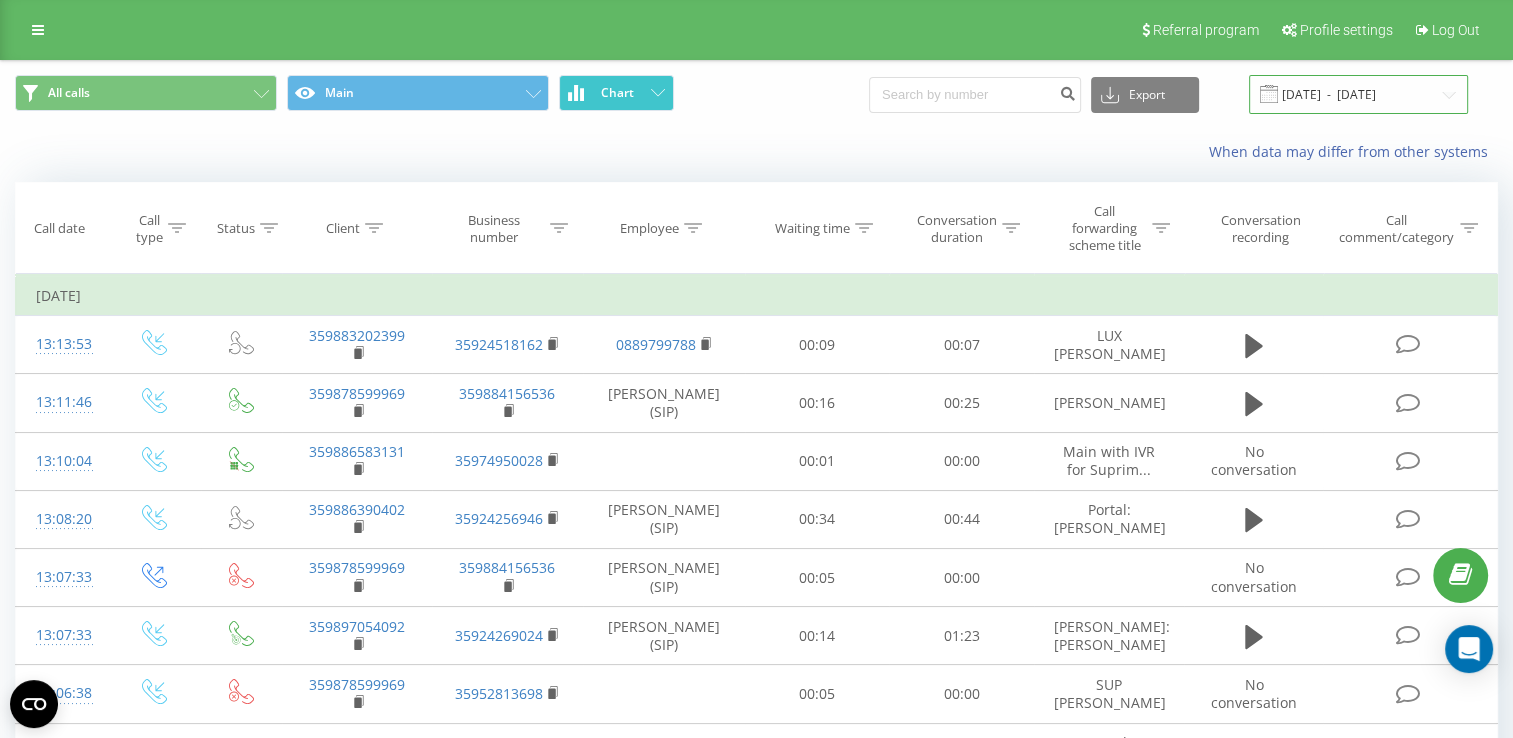 click on "[DATE]  -  [DATE]" at bounding box center (1358, 94) 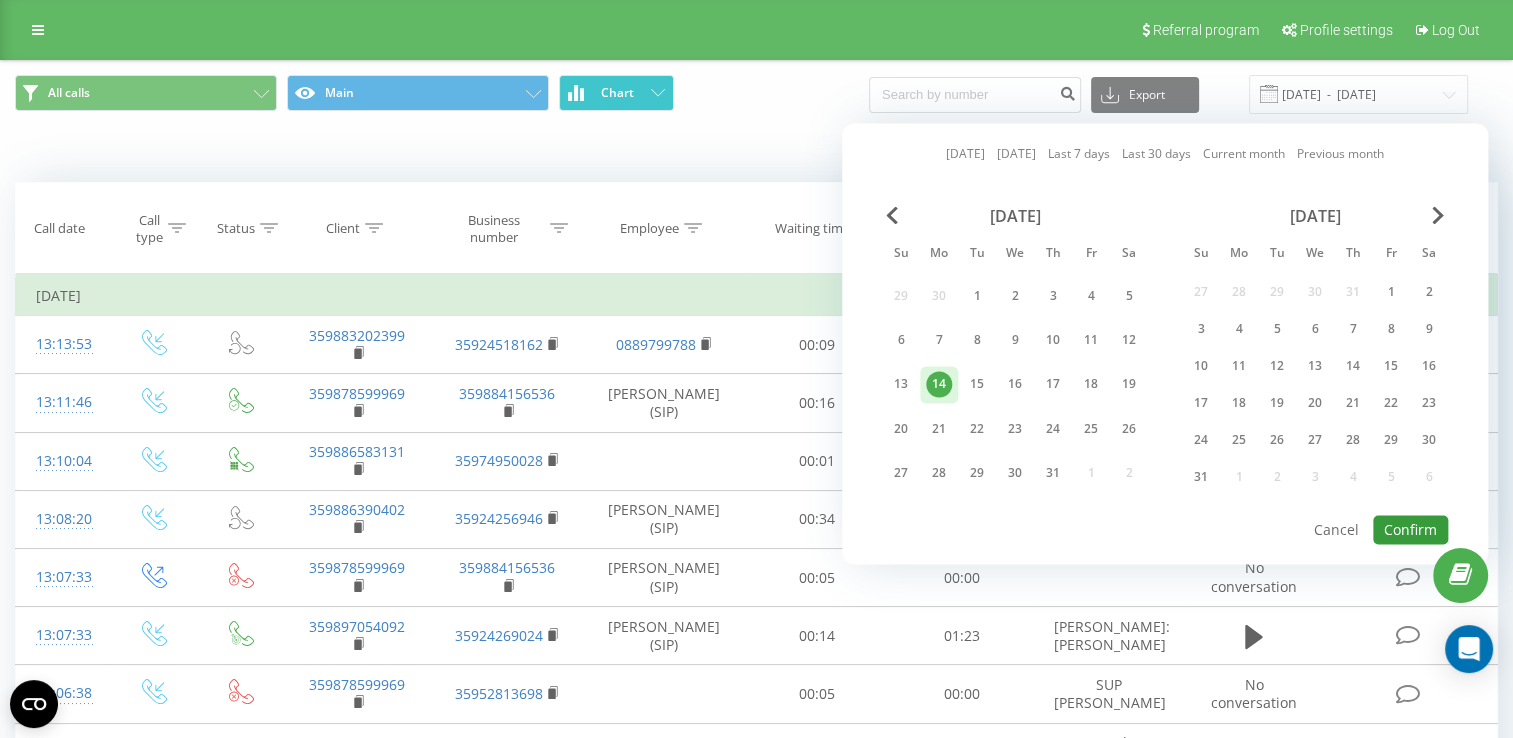 click on "Confirm" at bounding box center (1410, 529) 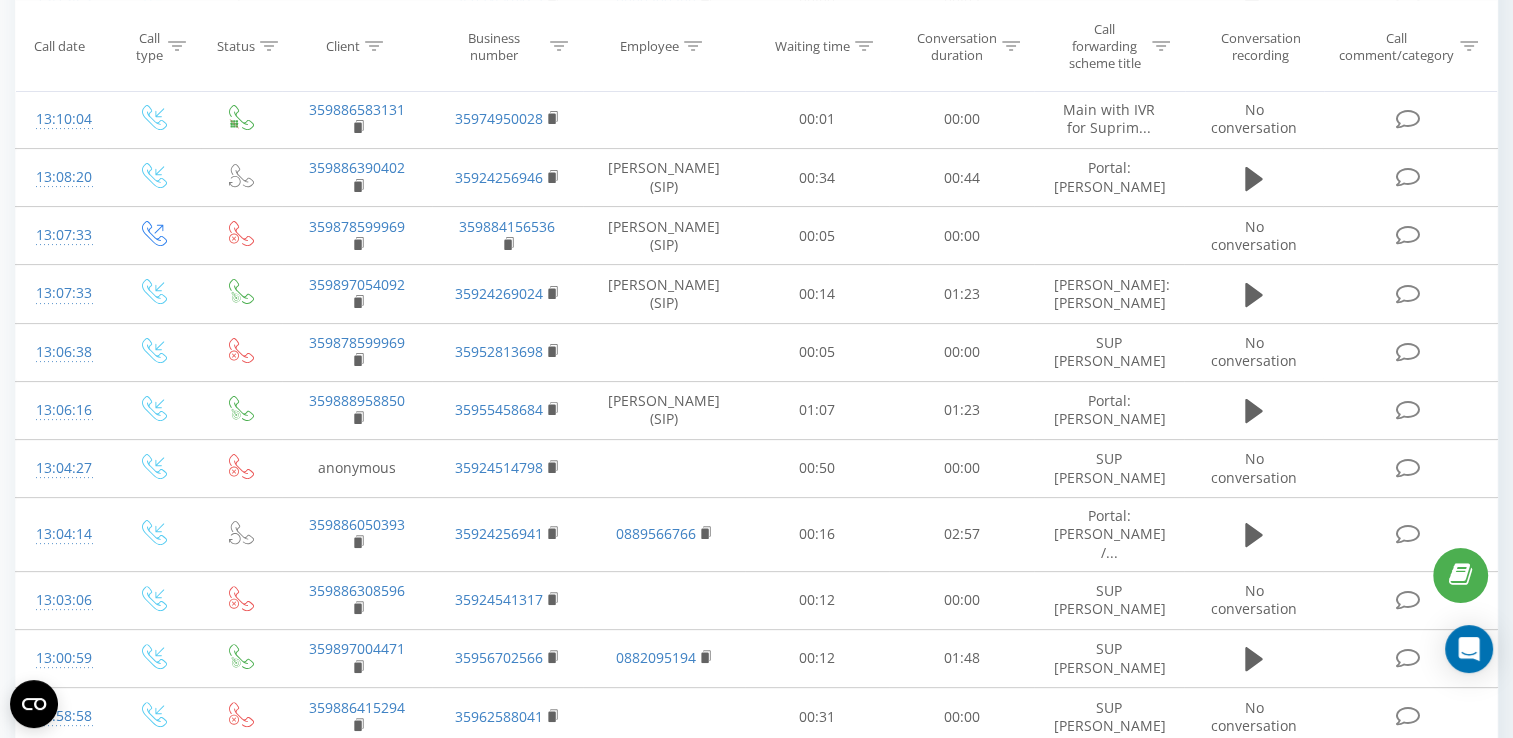 scroll, scrollTop: 600, scrollLeft: 0, axis: vertical 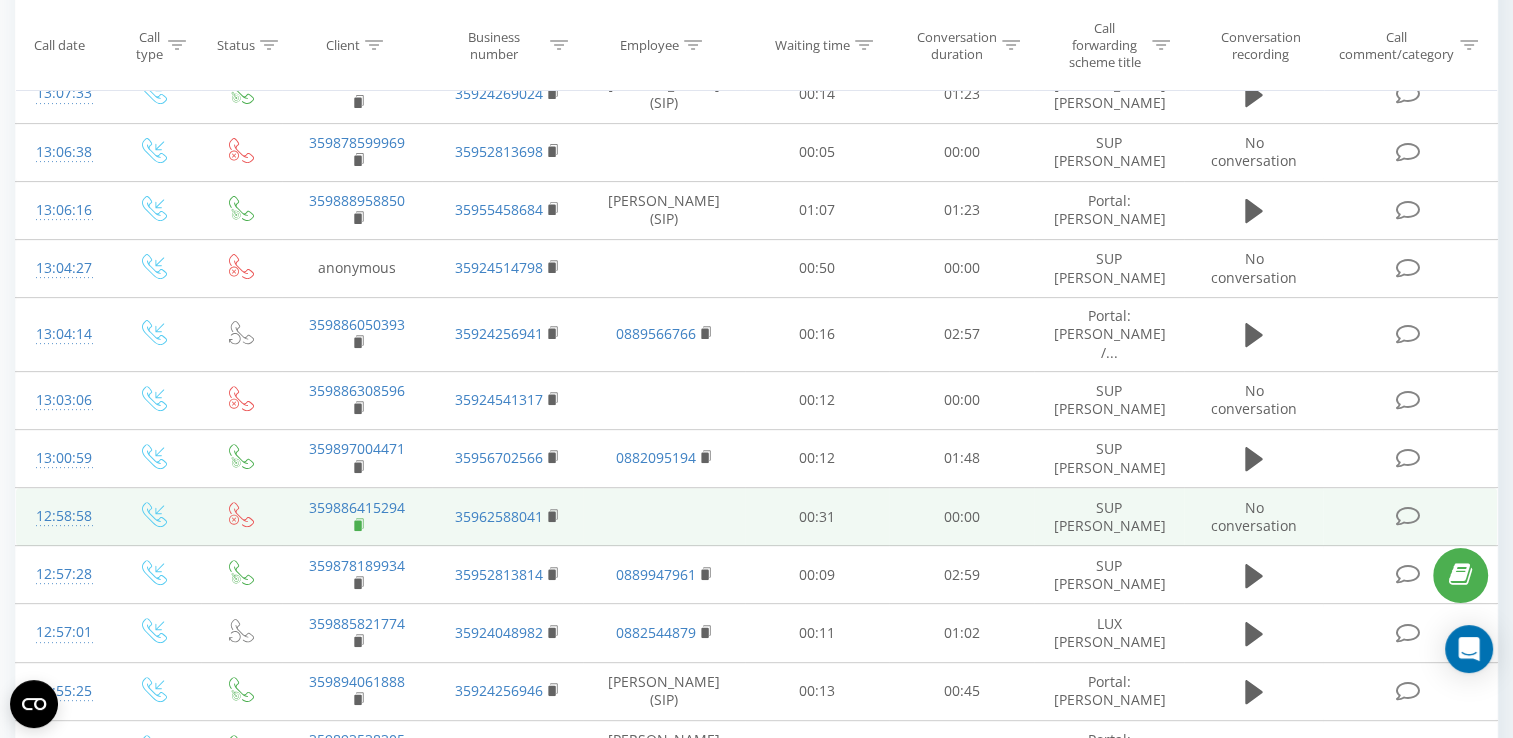 click 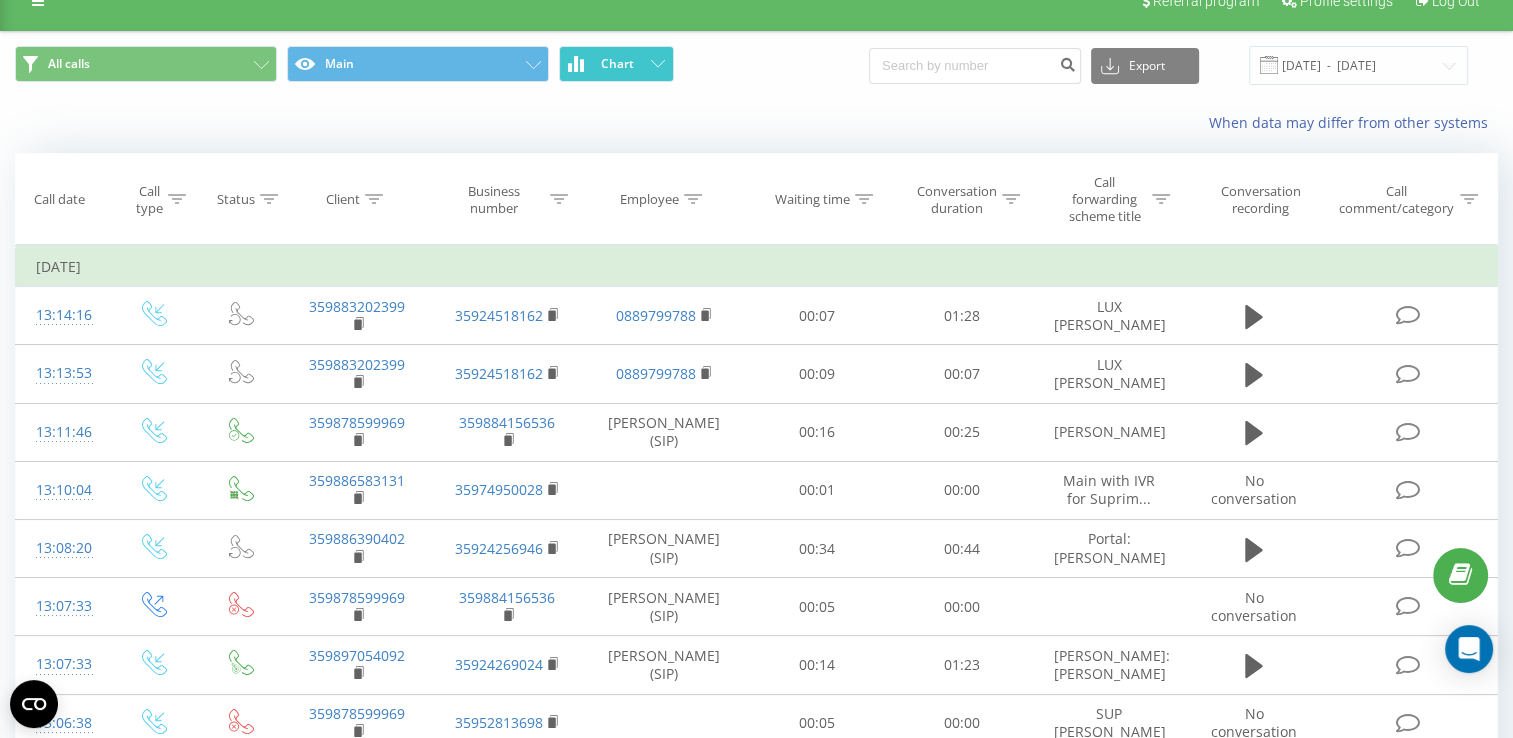 scroll, scrollTop: 0, scrollLeft: 0, axis: both 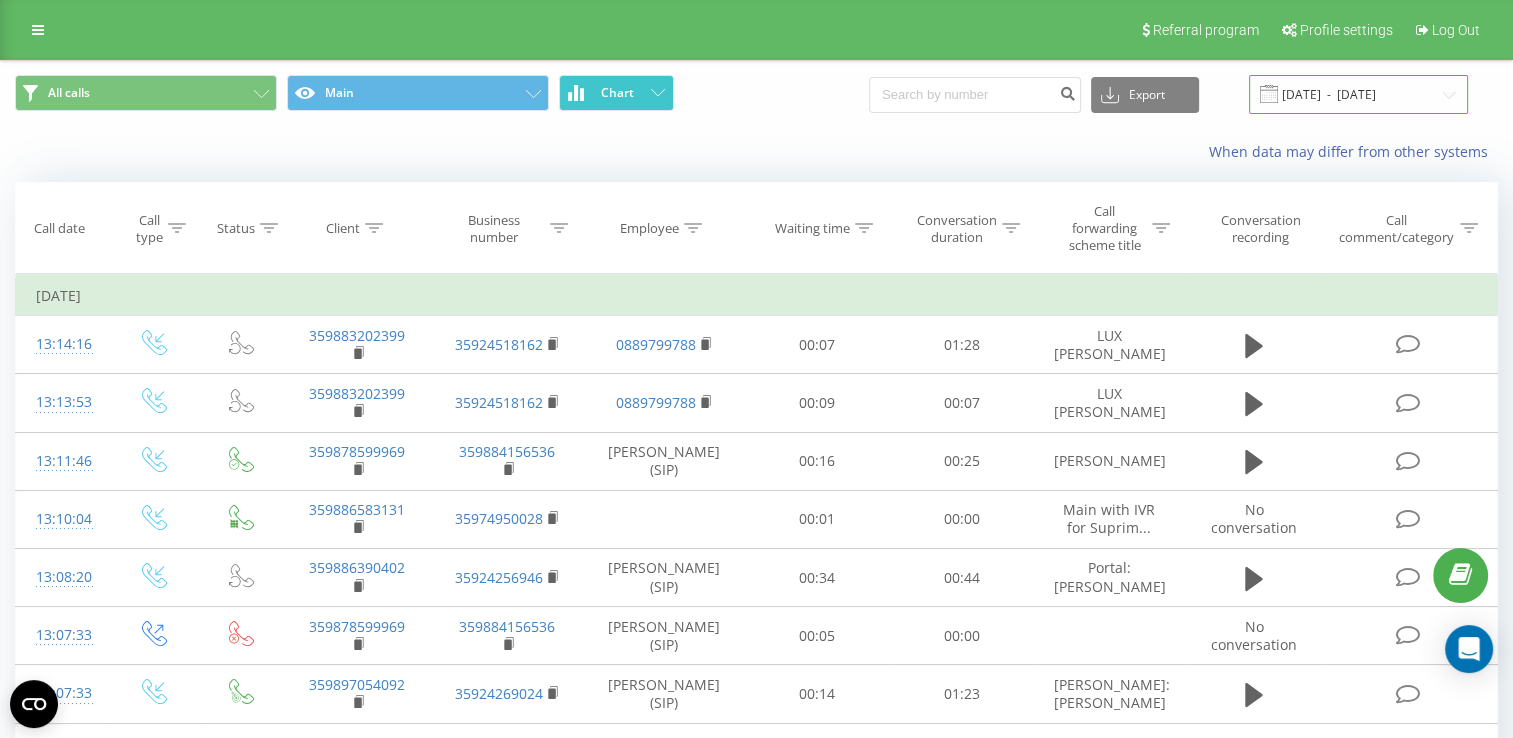 click on "[DATE]  -  [DATE]" at bounding box center (1358, 94) 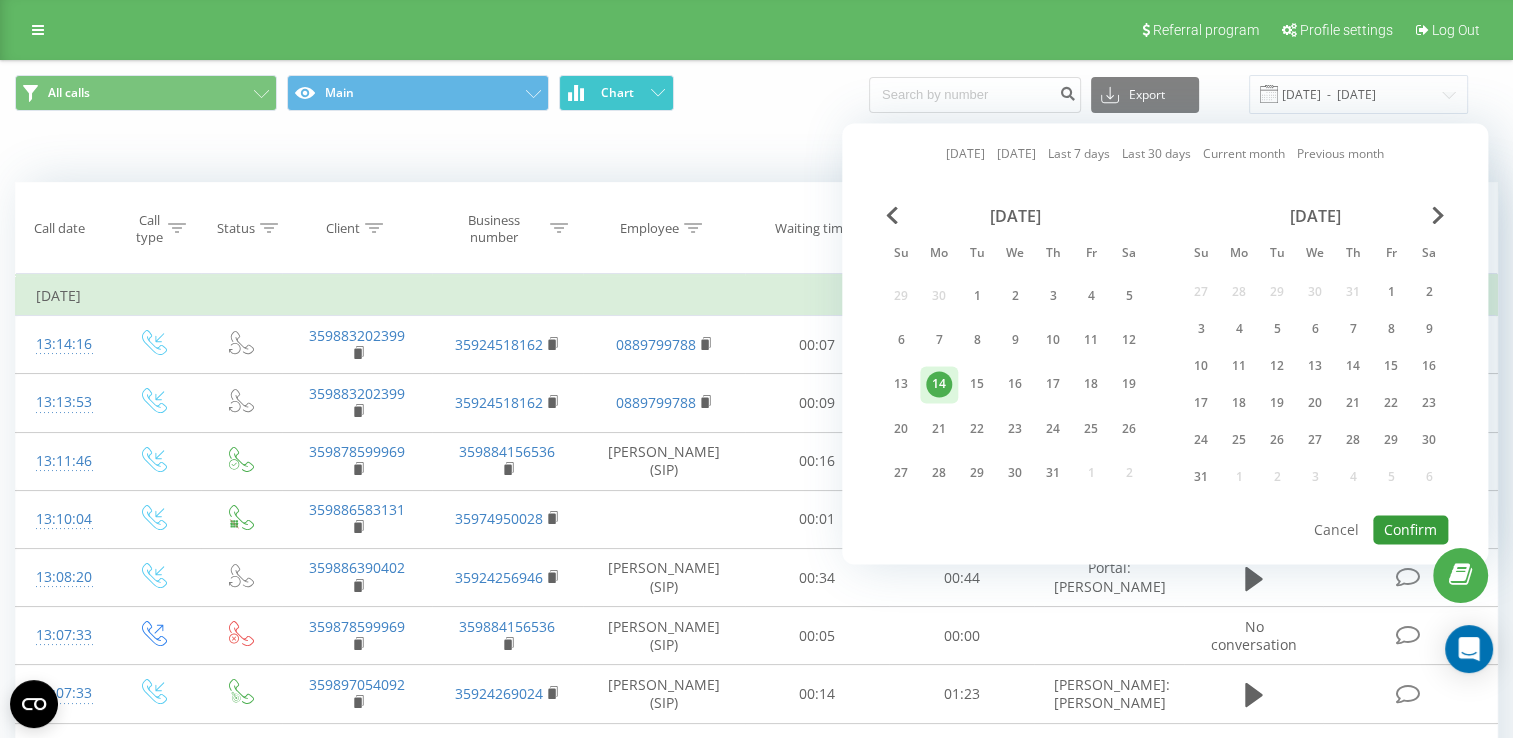 click on "Confirm" at bounding box center (1410, 529) 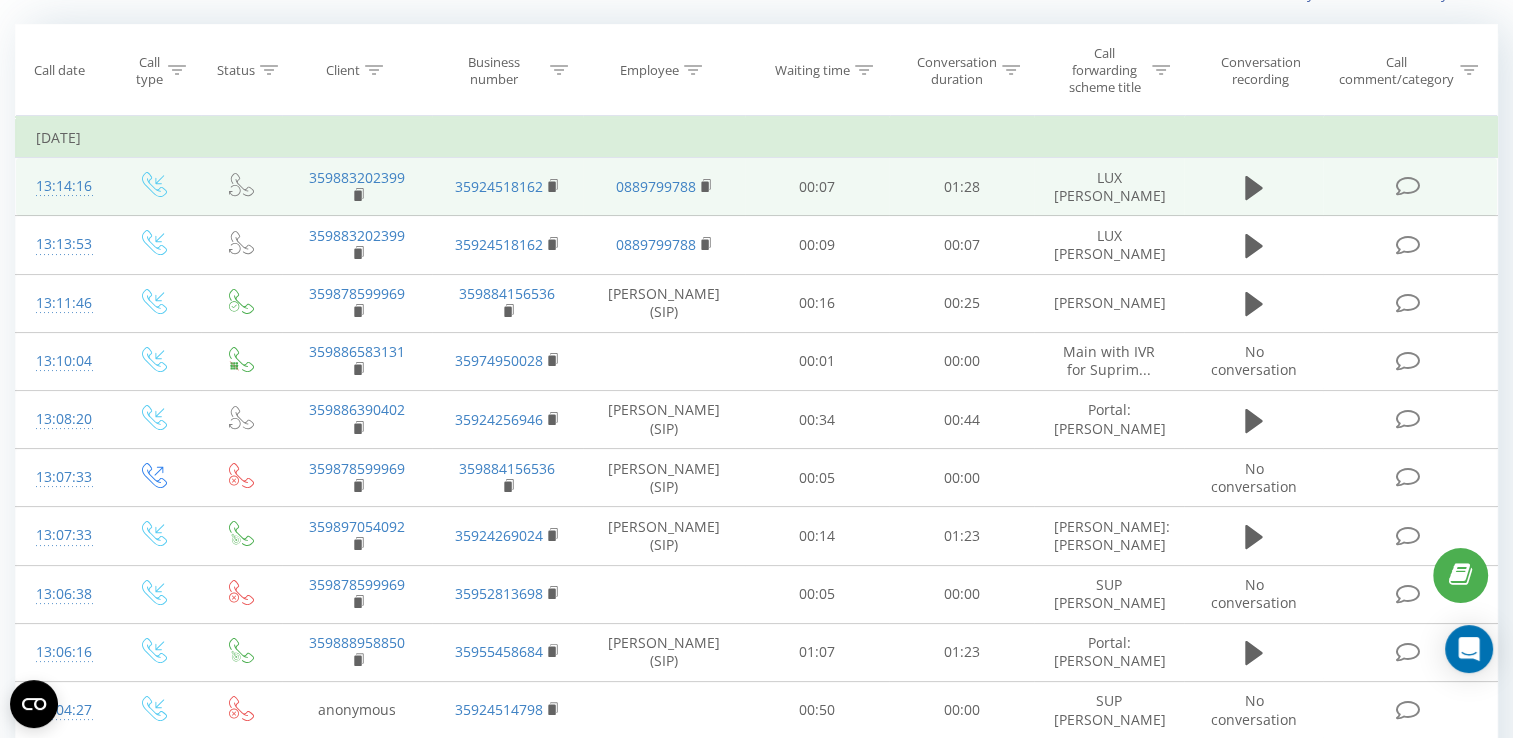 scroll, scrollTop: 200, scrollLeft: 0, axis: vertical 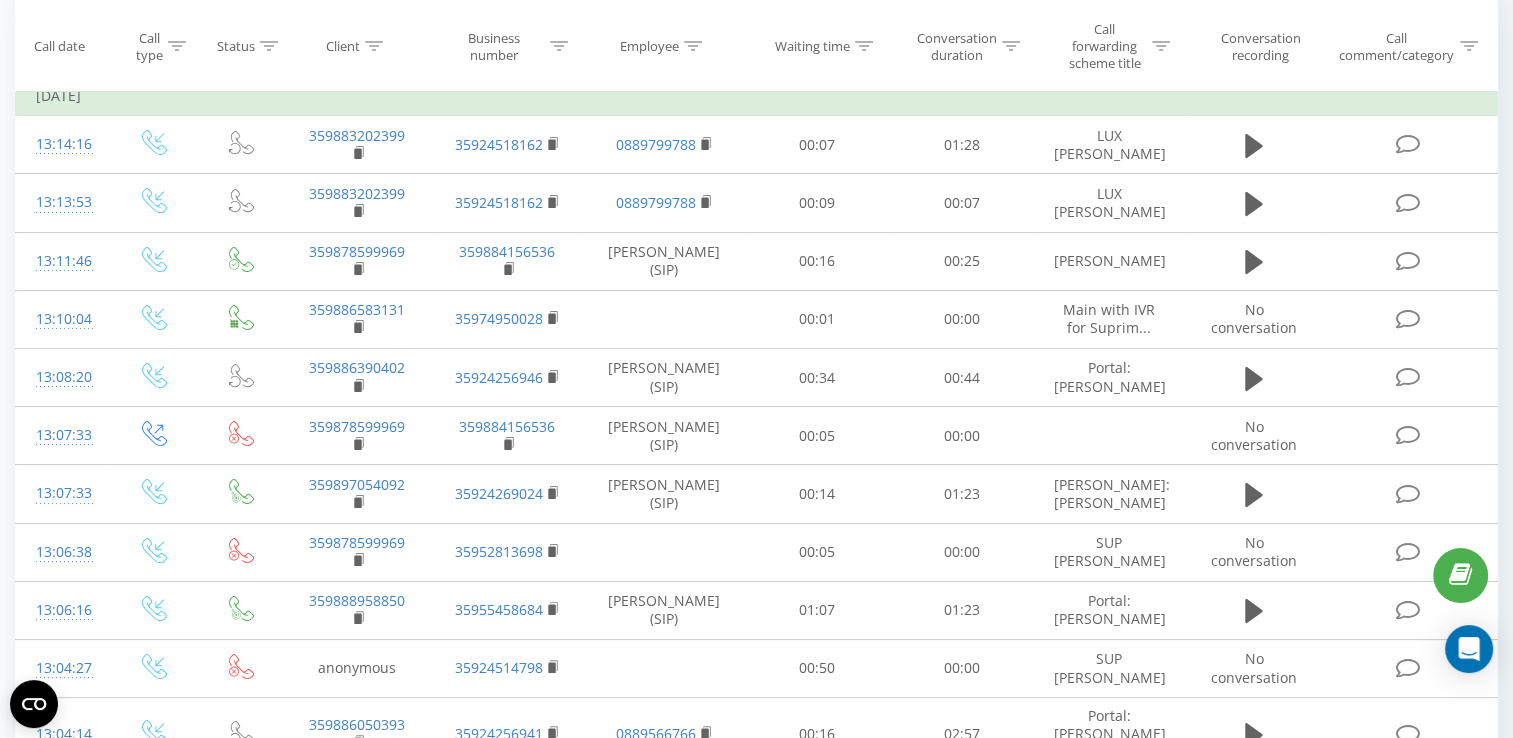click at bounding box center [0, 0] 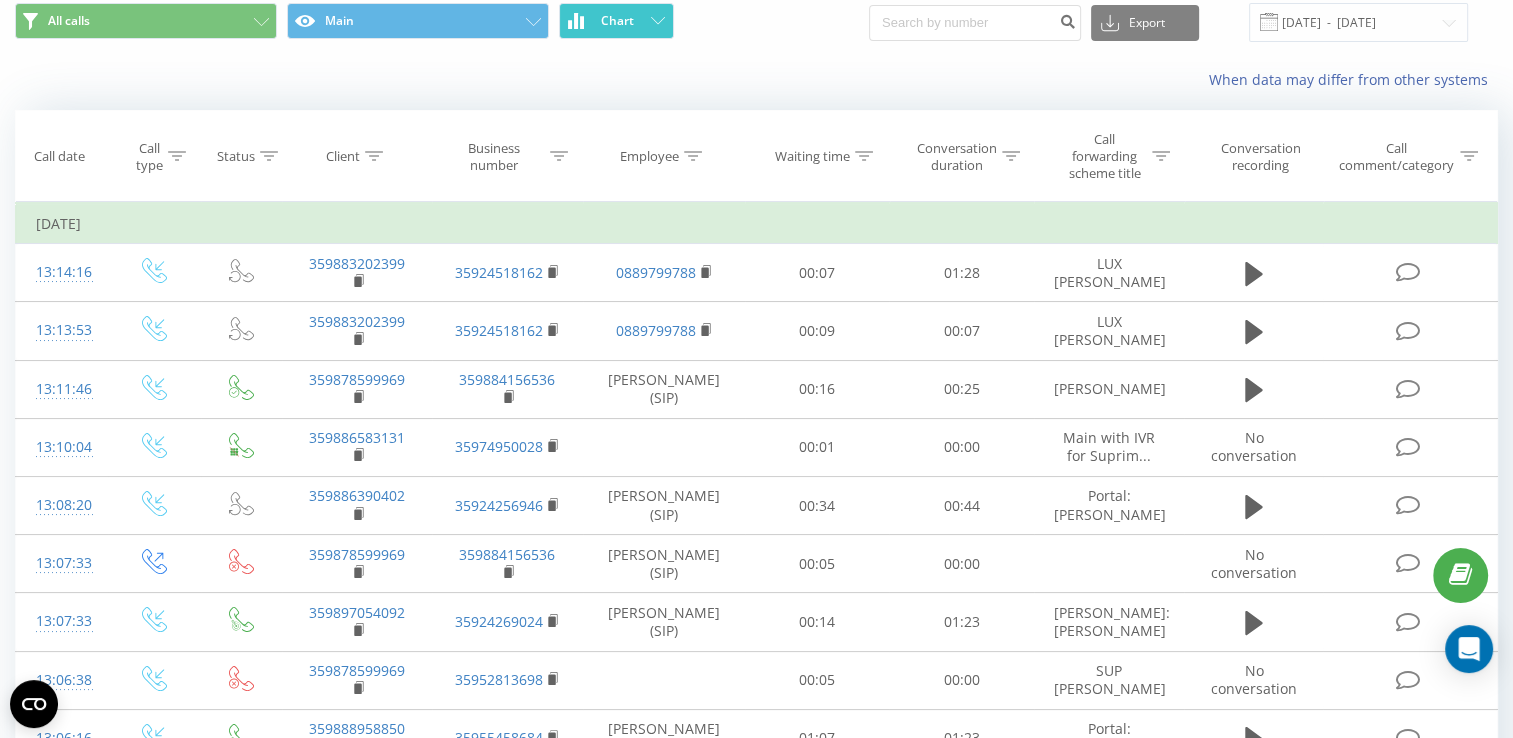 scroll, scrollTop: 0, scrollLeft: 0, axis: both 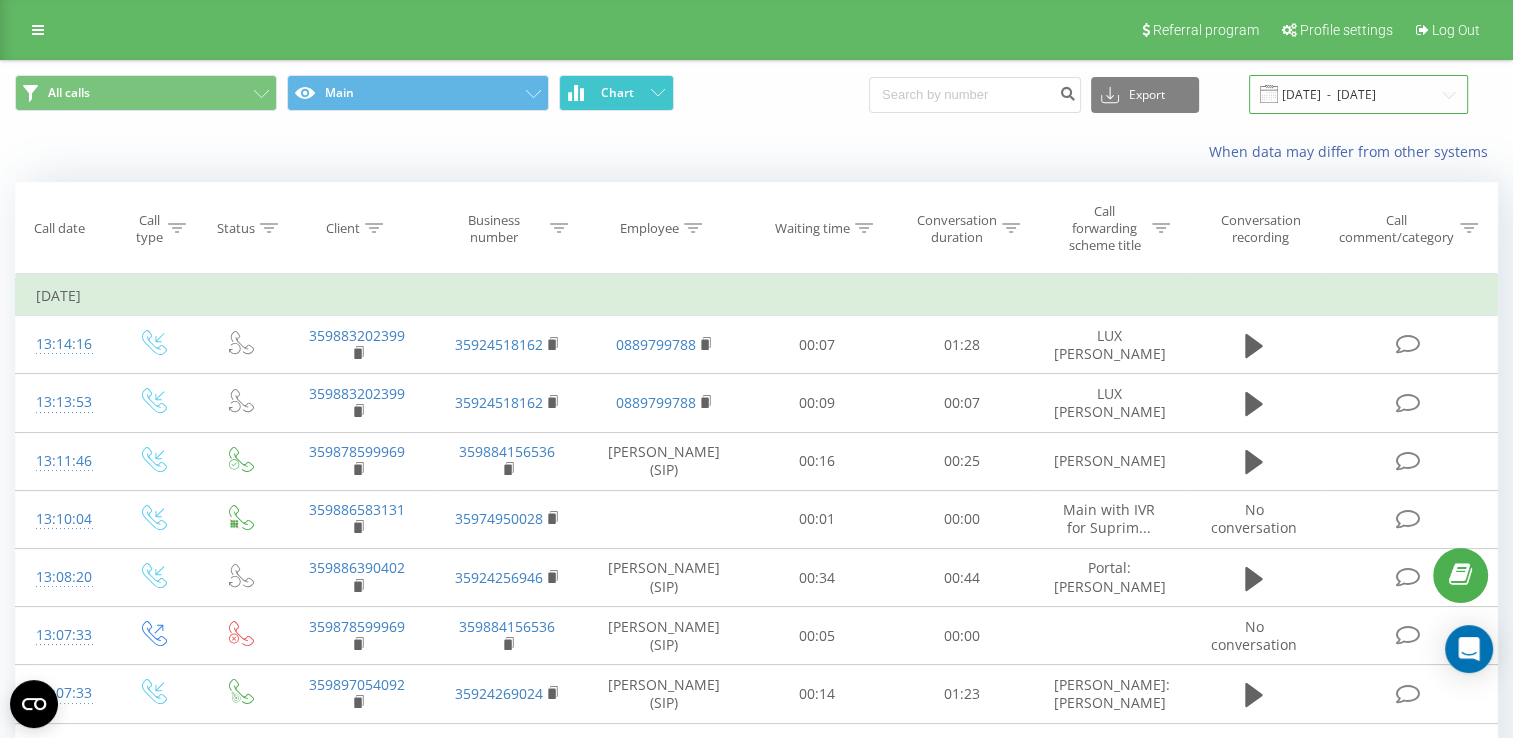 click on "[DATE]  -  [DATE]" at bounding box center [1358, 94] 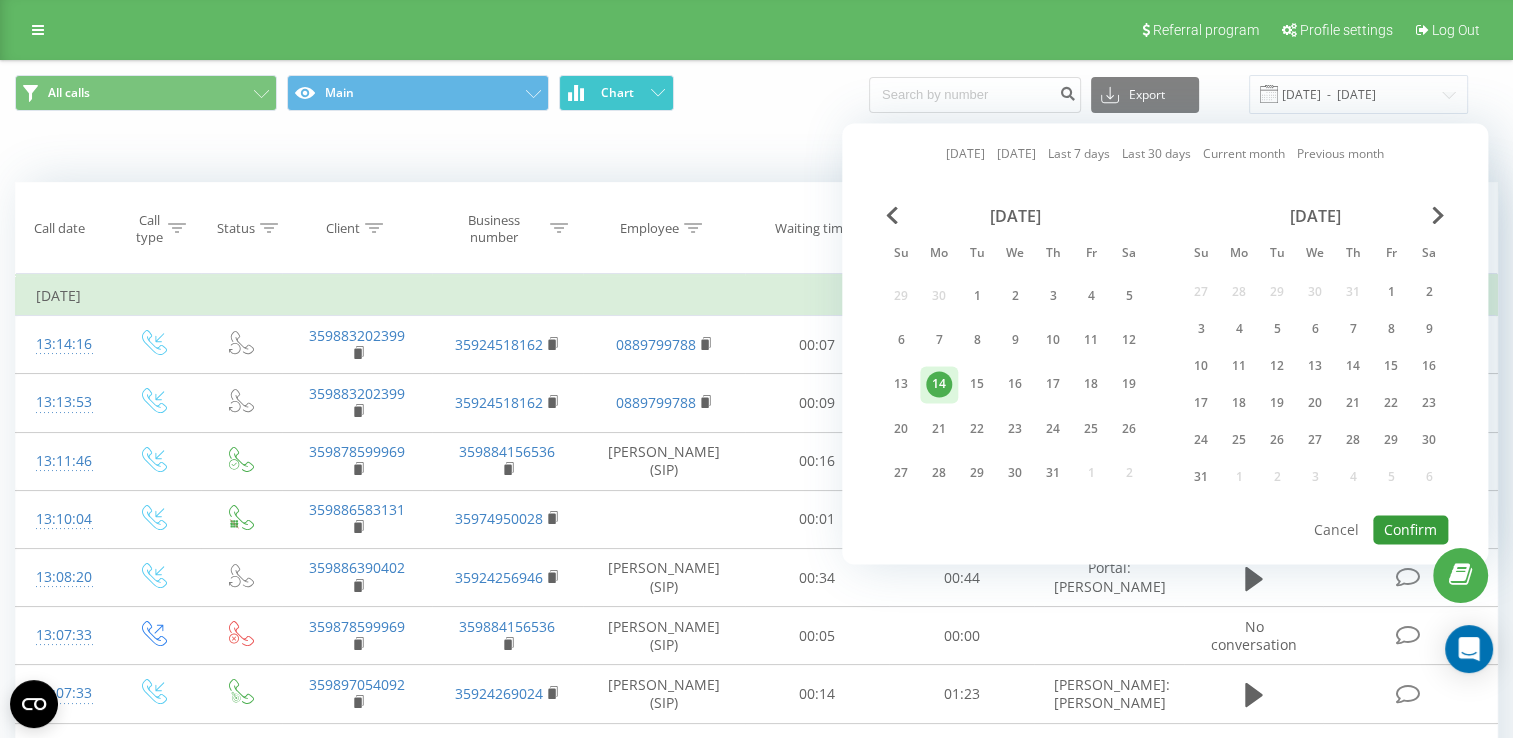 click on "Confirm" at bounding box center [1410, 529] 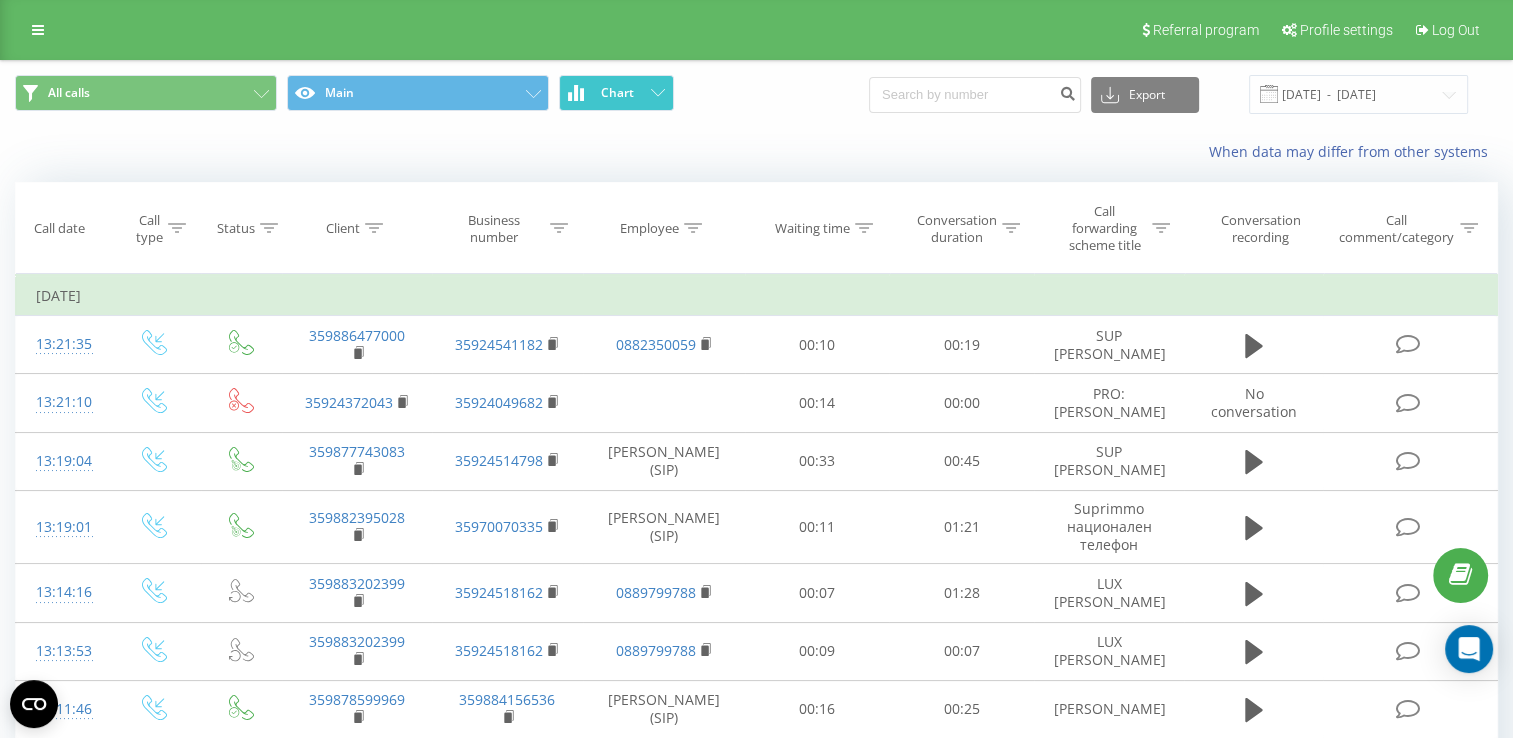 scroll, scrollTop: 0, scrollLeft: 0, axis: both 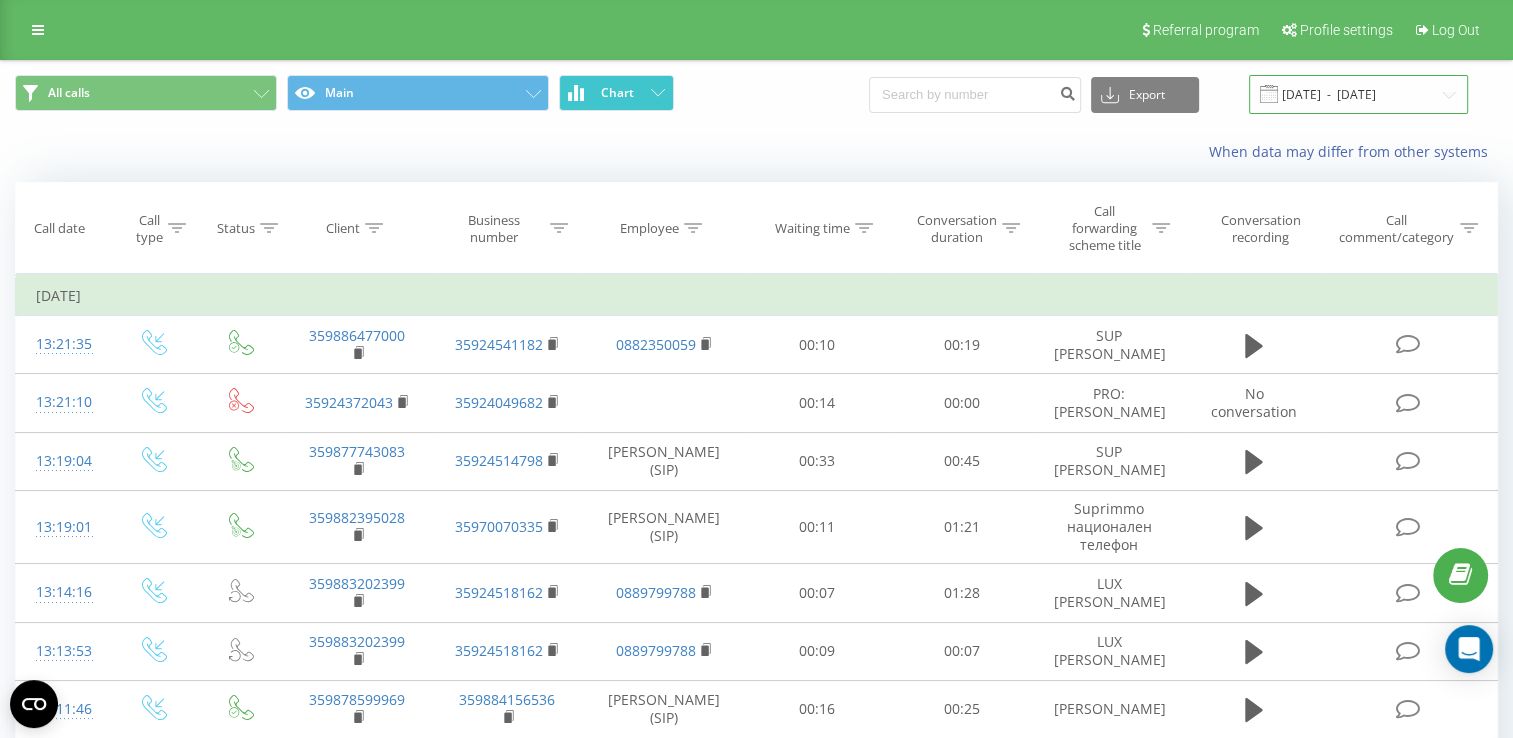 click on "[DATE]  -  [DATE]" at bounding box center (1358, 94) 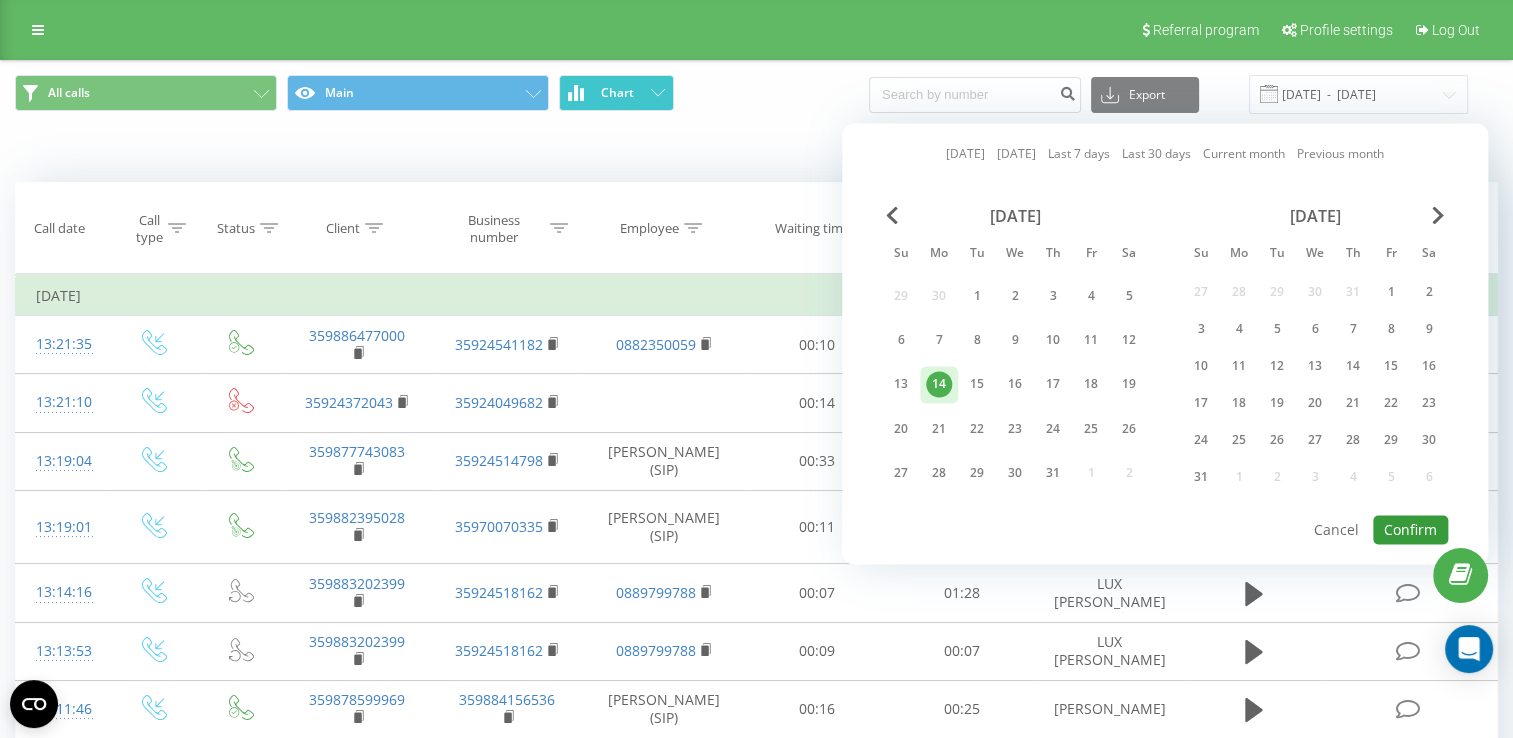 click on "Confirm" at bounding box center (1410, 529) 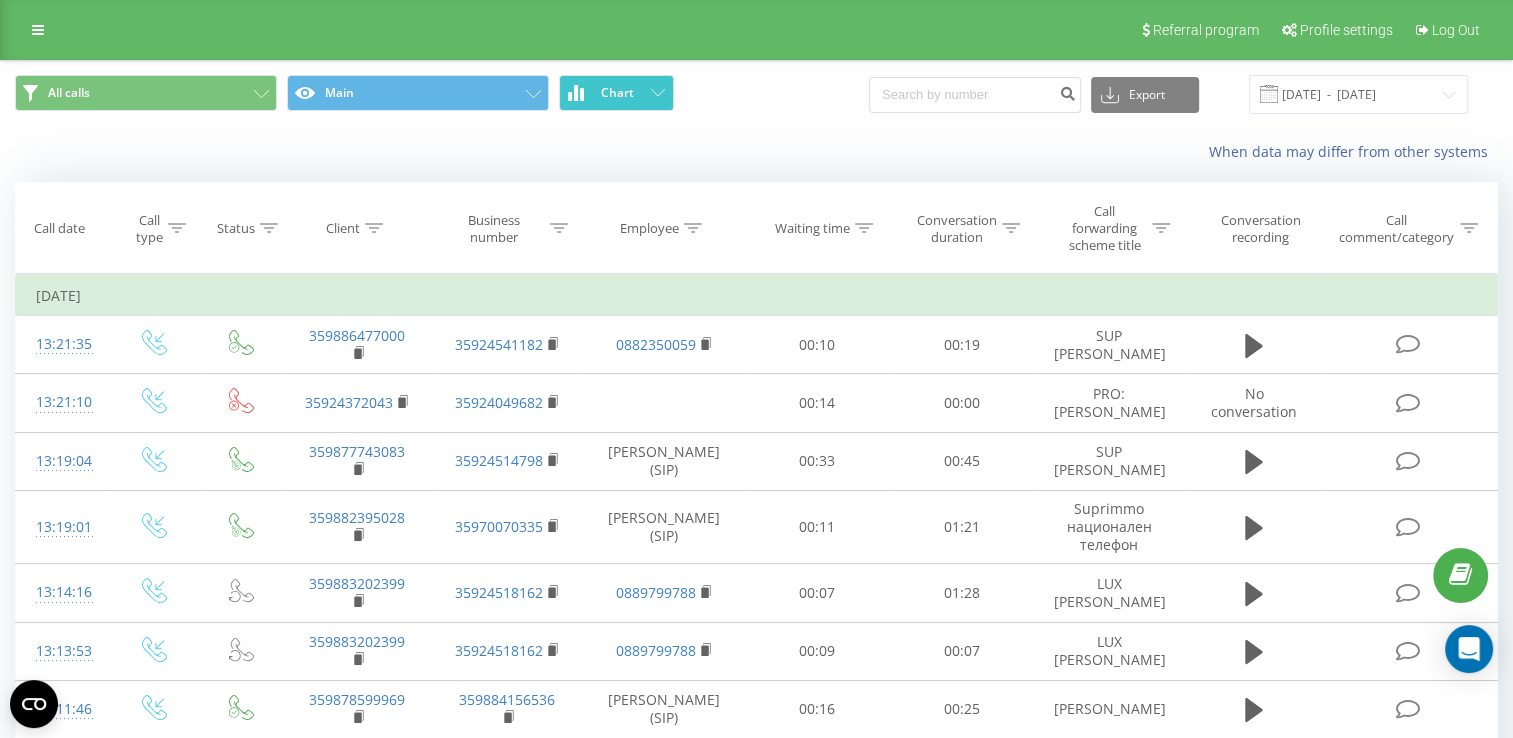 click 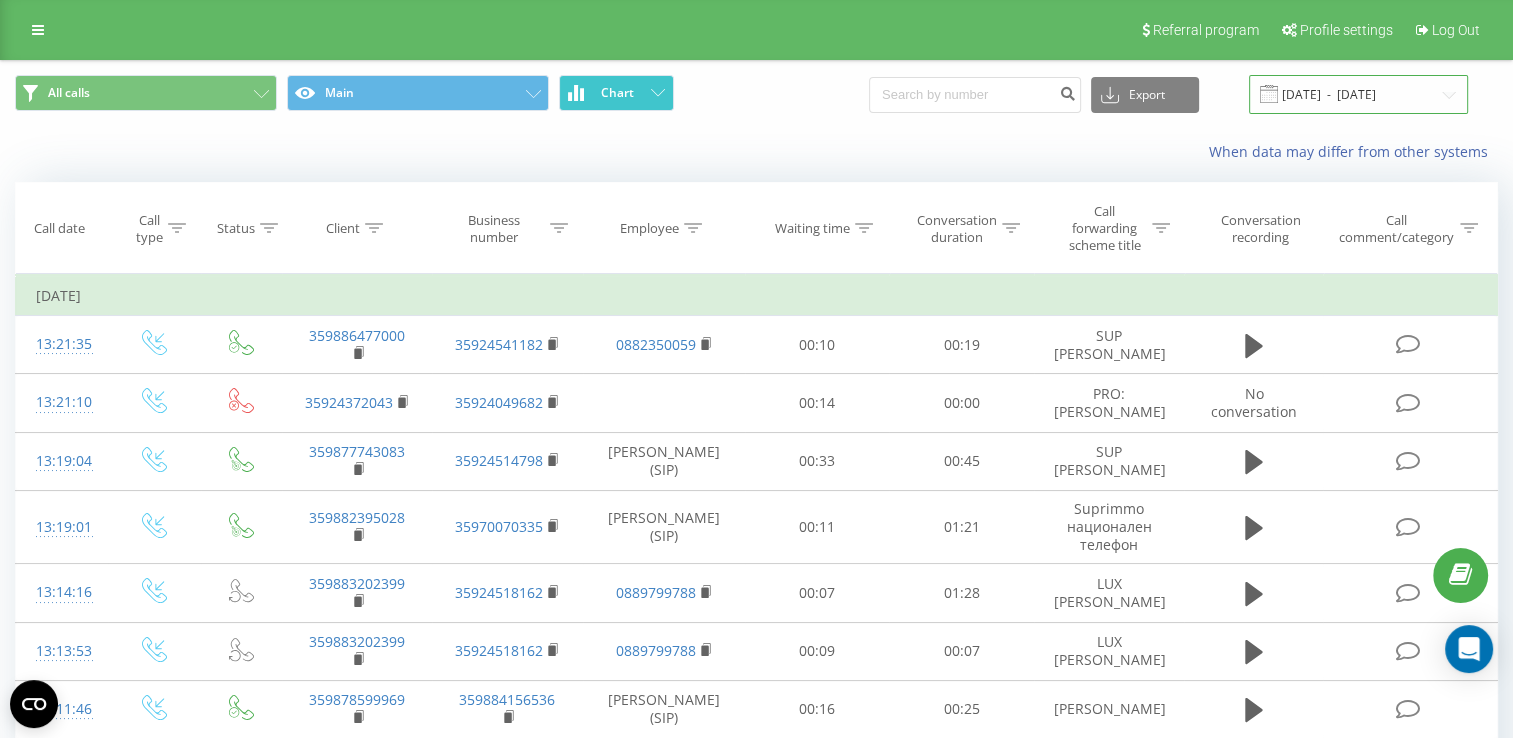click on "[DATE]  -  [DATE]" at bounding box center [1358, 94] 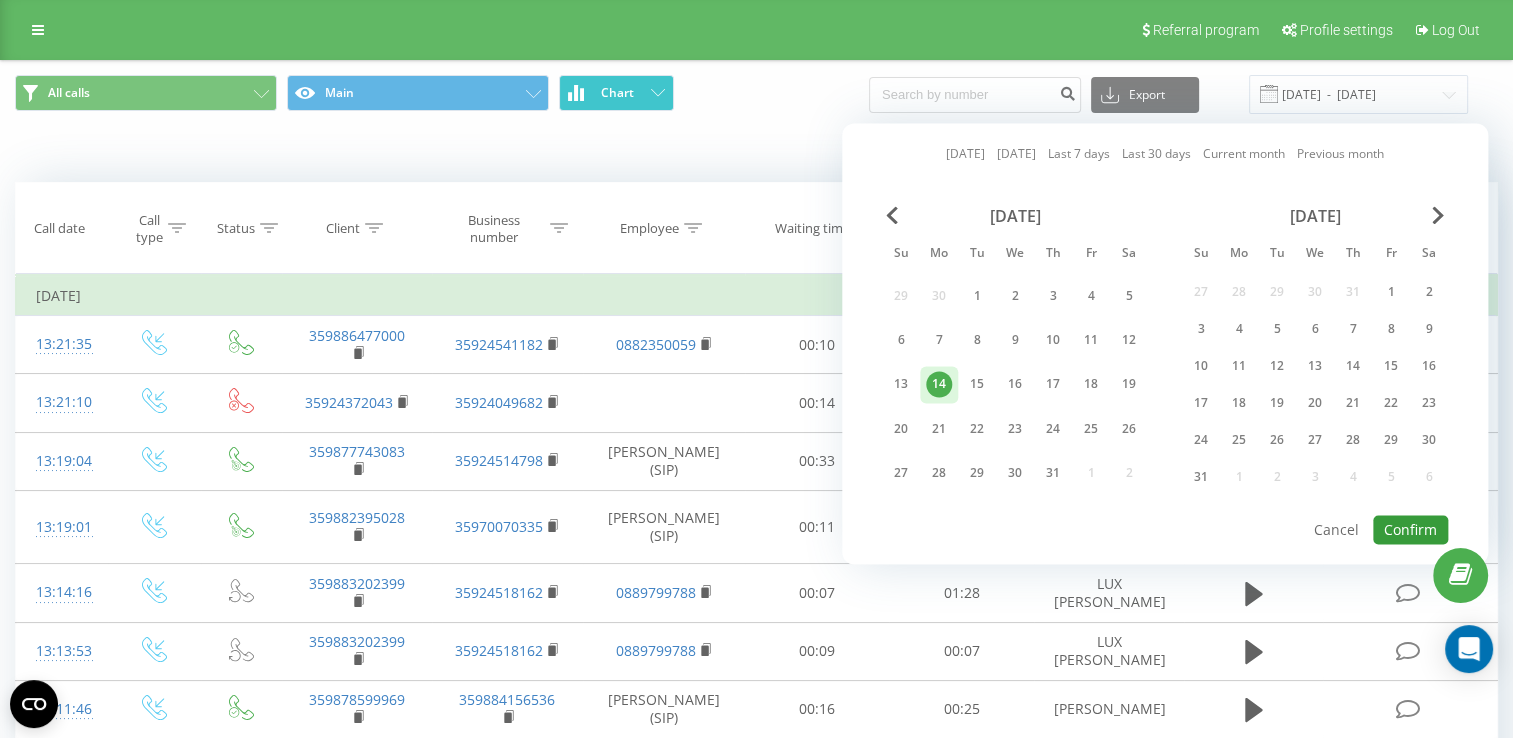 click on "Confirm" at bounding box center [1410, 529] 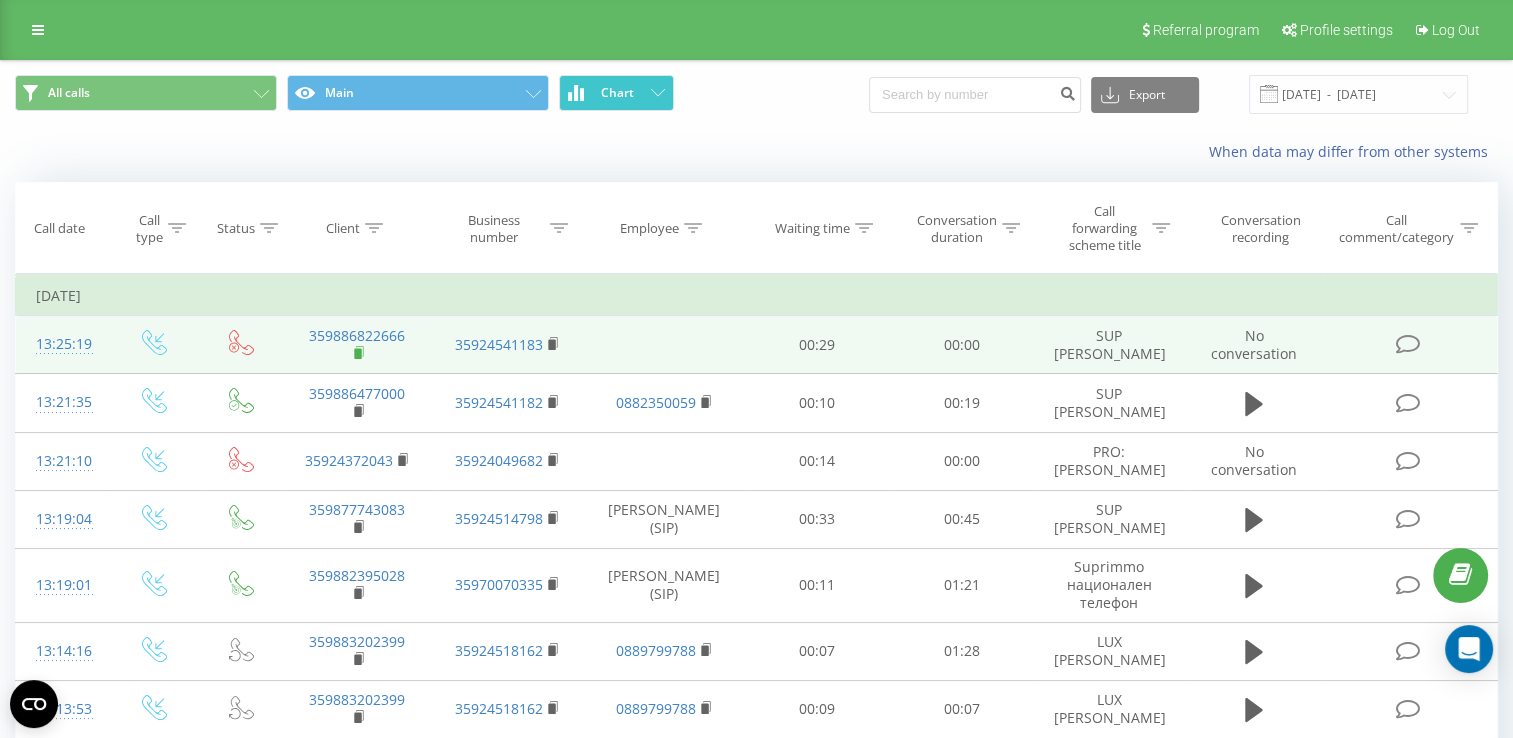 click 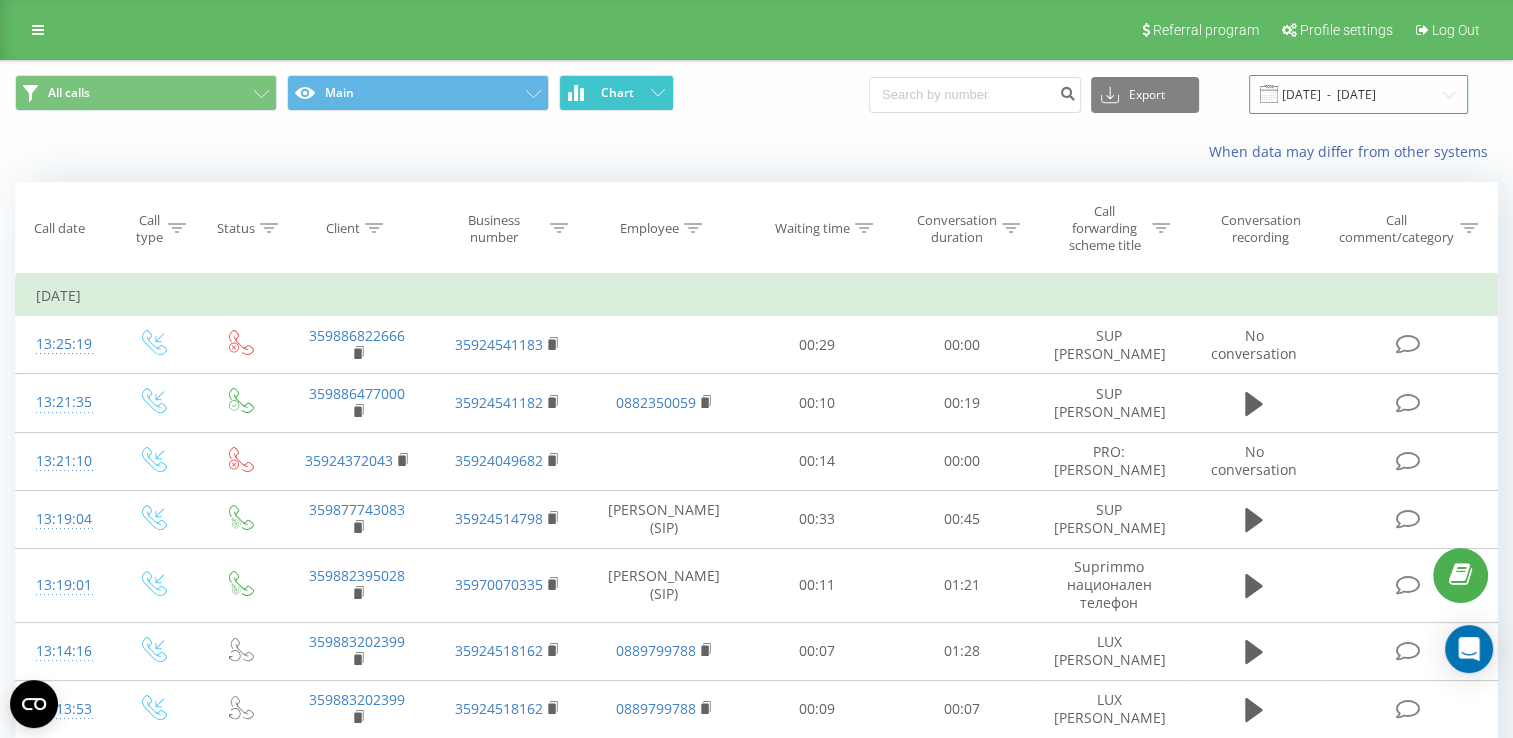 click on "[DATE]  -  [DATE]" at bounding box center (1358, 94) 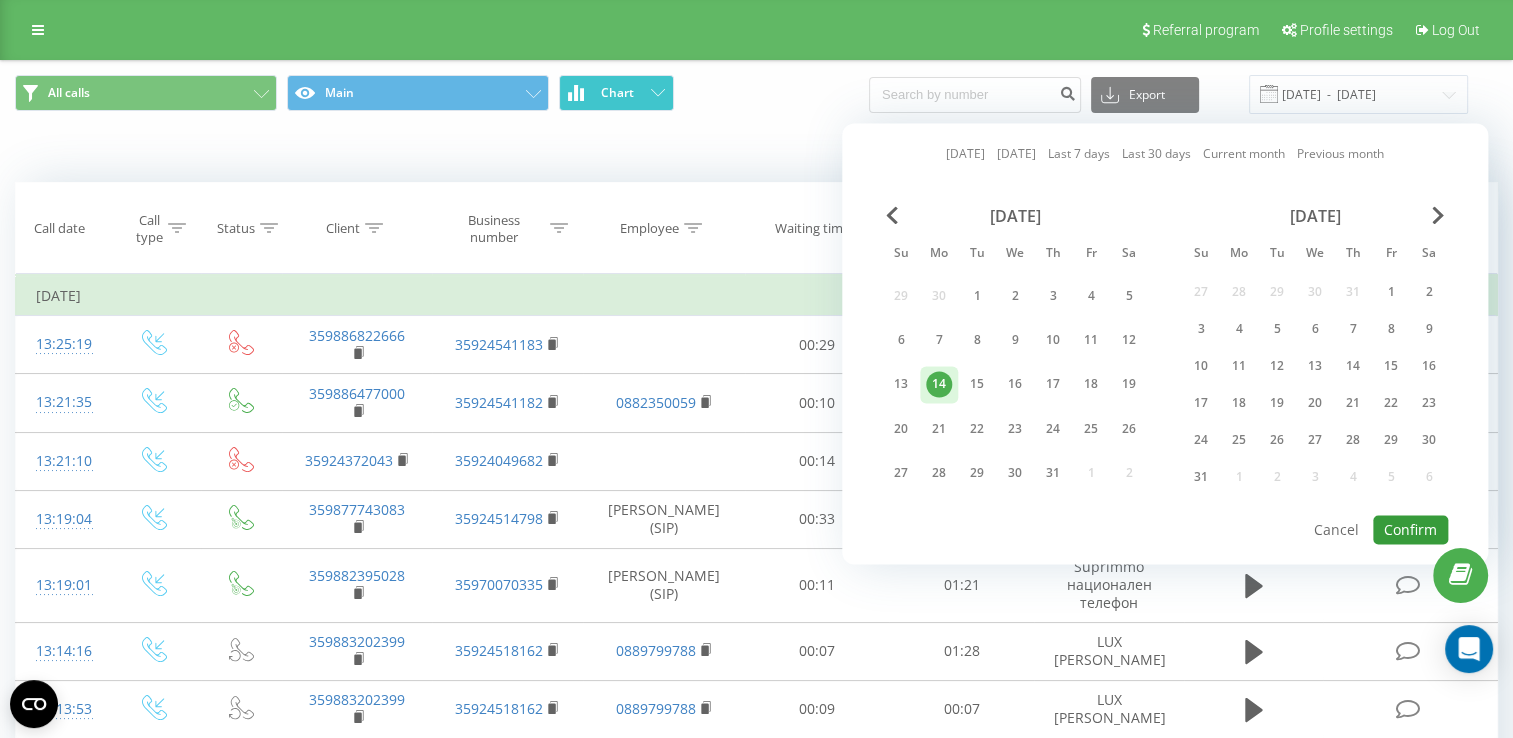 click on "Confirm" at bounding box center [1410, 529] 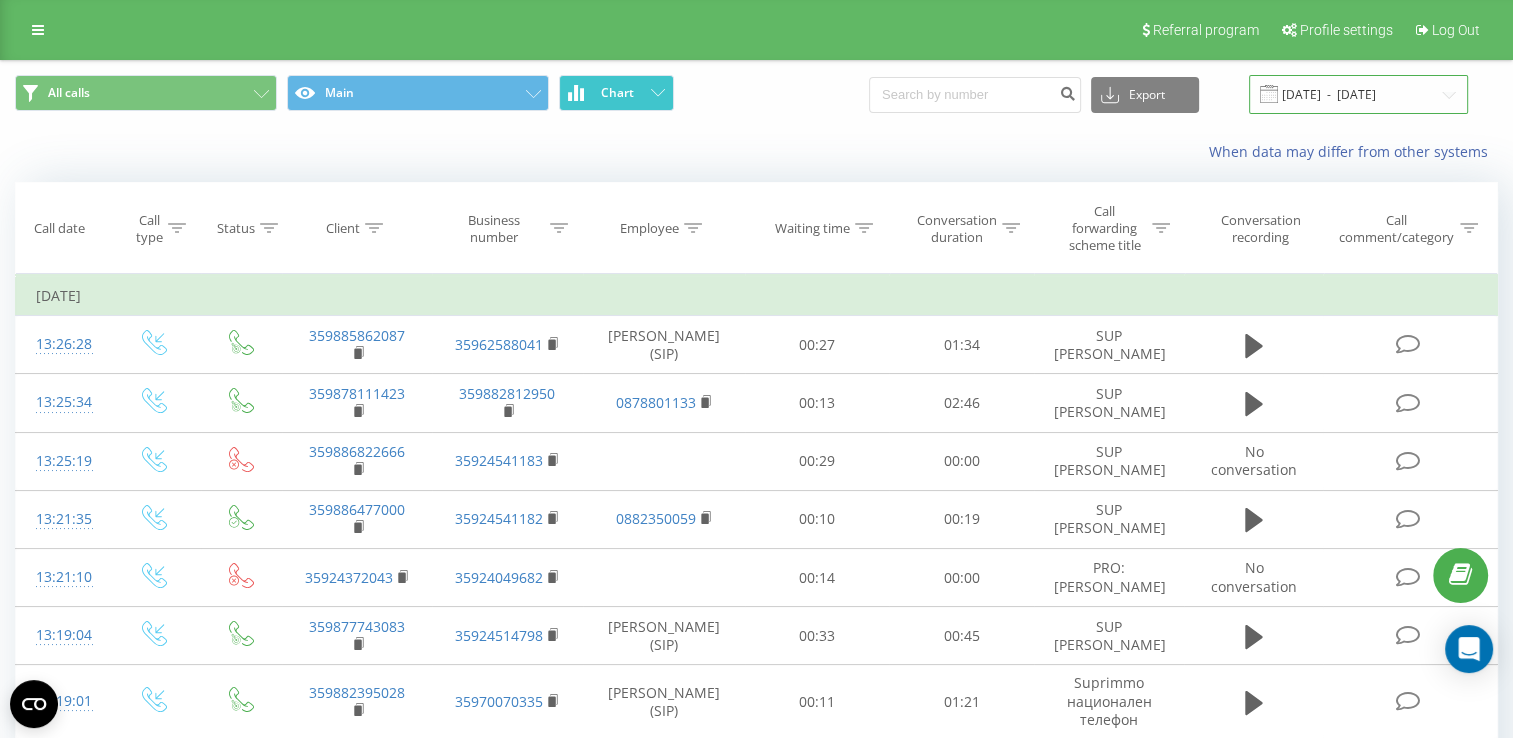 click on "[DATE]  -  [DATE]" at bounding box center [1358, 94] 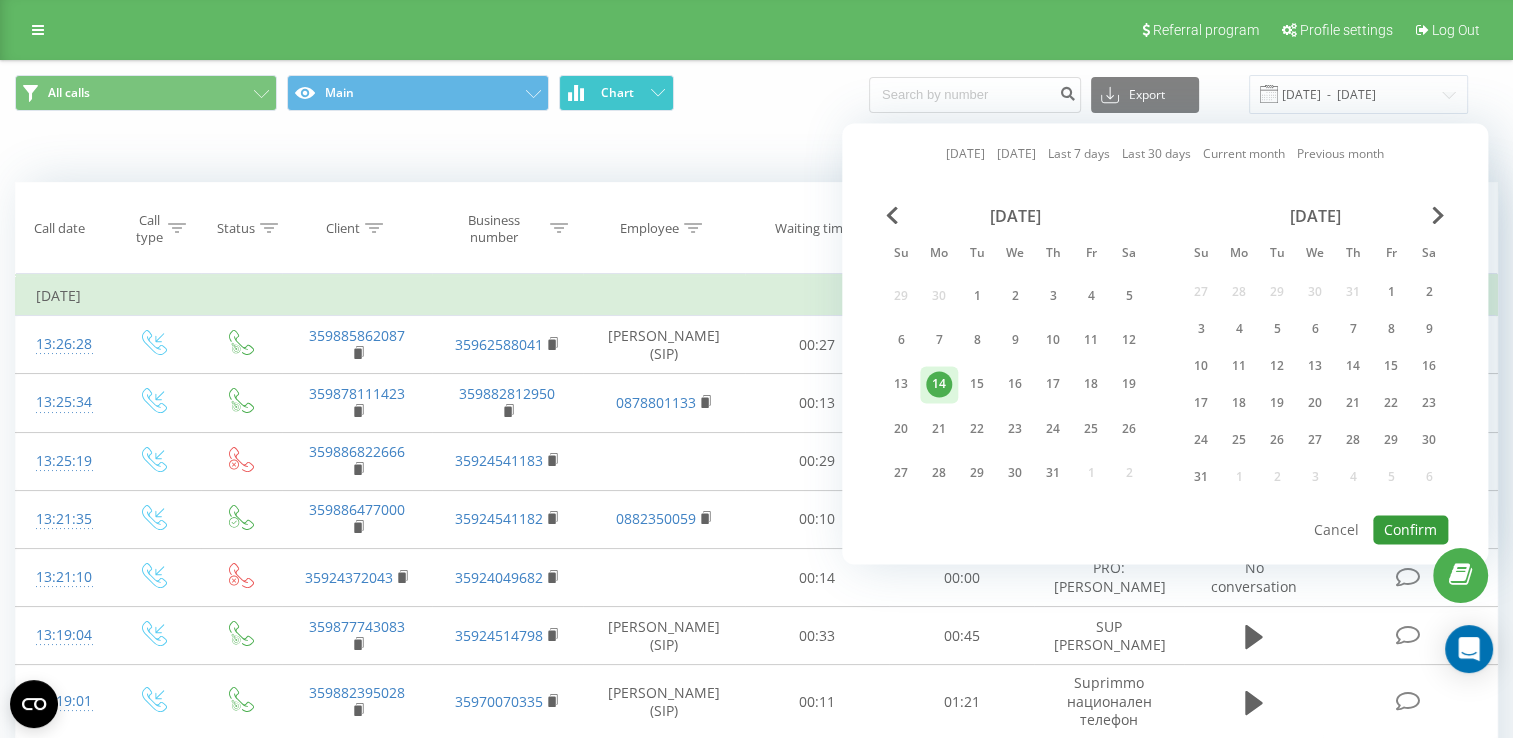 click on "Confirm" at bounding box center (1410, 529) 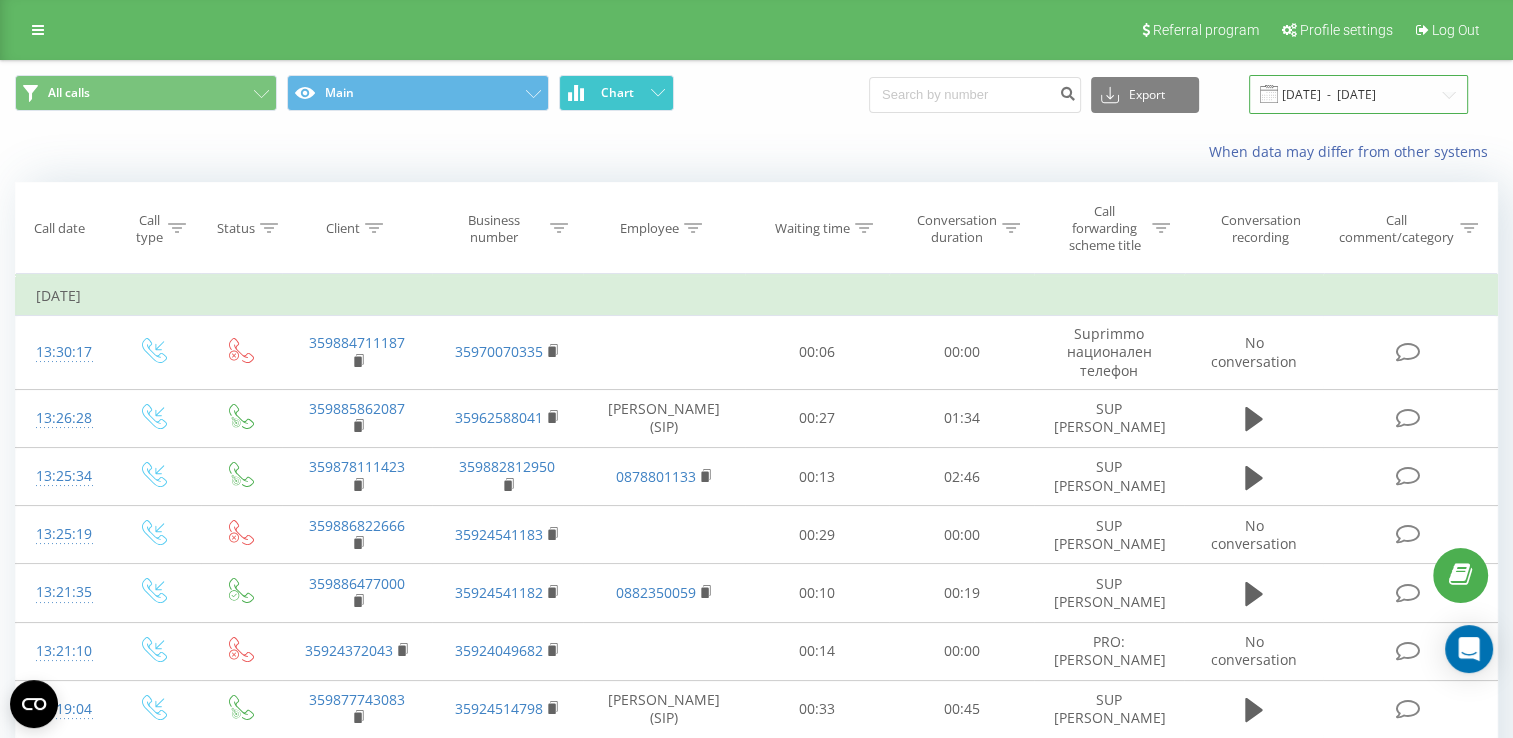 click on "[DATE]  -  [DATE]" at bounding box center (1358, 94) 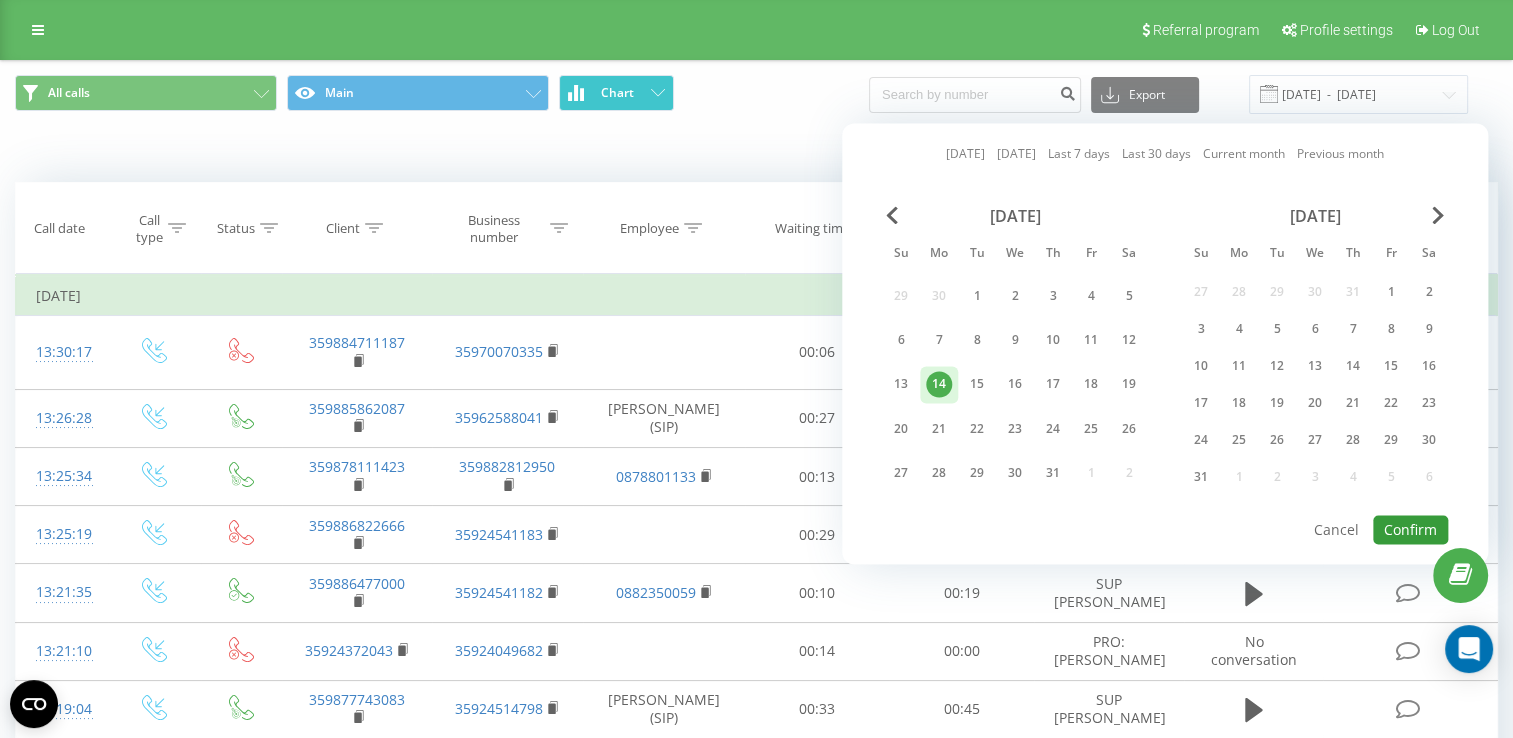 click on "Confirm" at bounding box center [1410, 529] 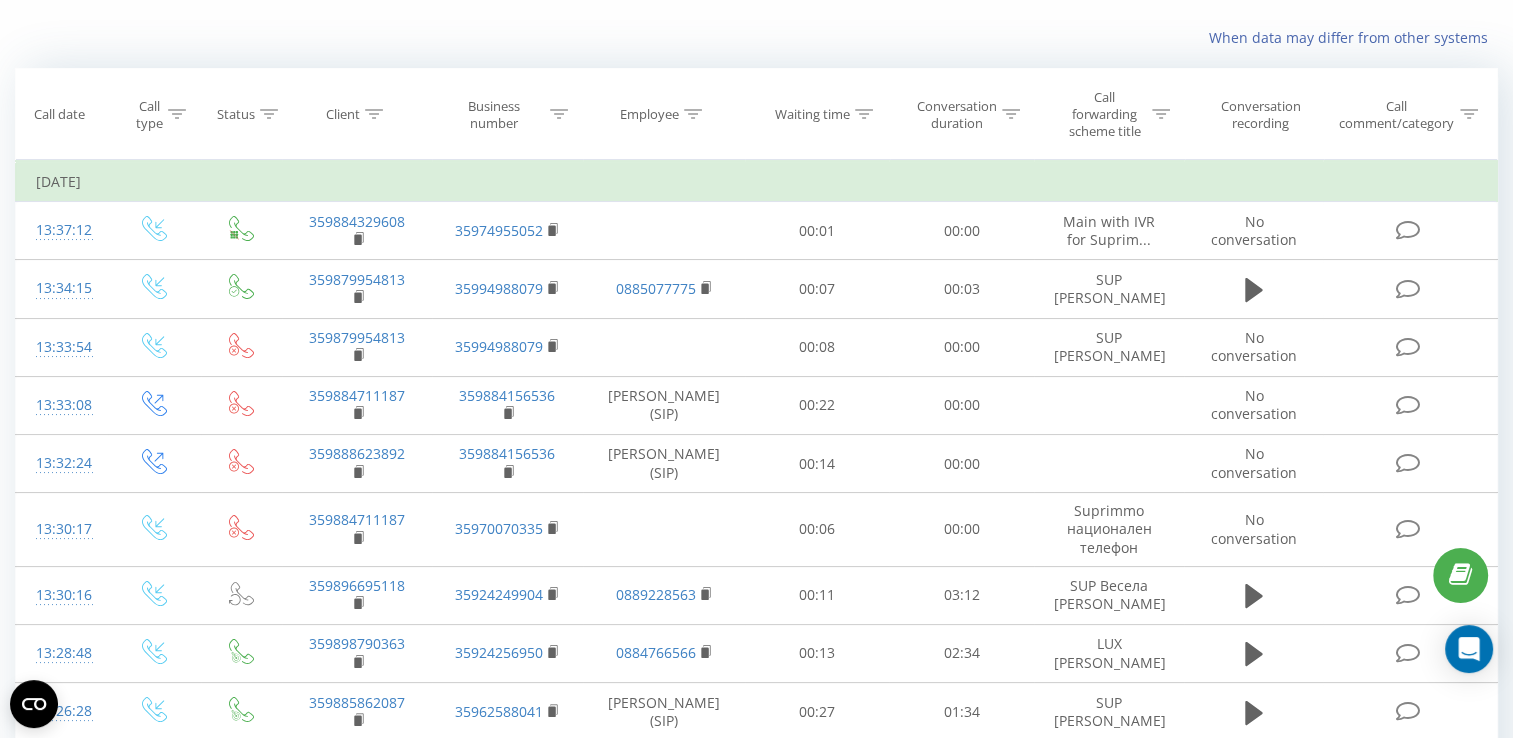 scroll, scrollTop: 0, scrollLeft: 0, axis: both 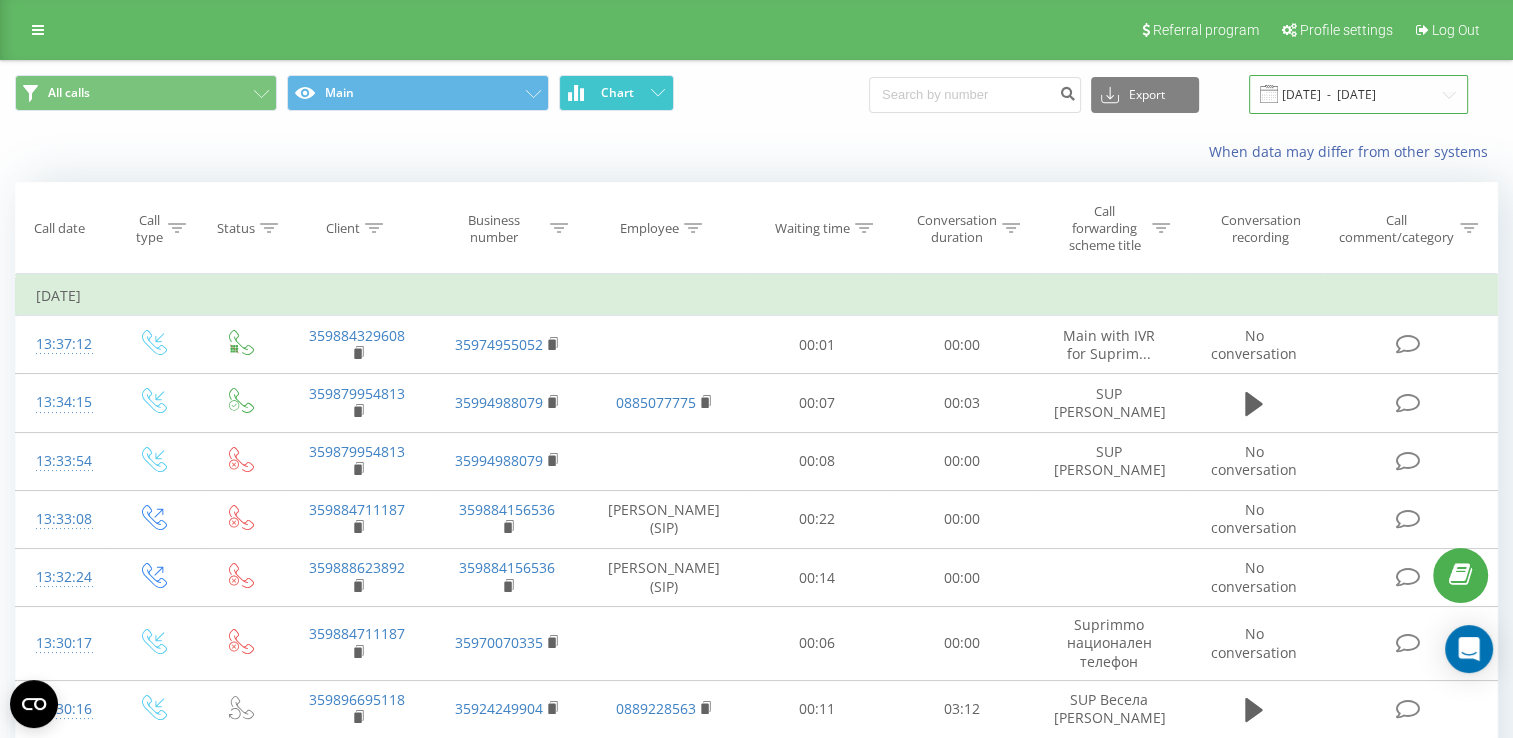 click on "[DATE]  -  [DATE]" at bounding box center (1358, 94) 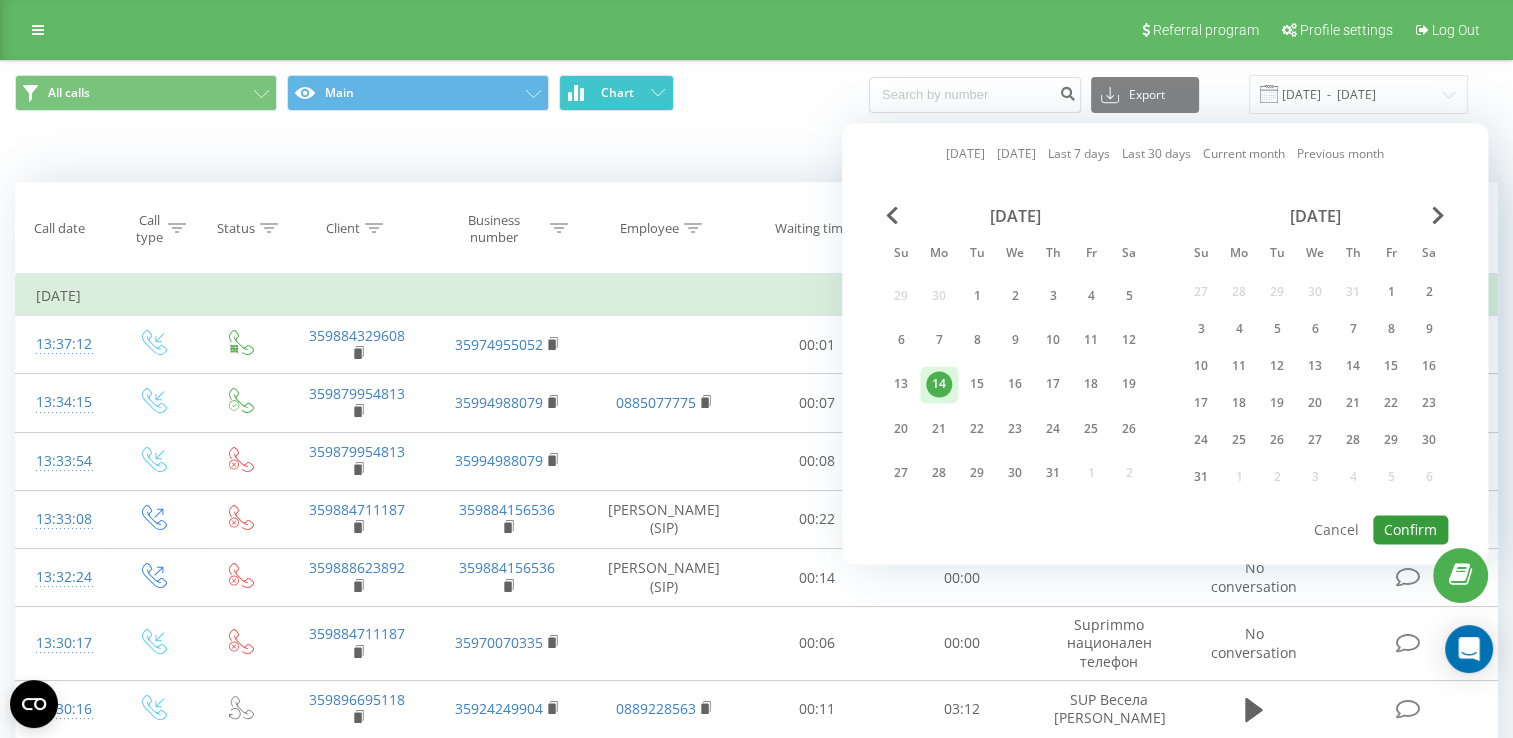 click on "Confirm" at bounding box center [1410, 529] 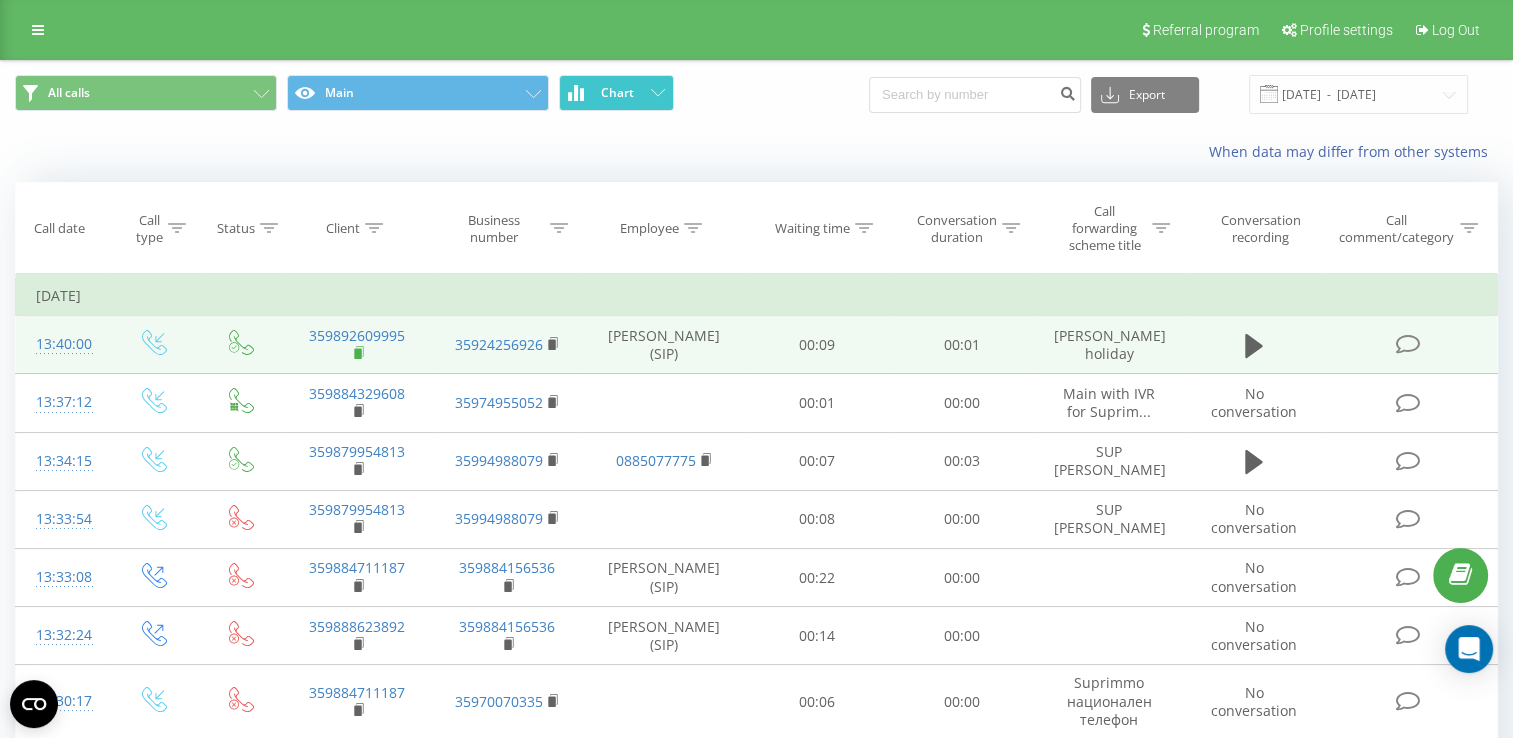 click 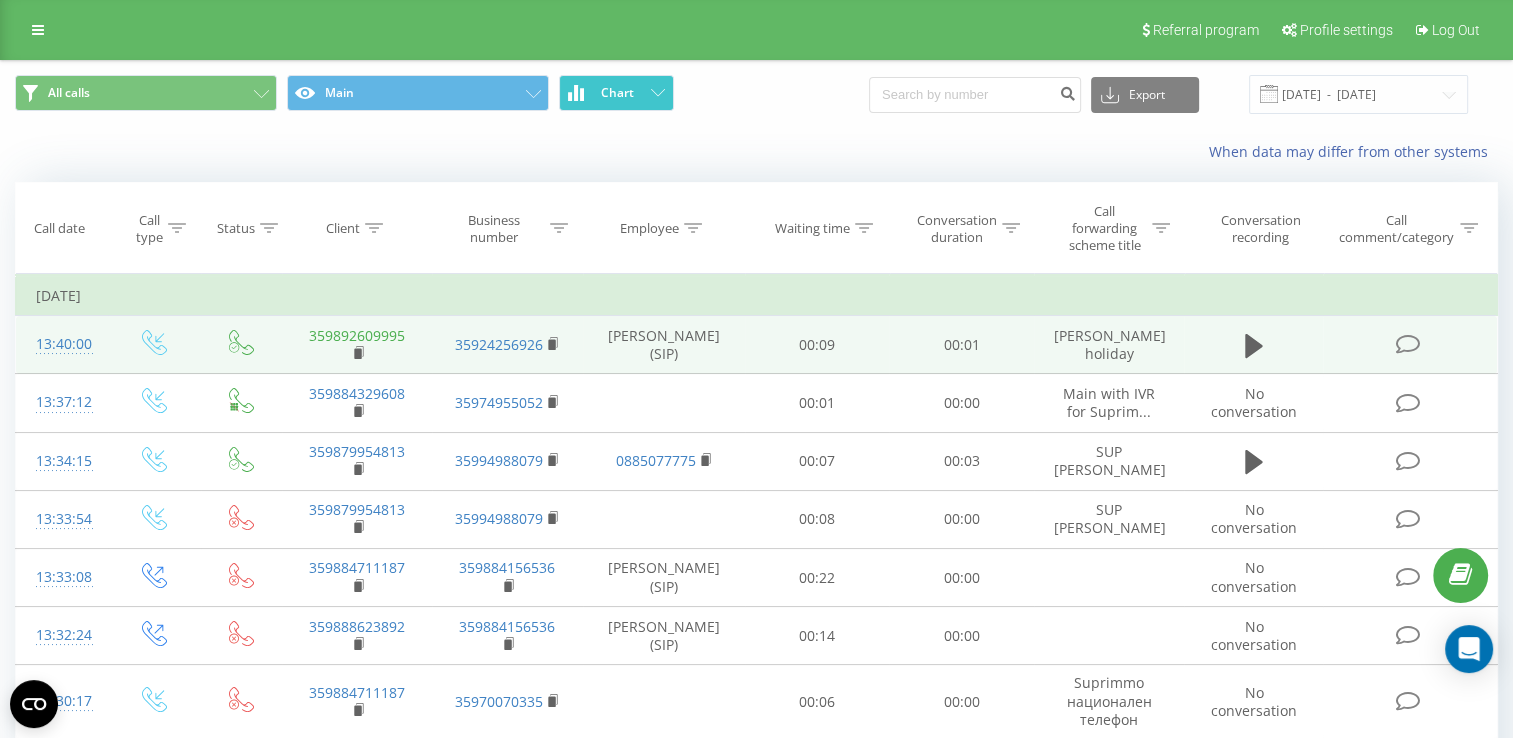 click on "359892609995" at bounding box center (357, 335) 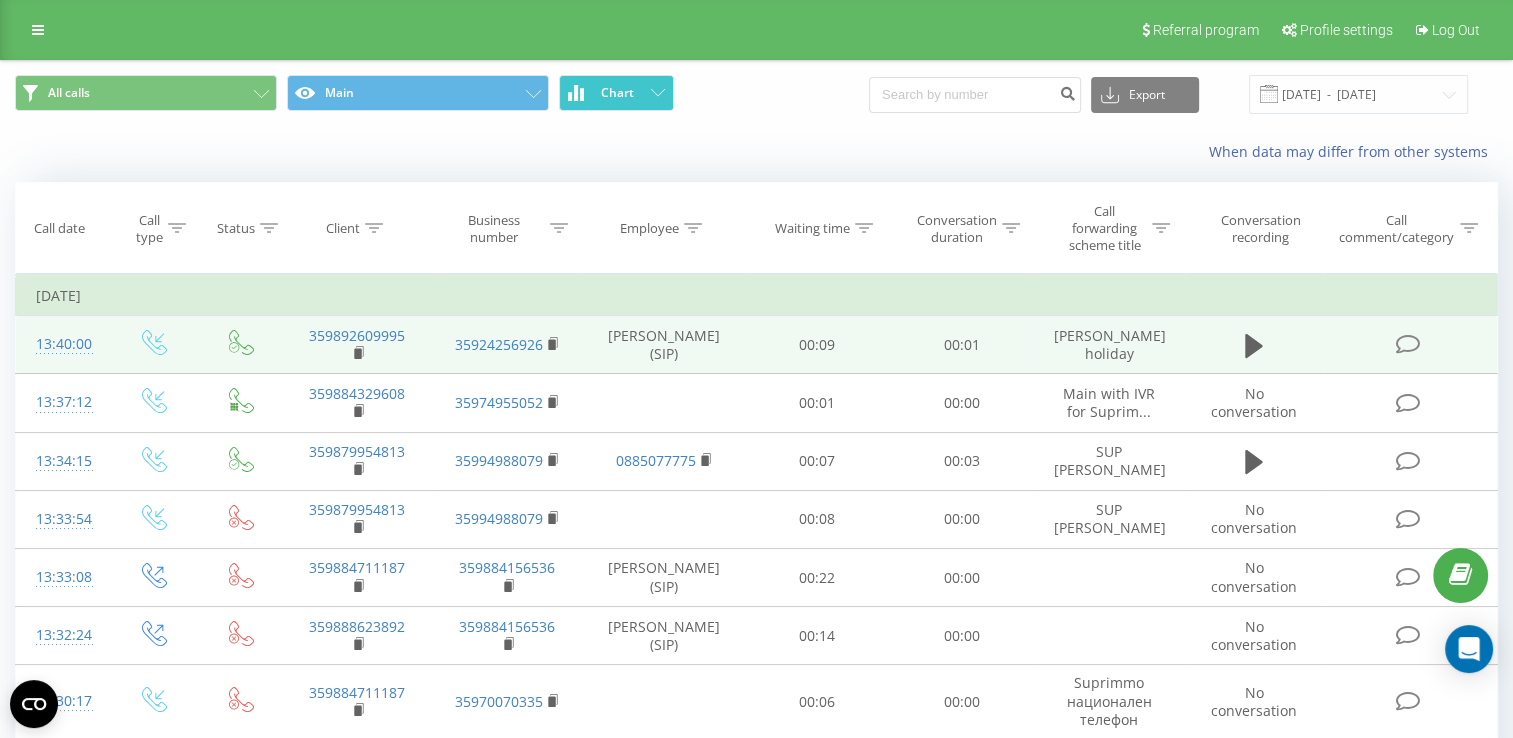 type on "359892609995" 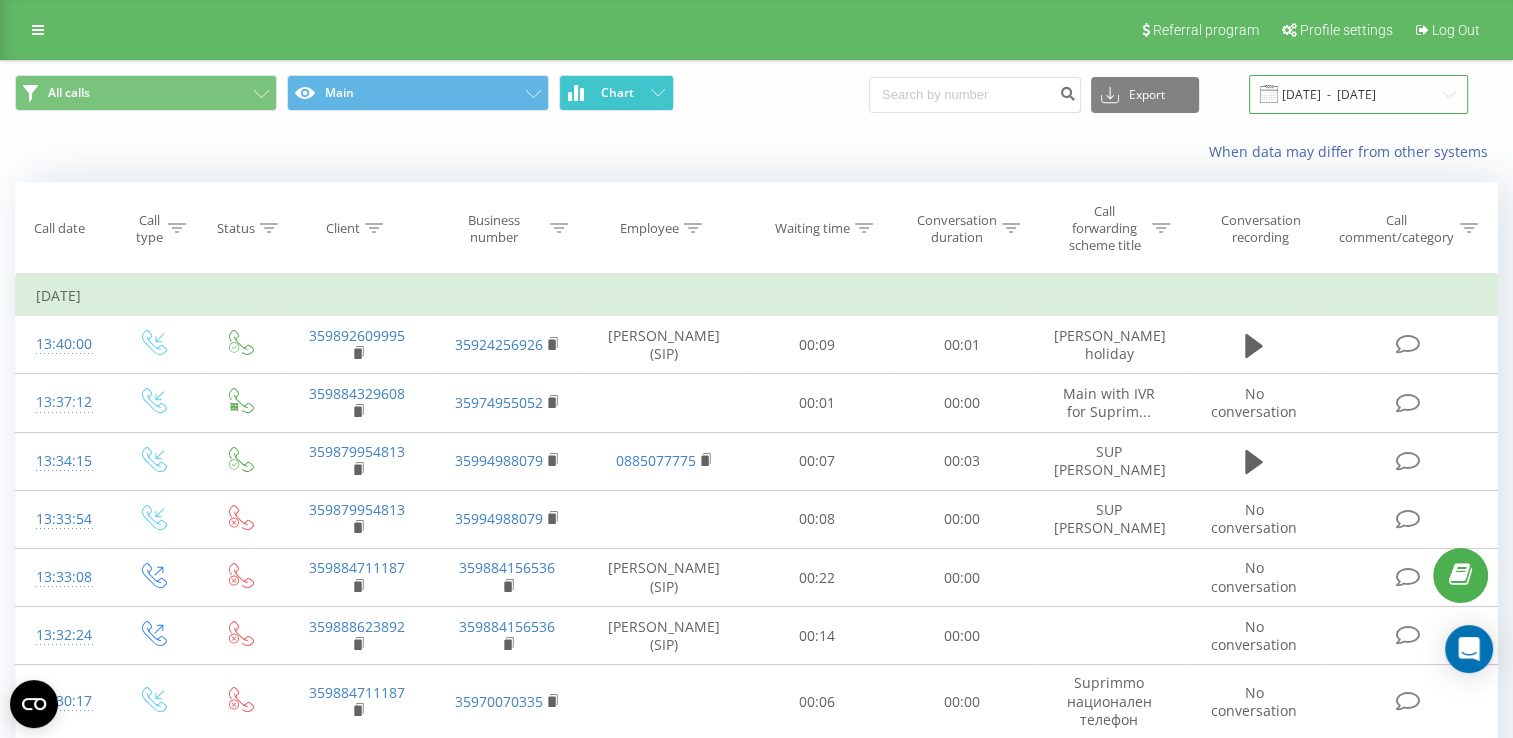 click on "[DATE]  -  [DATE]" at bounding box center [1358, 94] 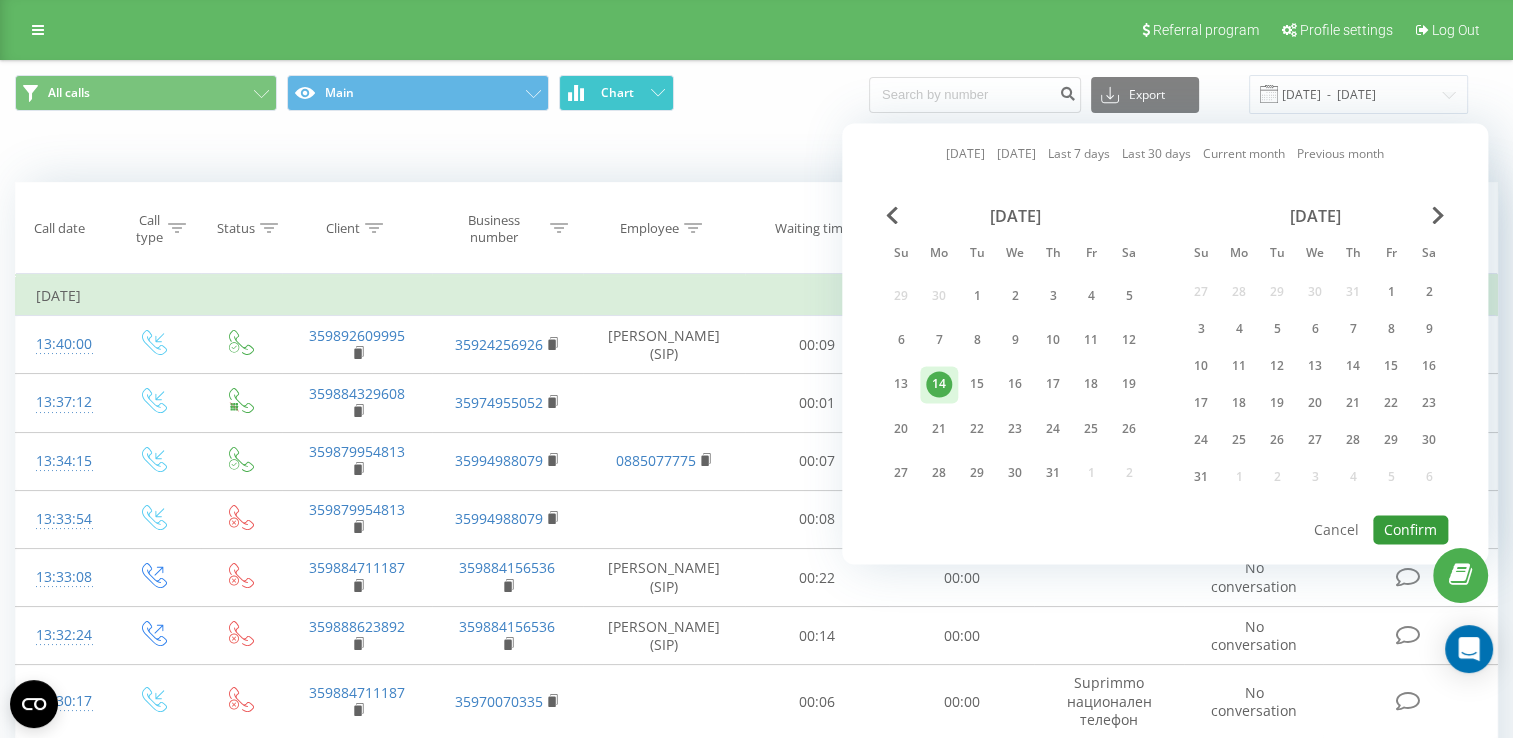 click on "Confirm" at bounding box center [1410, 529] 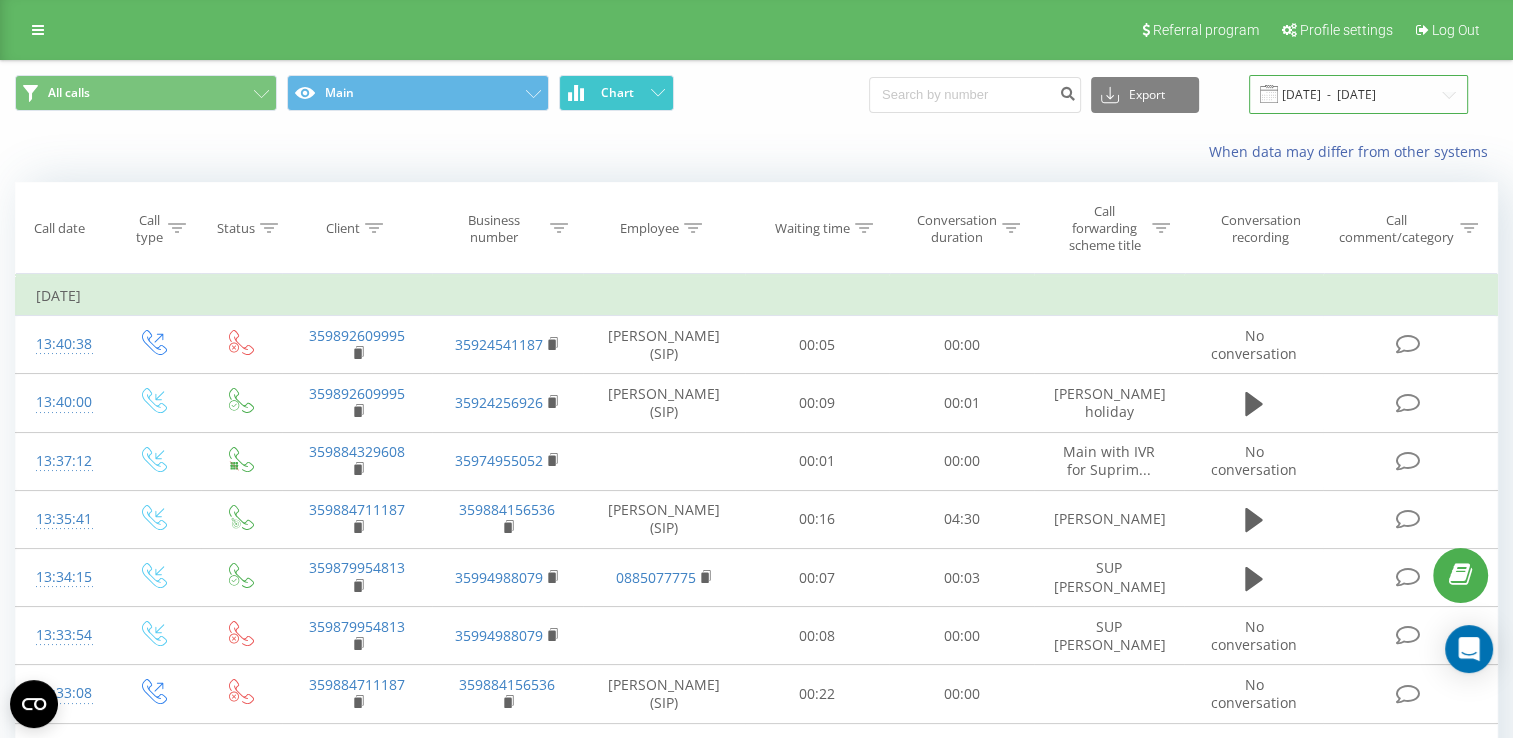 click on "[DATE]  -  [DATE]" at bounding box center (1358, 94) 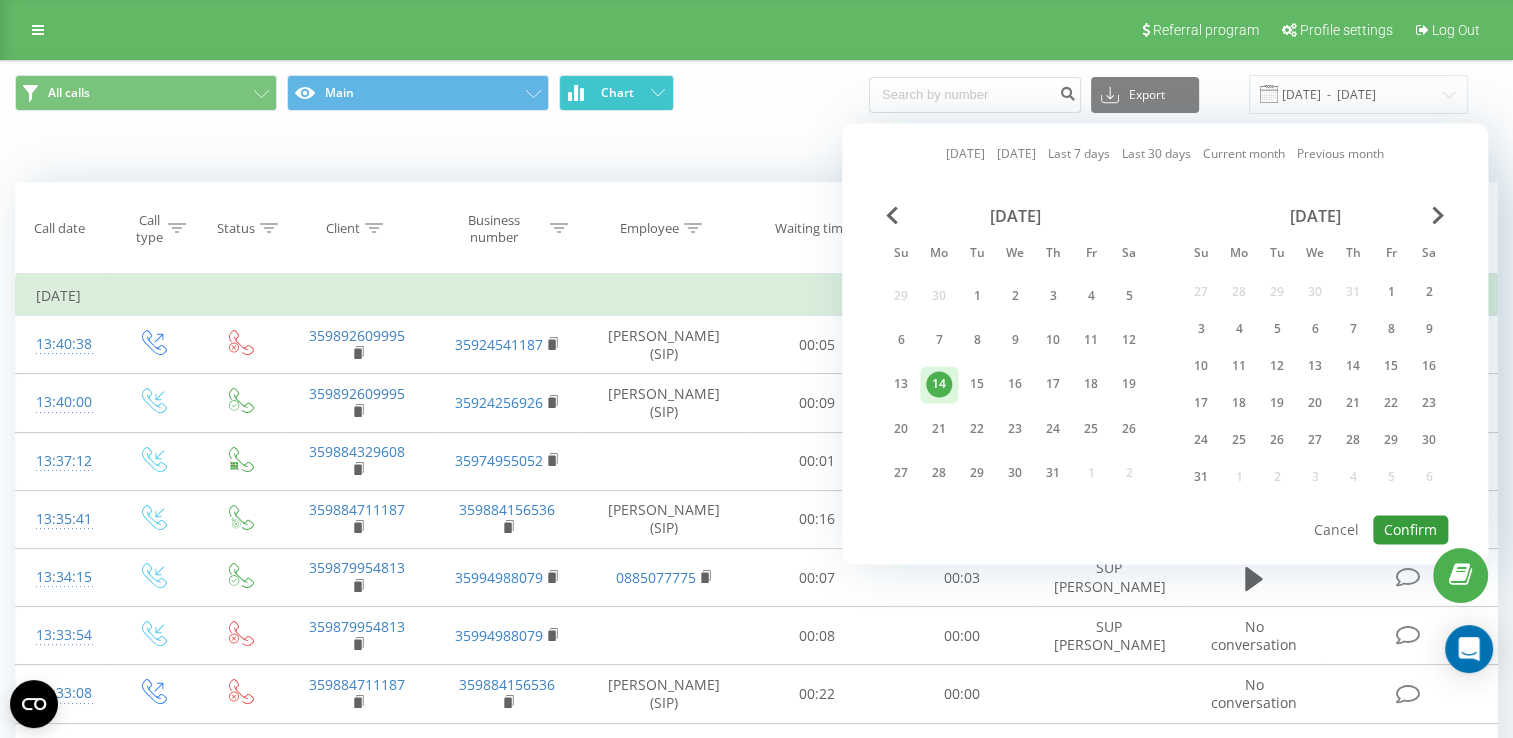 click on "Confirm" at bounding box center (1410, 529) 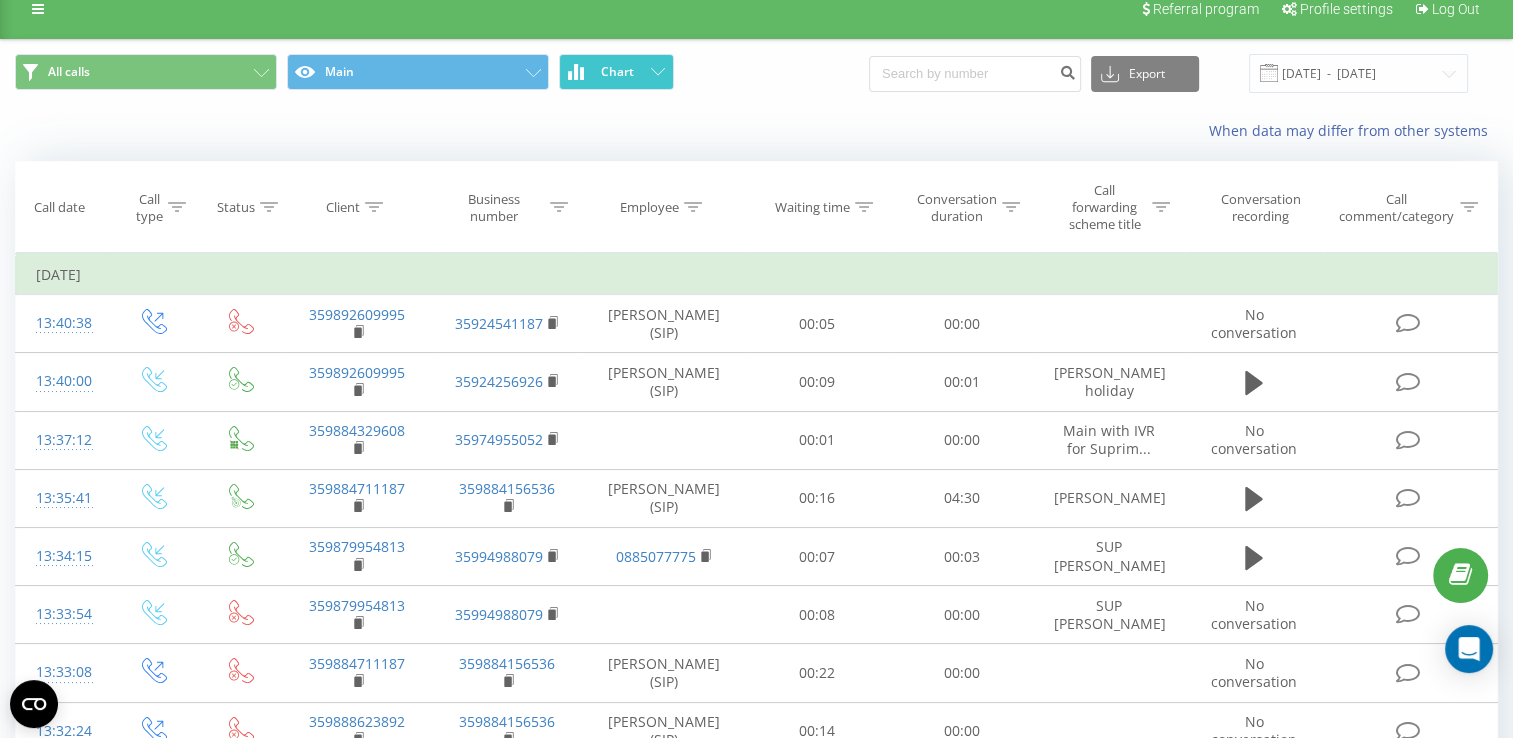 scroll, scrollTop: 0, scrollLeft: 0, axis: both 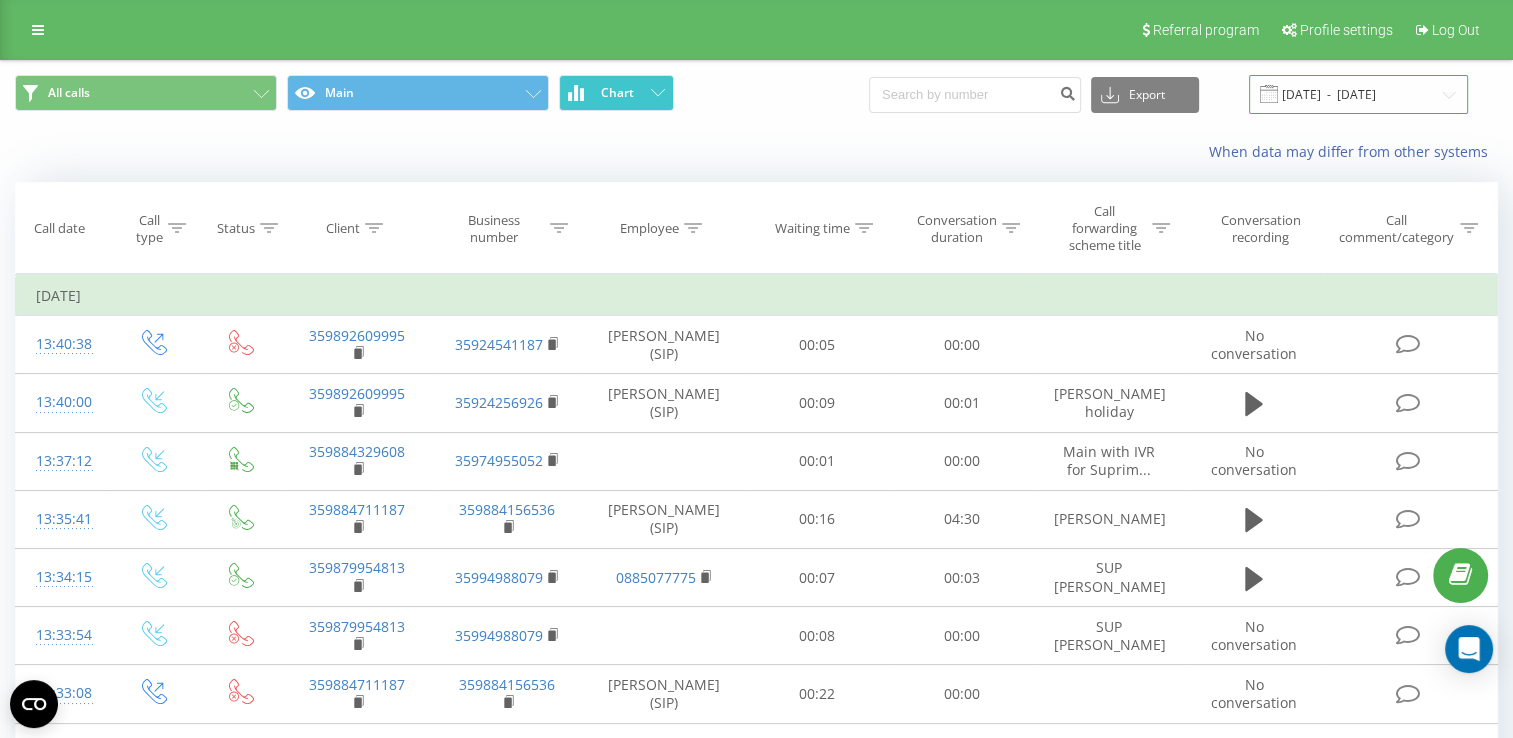click on "[DATE]  -  [DATE]" at bounding box center (1358, 94) 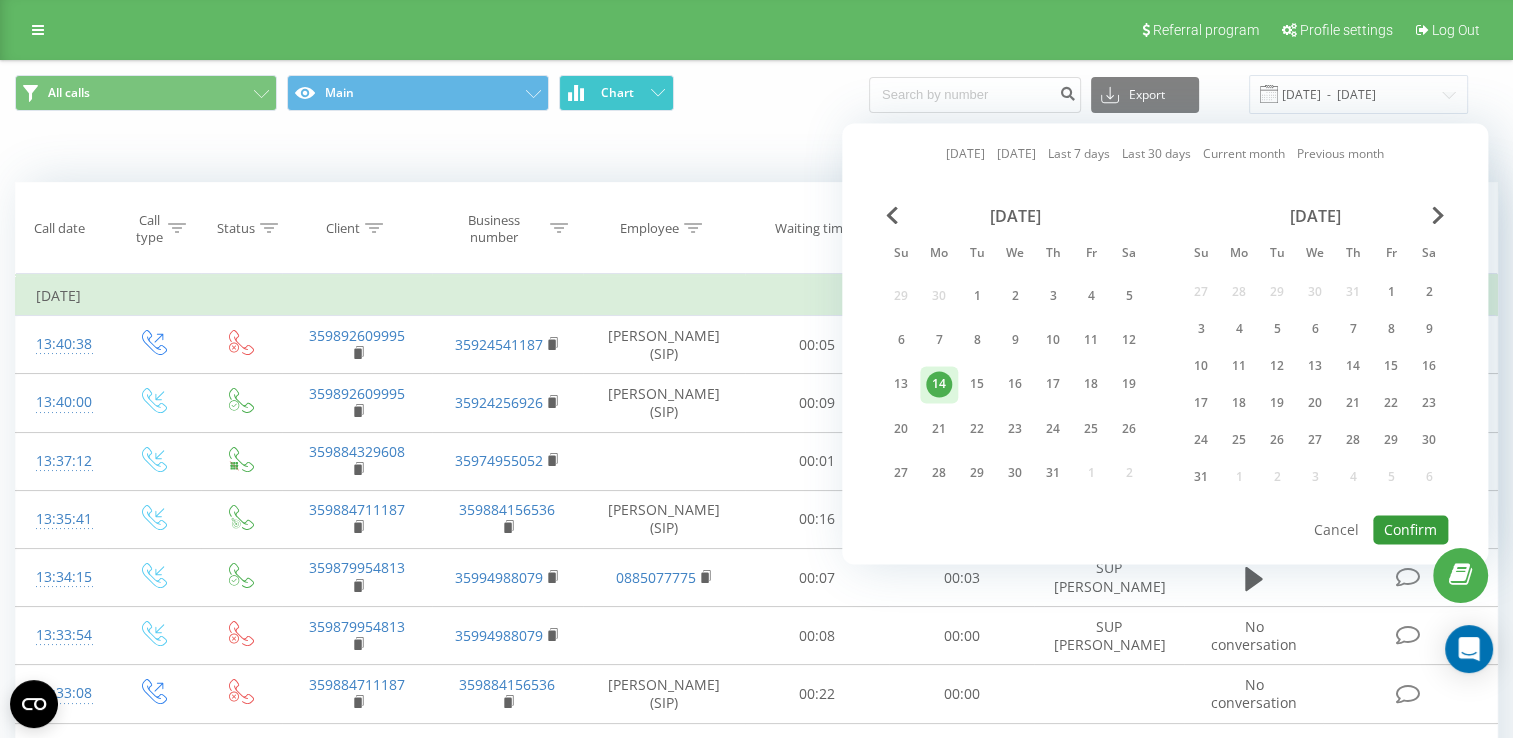 click on "Confirm" at bounding box center (1410, 529) 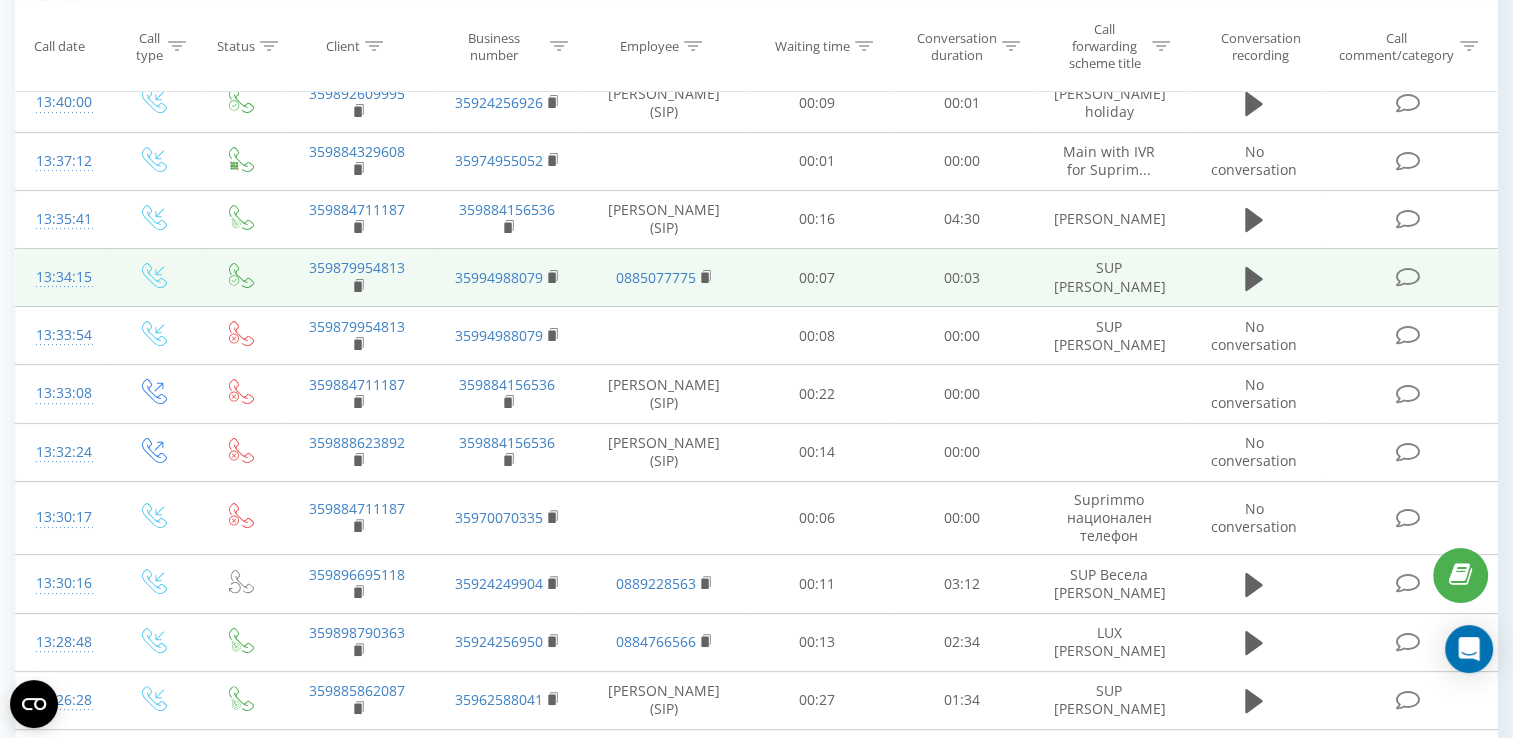 scroll, scrollTop: 500, scrollLeft: 0, axis: vertical 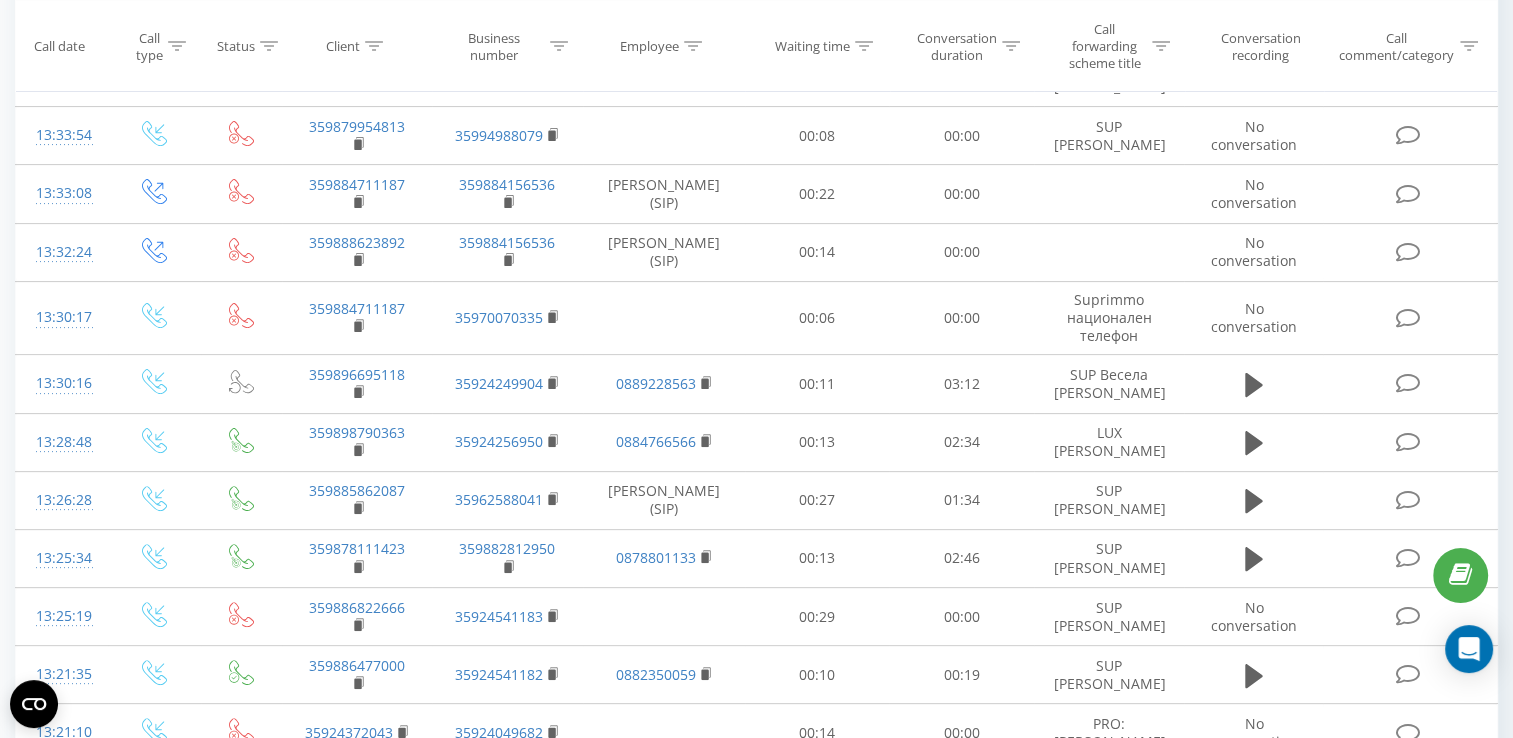 click at bounding box center [0, 0] 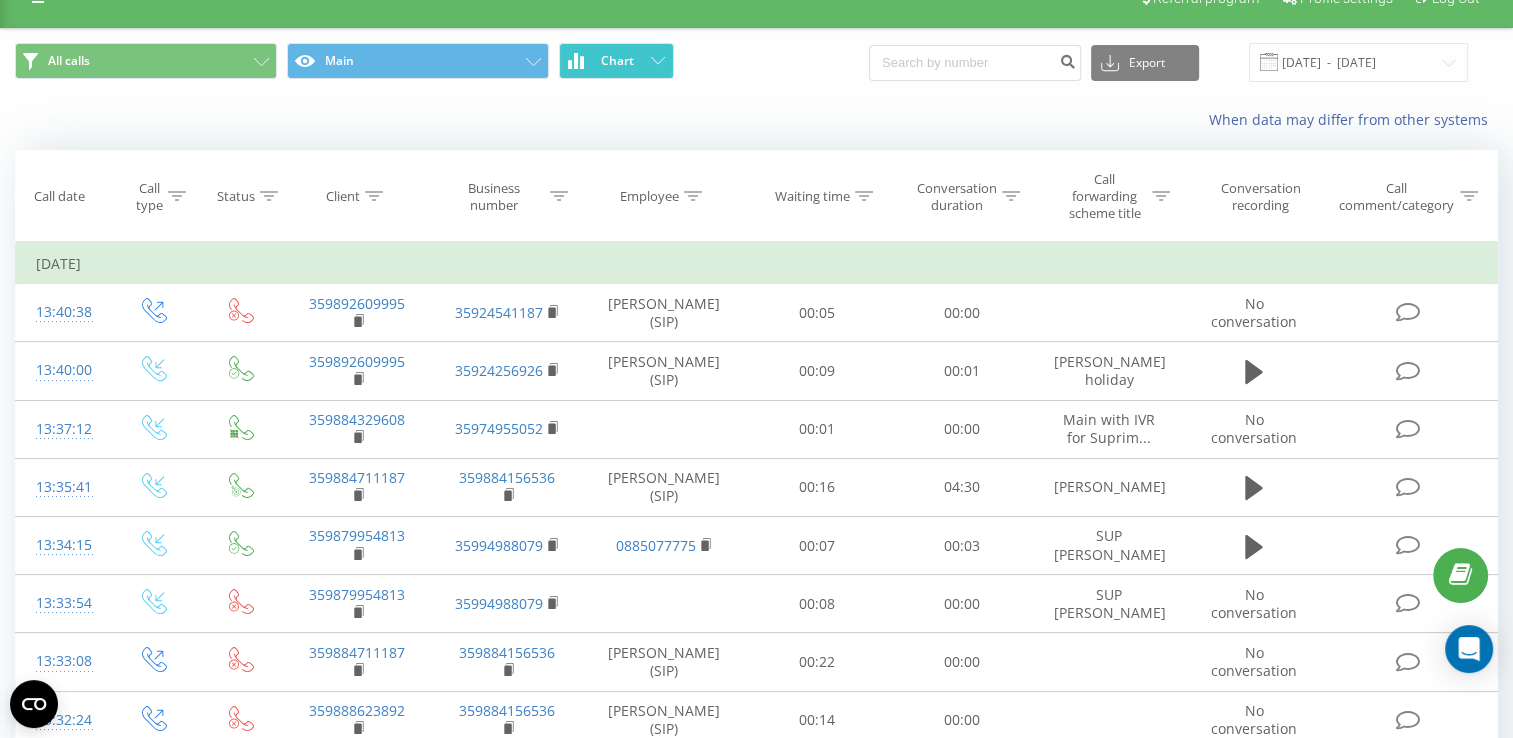 scroll, scrollTop: 0, scrollLeft: 0, axis: both 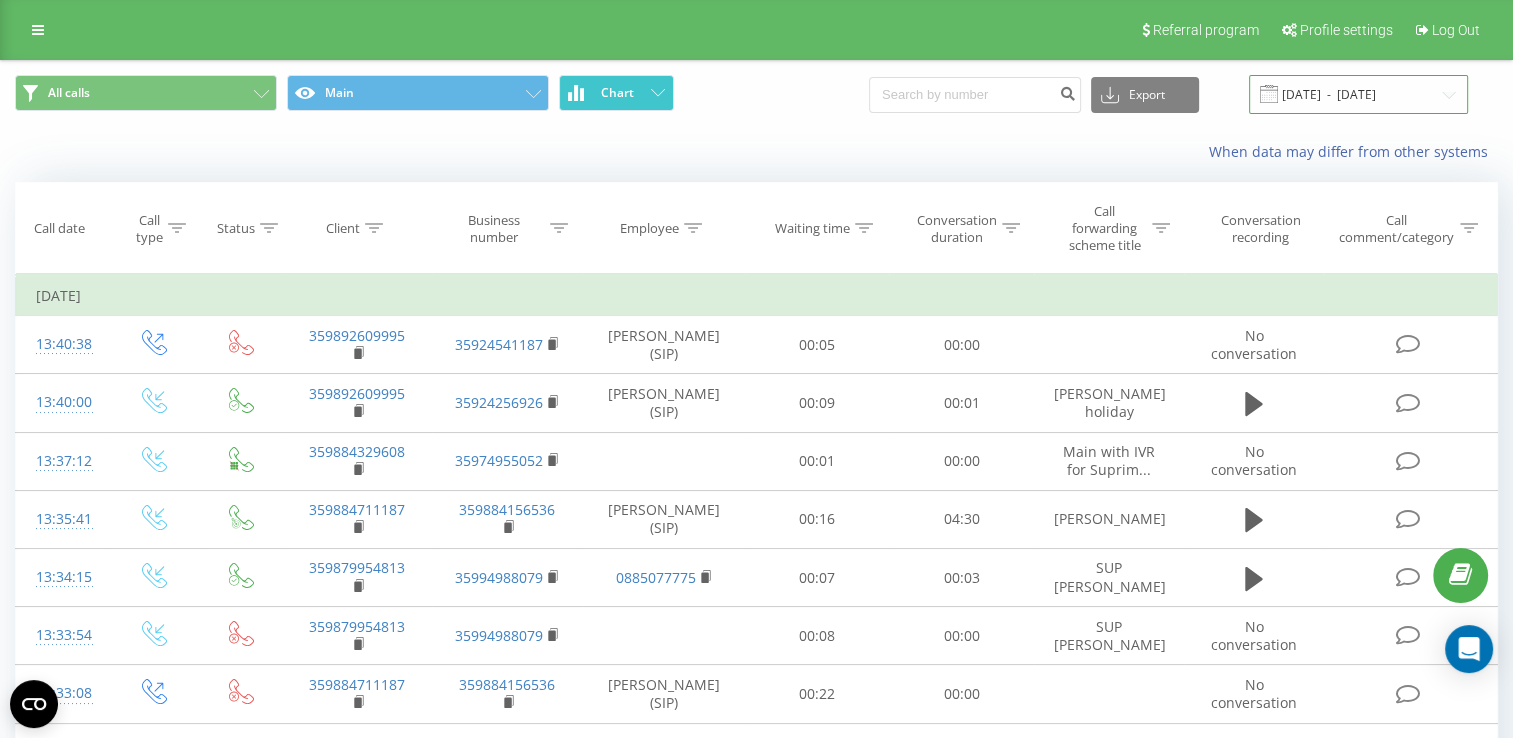 click on "[DATE]  -  [DATE]" at bounding box center (1358, 94) 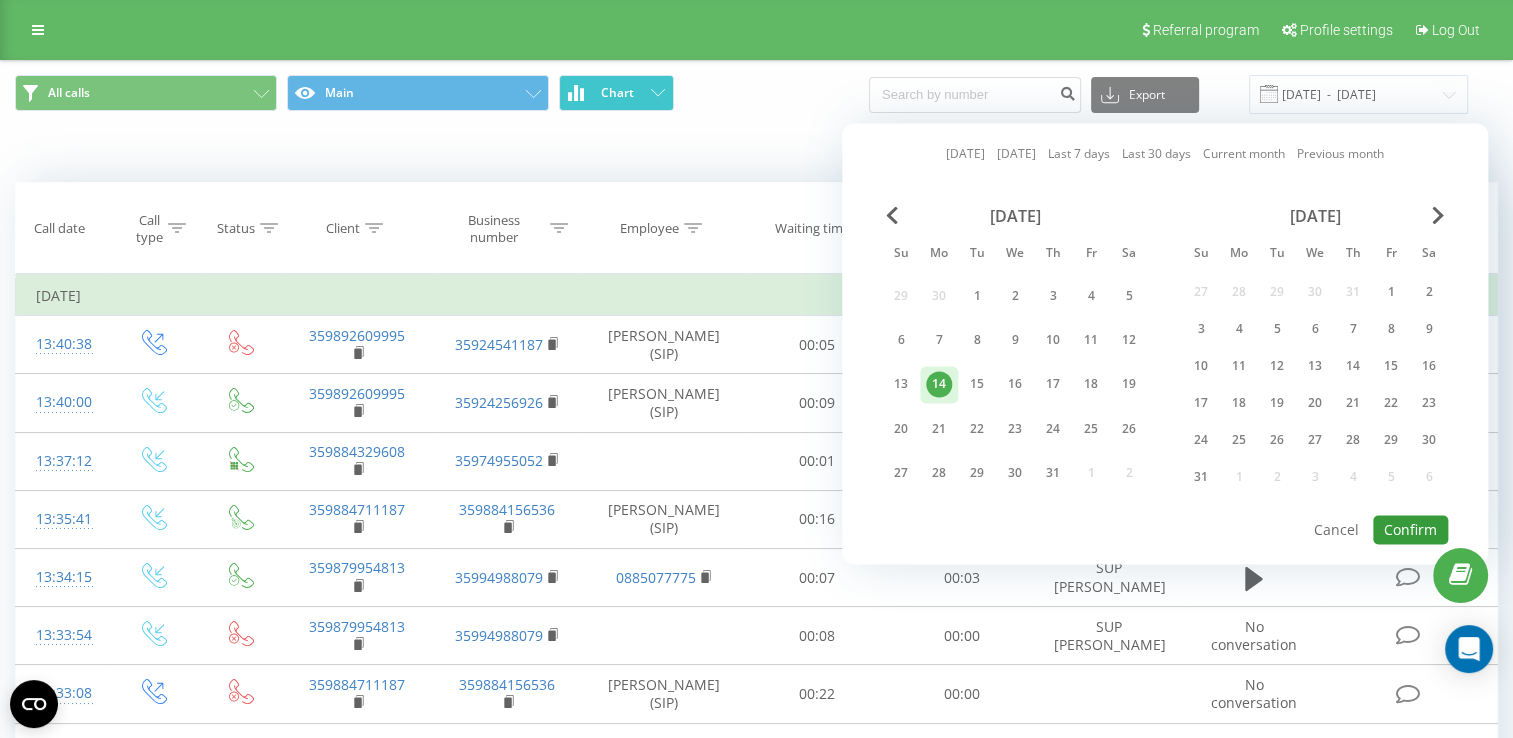 click on "Confirm" at bounding box center [1410, 529] 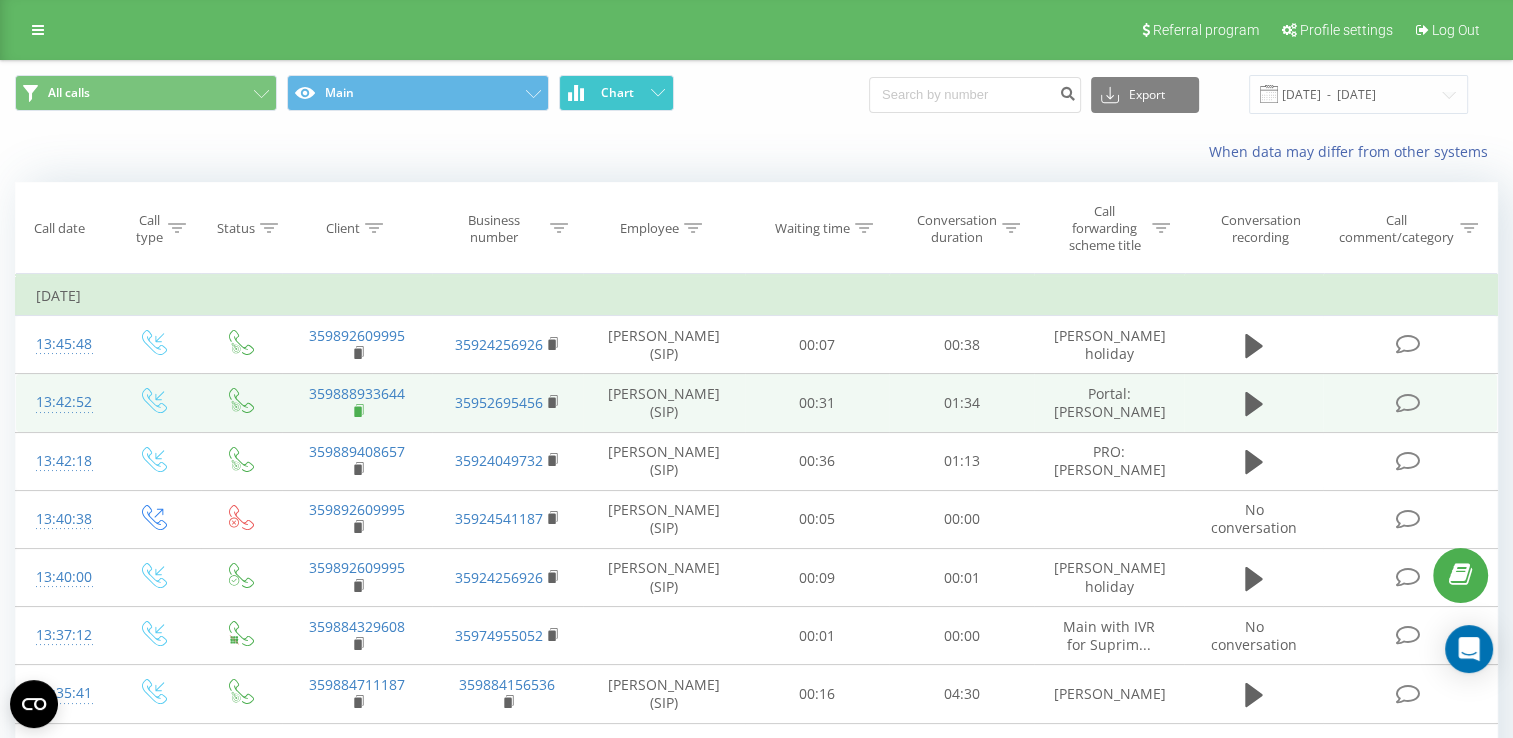 click 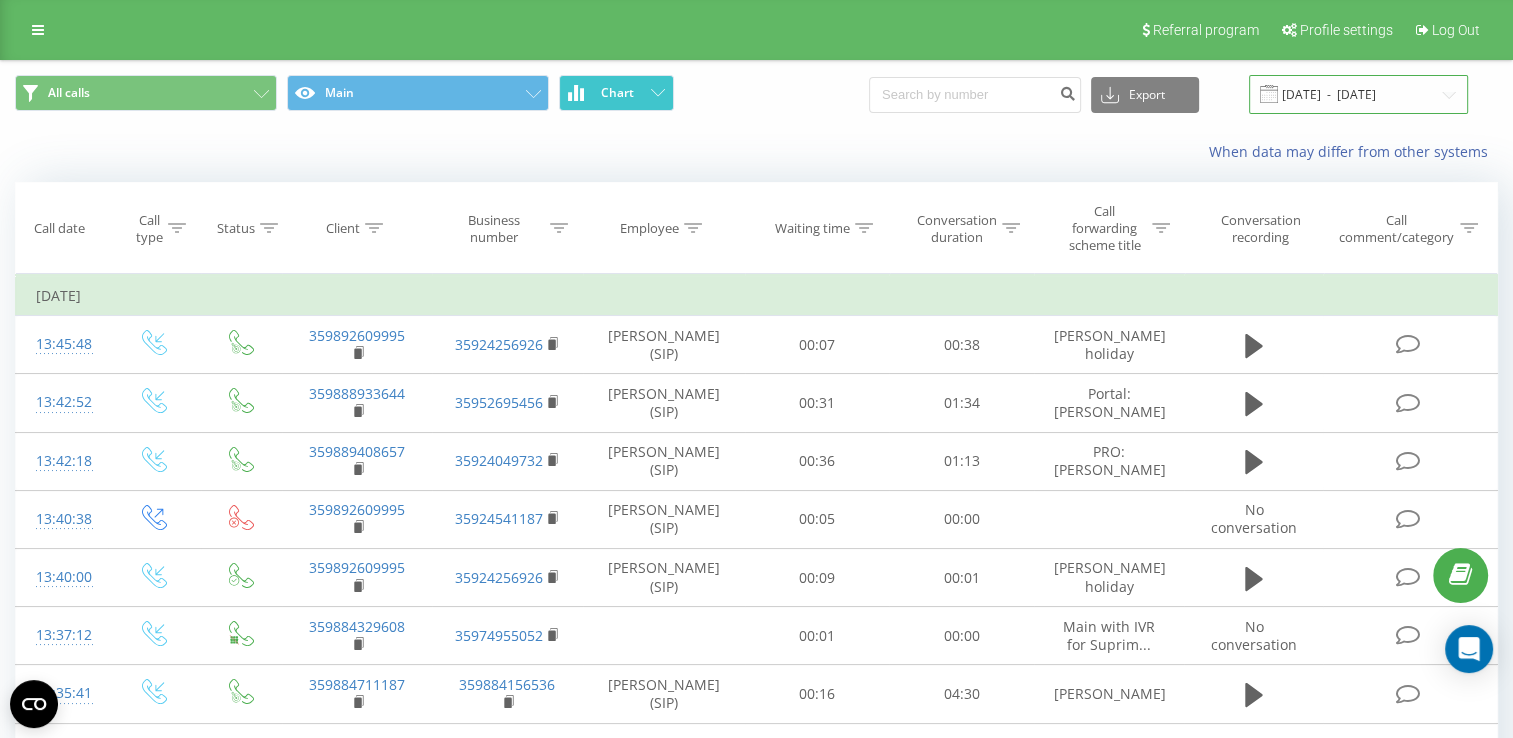 click on "[DATE]  -  [DATE]" at bounding box center [1358, 94] 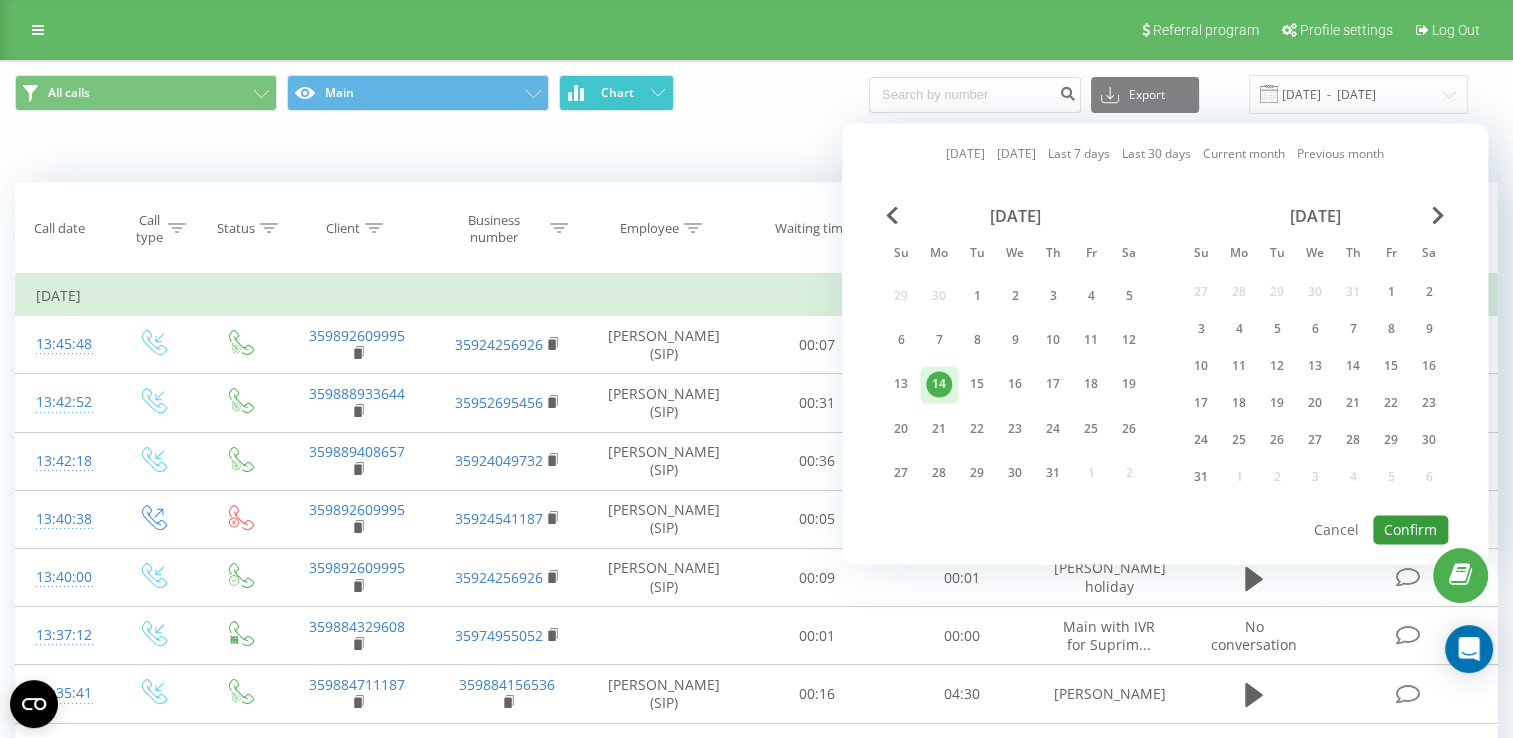 click on "Confirm" at bounding box center [1410, 529] 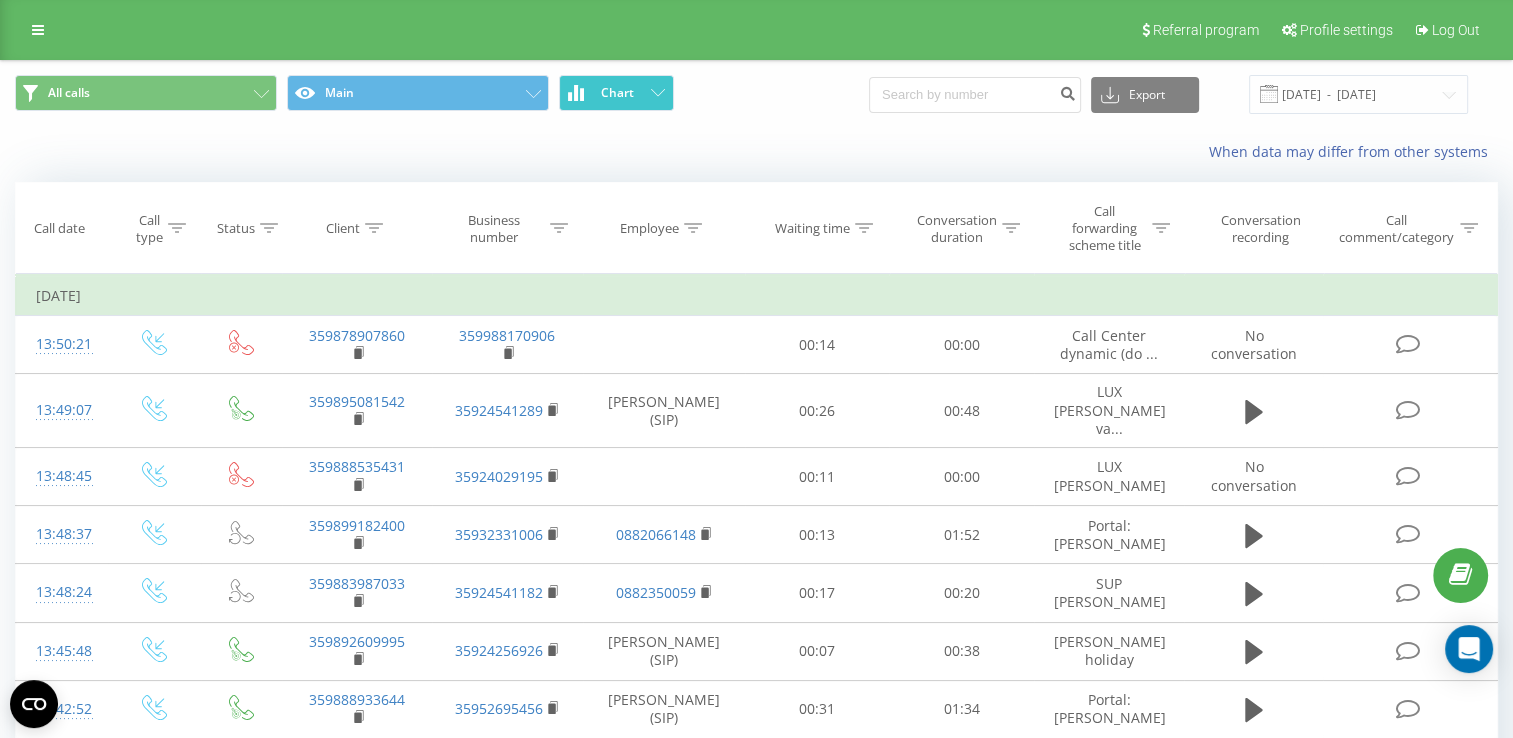 click 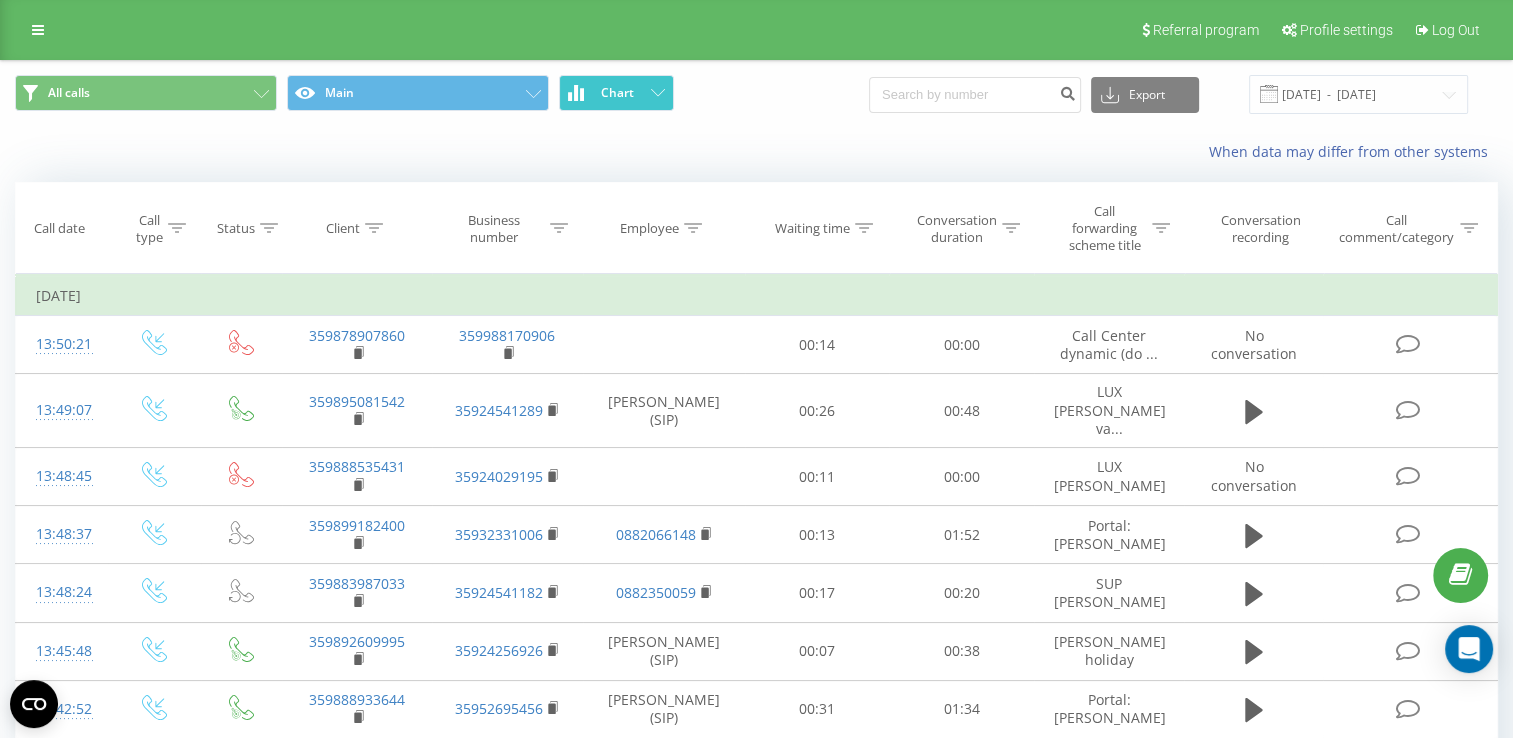 click 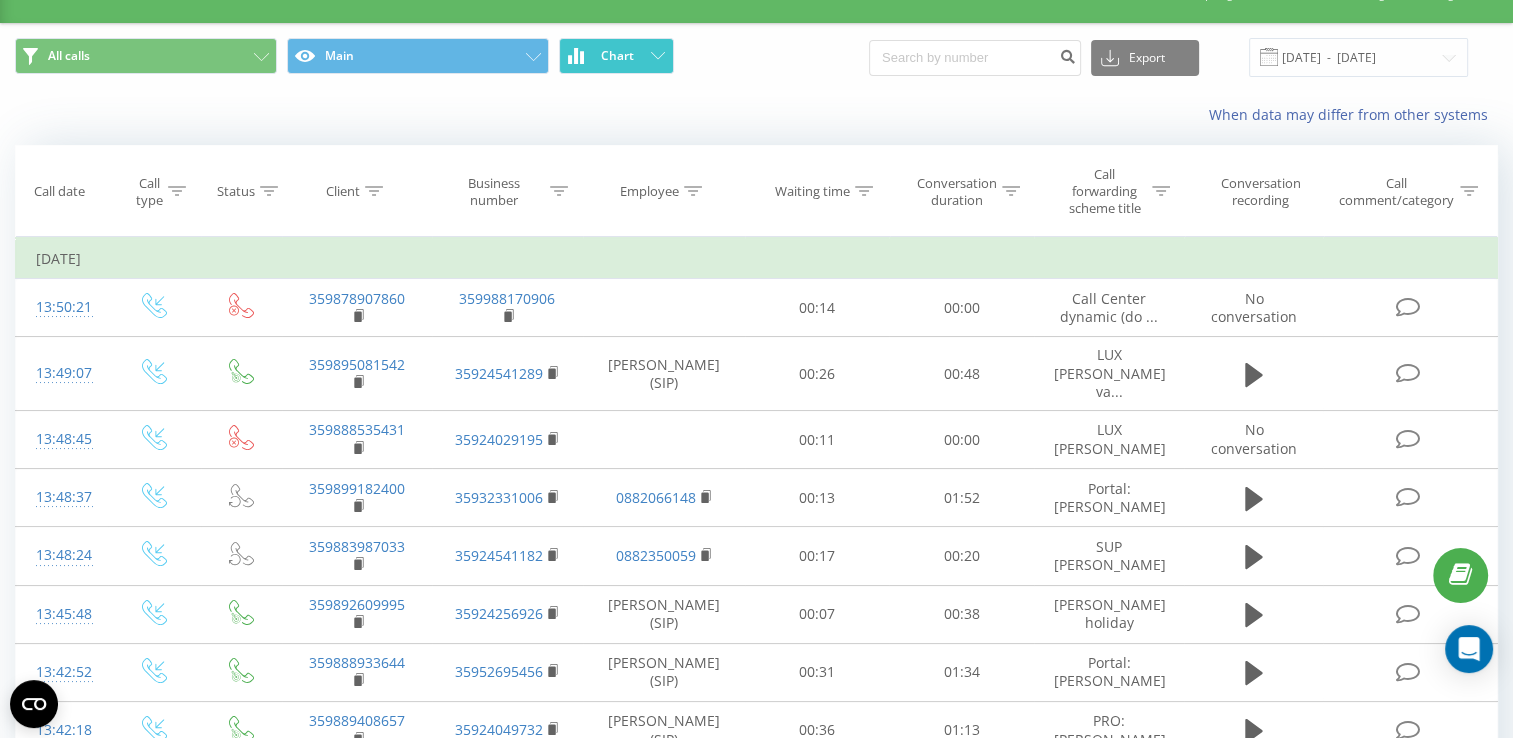 scroll, scrollTop: 0, scrollLeft: 0, axis: both 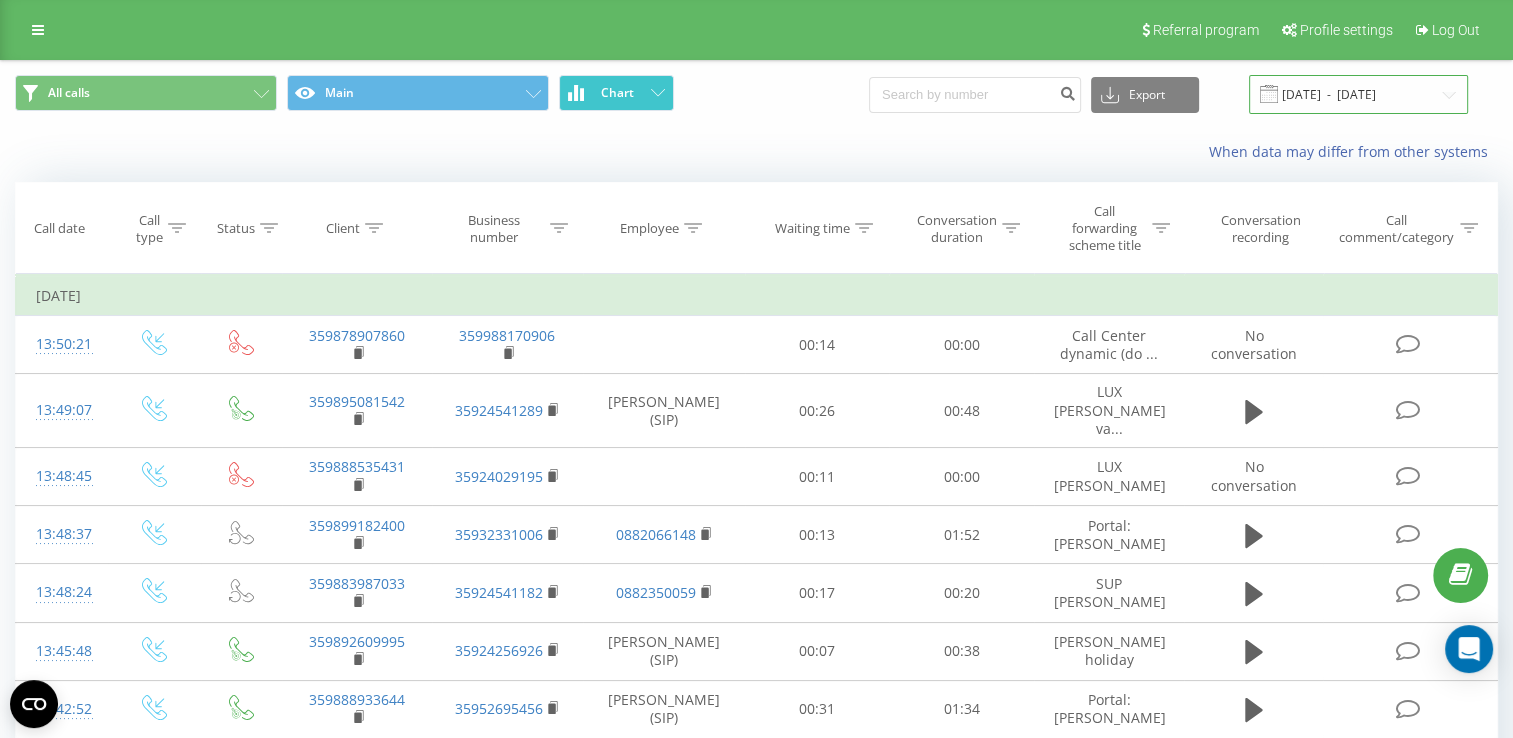 click on "[DATE]  -  [DATE]" at bounding box center (1358, 94) 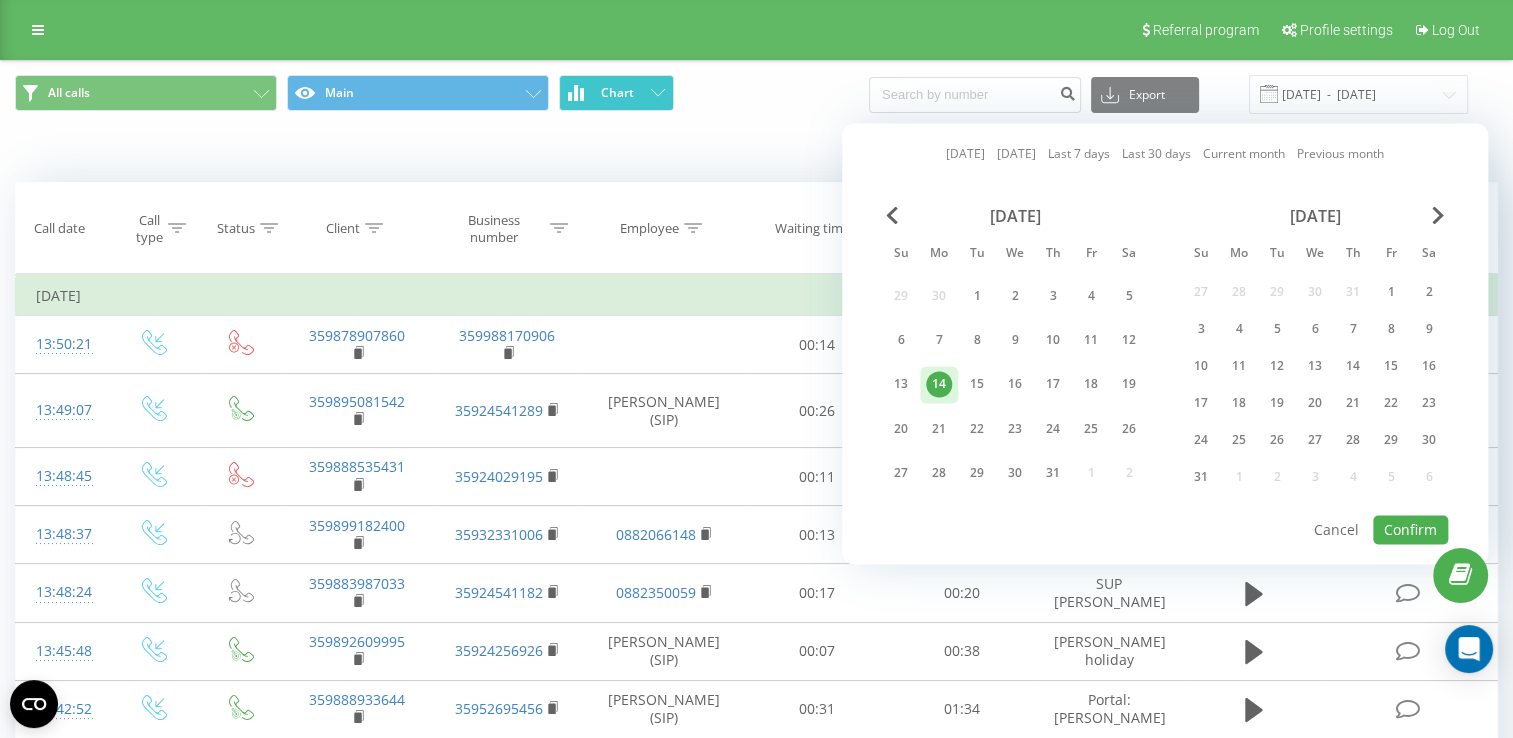 click on "[DATE] Su Mo Tu We Th Fr Sa 29 30 1 2 3 4 5 6 7 8 9 10 11 12 13 14 15 16 17 18 19 20 21 22 23 24 25 26 27 28 29 30 31 1 [DATE] Mo Tu We Th Fr Sa 27 28 29 30 31 1 2 3 4 5 6 7 8 9 10 11 12 13 14 15 16 17 18 19 20 21 22 23 24 25 26 27 28 29 30 31 1 2 3 4 5 6" at bounding box center (1165, 359) 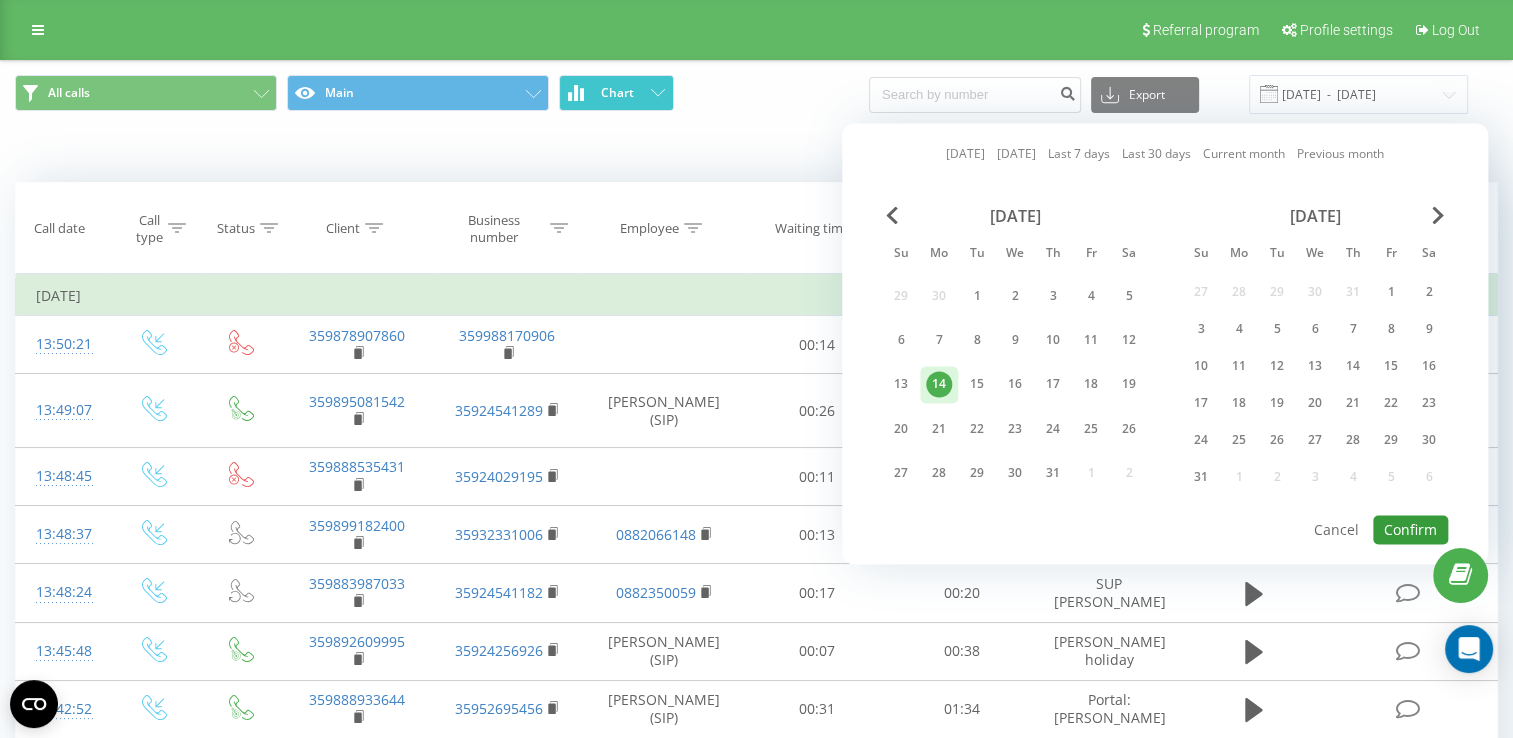 click on "Confirm" at bounding box center (1410, 529) 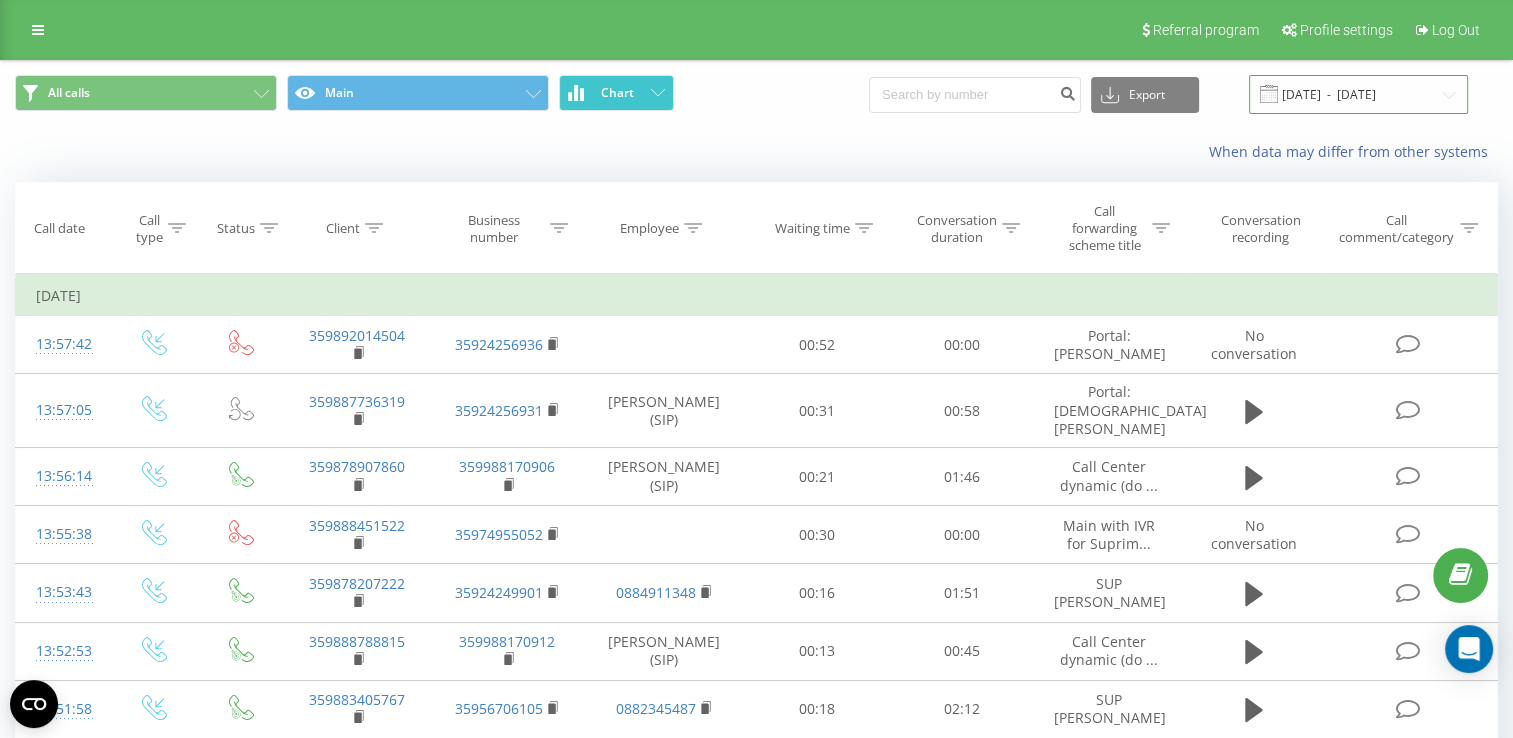 click on "[DATE]  -  [DATE]" at bounding box center [1358, 94] 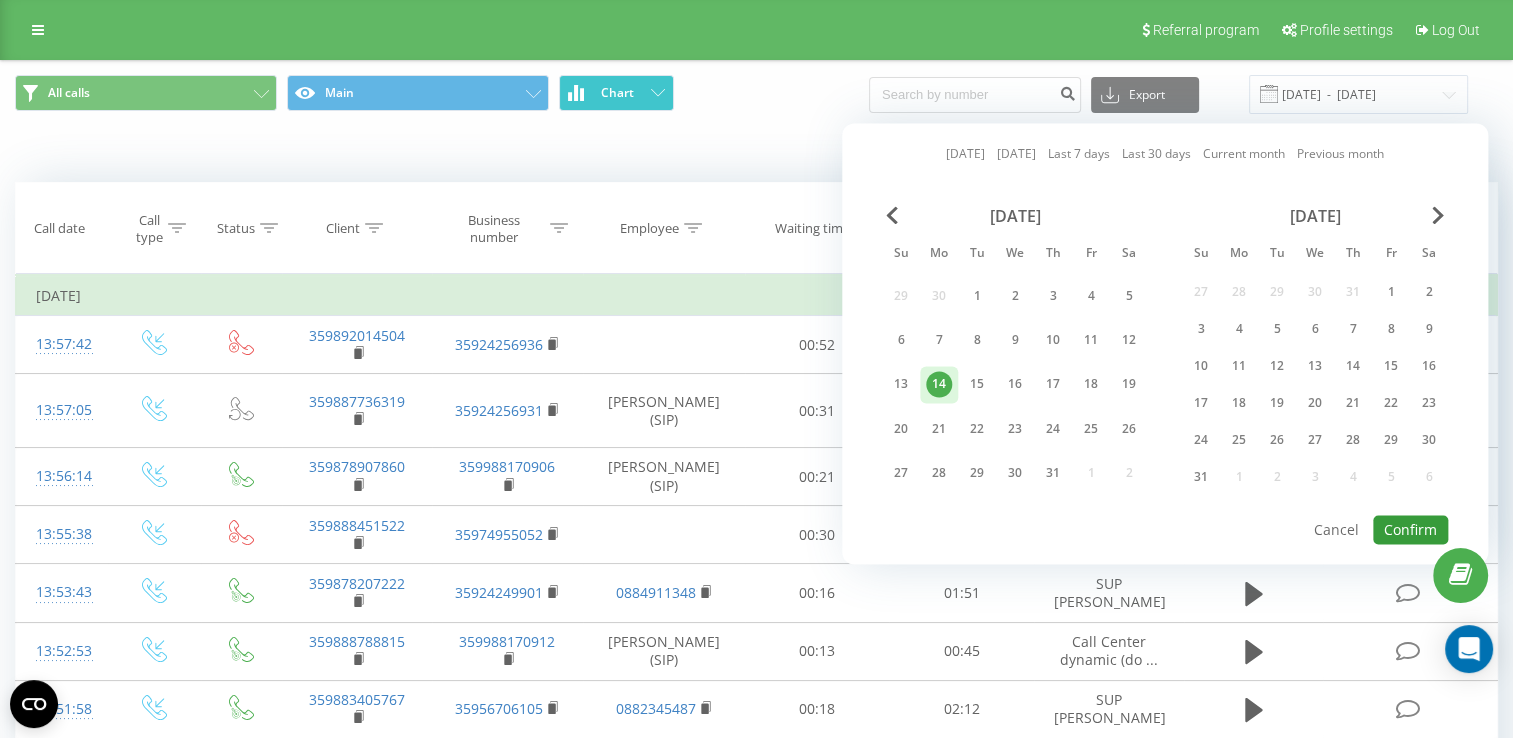 click on "Confirm" at bounding box center (1410, 529) 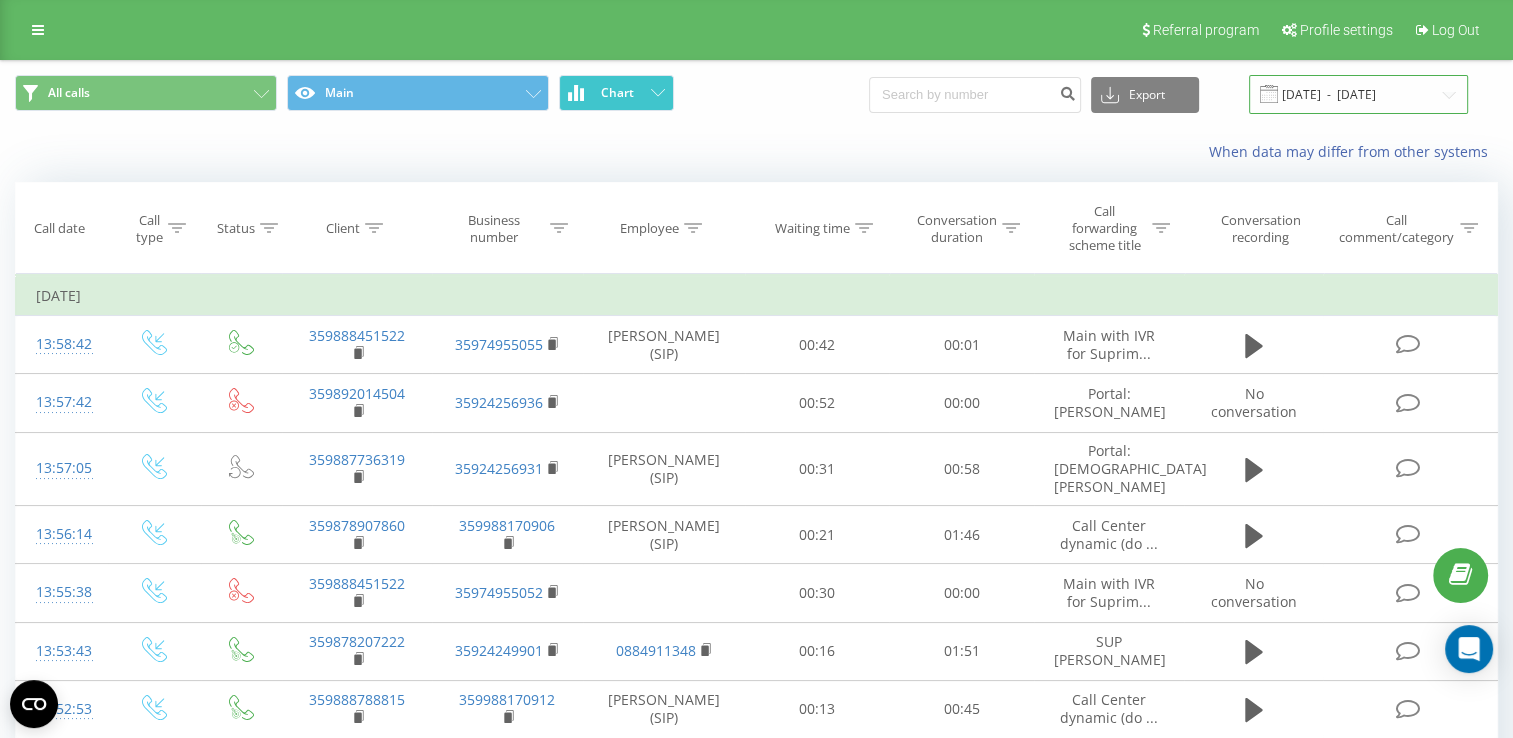 click on "[DATE]  -  [DATE]" at bounding box center [1358, 94] 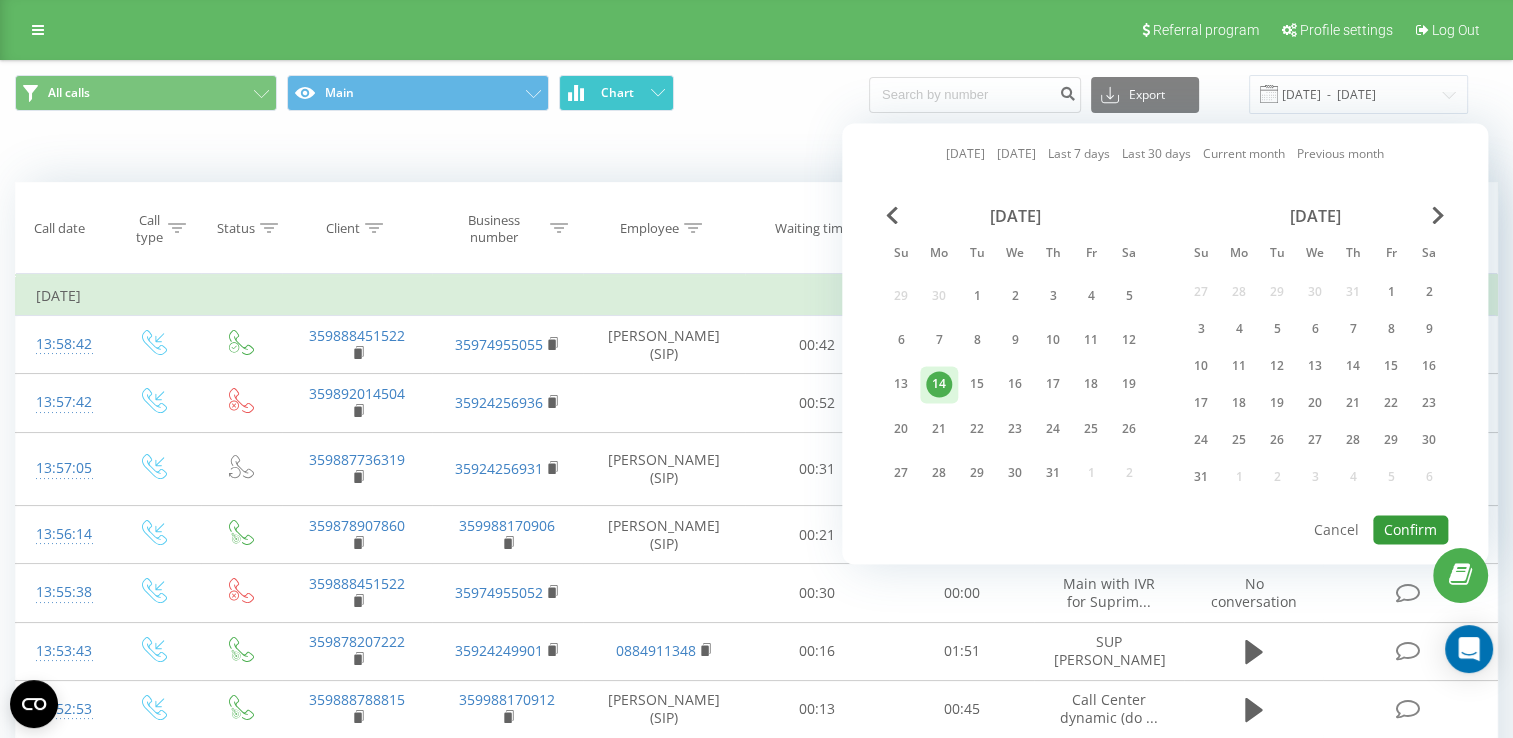 click on "Confirm" at bounding box center (1410, 529) 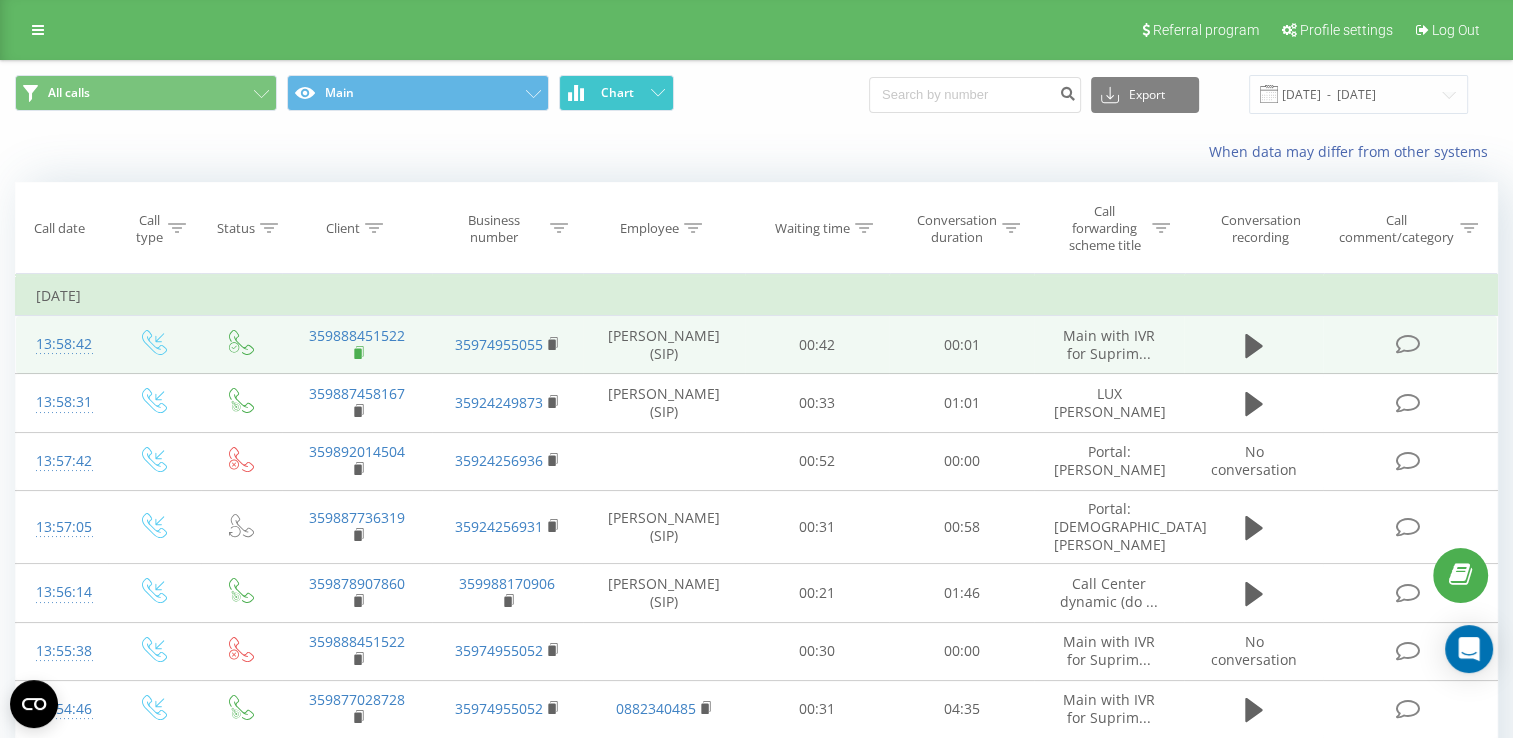 click 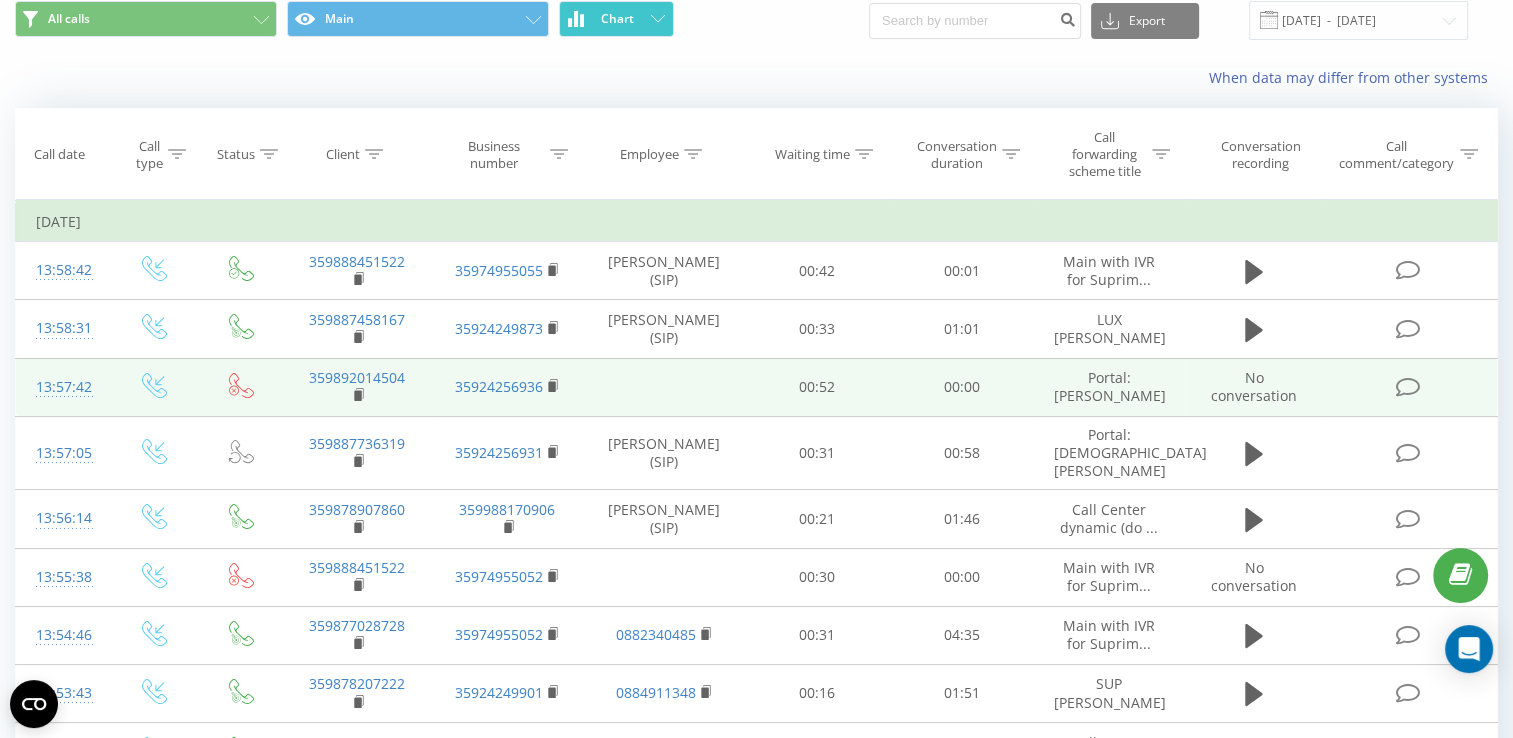 scroll, scrollTop: 0, scrollLeft: 0, axis: both 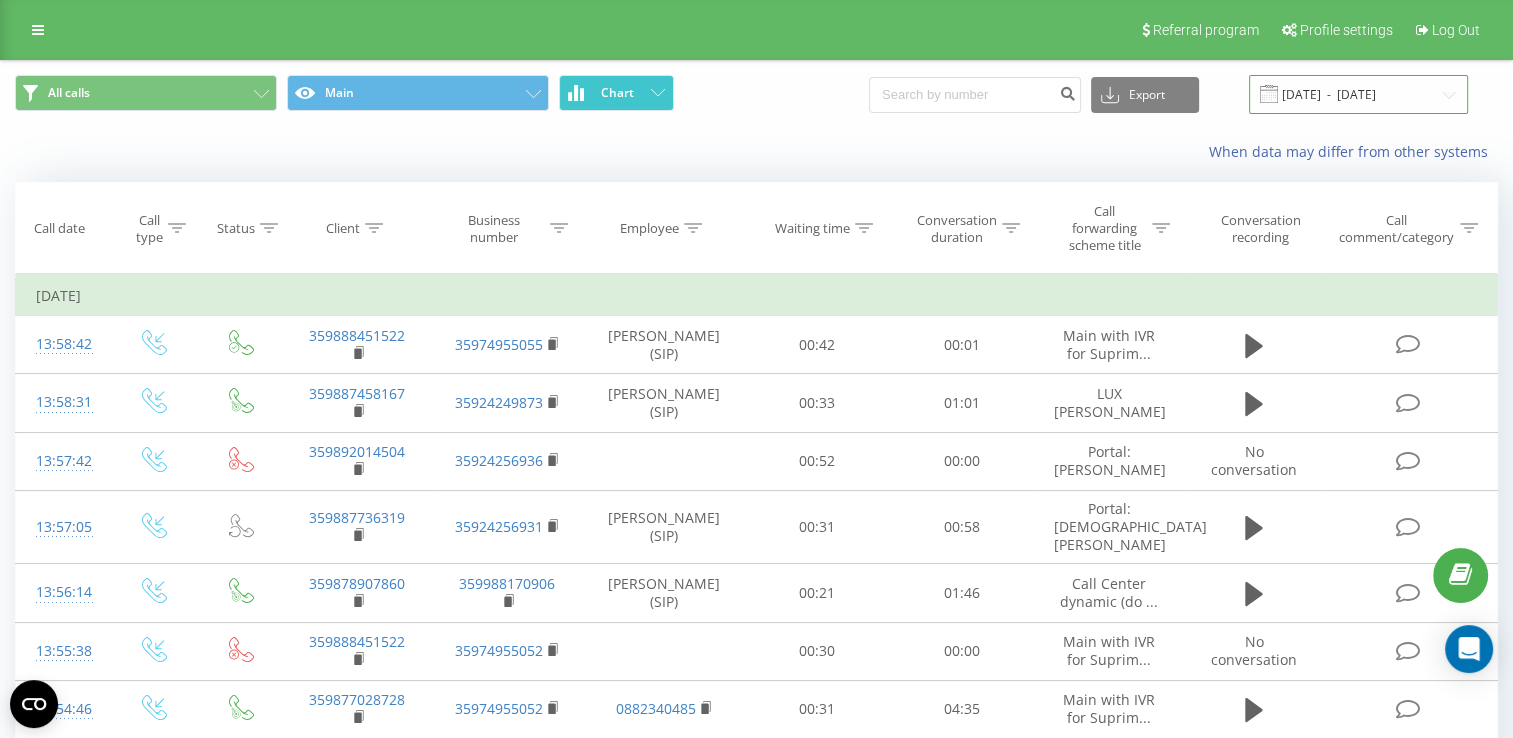 click on "[DATE]  -  [DATE]" at bounding box center (1358, 94) 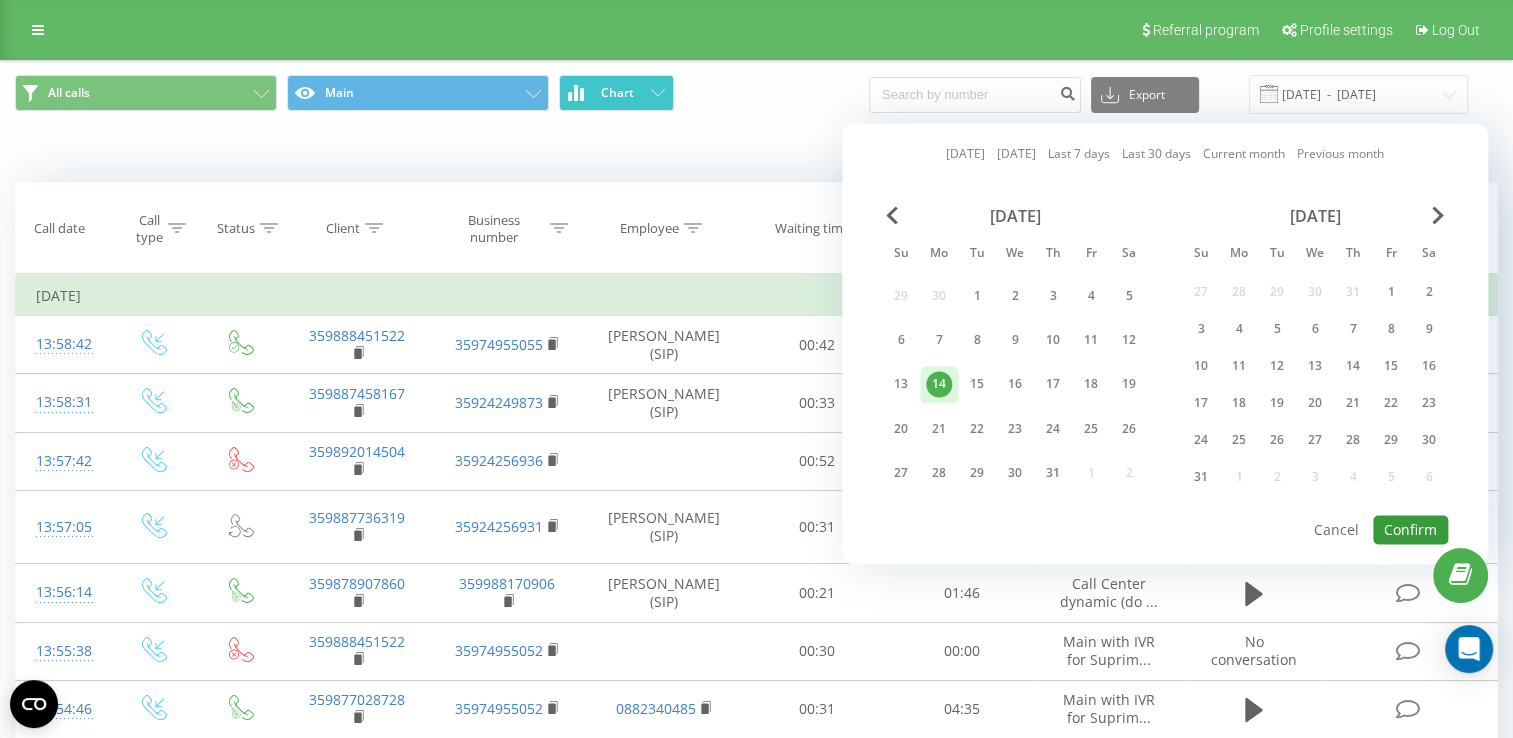 click on "Confirm" at bounding box center (1410, 529) 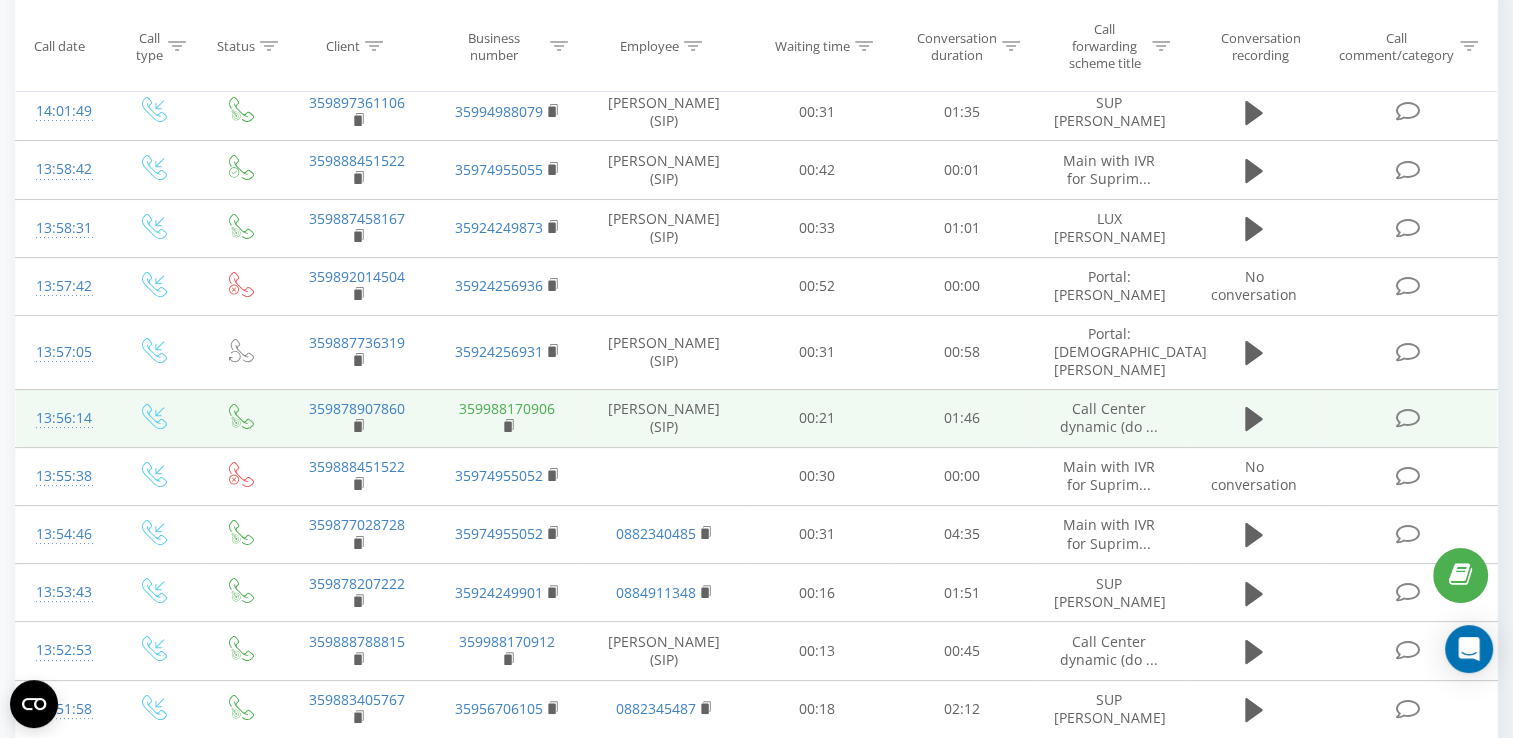 scroll, scrollTop: 200, scrollLeft: 0, axis: vertical 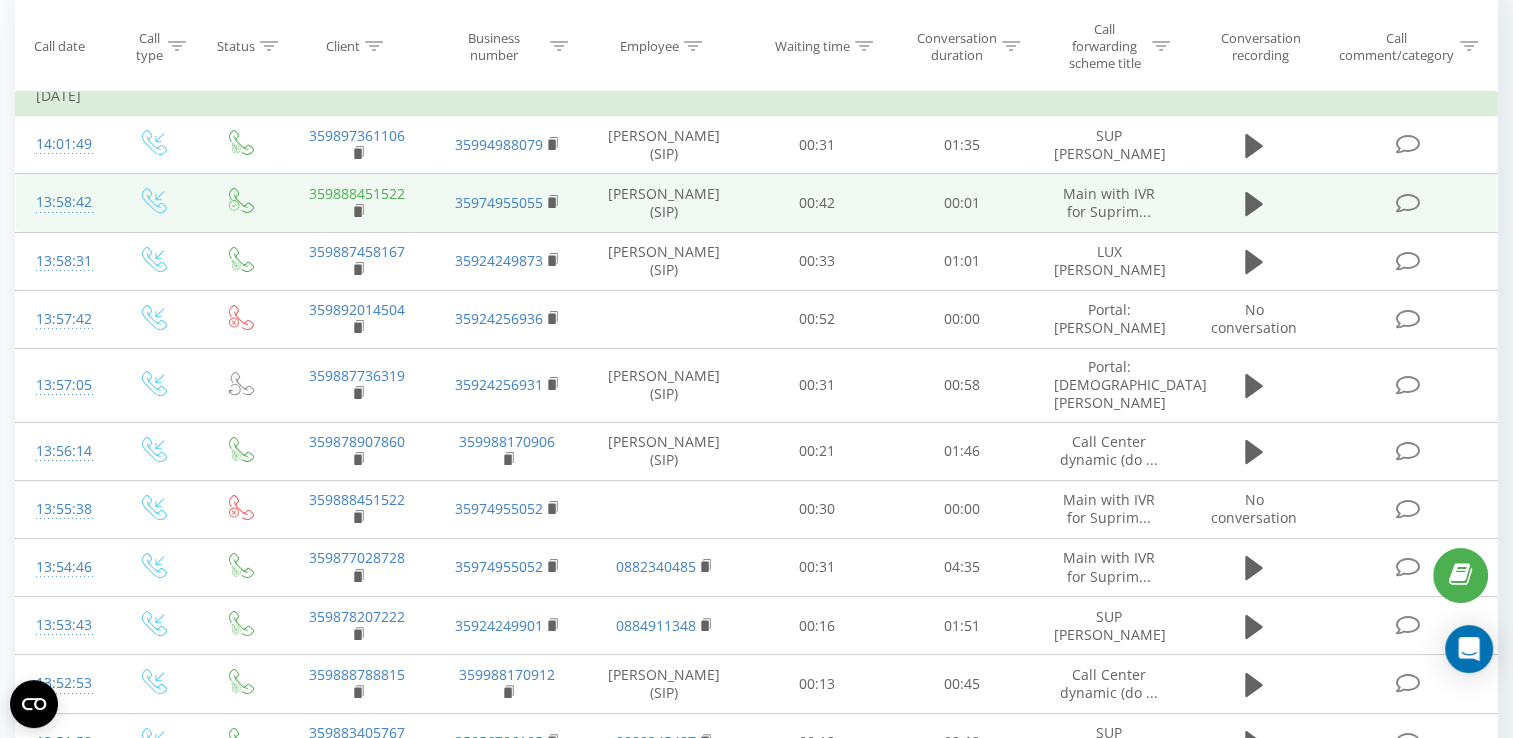 click on "359888451522" at bounding box center [357, 193] 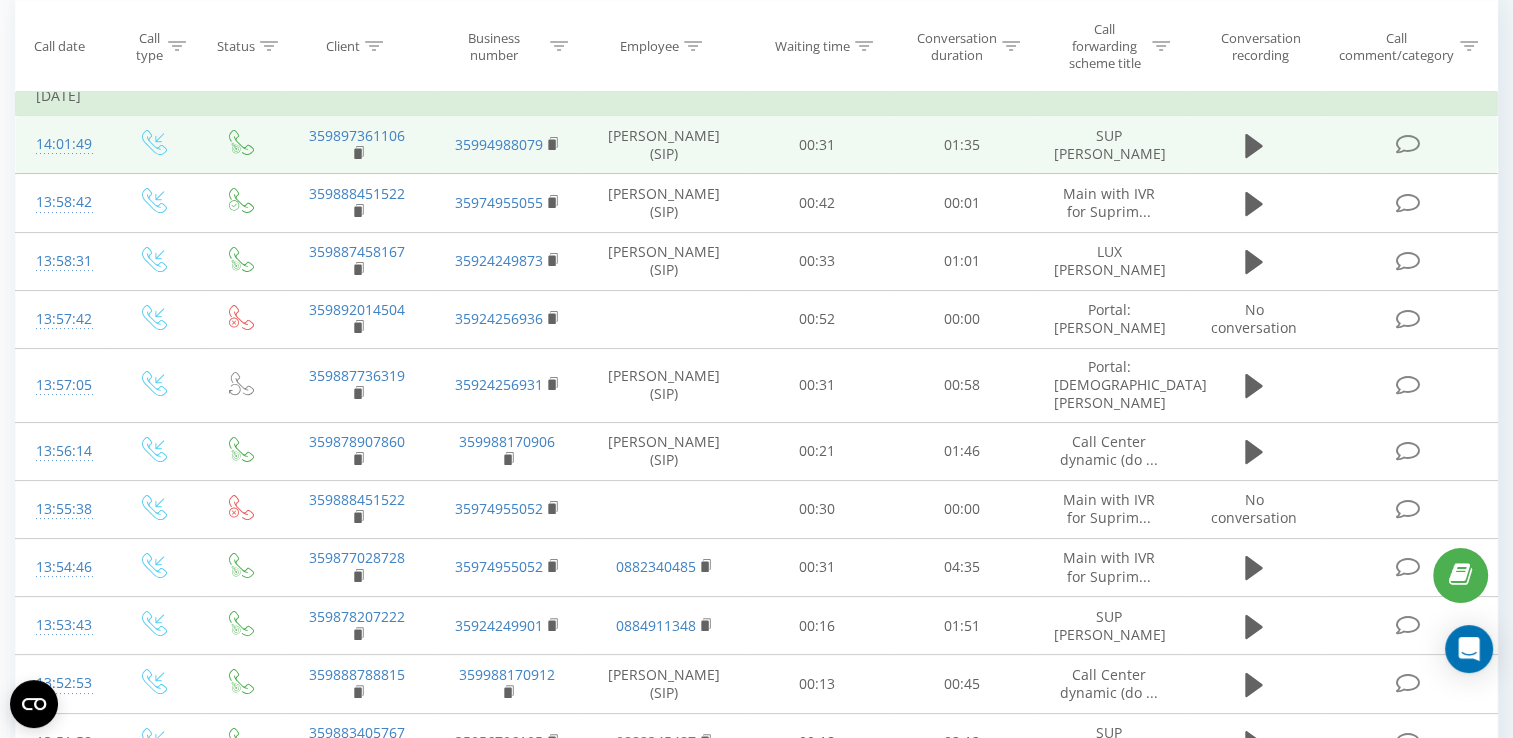 type on "35988845152" 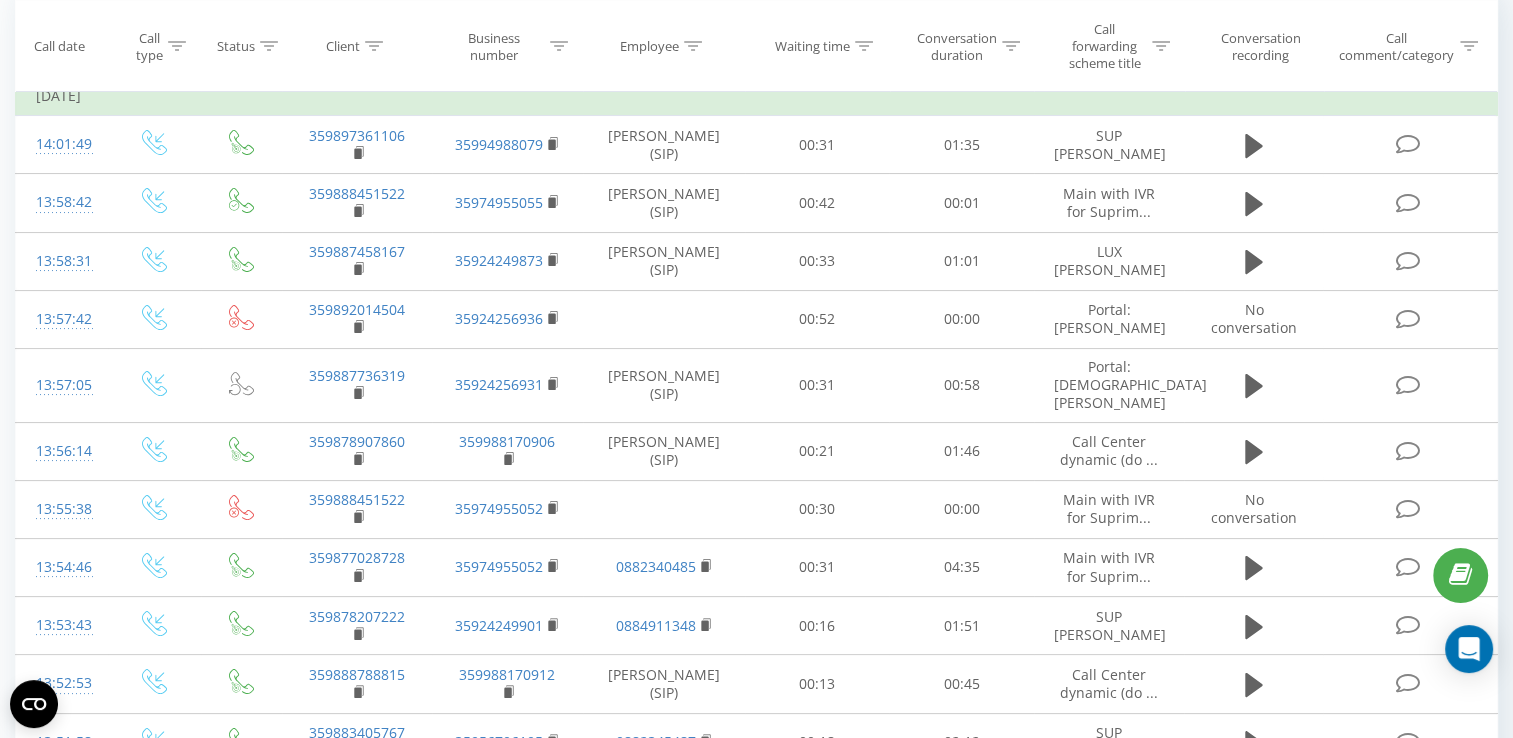 click on "359888451522" at bounding box center [0, 0] 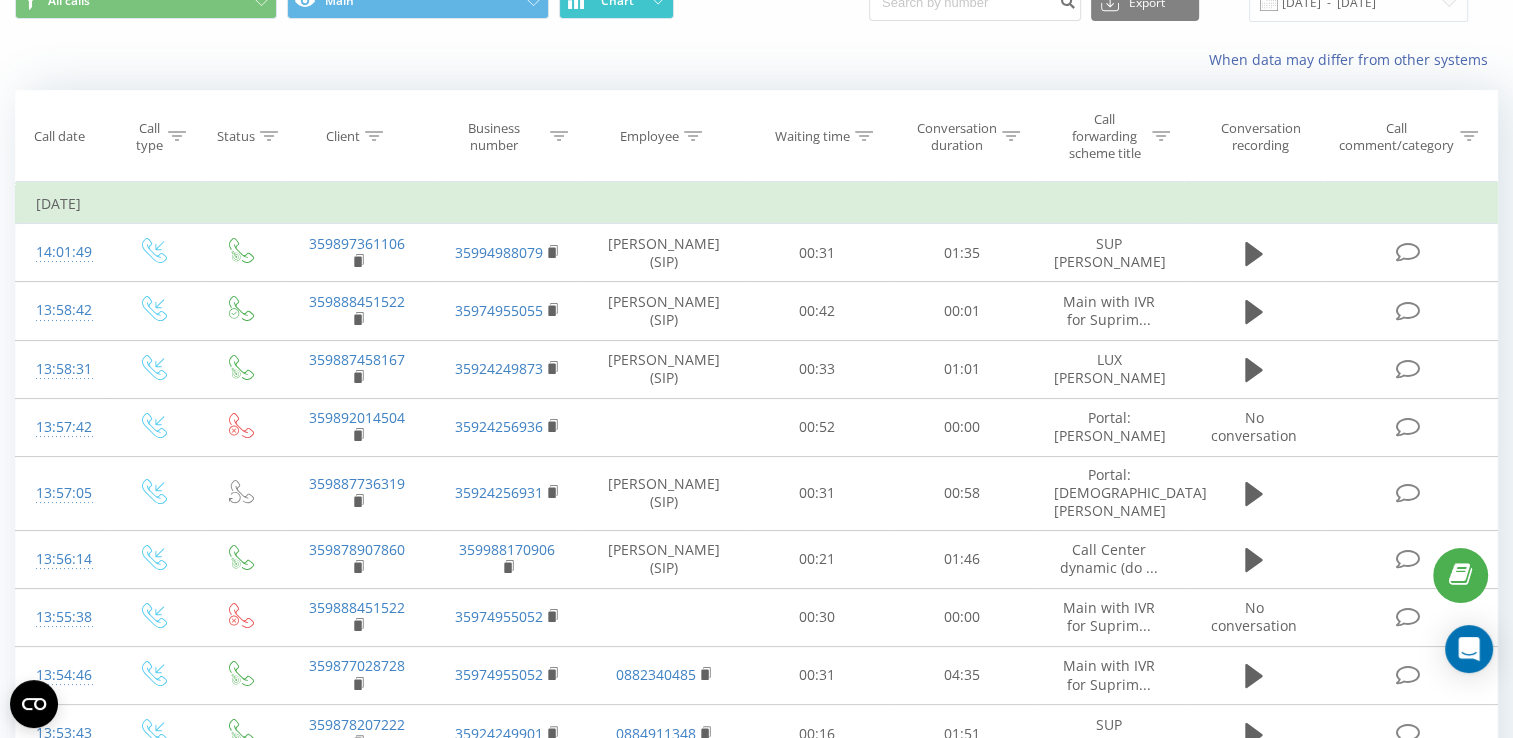 scroll, scrollTop: 0, scrollLeft: 0, axis: both 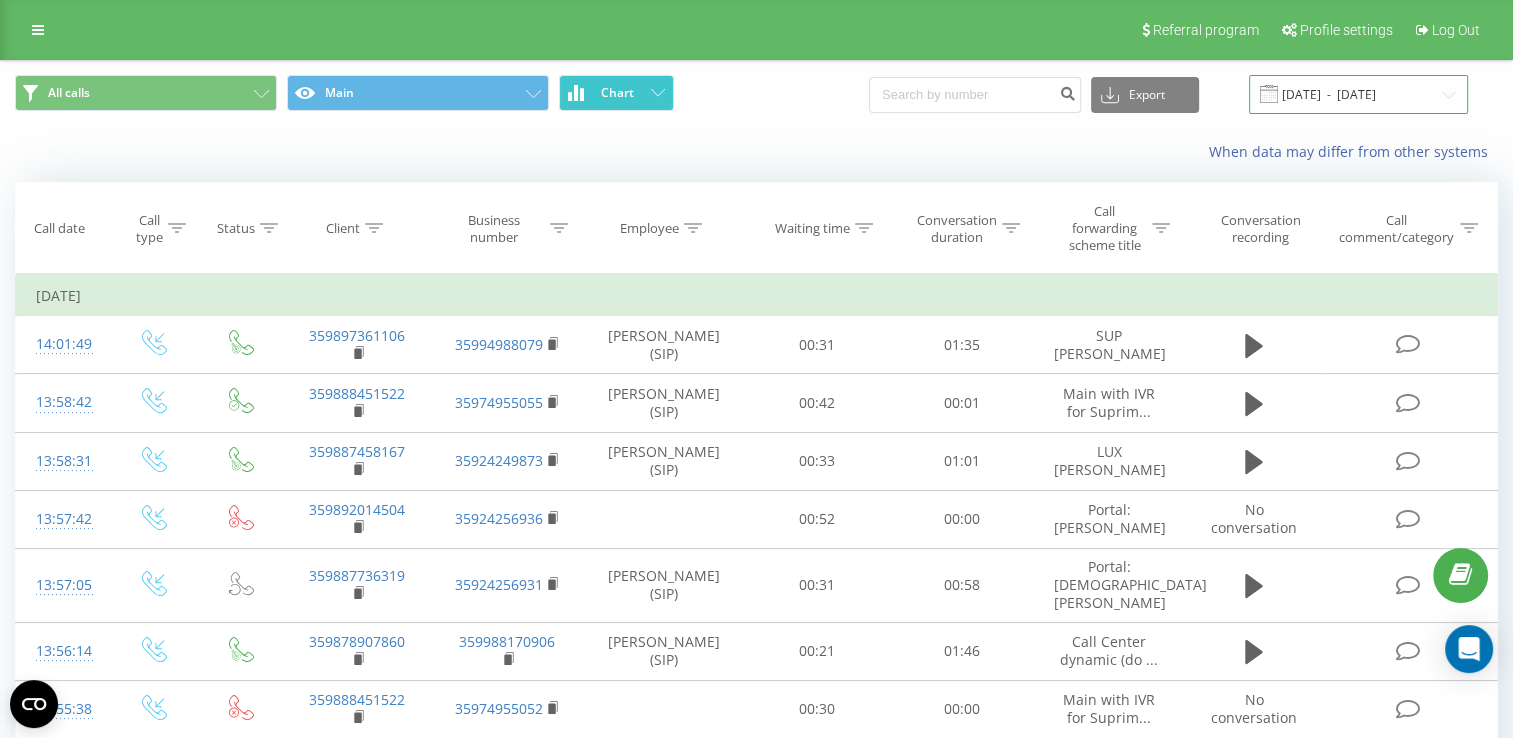 click on "[DATE]  -  [DATE]" at bounding box center [1358, 94] 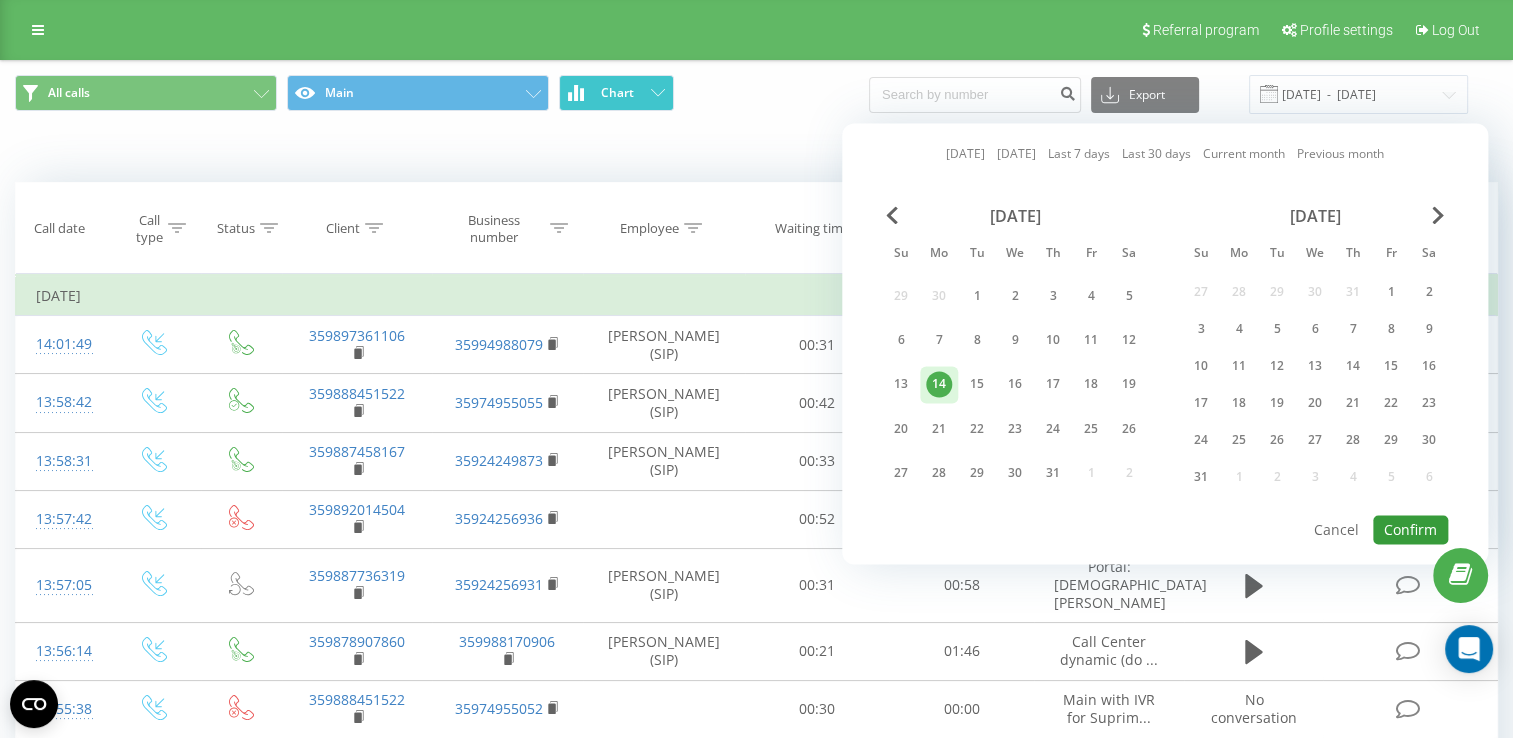 click on "Confirm" at bounding box center (1410, 529) 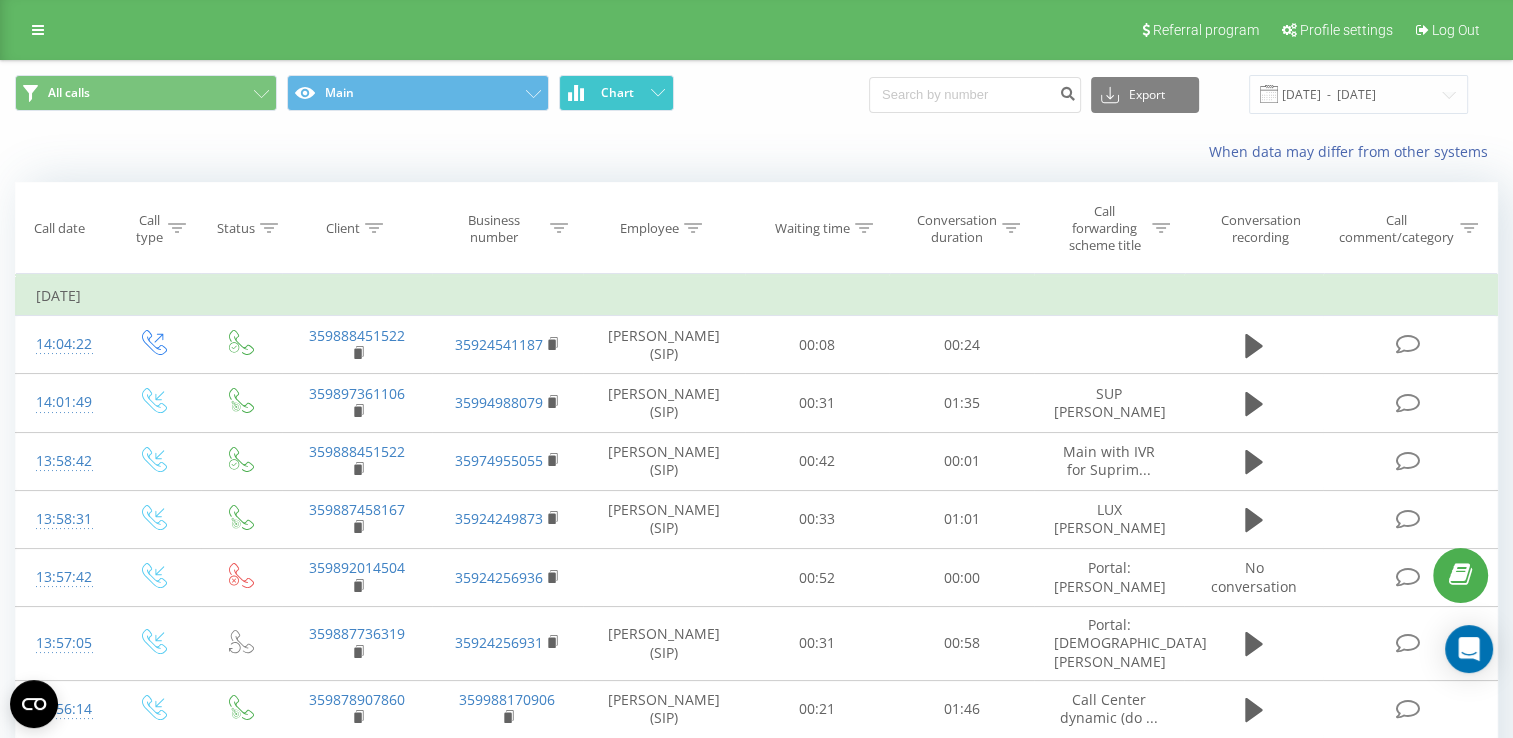 click on "Chart" at bounding box center [617, 93] 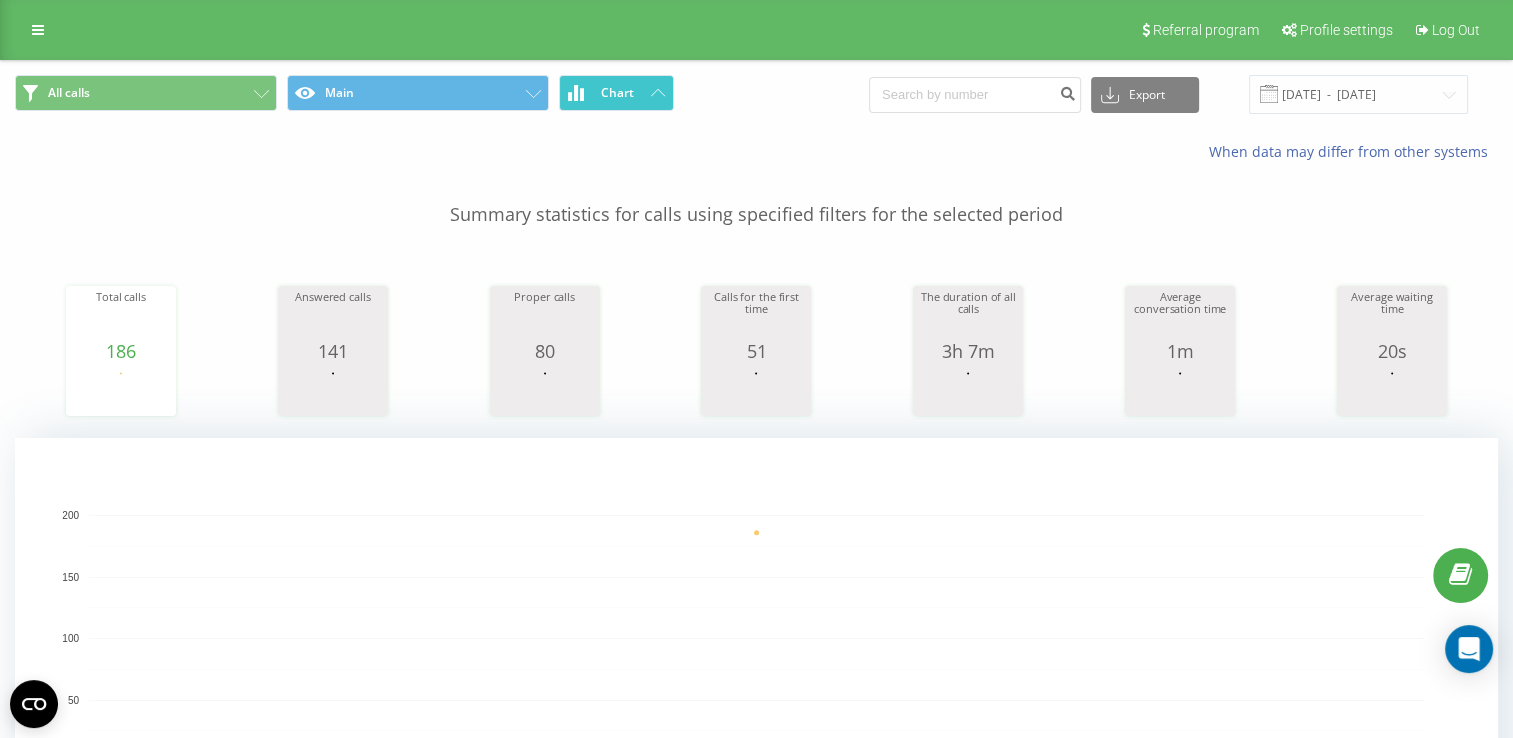 click on "Chart" at bounding box center [617, 93] 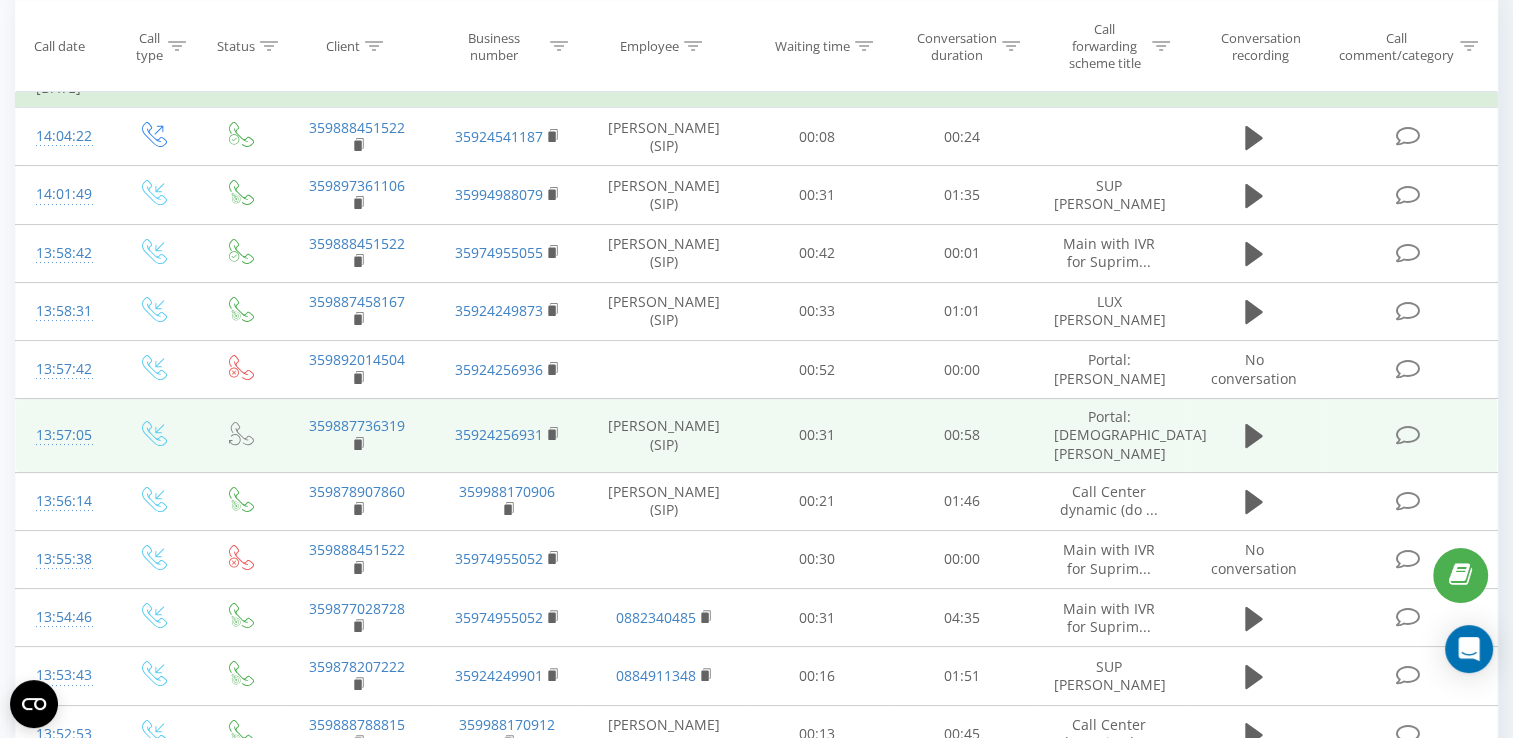 scroll, scrollTop: 200, scrollLeft: 0, axis: vertical 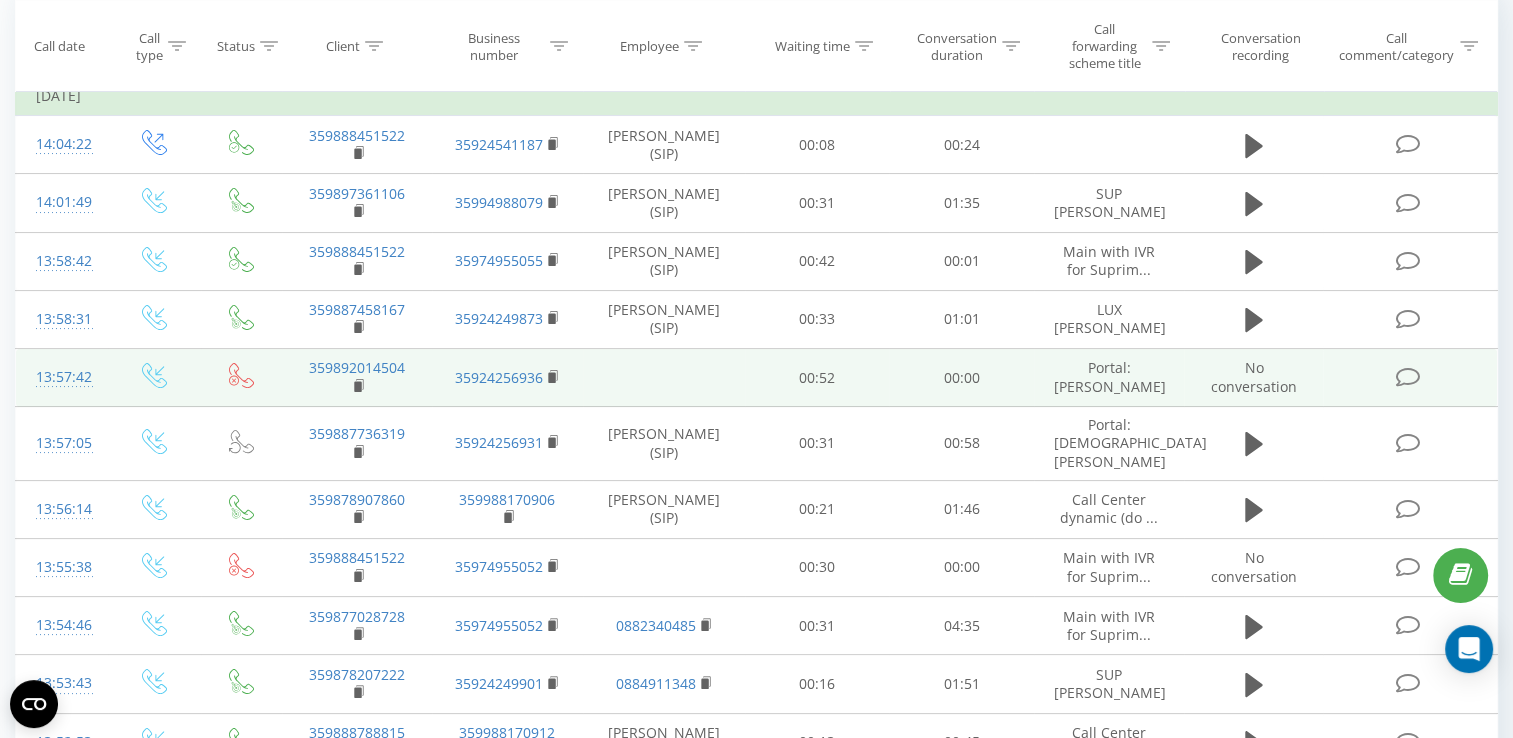 click at bounding box center (1410, 378) 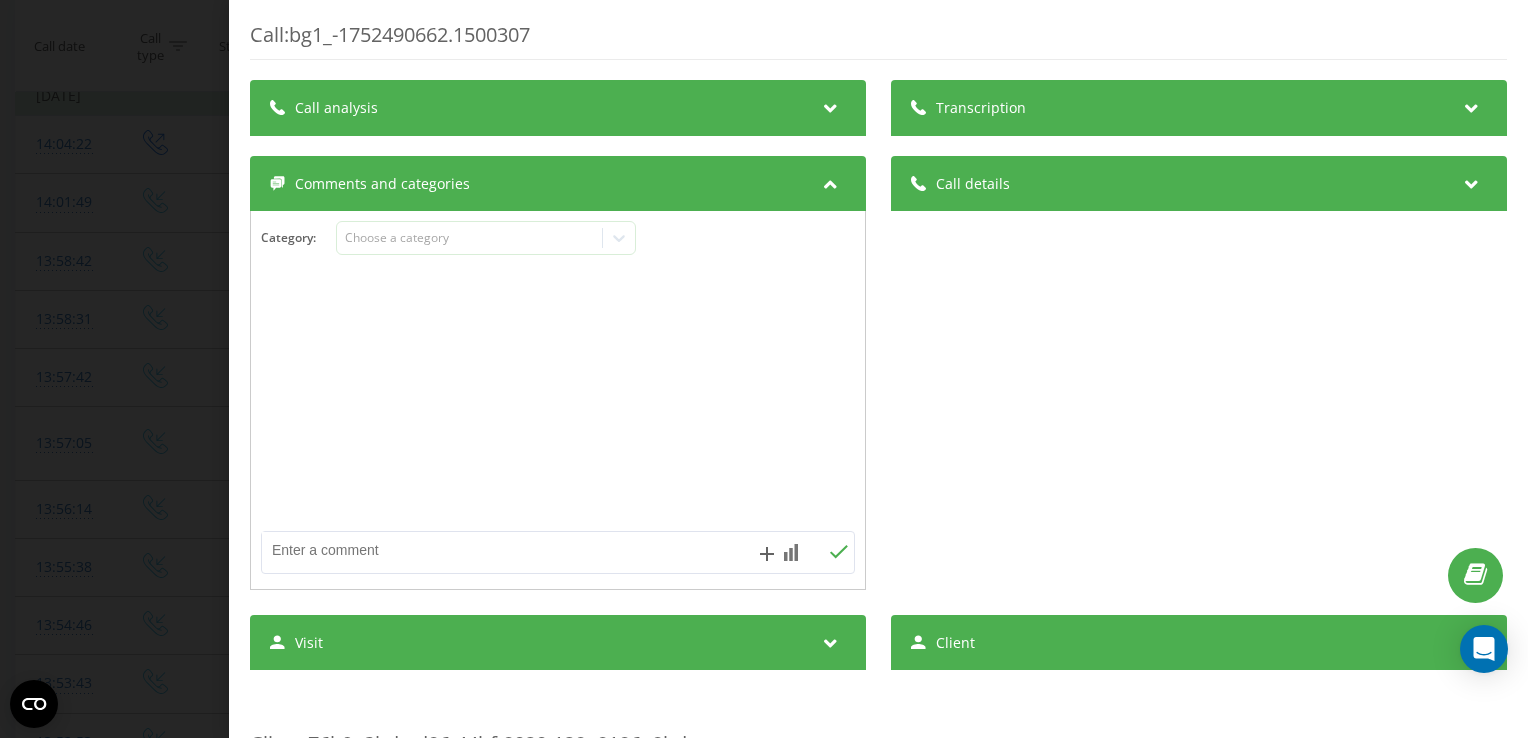 click on "Call :  bg1_-1752490662.1500307 Transcription For AI analysis of future calls,  configure and activate the profile on the page . If the profile already exists and the call complies with its conditions, refresh the page after 10 minutes - AI analyzes the current call. Call analysis For AI analysis of future calls,  configure and activate the profile on the page . If the profile already exists and the call complies with its conditions, refresh the page after 10 minutes - AI analyzes the current call. Call details General Call date [DATE] 13:57:42 Call type Incoming Call status No answer Who called [PHONE_NUMBER] Call direction 35924256936 Connected with - Last page n/a Duration Total call duration 00:00:52 Conversation duration 00:00:00 Waiting duration 00:00:52 Comments and categories Category : Choose a category Visit Source LUX [PERSON_NAME] Medium LUX [PERSON_NAME] Campaign LUX [PERSON_NAME] Content LUX [PERSON_NAME] 0" at bounding box center [764, 369] 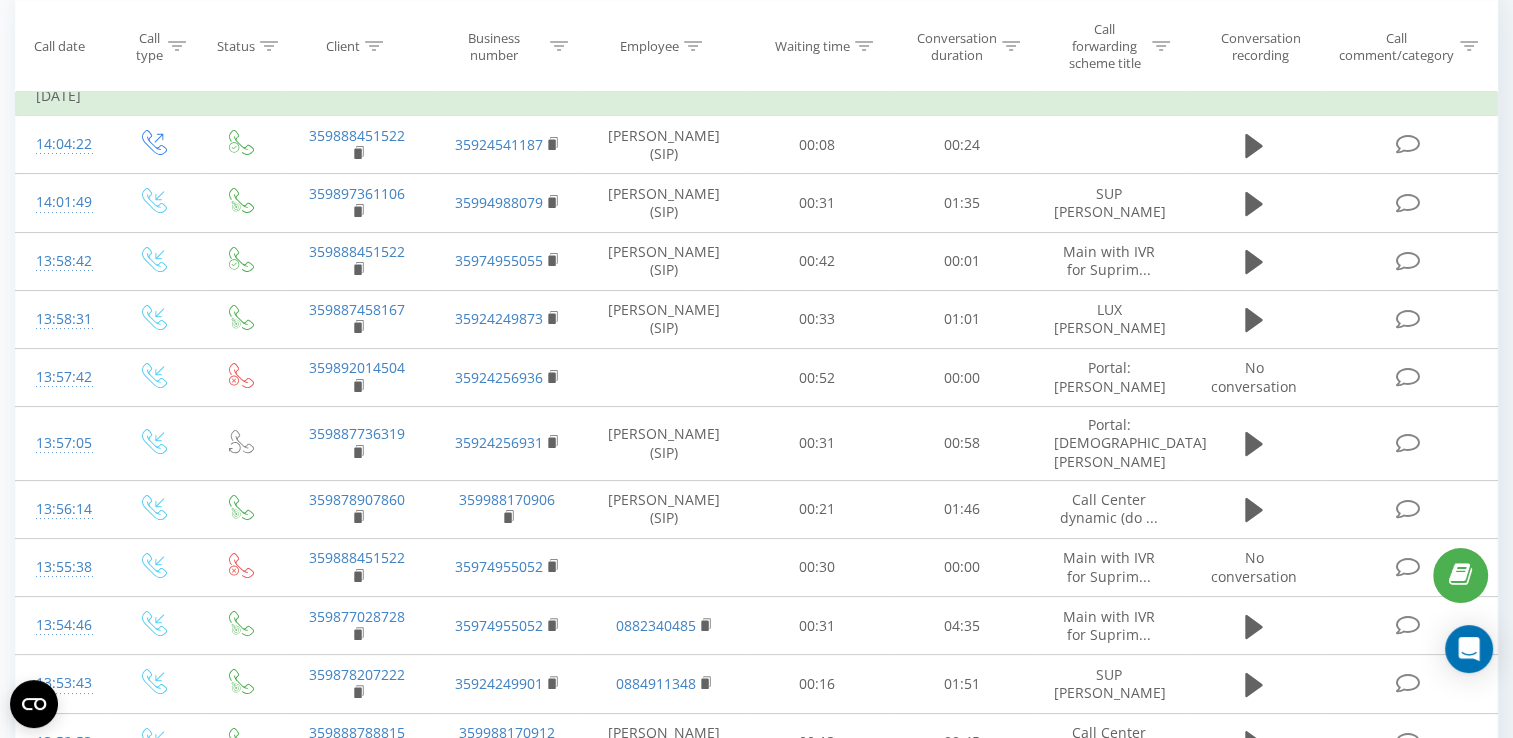click 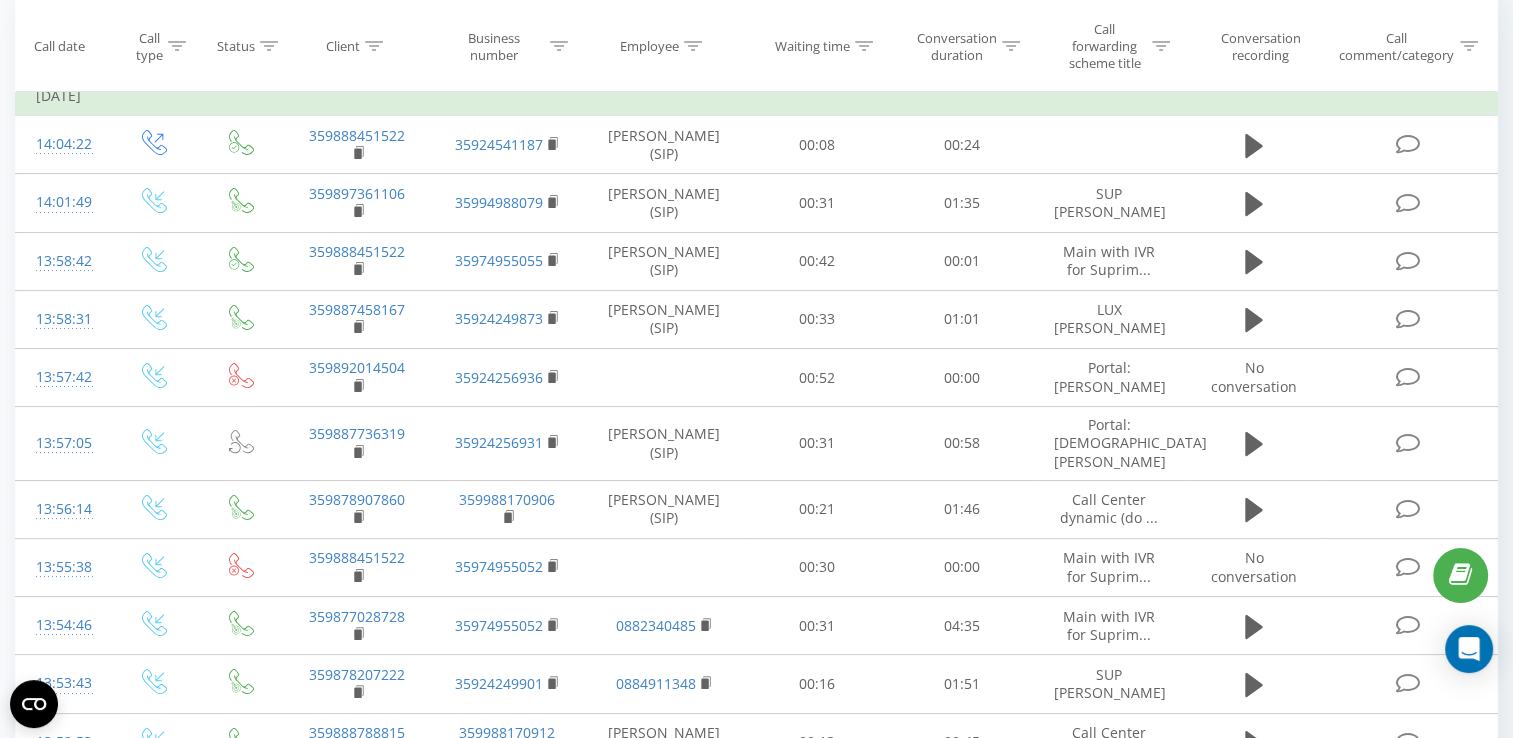 click at bounding box center [0, 0] 